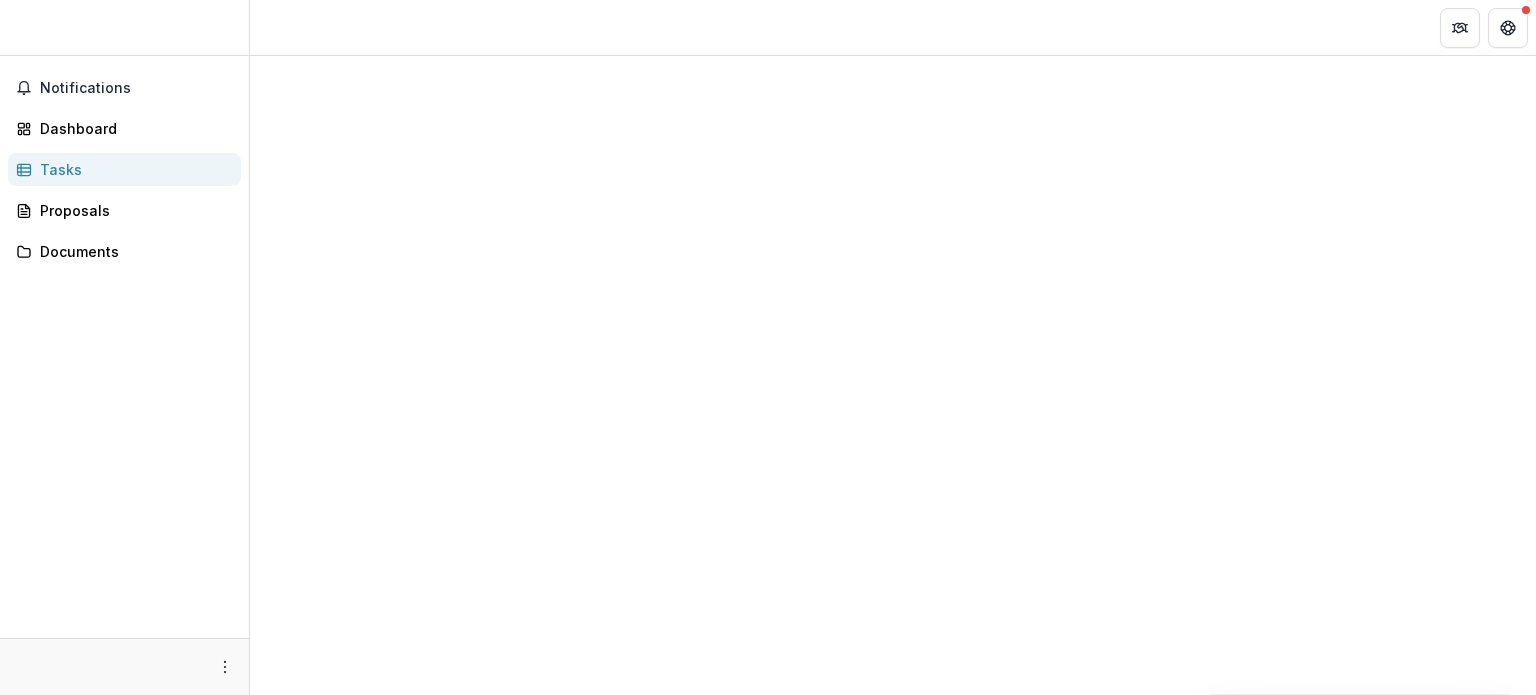scroll, scrollTop: 0, scrollLeft: 0, axis: both 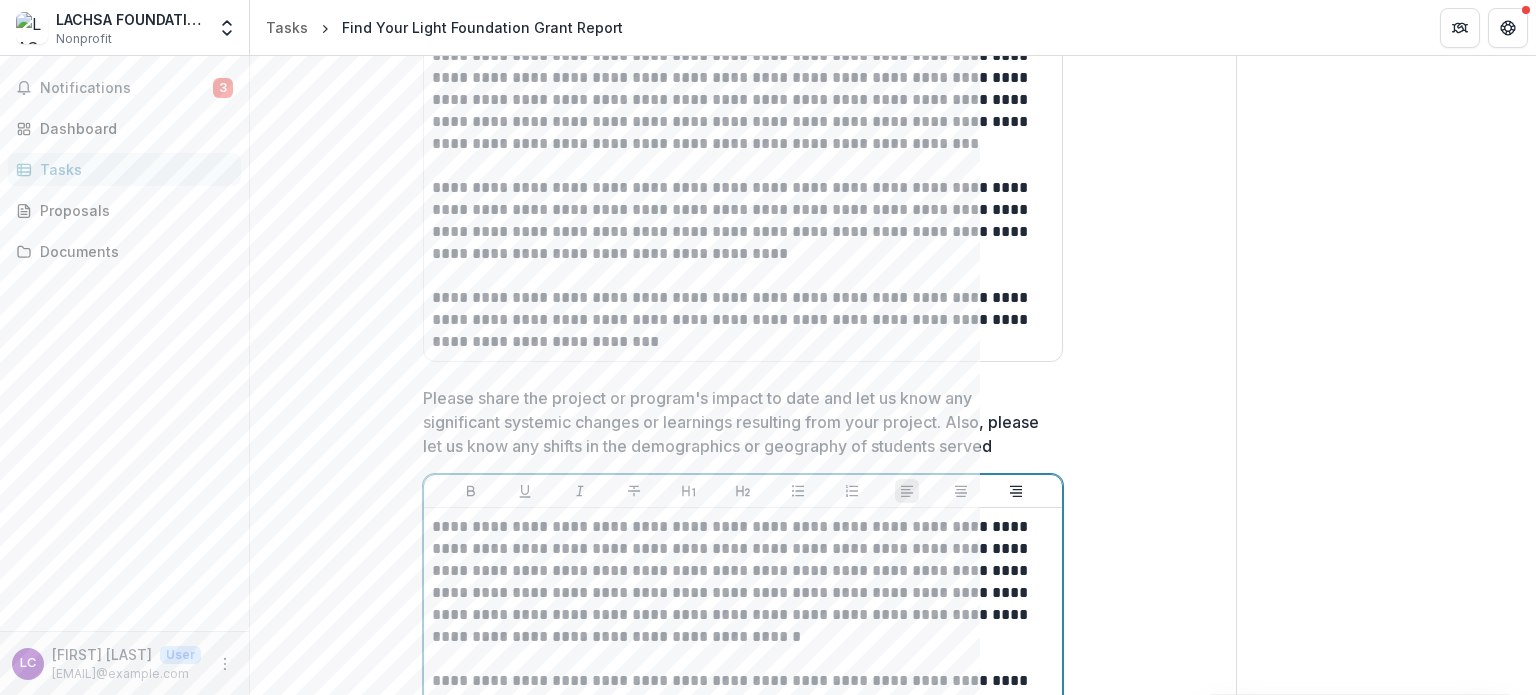 click on "**********" at bounding box center (743, 582) 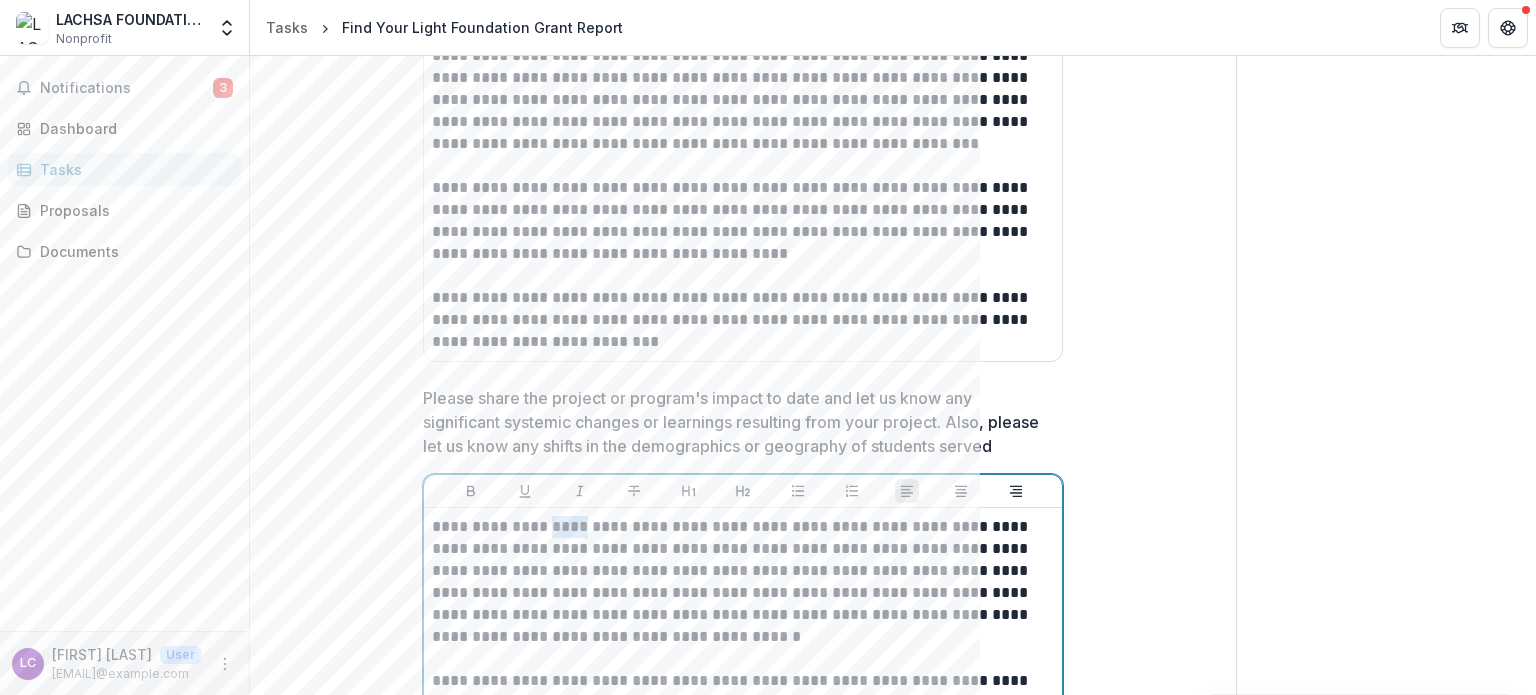 click on "**********" at bounding box center [743, 582] 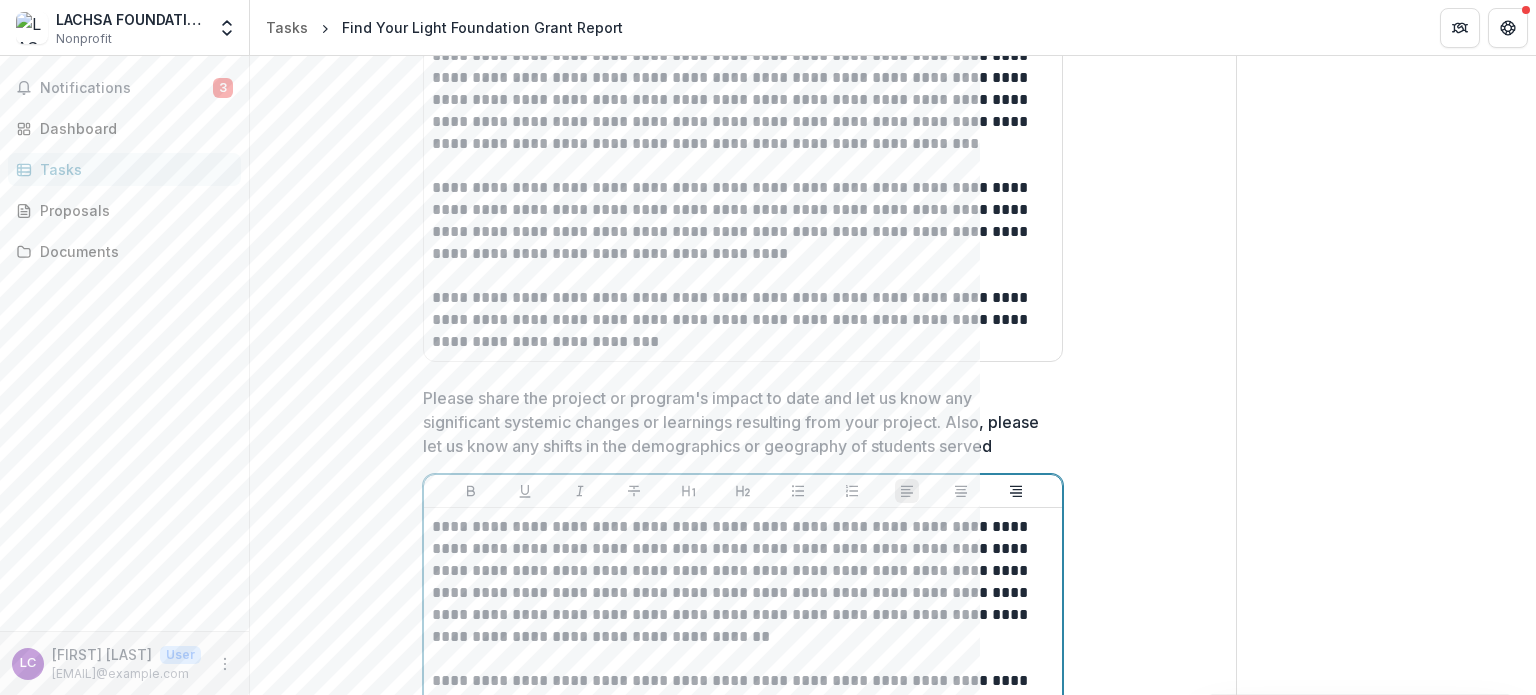 click on "**********" at bounding box center (743, 582) 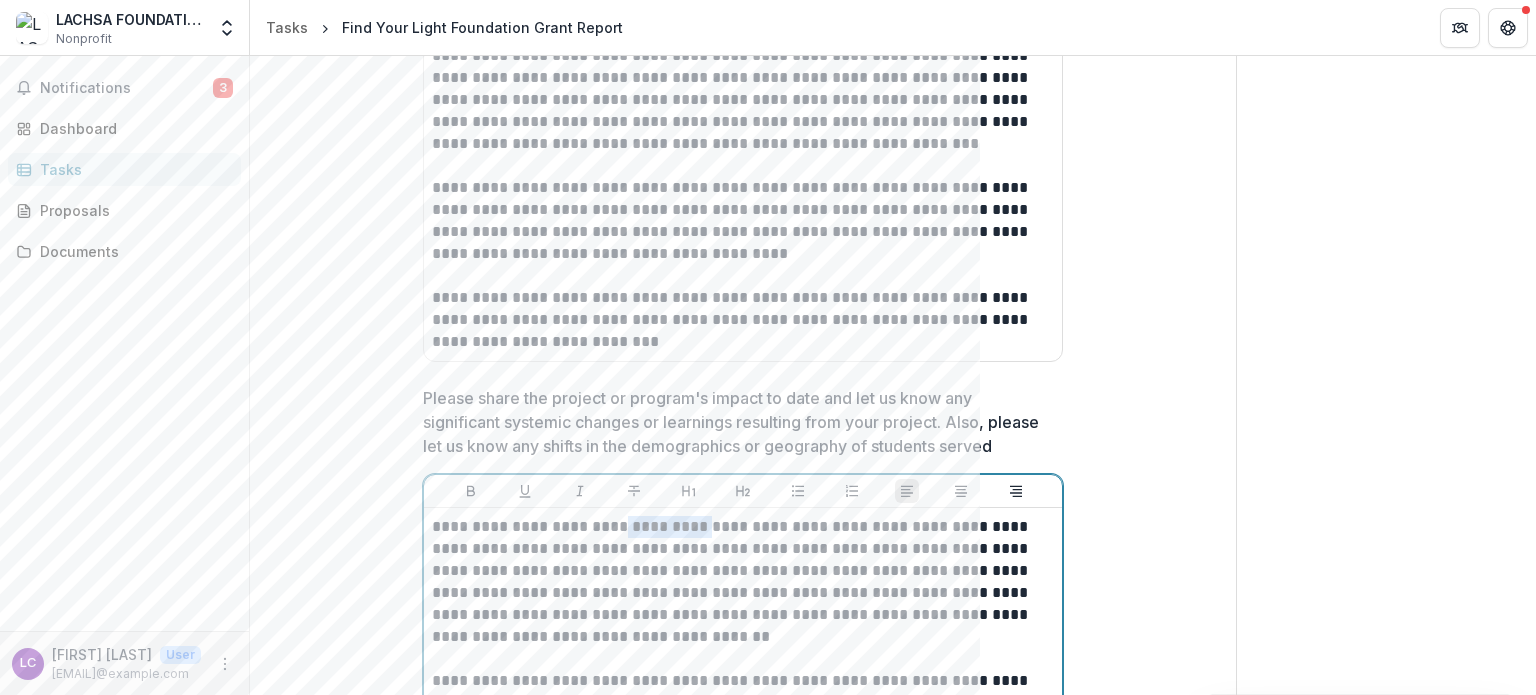 click on "**********" at bounding box center (743, 582) 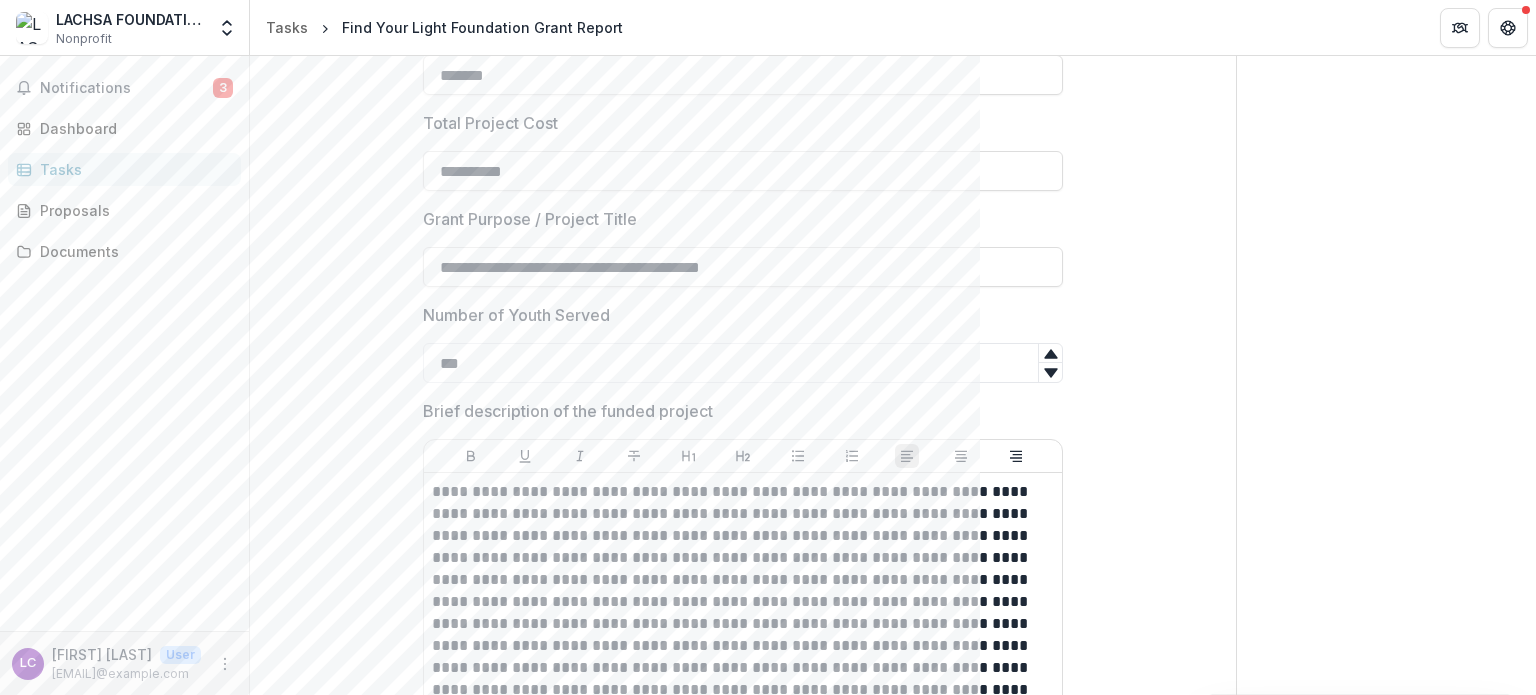 scroll, scrollTop: 500, scrollLeft: 0, axis: vertical 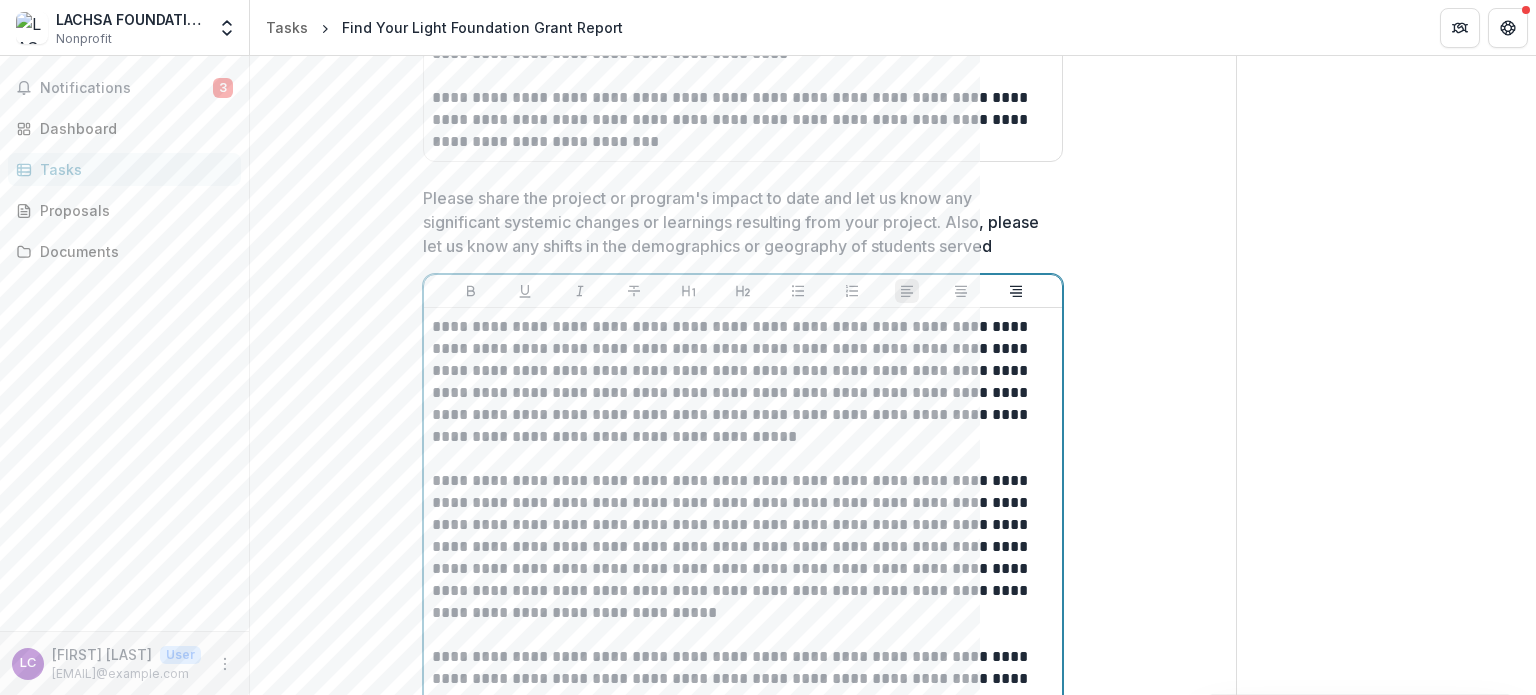 click on "**********" at bounding box center [743, 382] 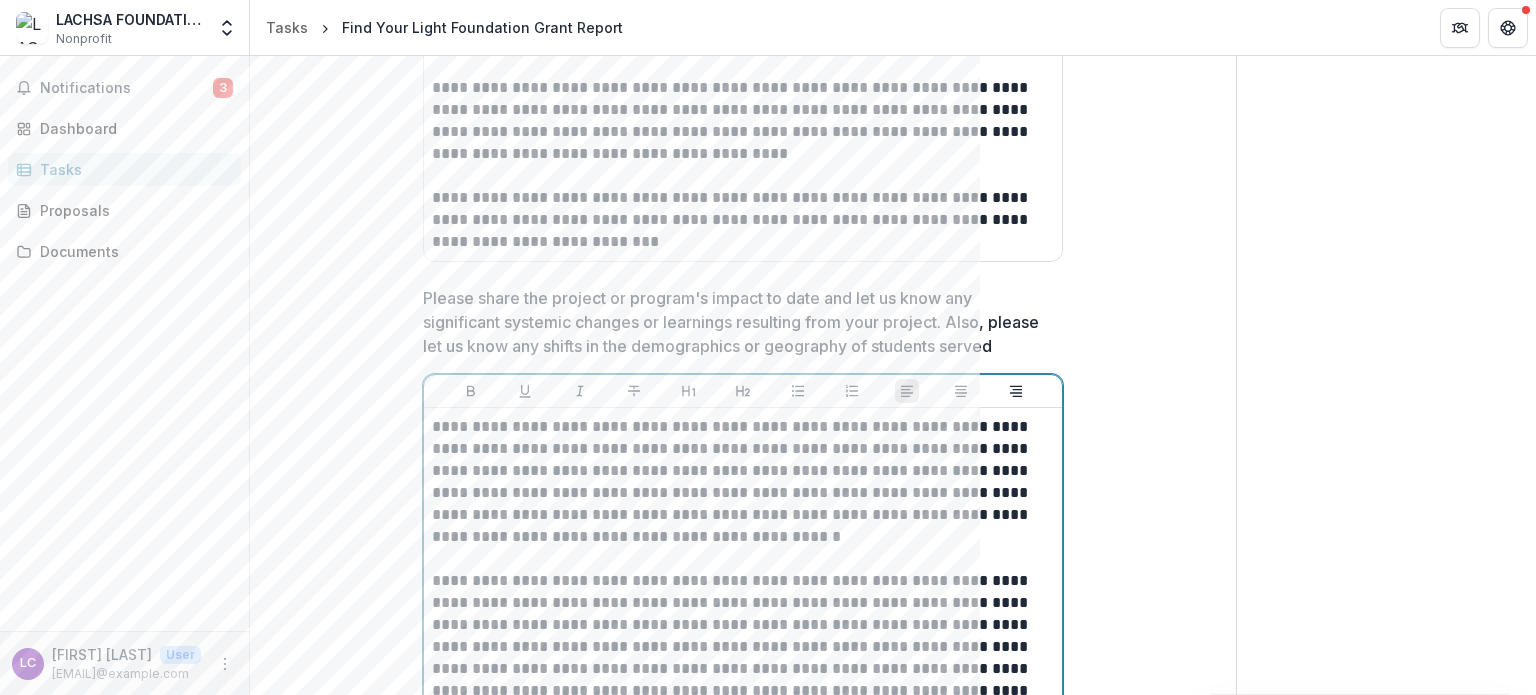 scroll, scrollTop: 1300, scrollLeft: 0, axis: vertical 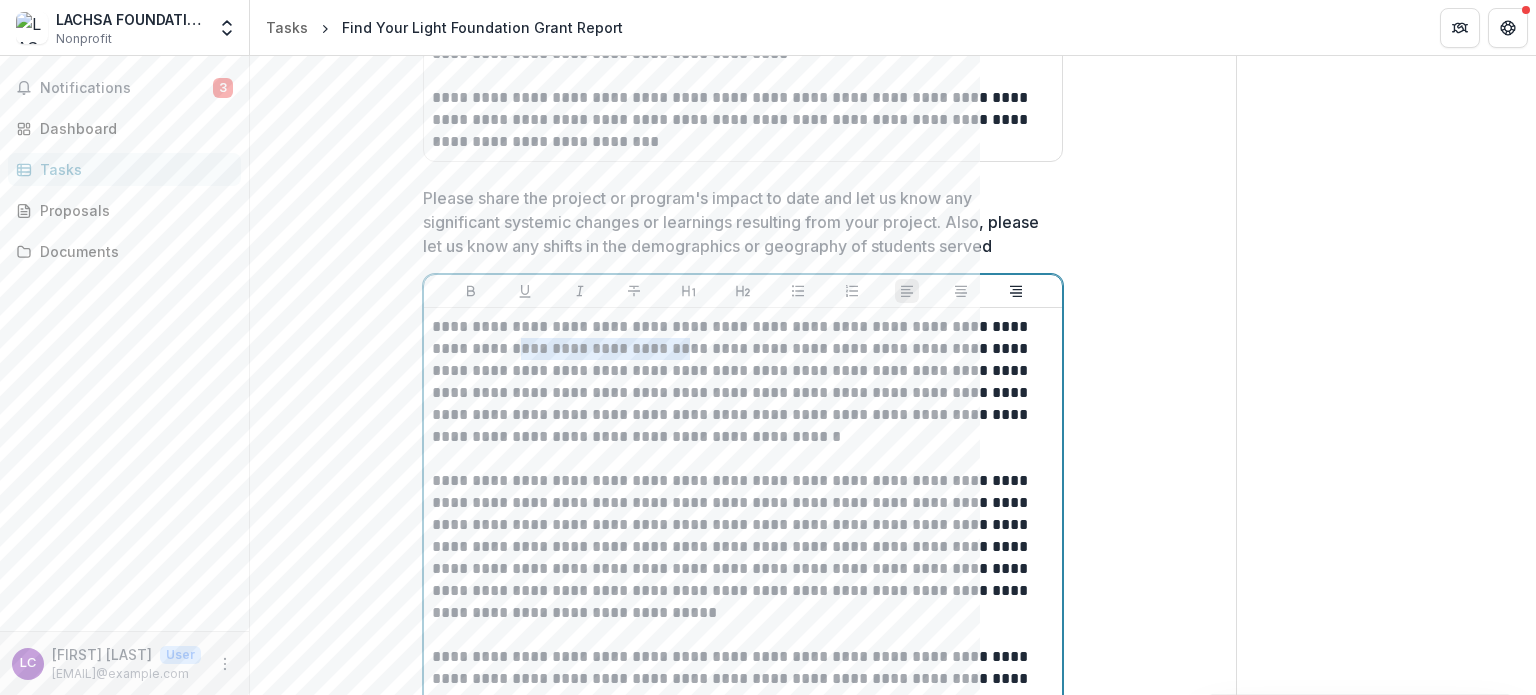 drag, startPoint x: 571, startPoint y: 351, endPoint x: 718, endPoint y: 349, distance: 147.01361 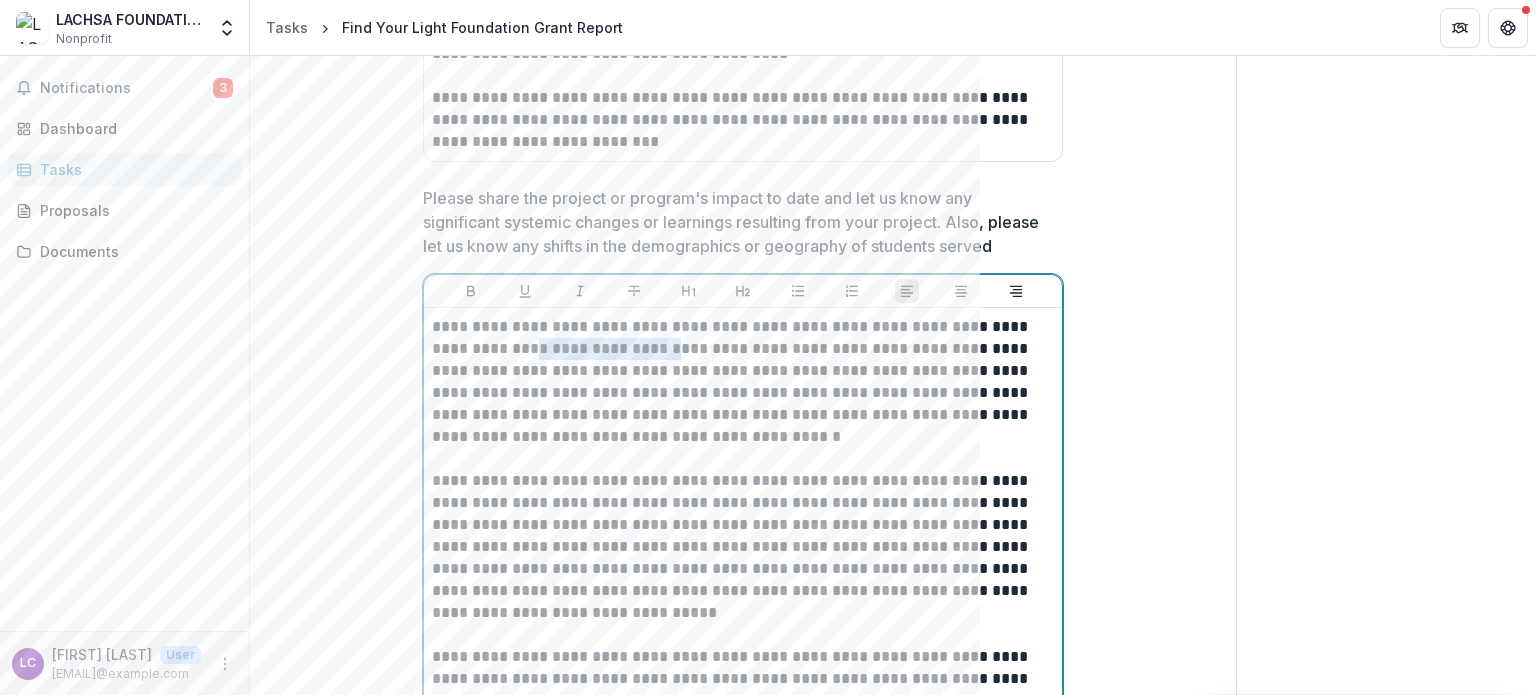 drag, startPoint x: 632, startPoint y: 341, endPoint x: 685, endPoint y: 337, distance: 53.15073 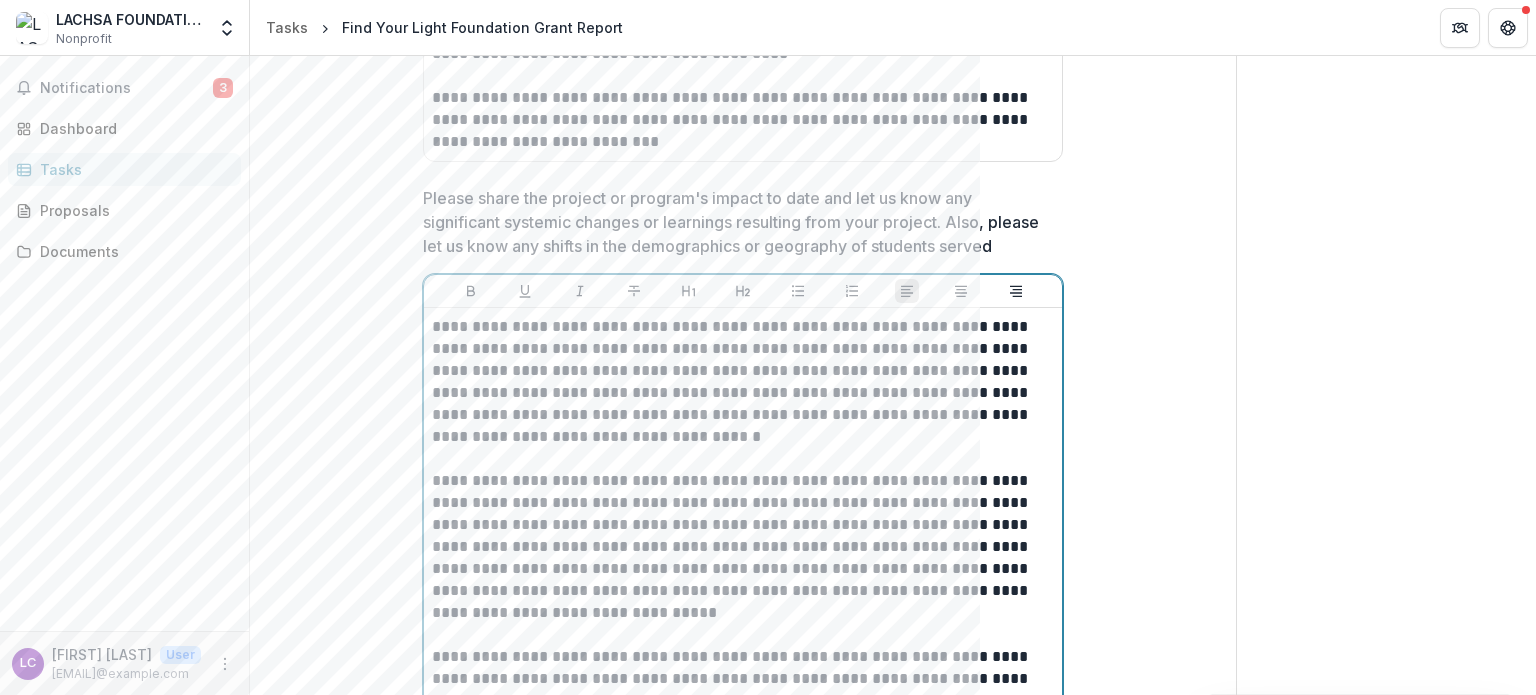 click on "**********" at bounding box center (743, 382) 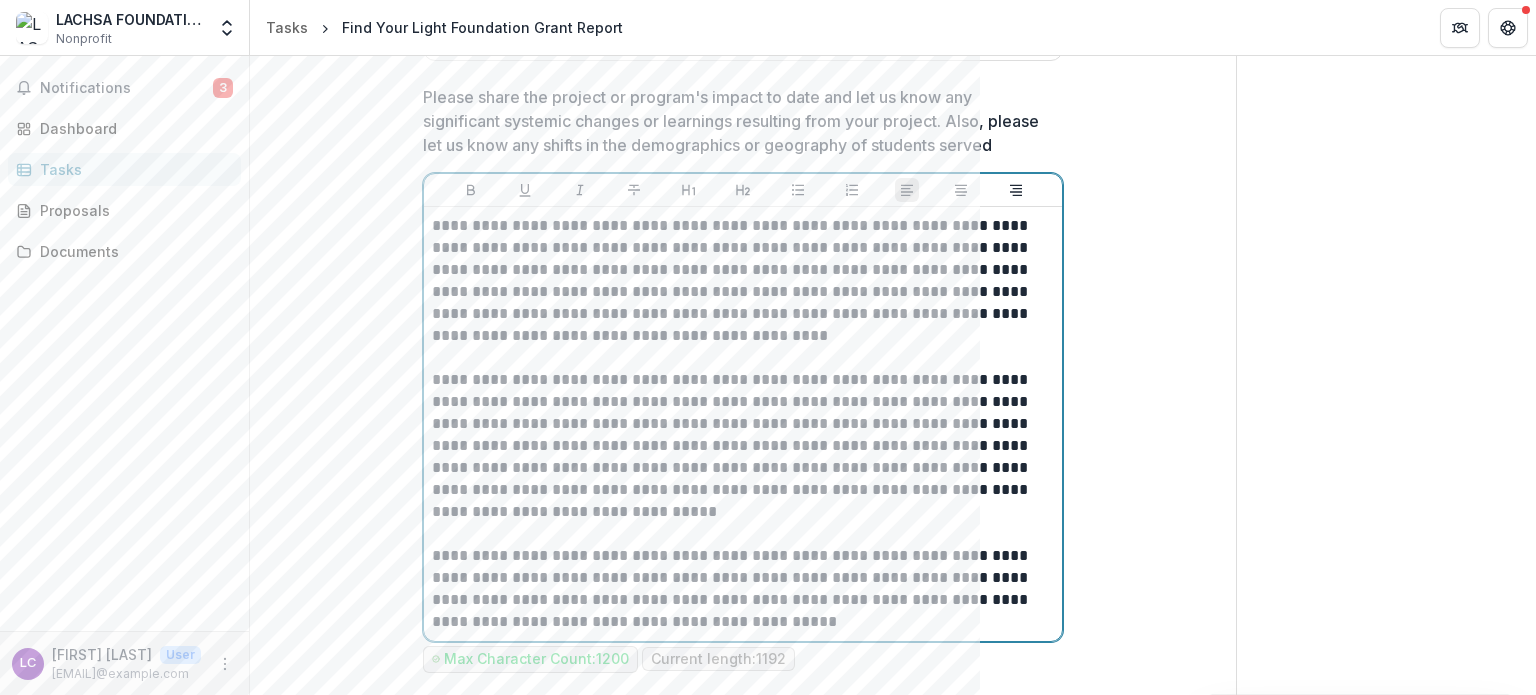 scroll, scrollTop: 1500, scrollLeft: 0, axis: vertical 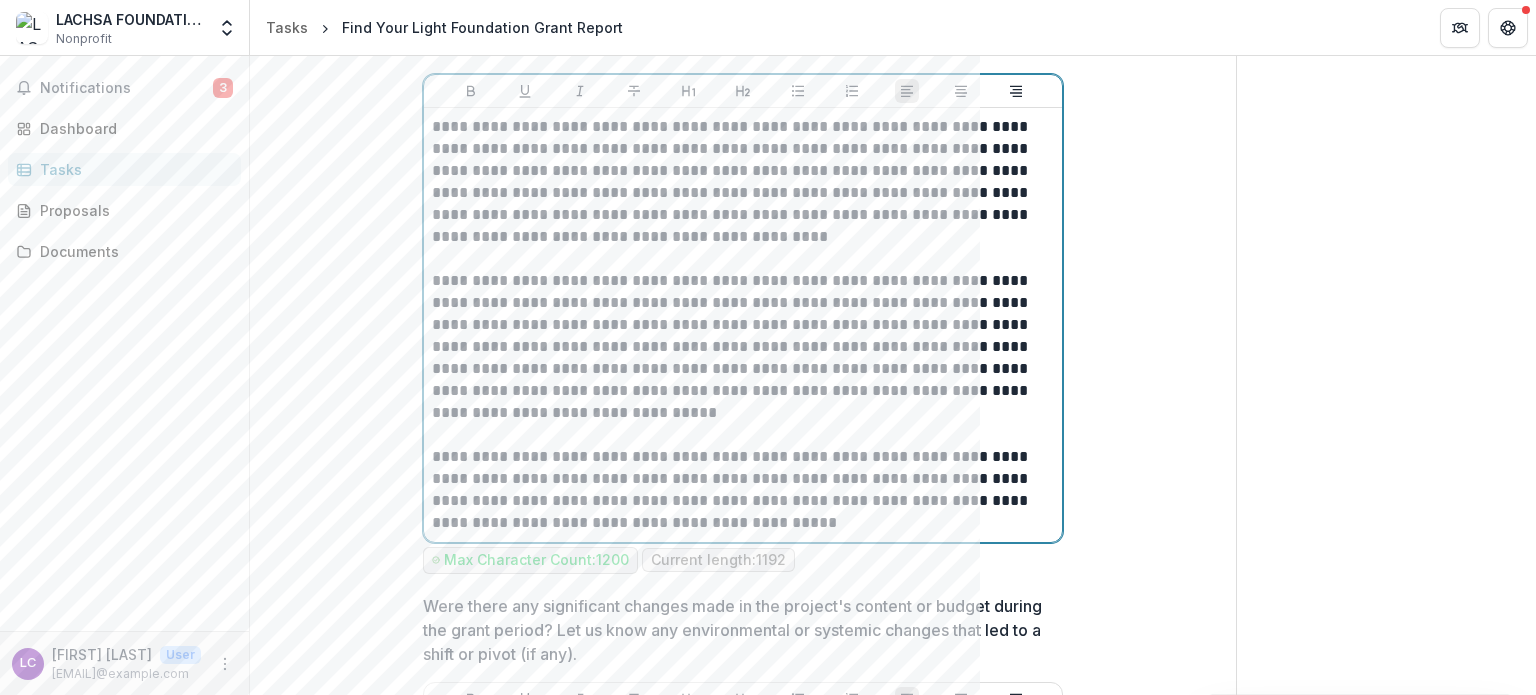click on "**********" at bounding box center [743, 347] 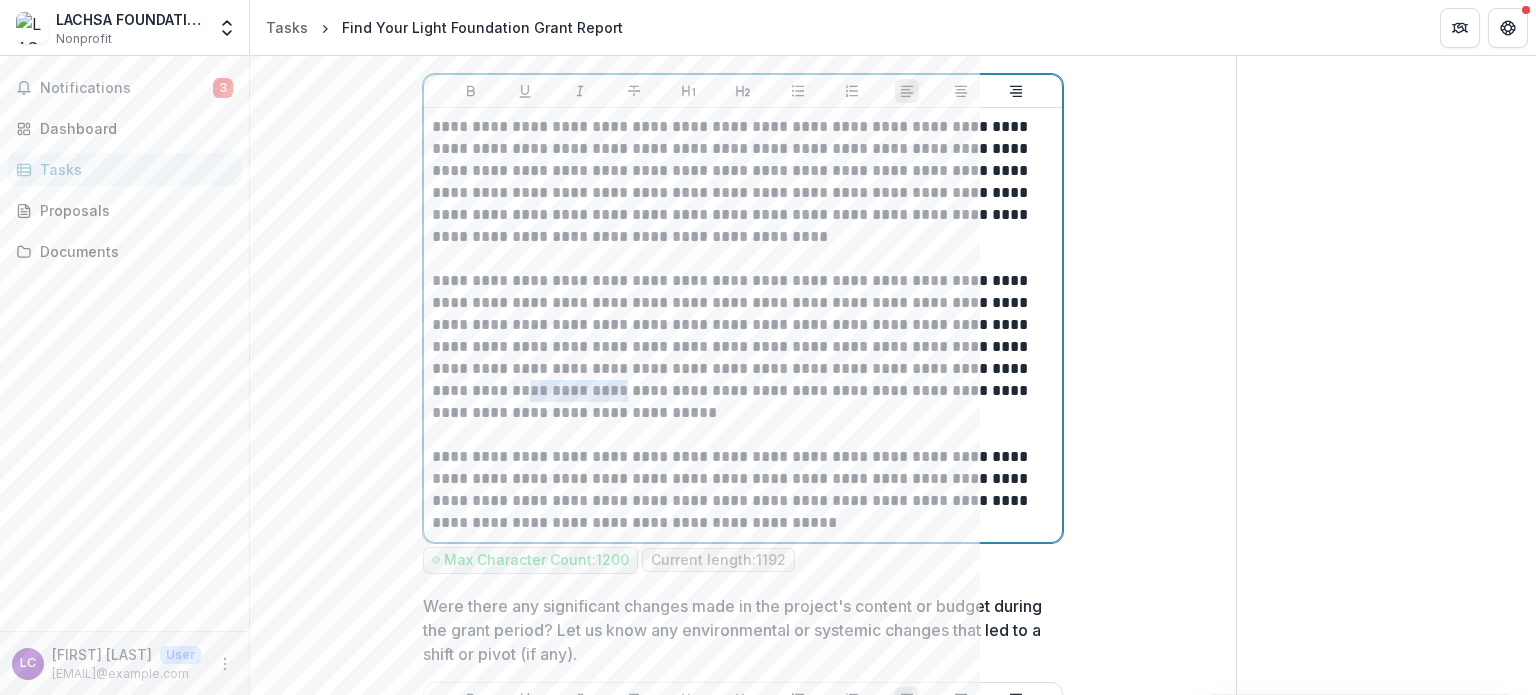 drag, startPoint x: 446, startPoint y: 386, endPoint x: 500, endPoint y: 386, distance: 54 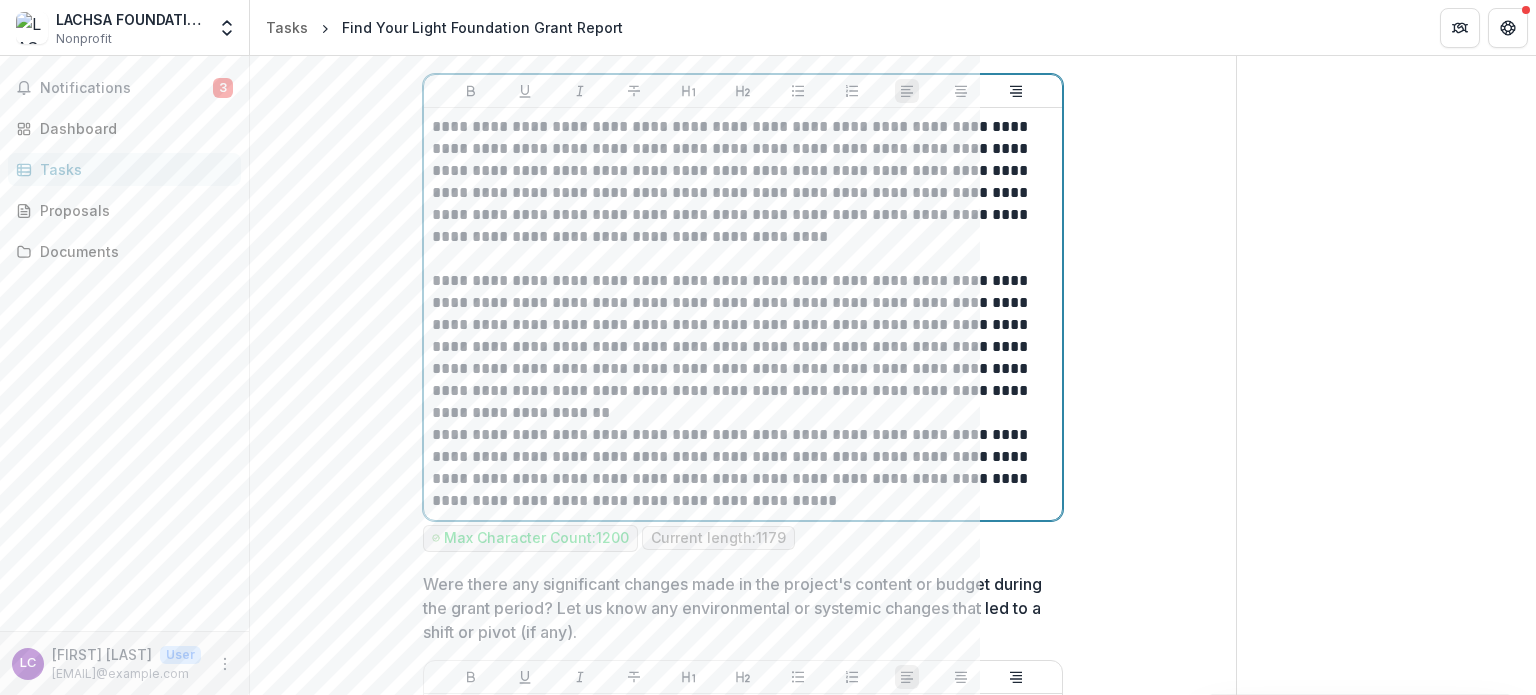 scroll, scrollTop: 1400, scrollLeft: 0, axis: vertical 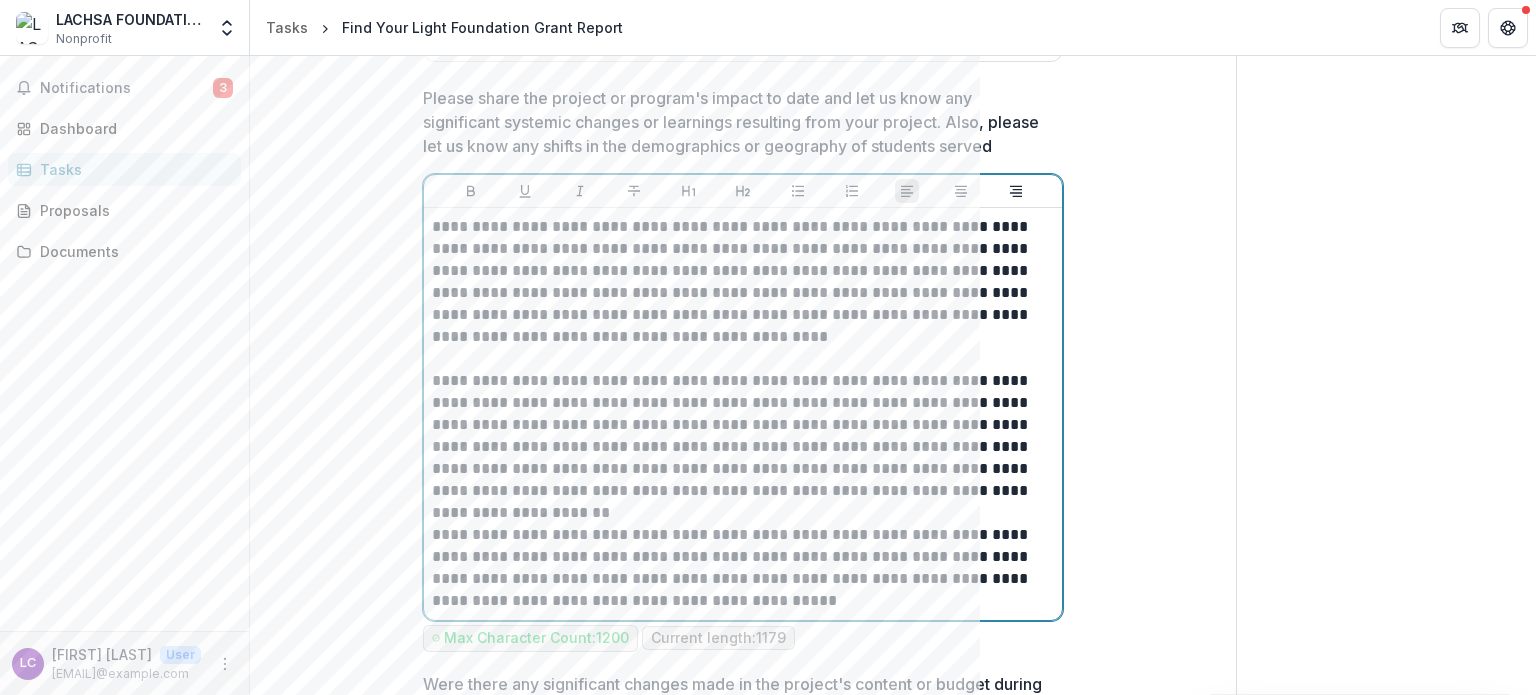 click on "**********" at bounding box center [743, 282] 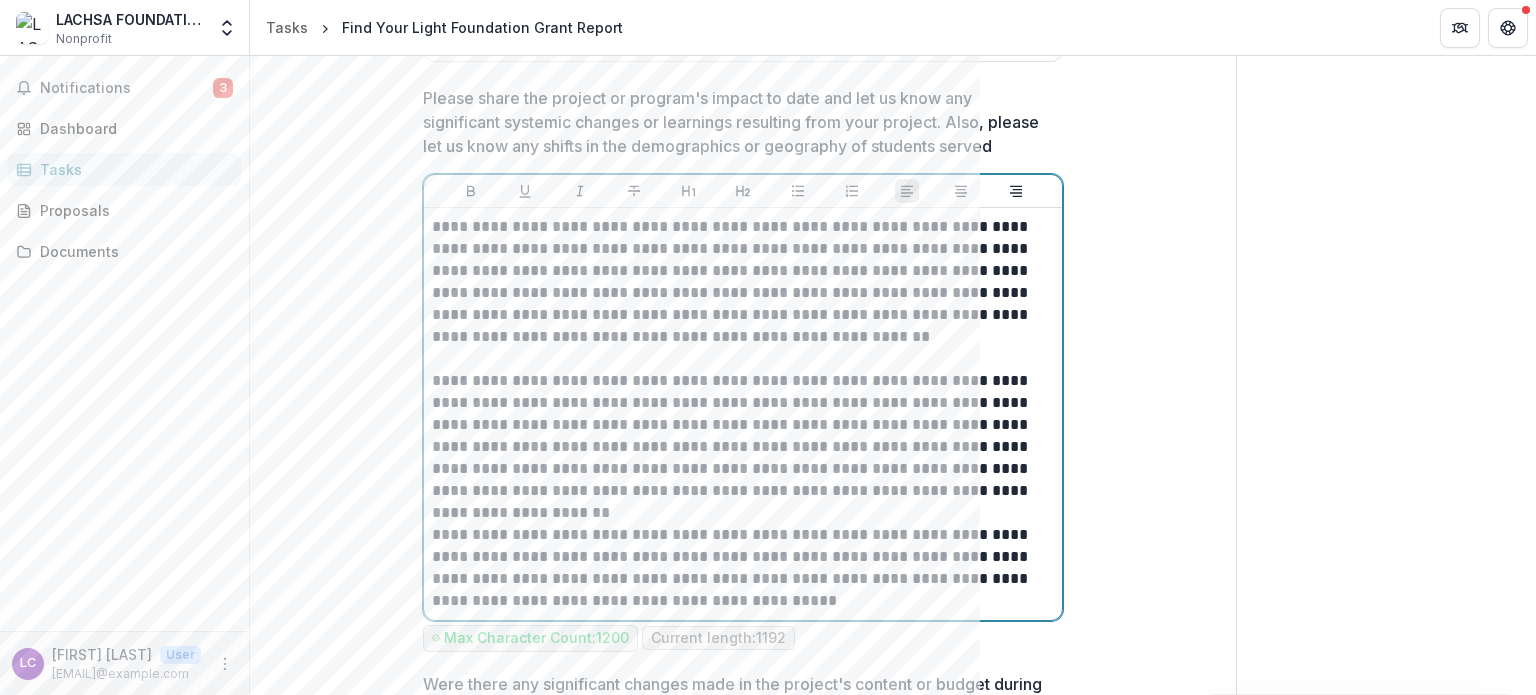 click on "**********" at bounding box center [743, 282] 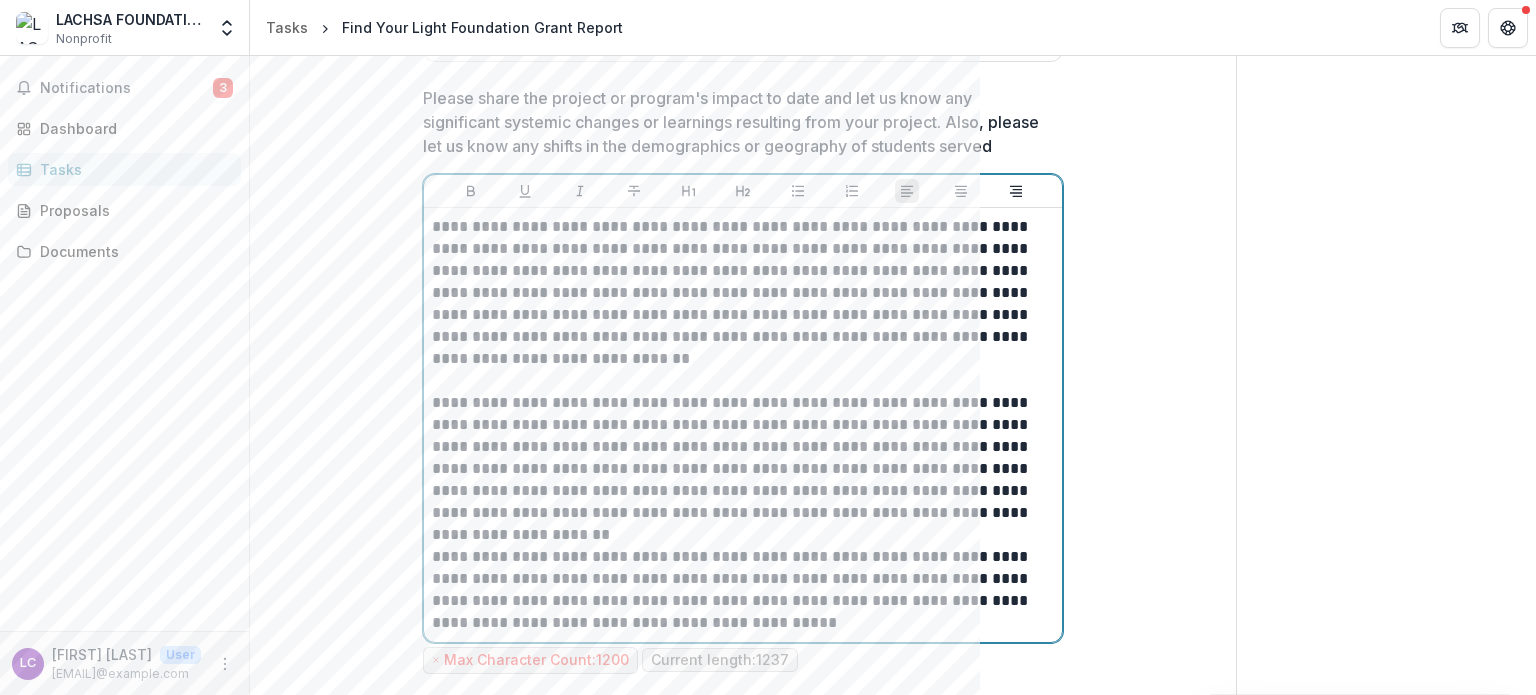 click on "**********" at bounding box center (743, 293) 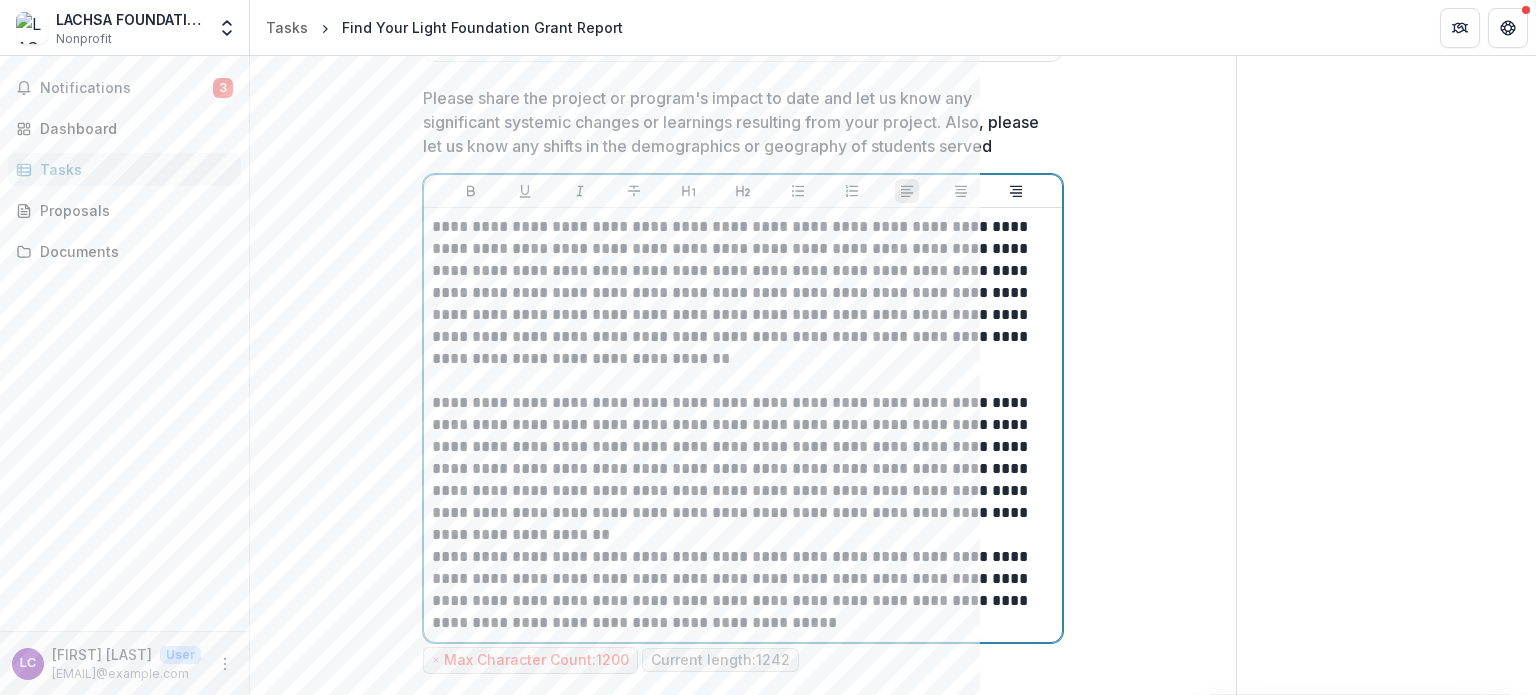 click on "**********" at bounding box center [743, 293] 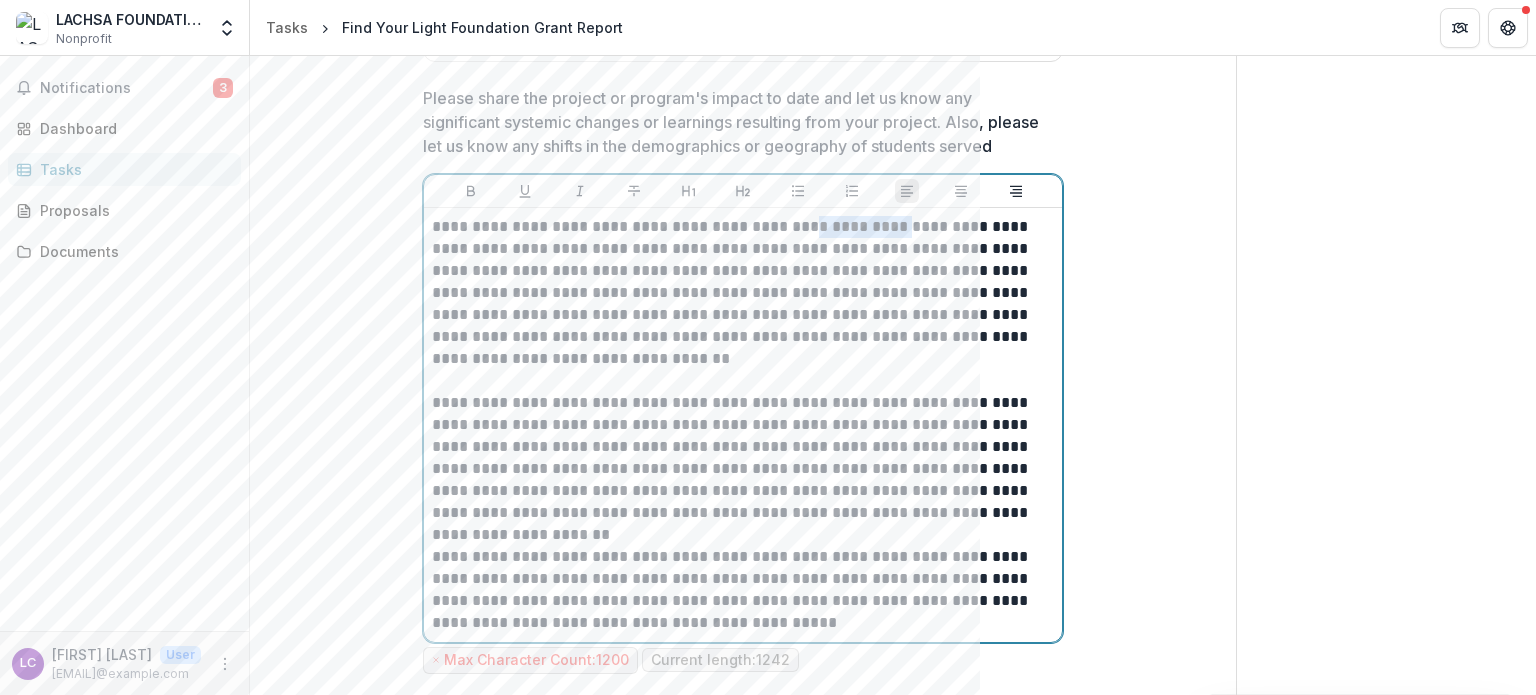 drag, startPoint x: 819, startPoint y: 227, endPoint x: 900, endPoint y: 224, distance: 81.055534 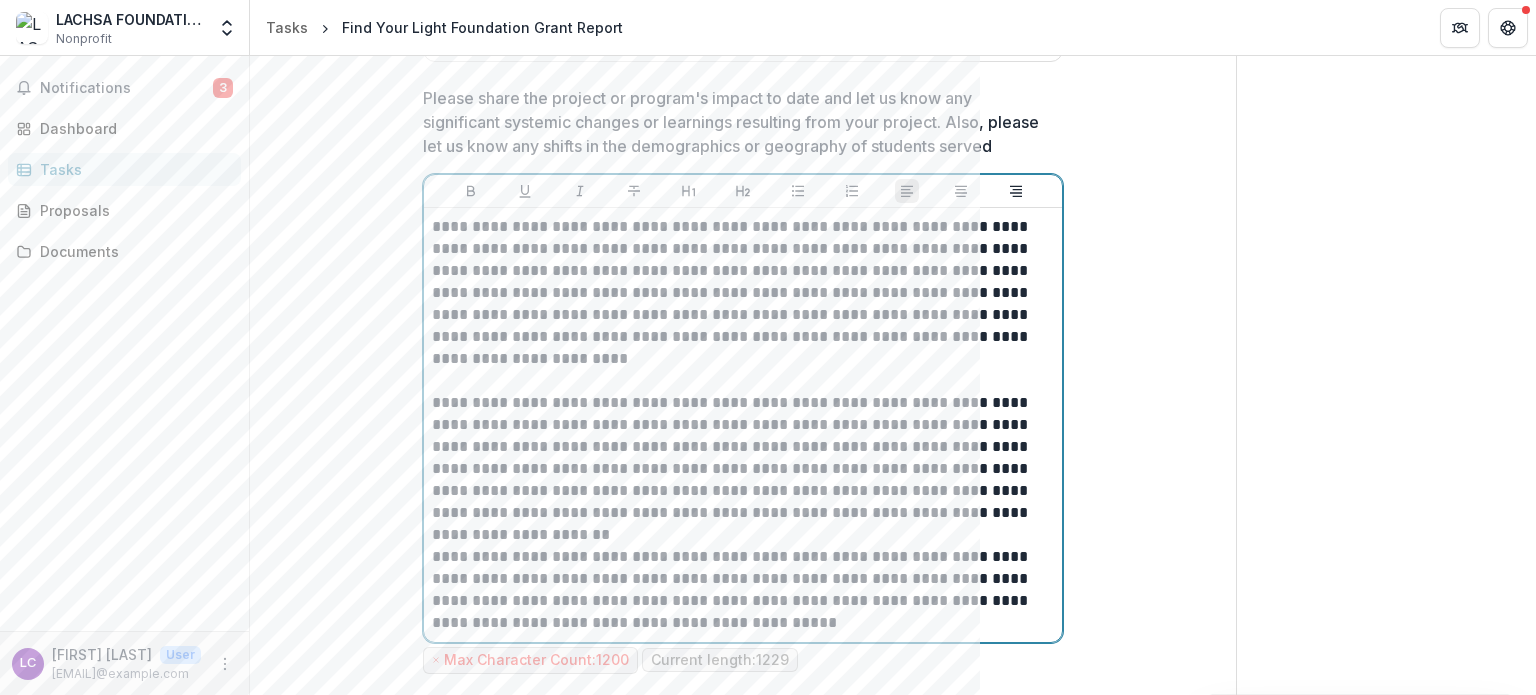 click on "**********" at bounding box center (743, 293) 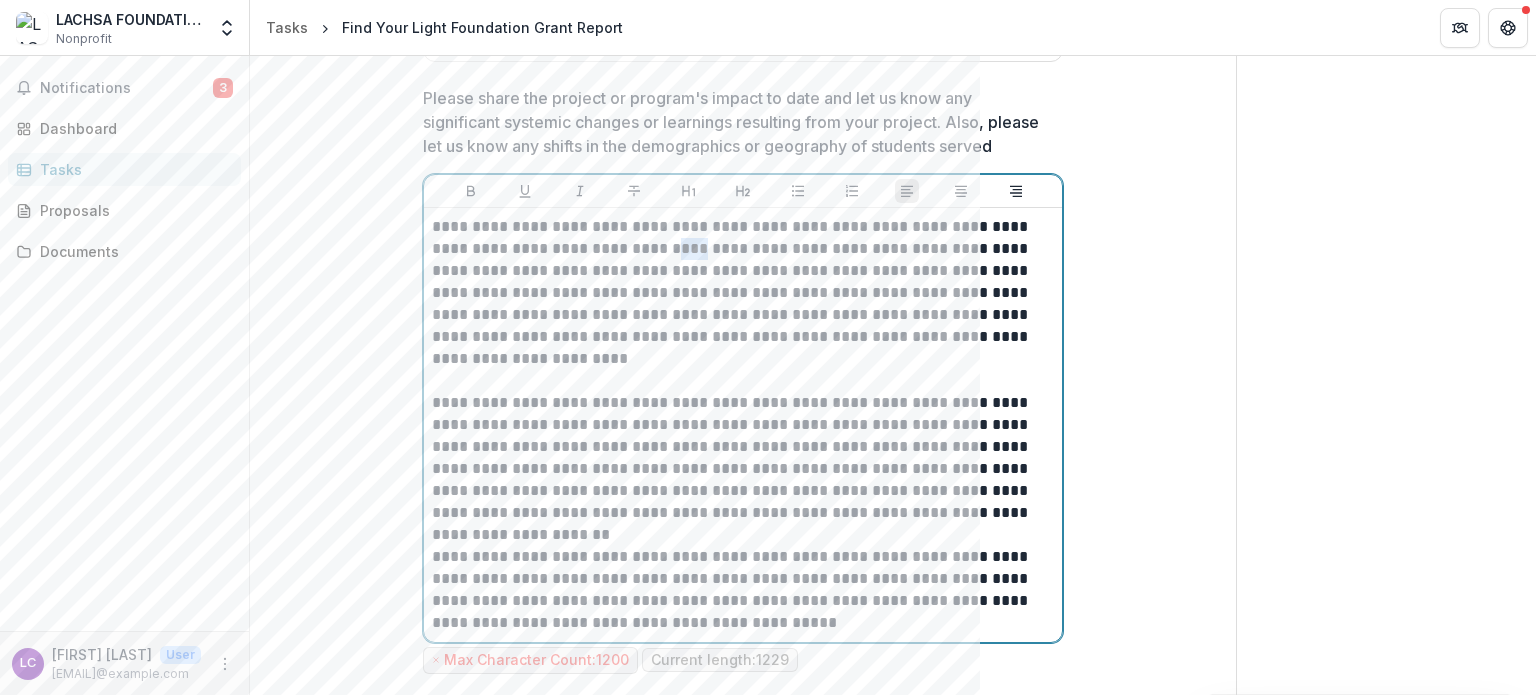 click on "**********" at bounding box center (743, 293) 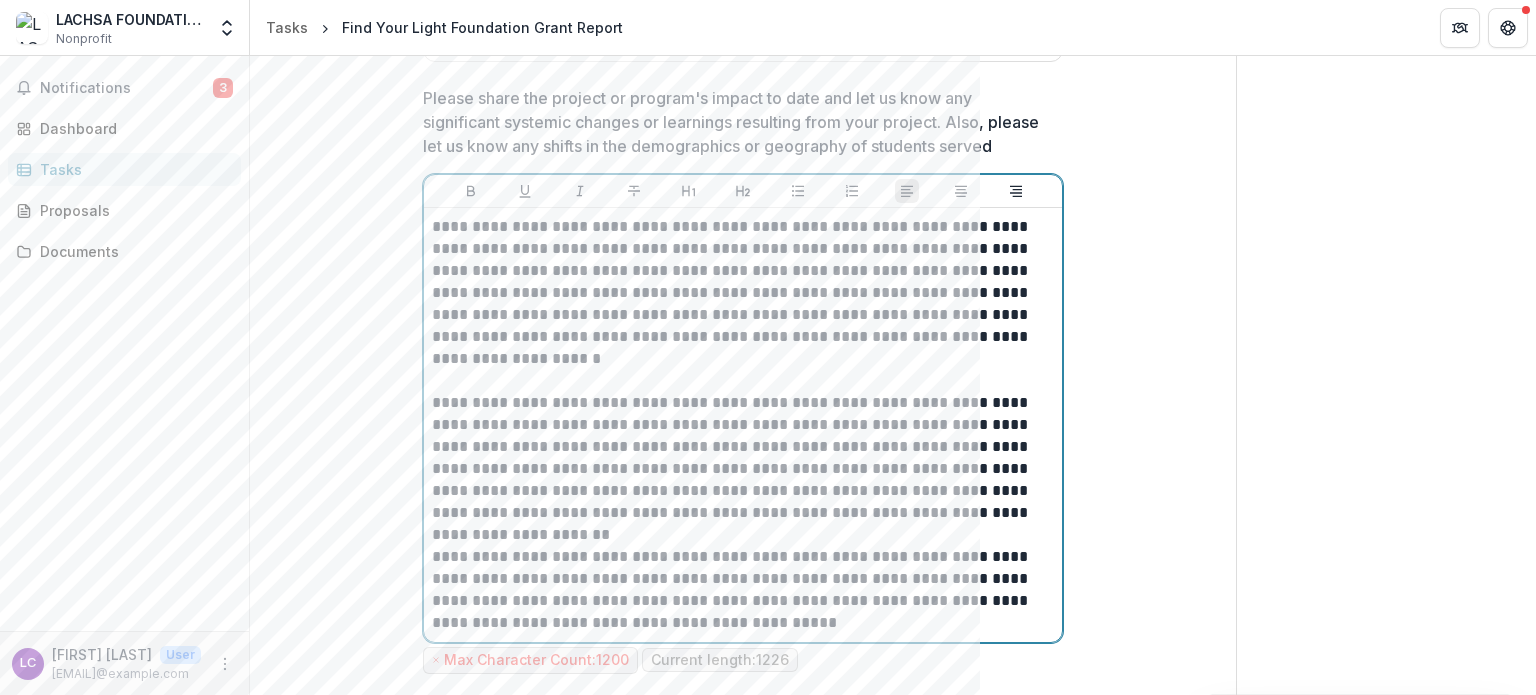 click on "**********" at bounding box center [743, 293] 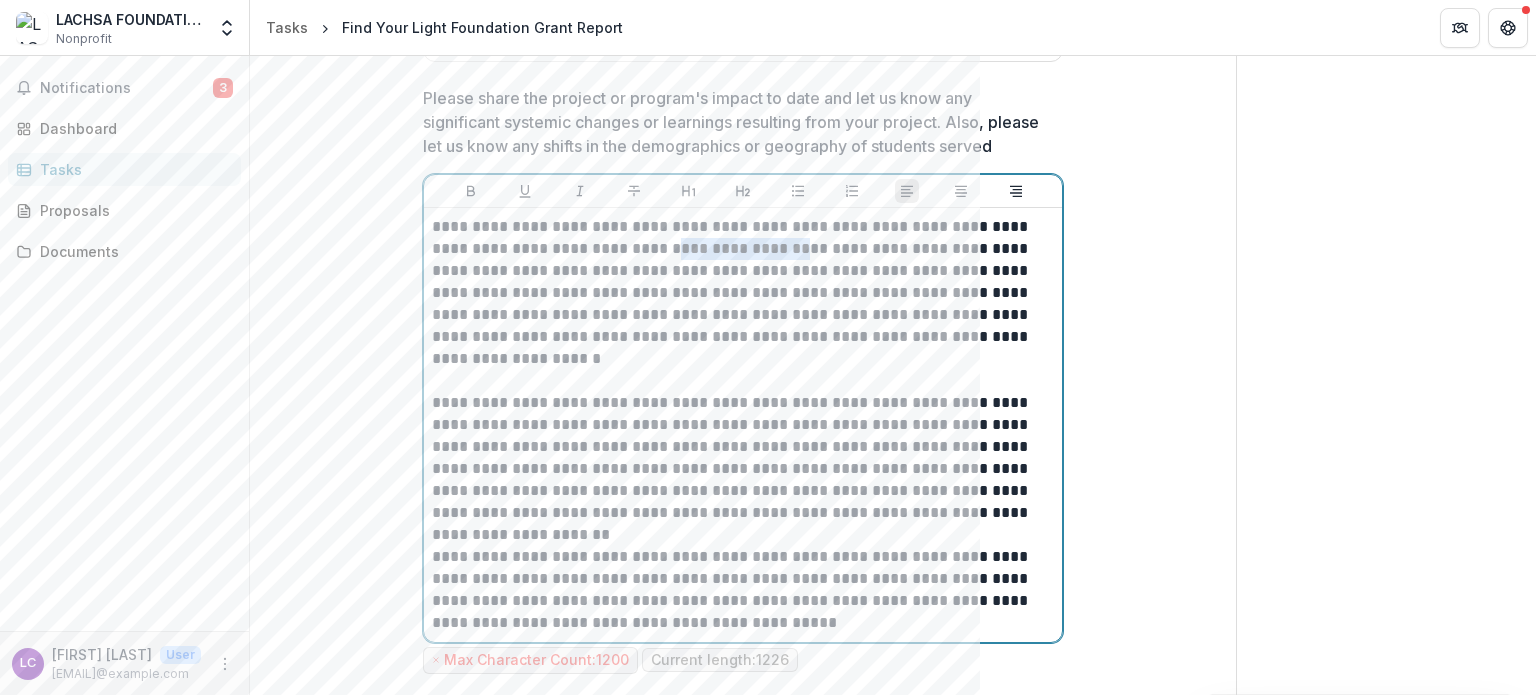 drag, startPoint x: 724, startPoint y: 245, endPoint x: 784, endPoint y: 252, distance: 60.40695 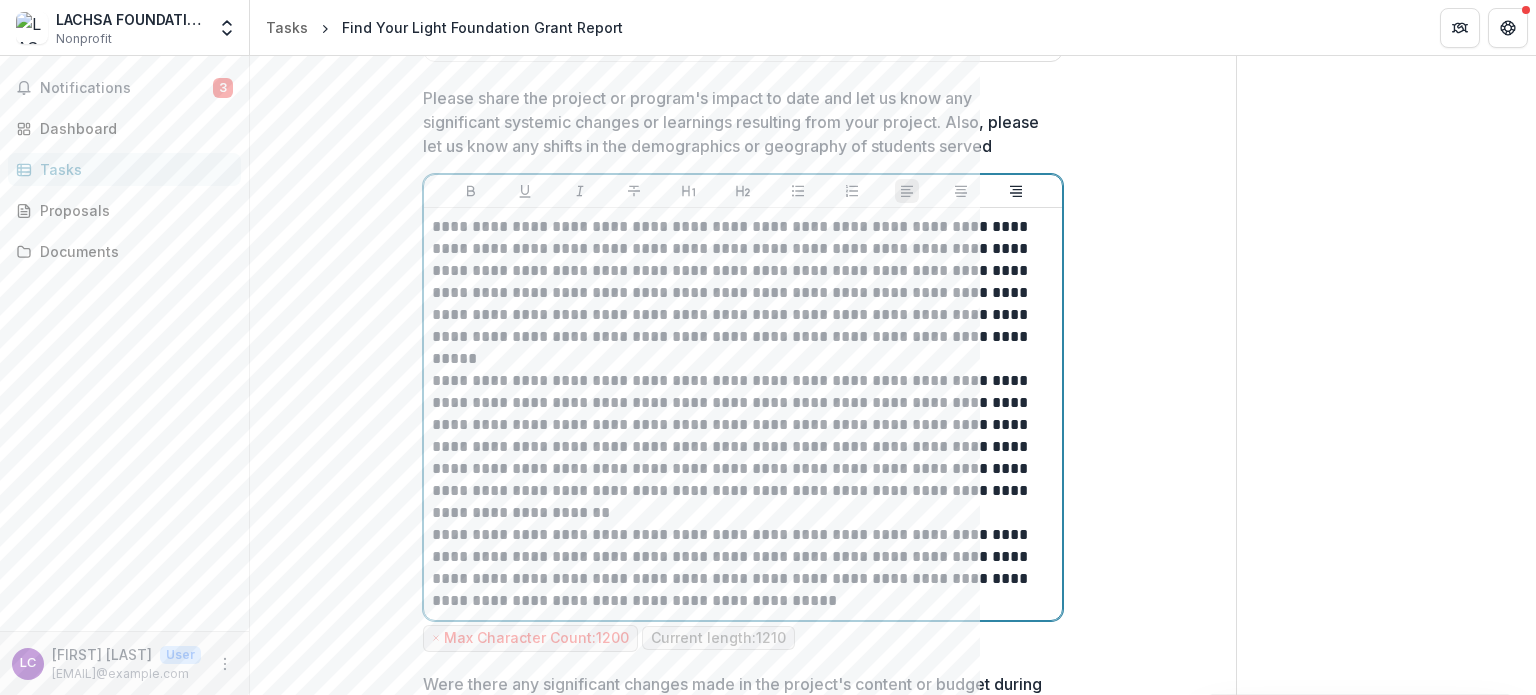 click on "**********" at bounding box center (743, 282) 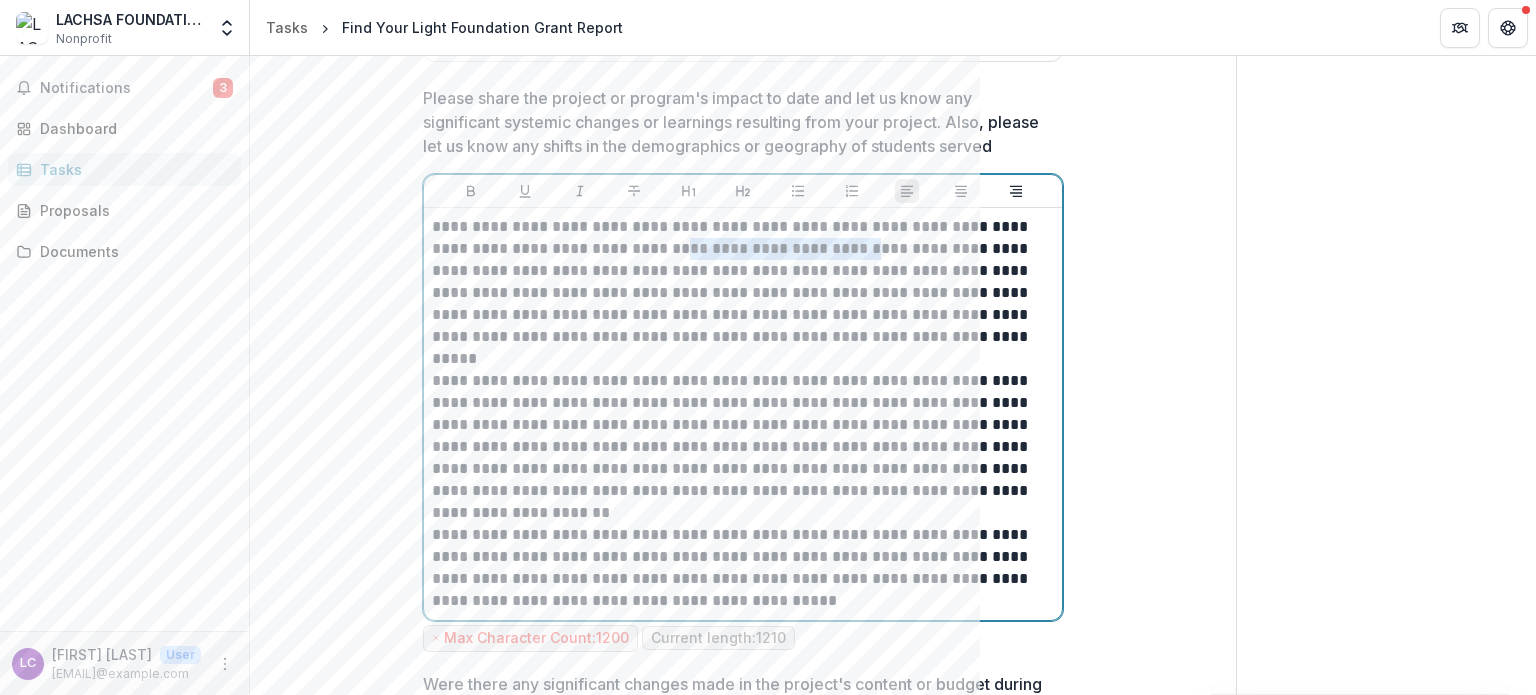 drag, startPoint x: 732, startPoint y: 252, endPoint x: 906, endPoint y: 251, distance: 174.00287 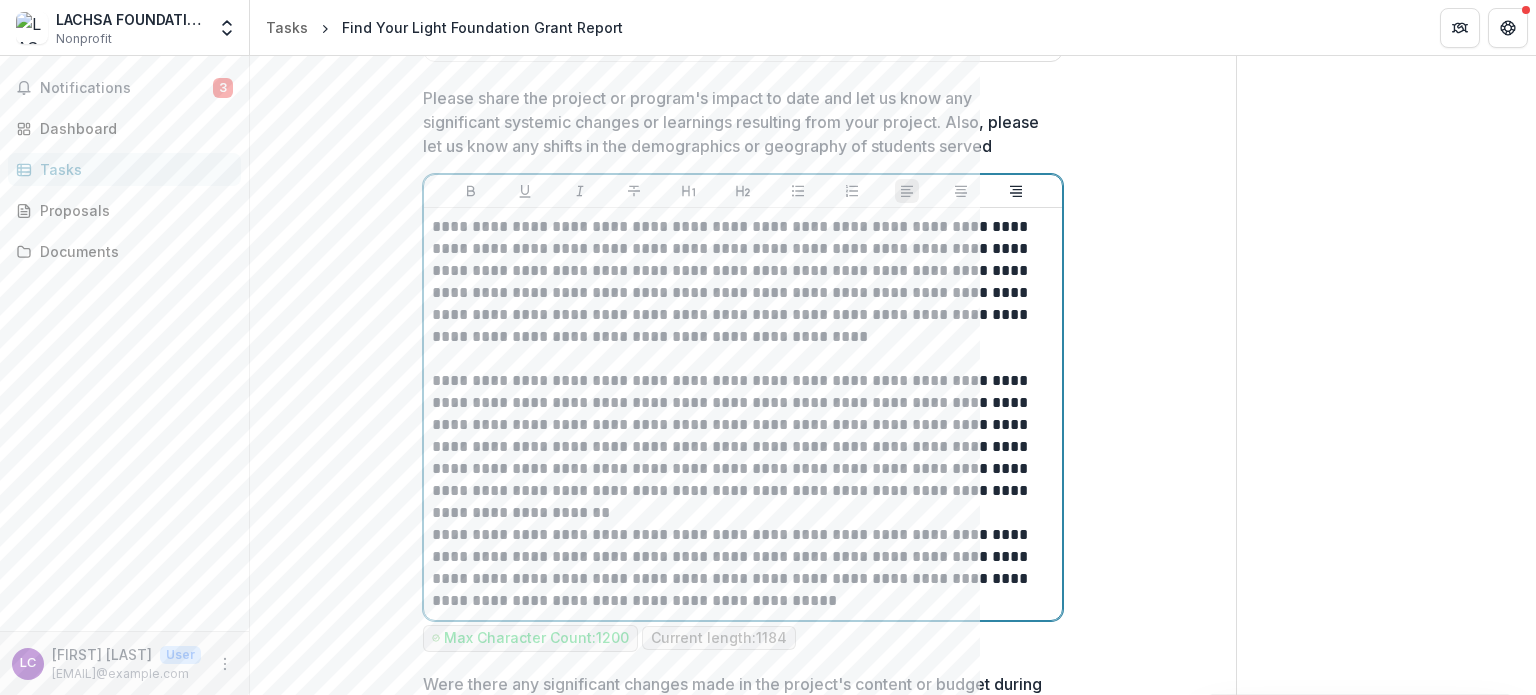 click on "**********" at bounding box center [743, 282] 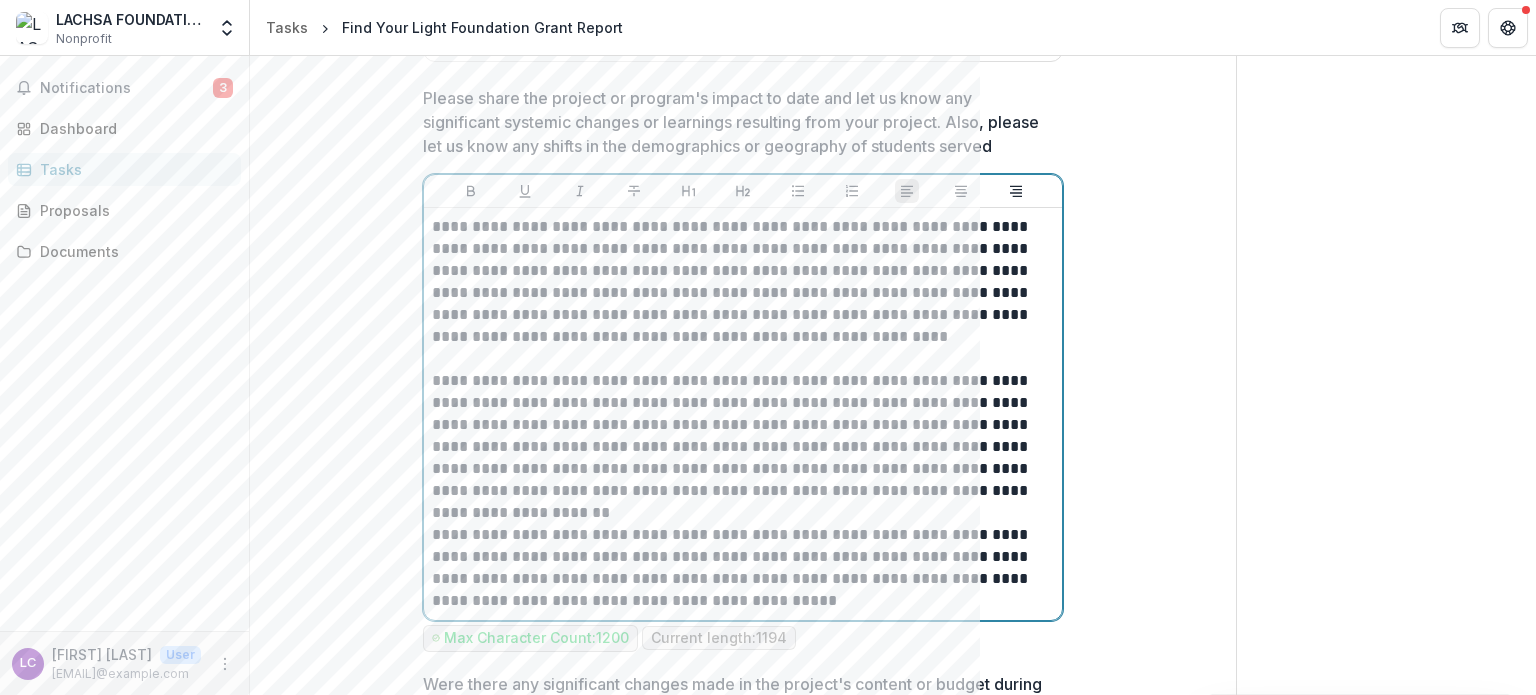 click on "**********" at bounding box center [743, 282] 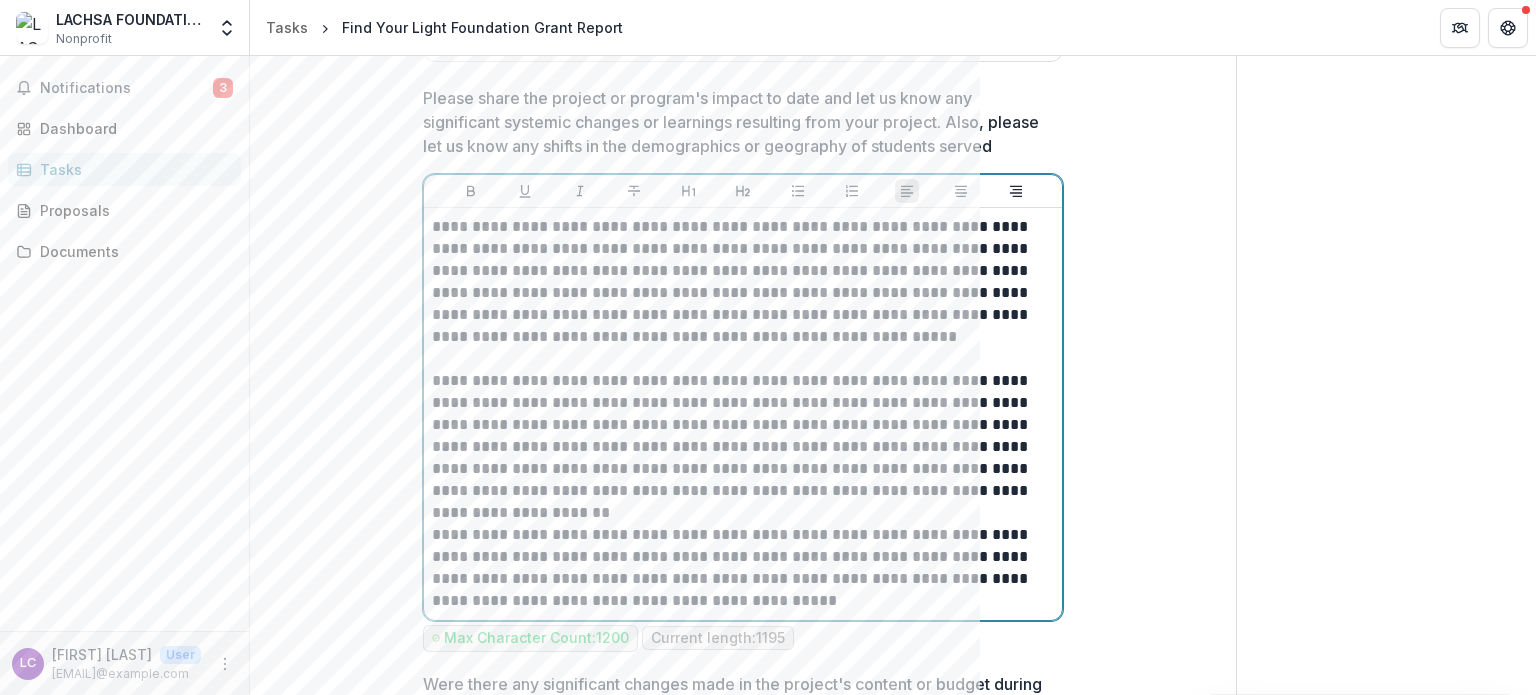 click on "**********" at bounding box center [743, 282] 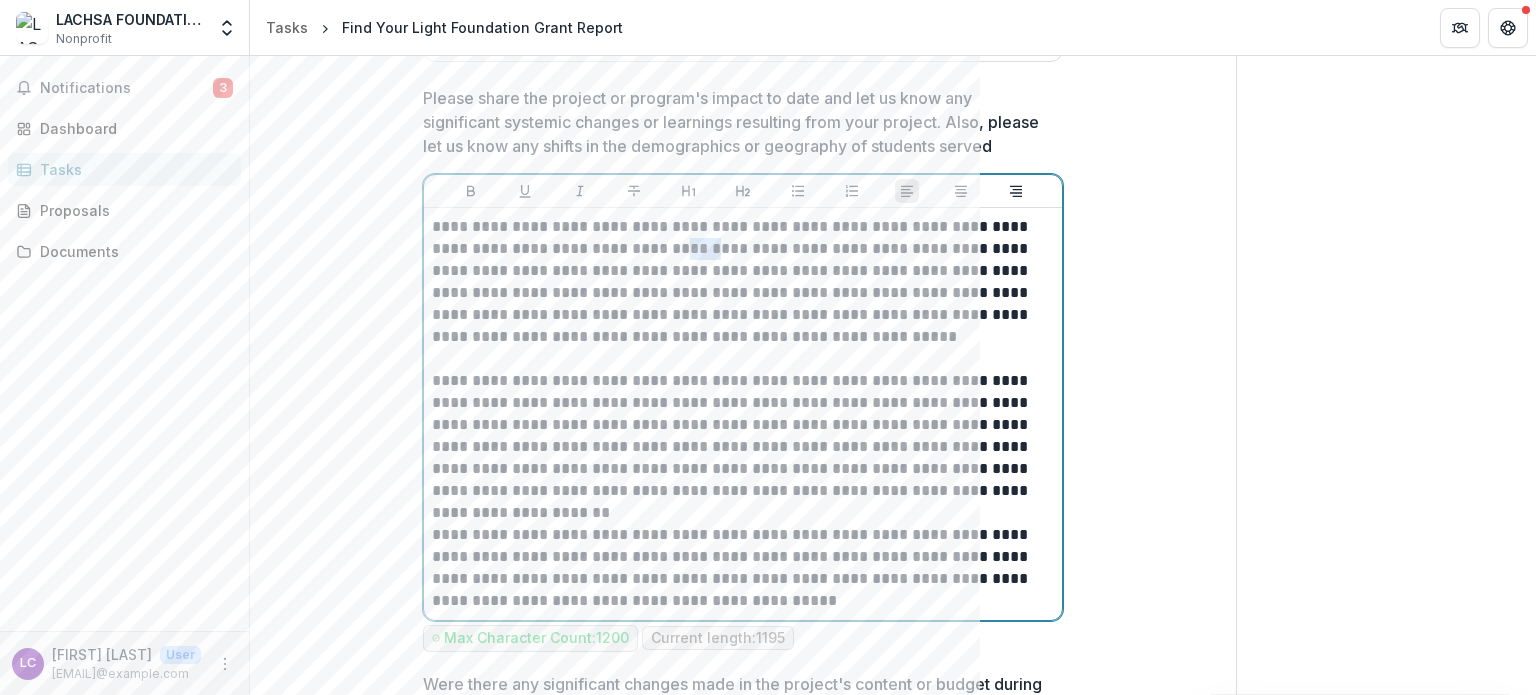 click on "**********" at bounding box center [743, 282] 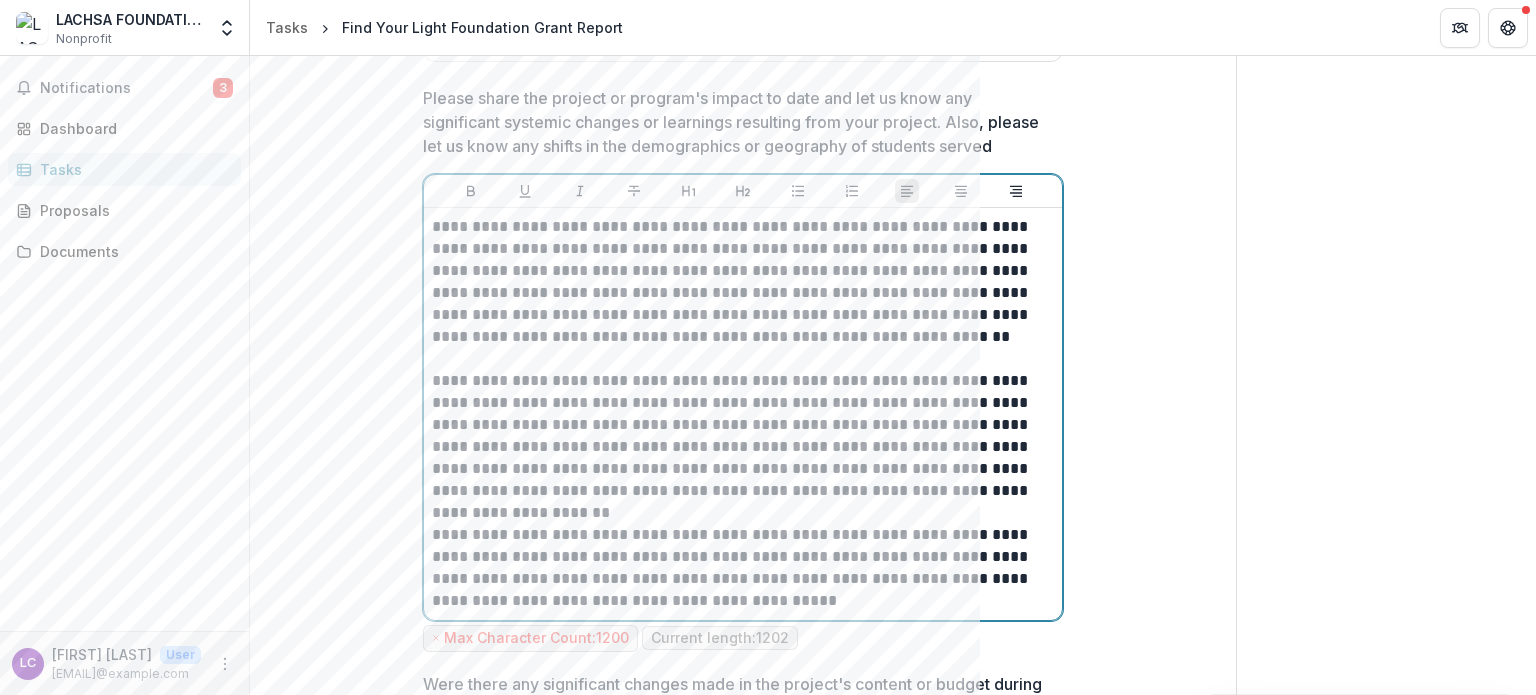 click on "**********" at bounding box center (743, 282) 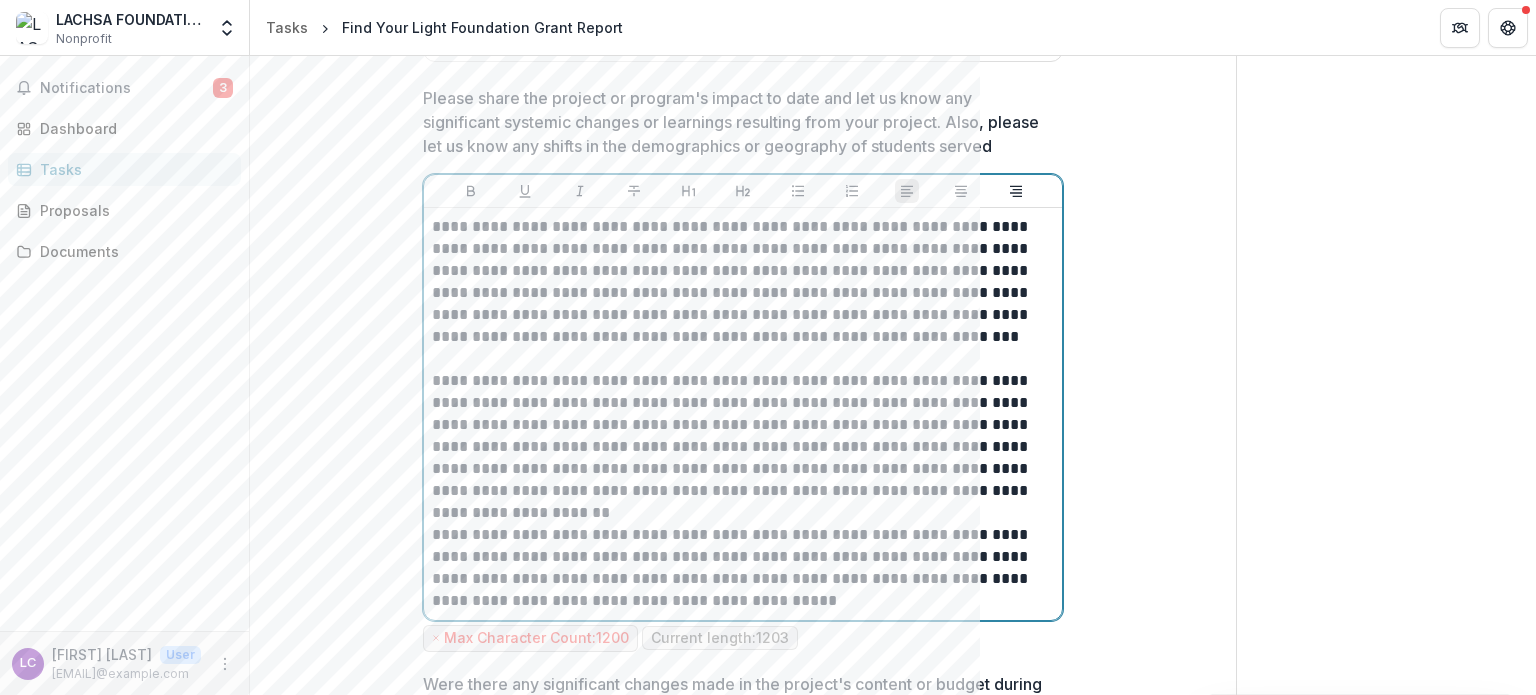 click on "**********" at bounding box center [743, 282] 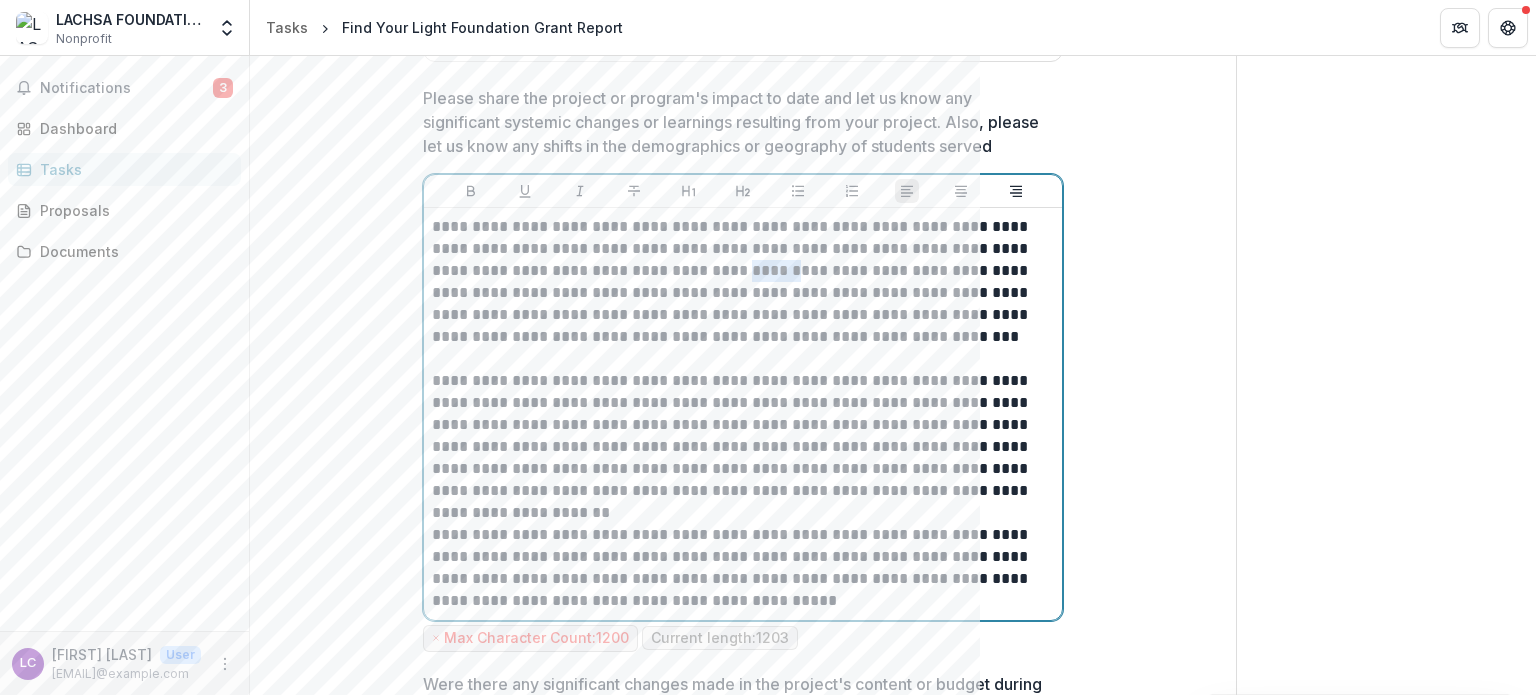click on "**********" at bounding box center [743, 282] 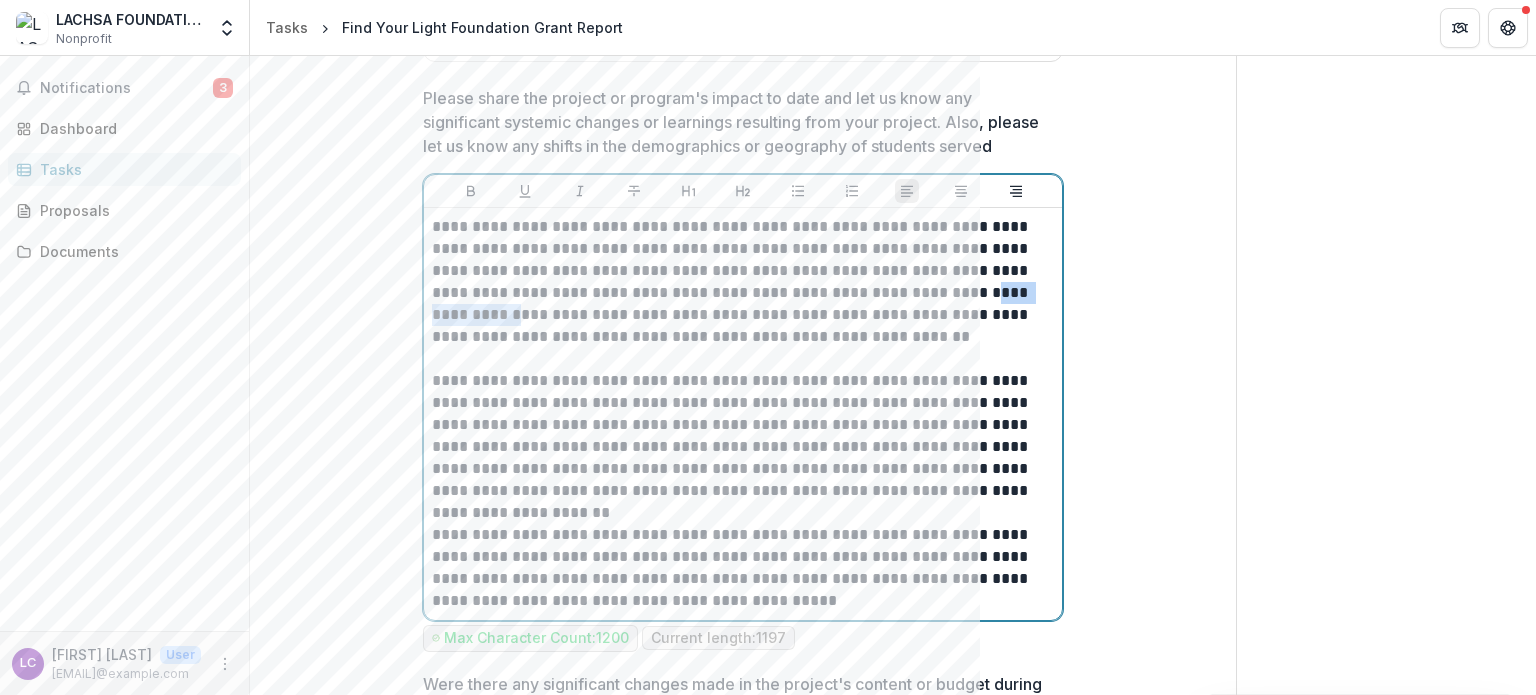 drag, startPoint x: 1000, startPoint y: 291, endPoint x: 523, endPoint y: 314, distance: 477.5542 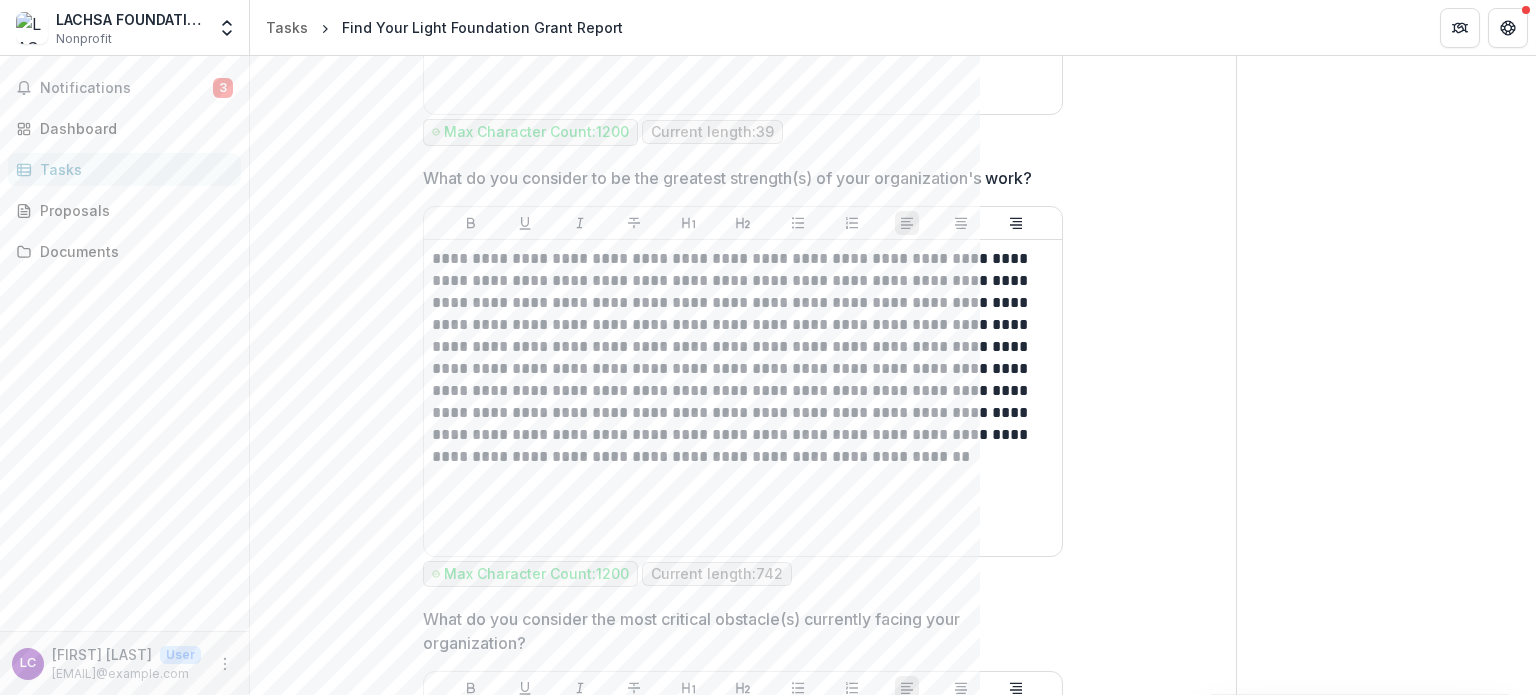scroll, scrollTop: 2400, scrollLeft: 0, axis: vertical 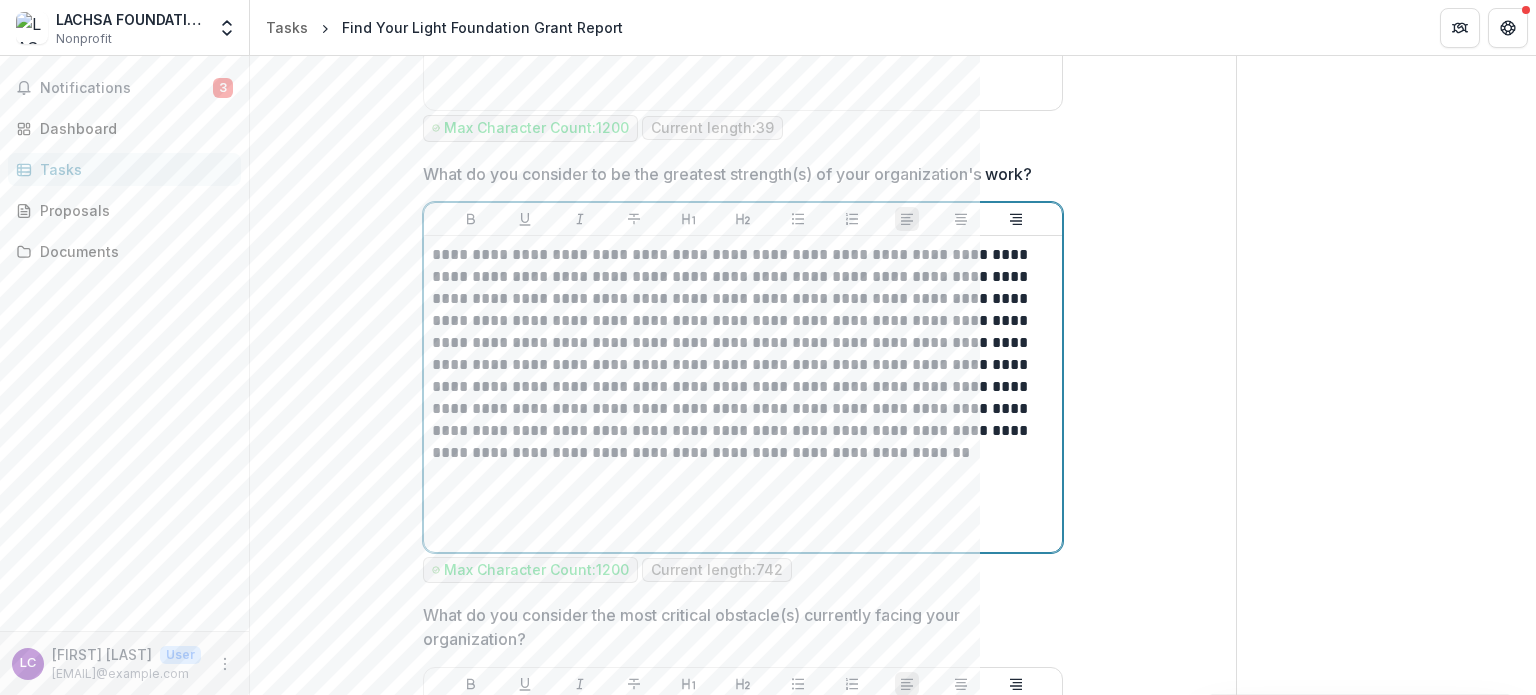 click on "**********" at bounding box center [743, 354] 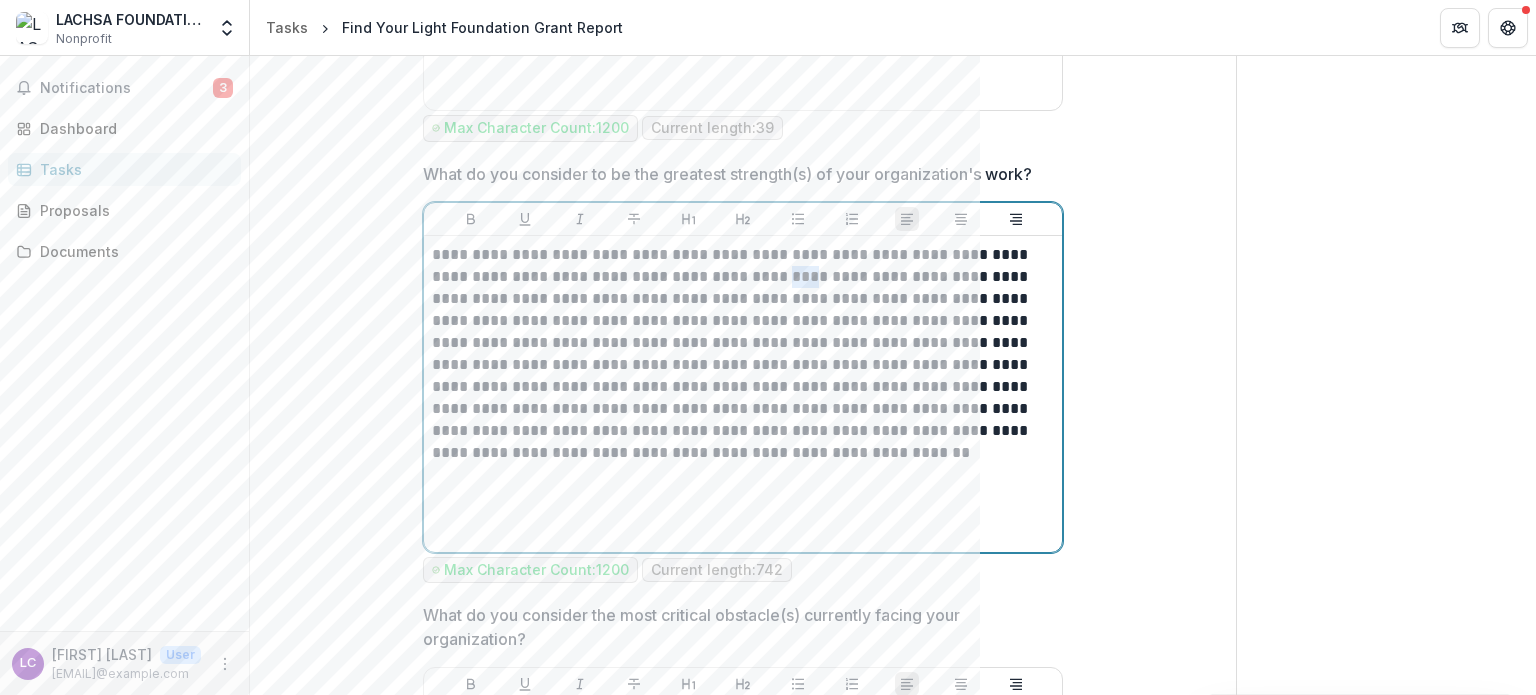click on "**********" at bounding box center [743, 354] 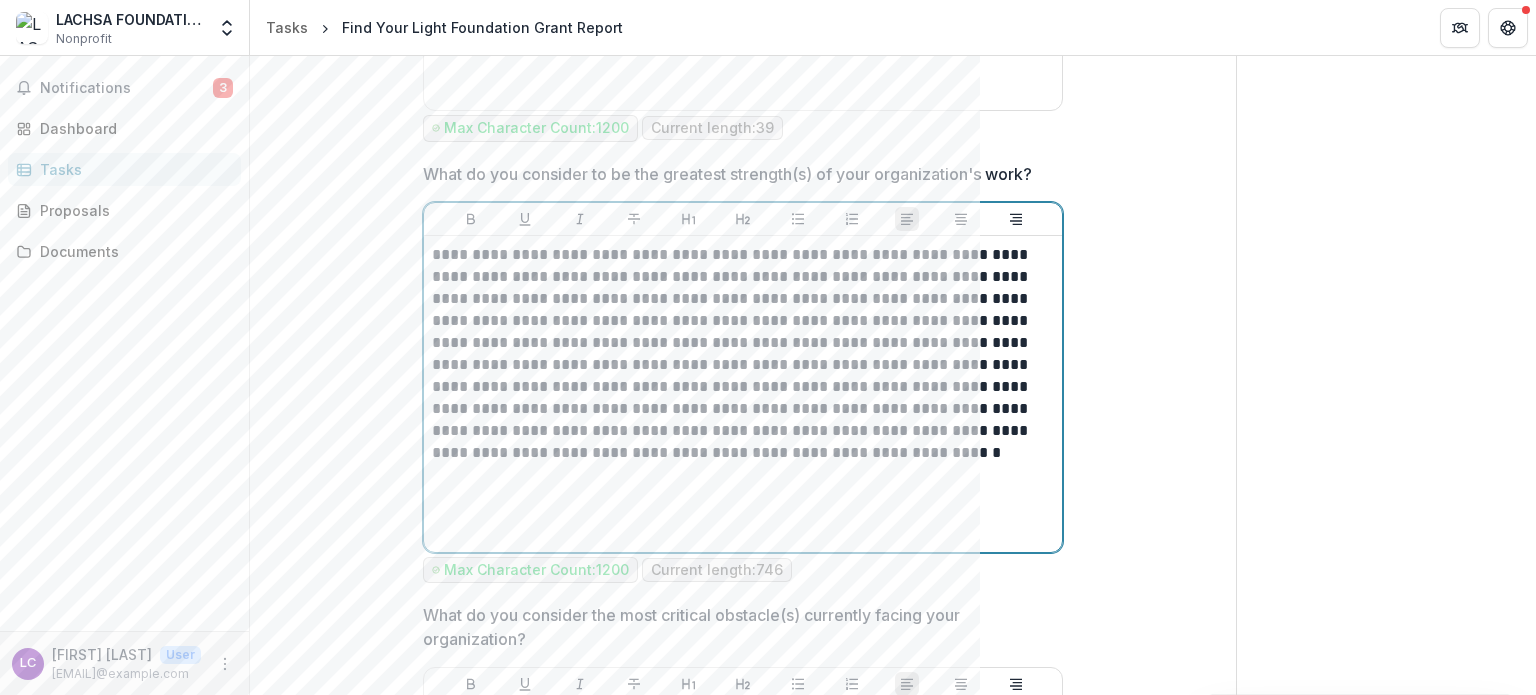 click on "**********" at bounding box center (743, 354) 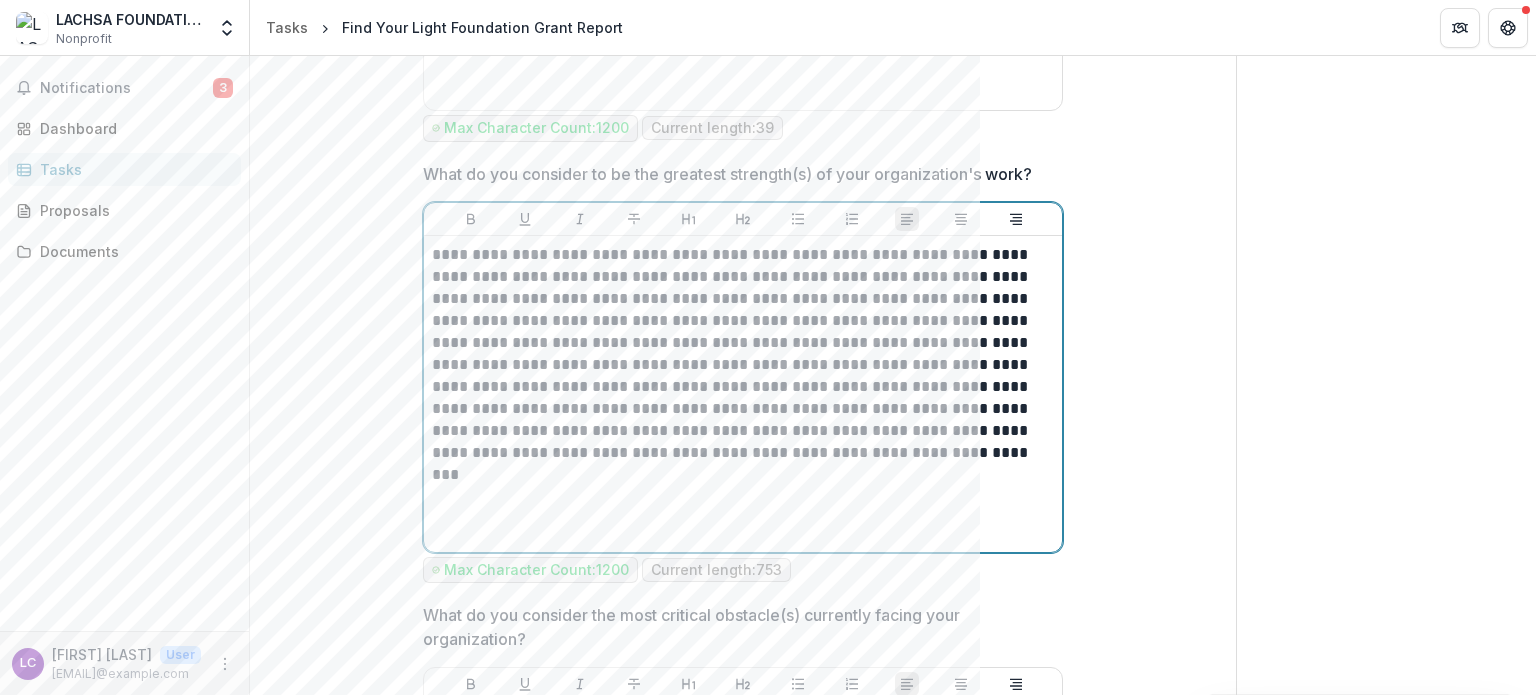 click on "**********" at bounding box center (743, 354) 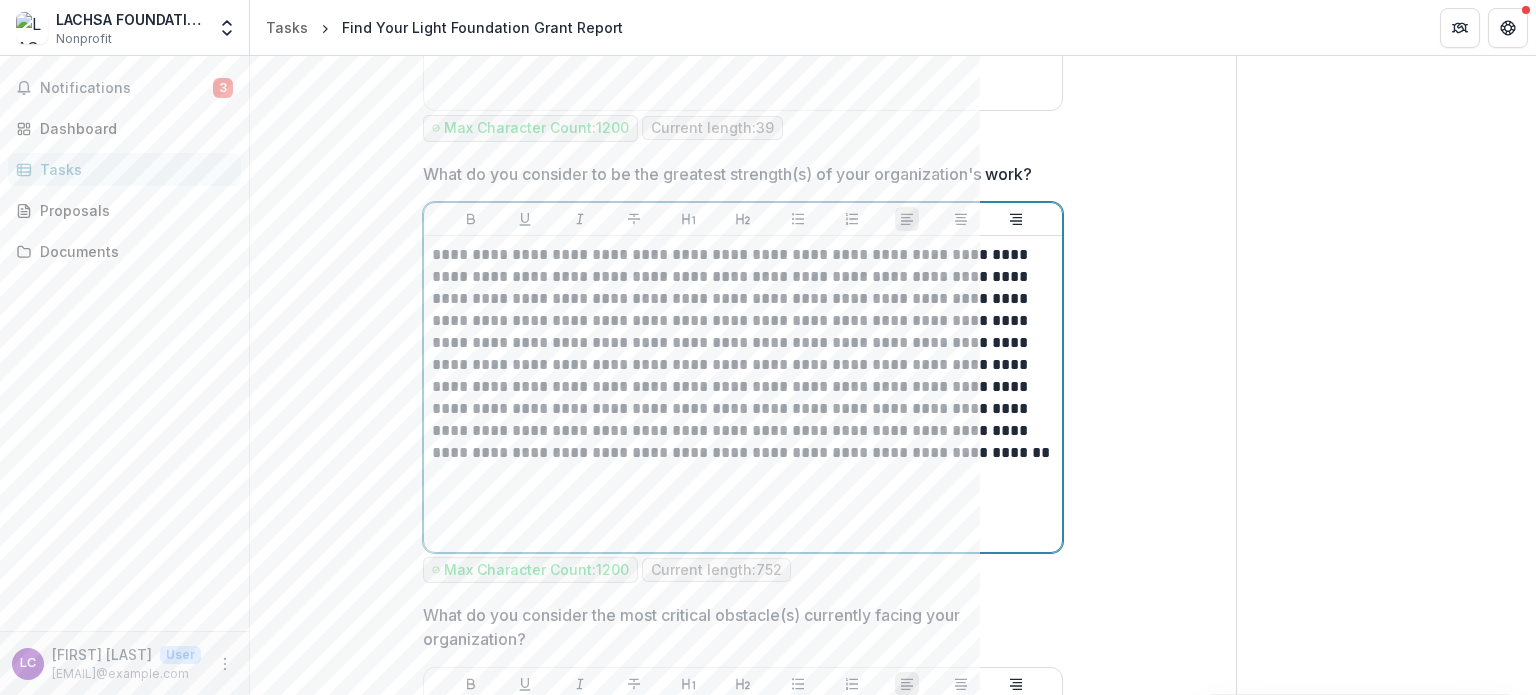 click on "**********" at bounding box center [743, 354] 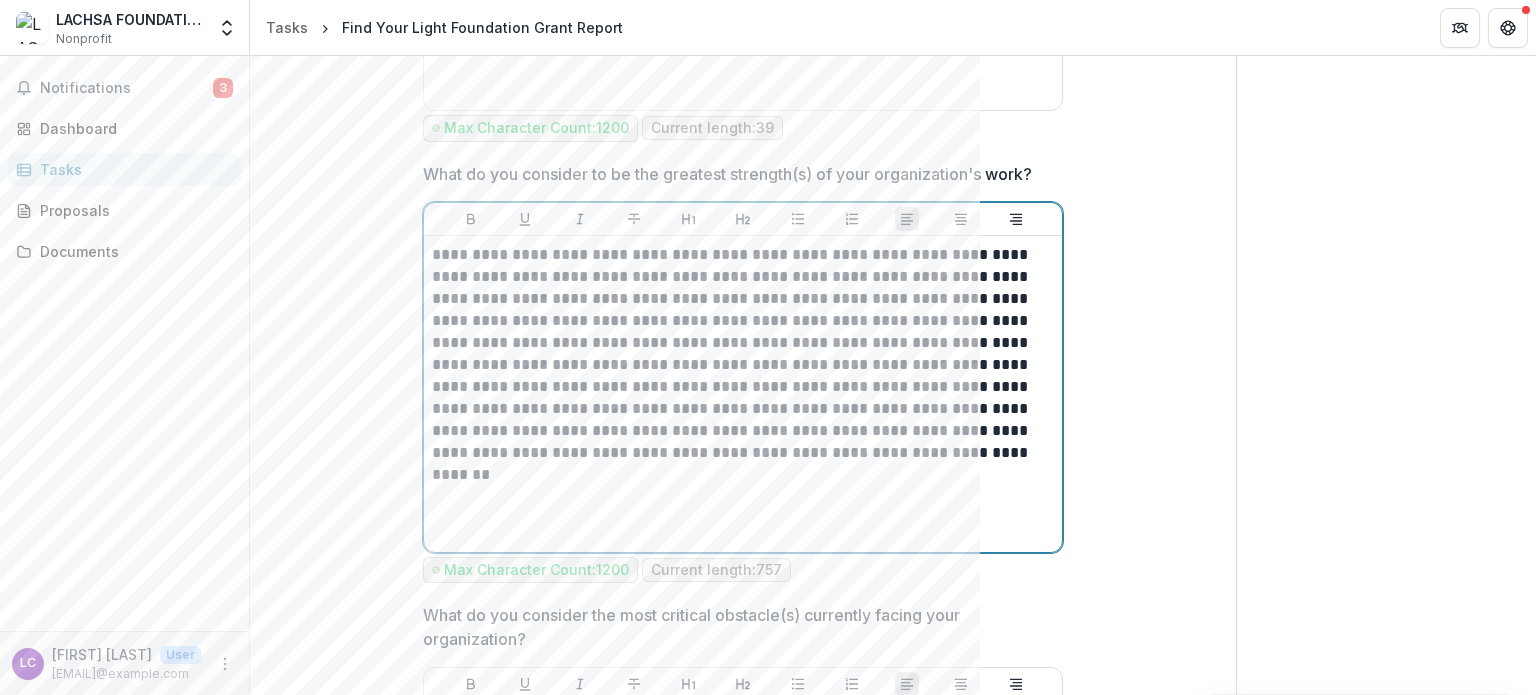 click on "**********" at bounding box center (743, 354) 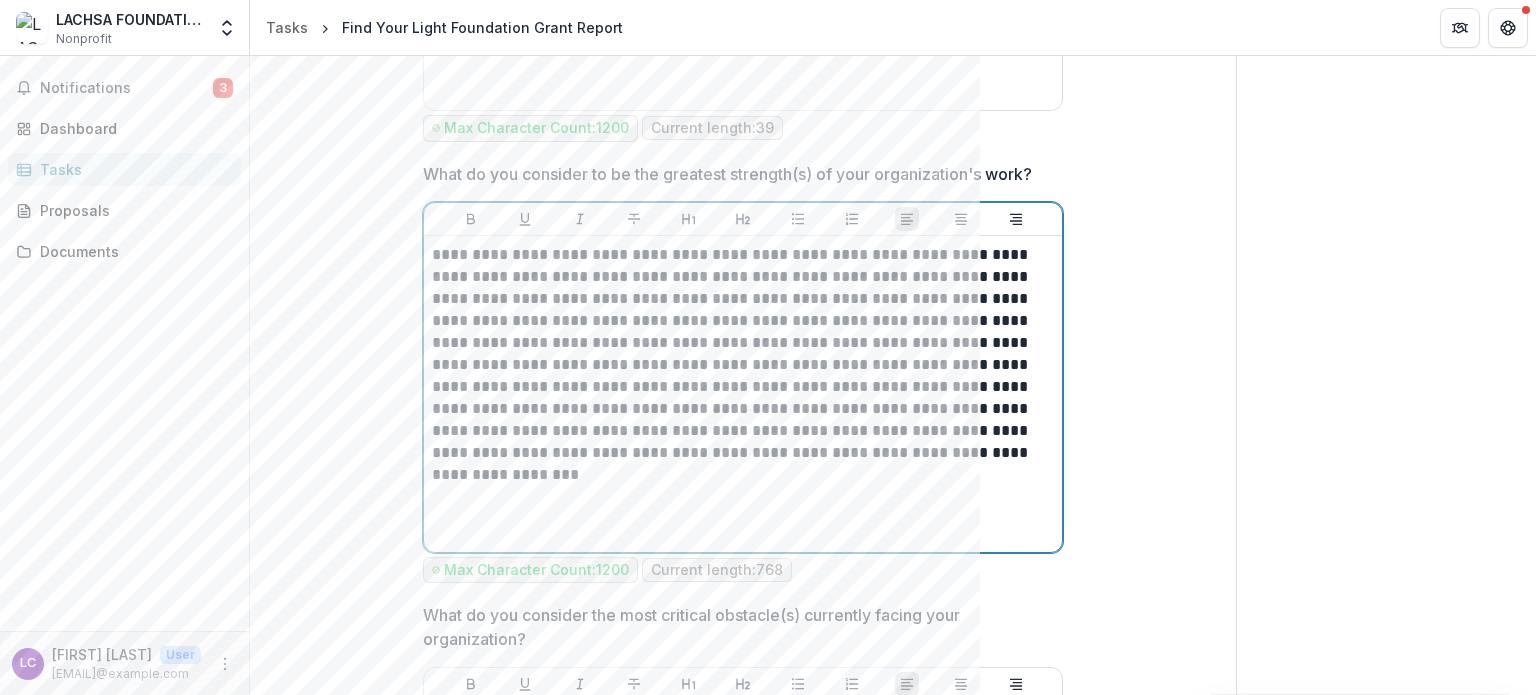 click on "**********" at bounding box center [743, 354] 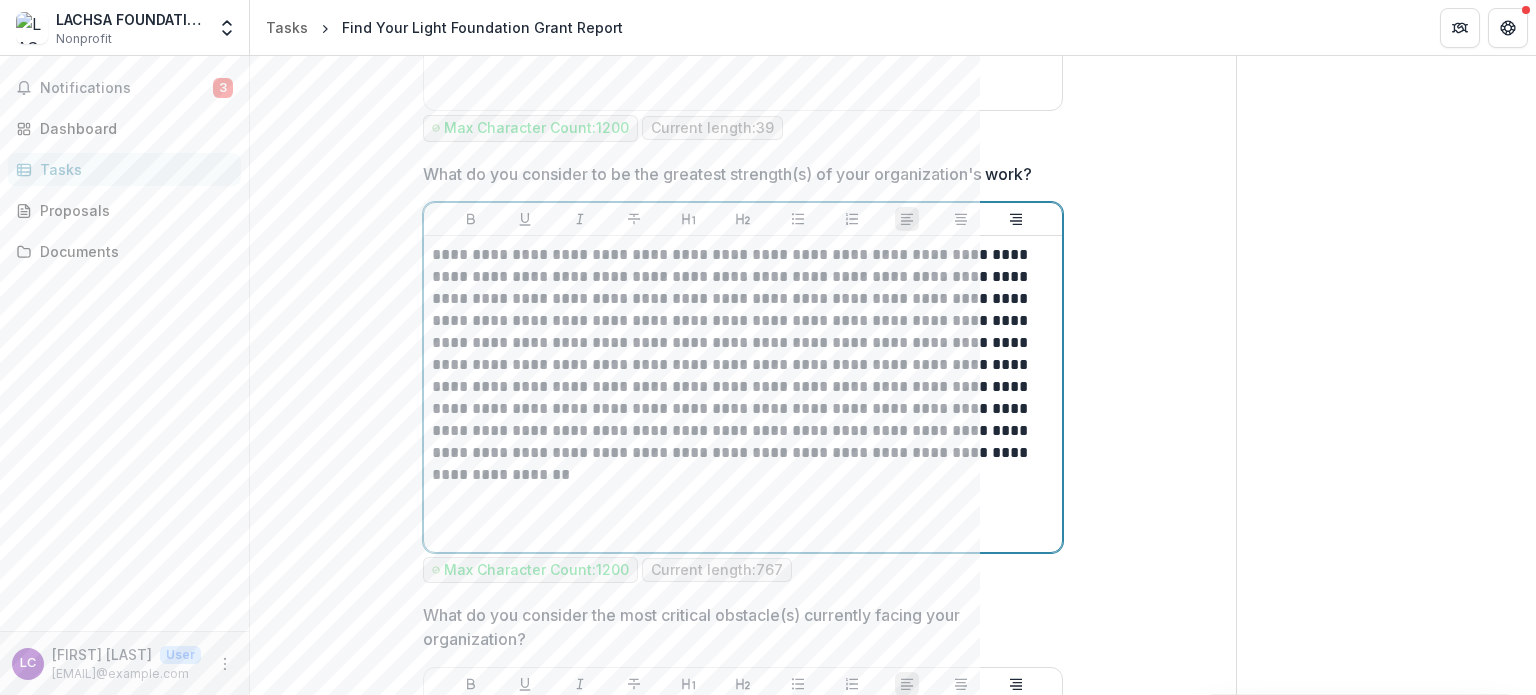 click on "**********" at bounding box center (743, 354) 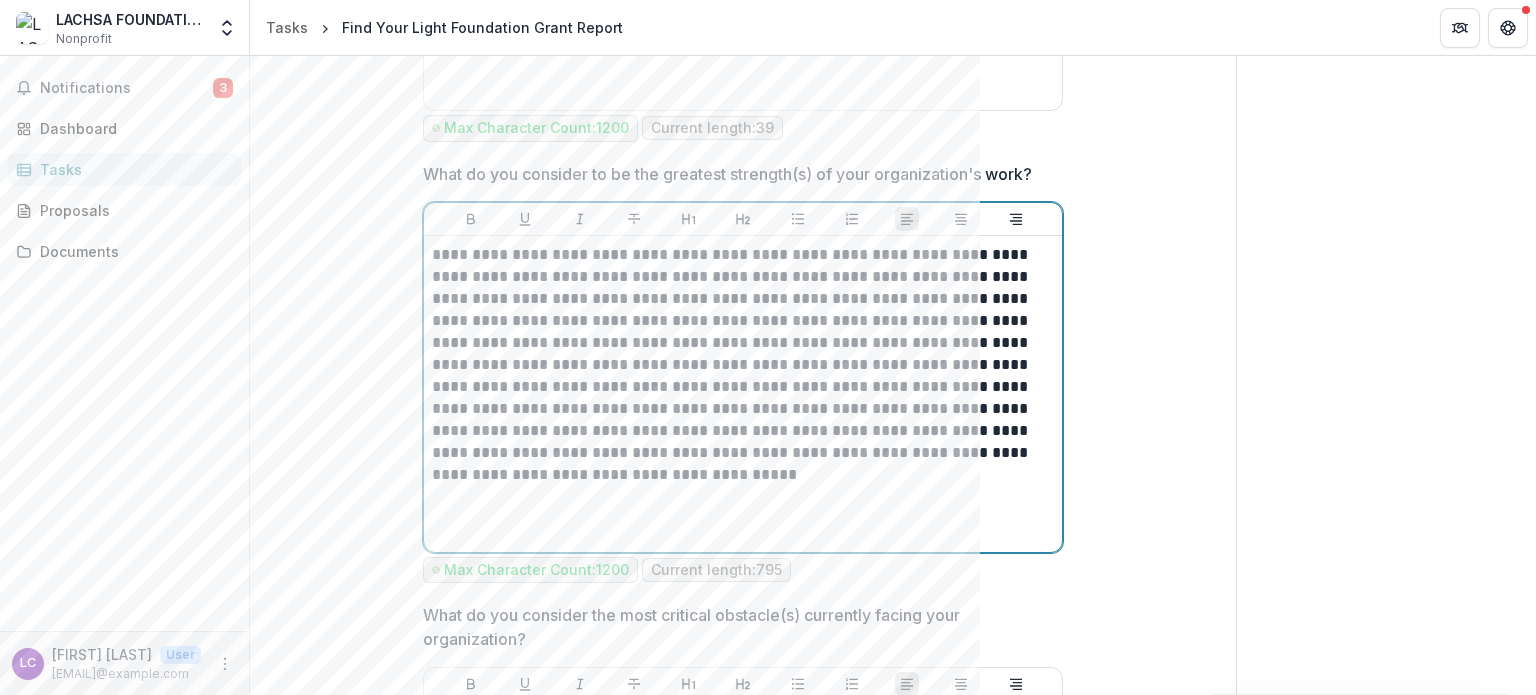 click on "**********" at bounding box center (743, 354) 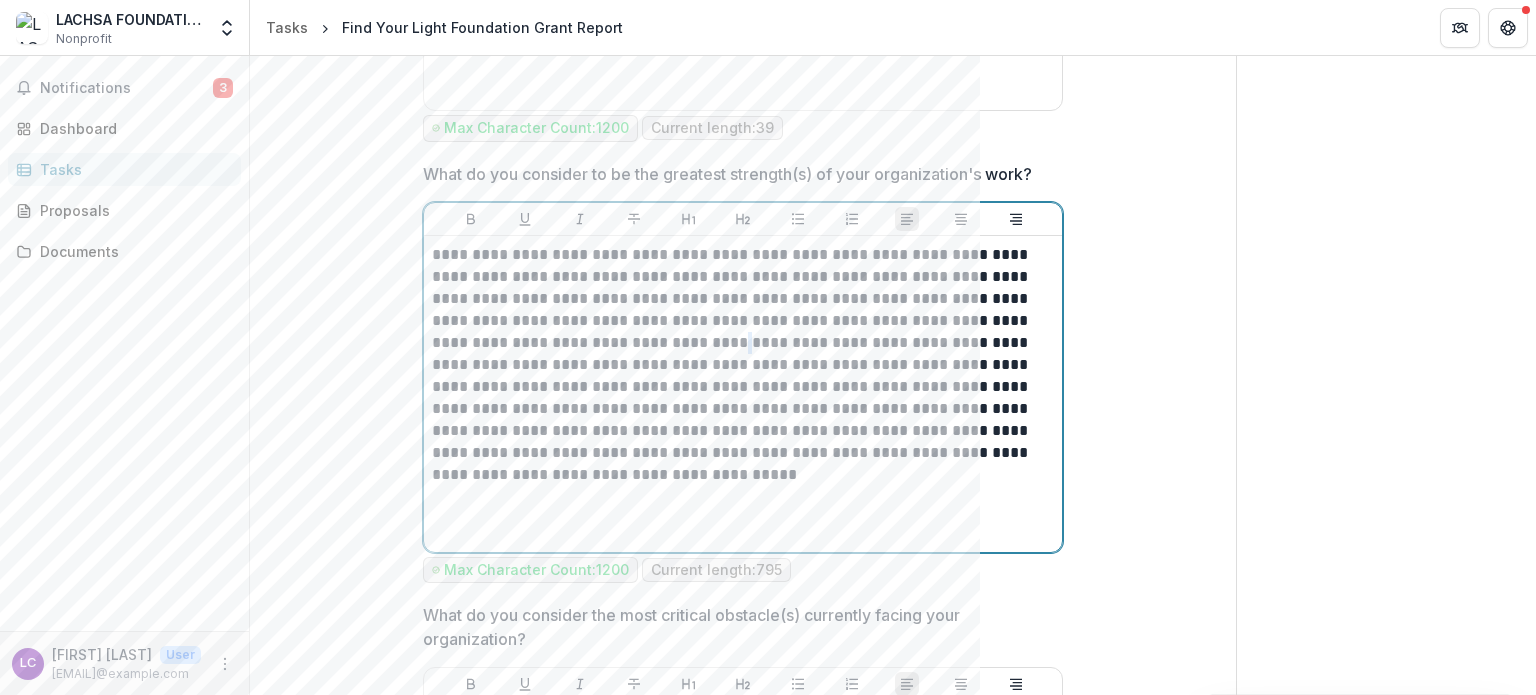 click on "**********" at bounding box center [743, 354] 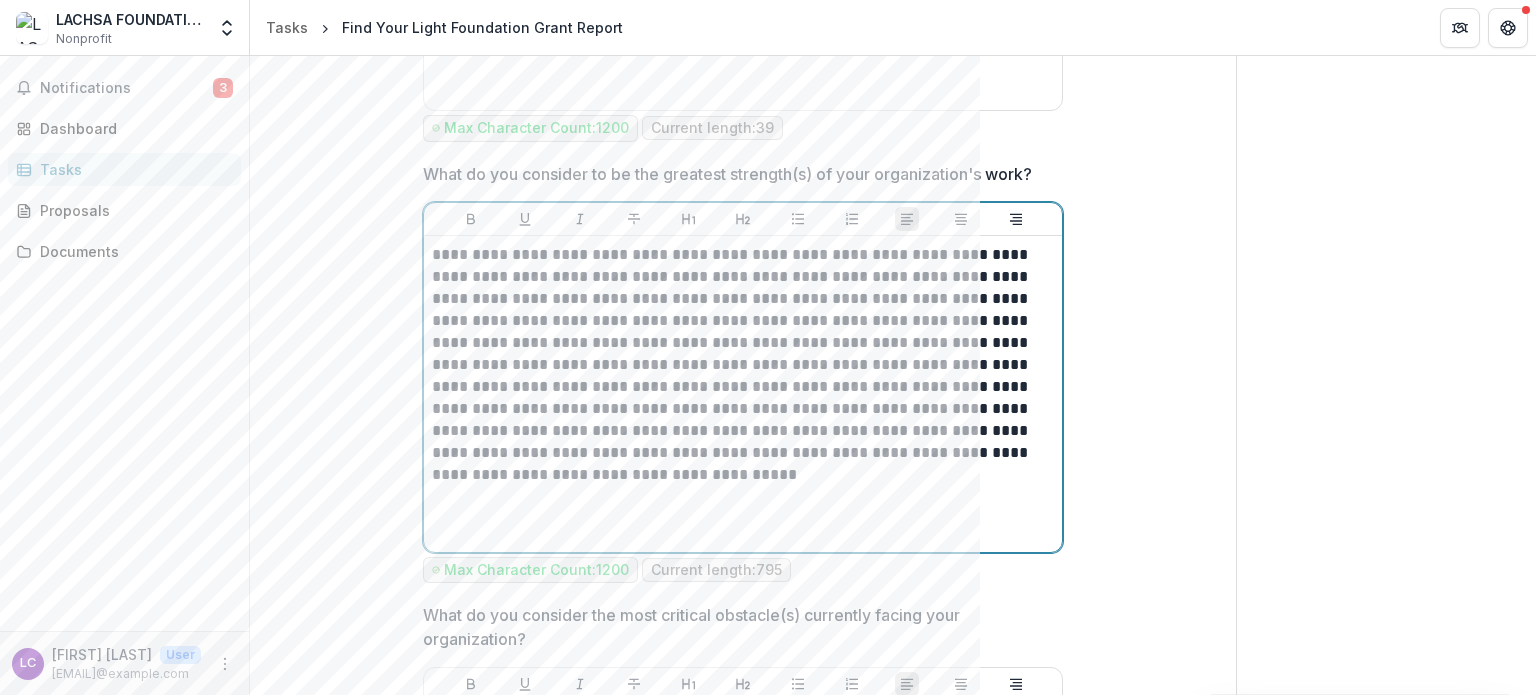 click on "**********" at bounding box center (743, 354) 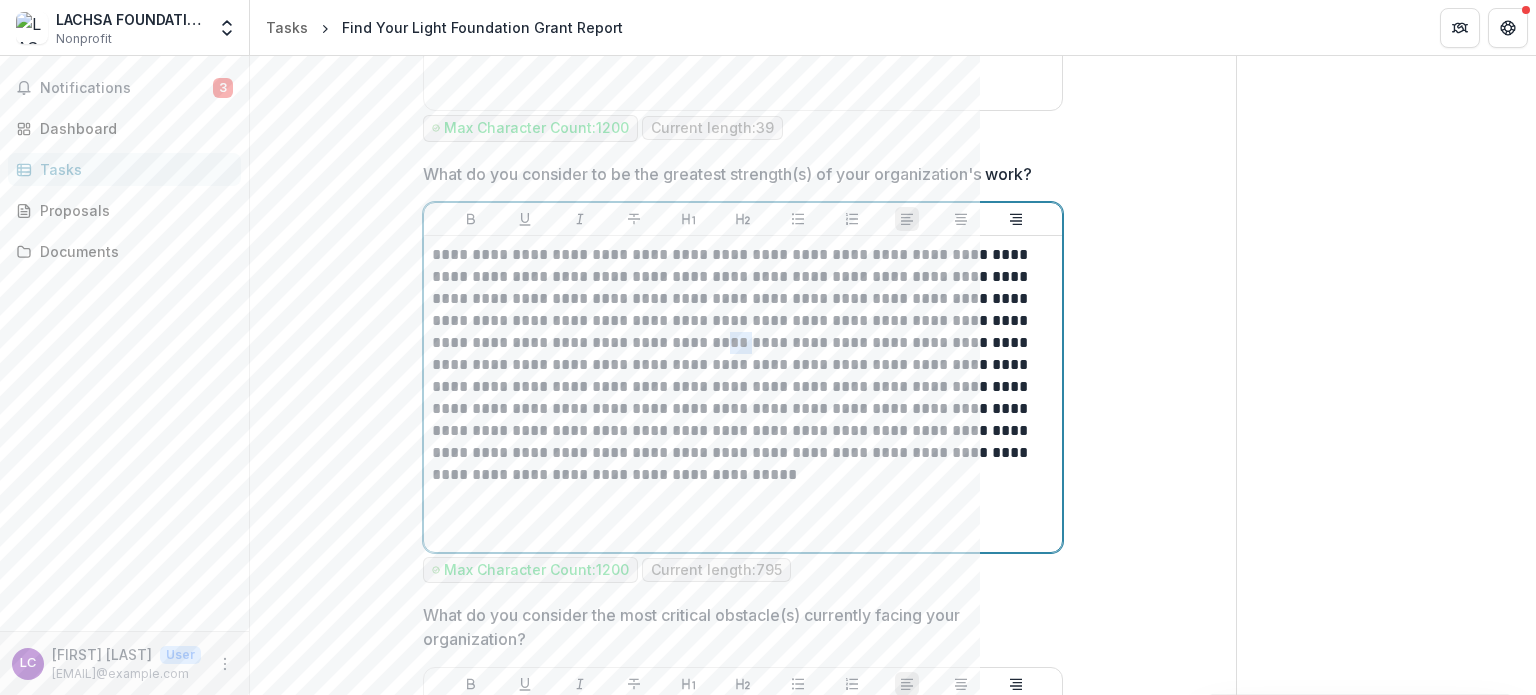 click on "**********" at bounding box center (743, 354) 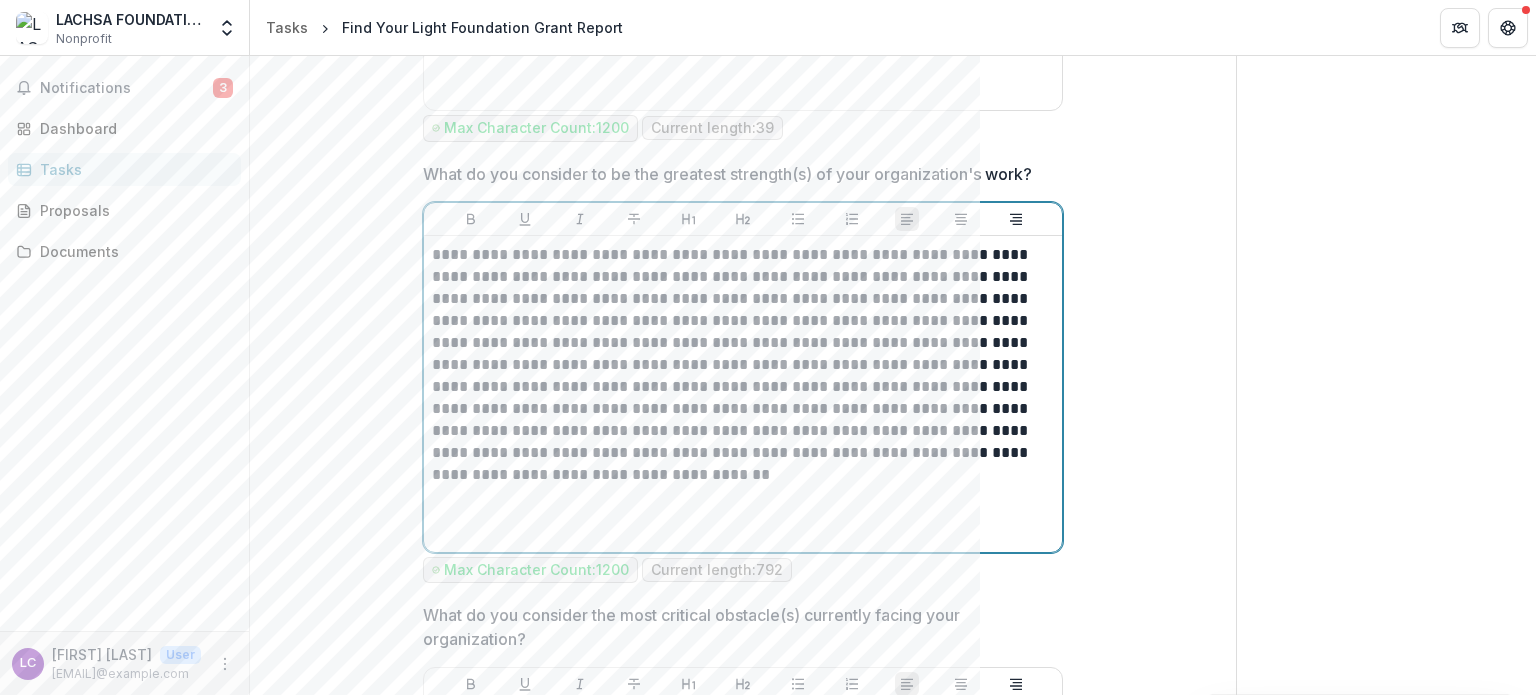 click on "**********" at bounding box center [743, 354] 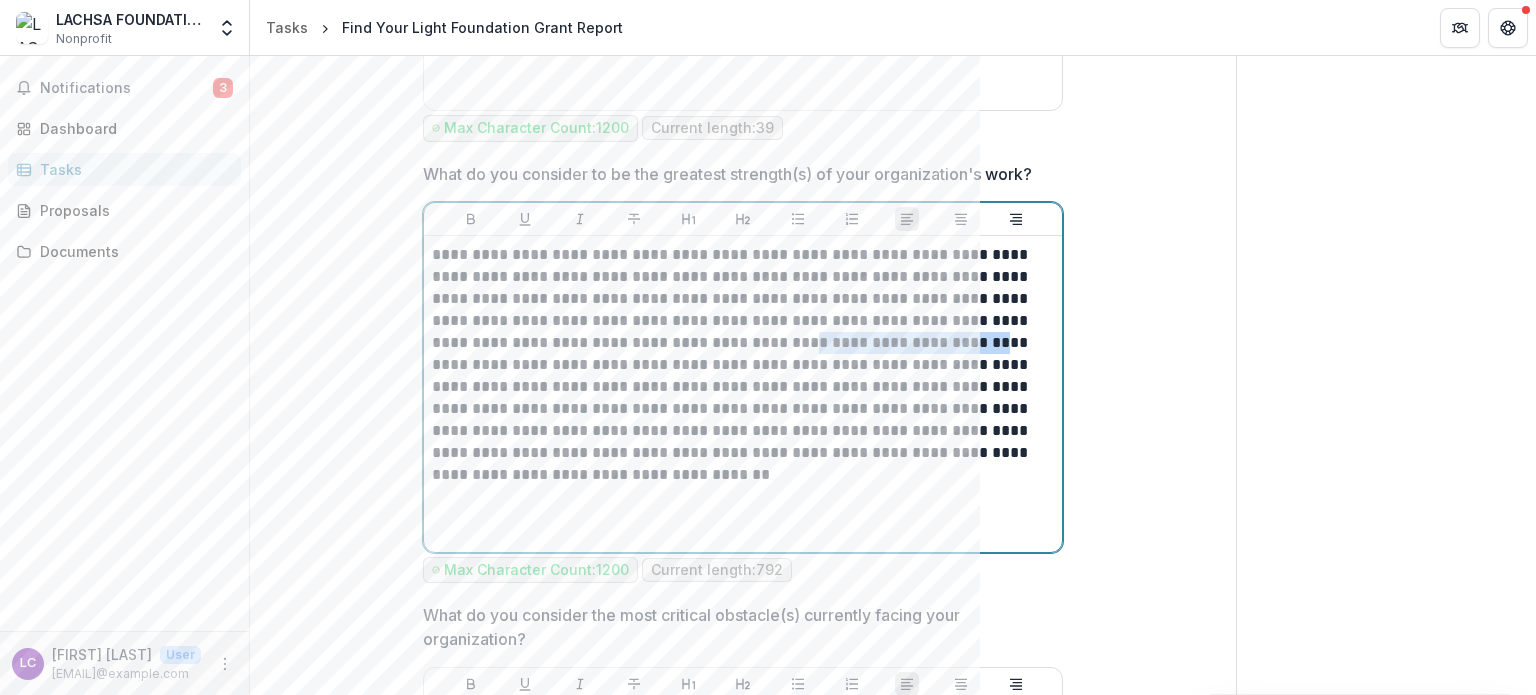drag, startPoint x: 647, startPoint y: 344, endPoint x: 806, endPoint y: 333, distance: 159.38005 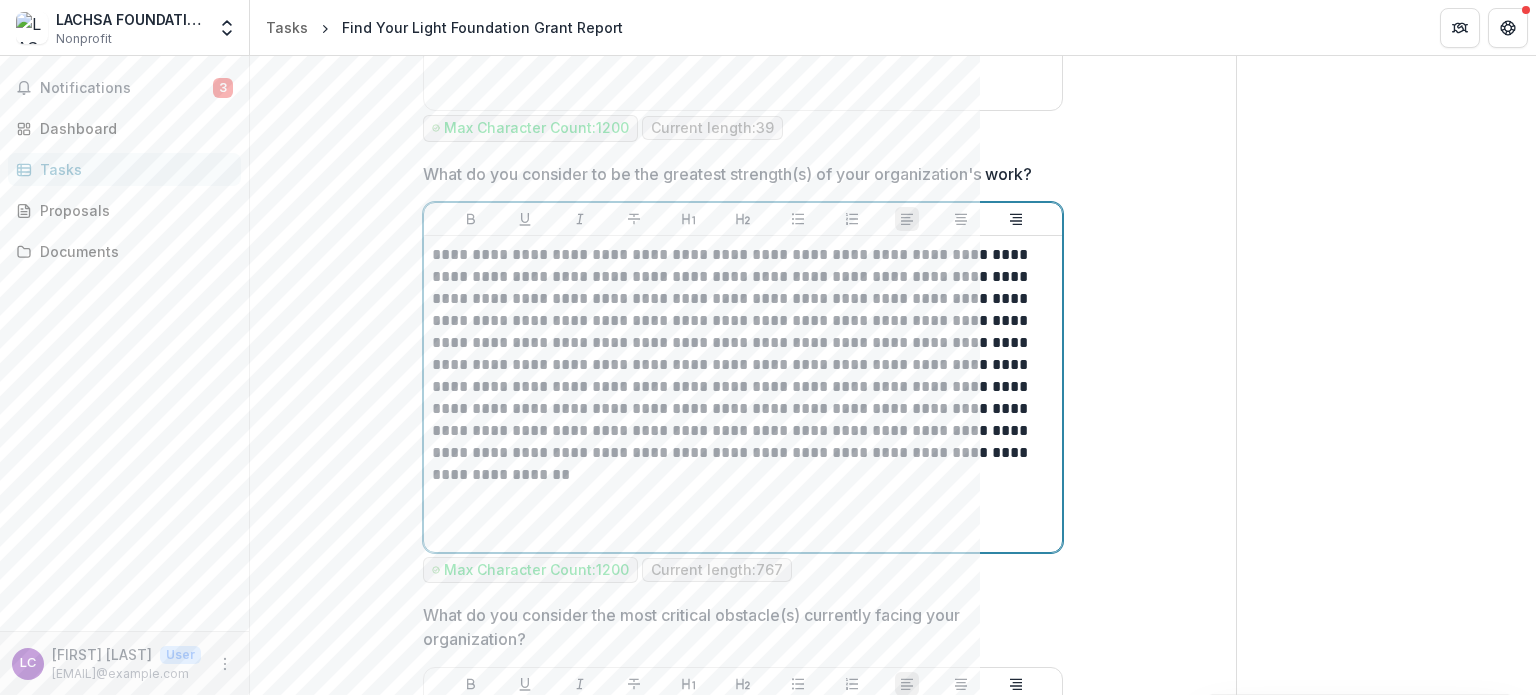 click on "**********" at bounding box center (743, 354) 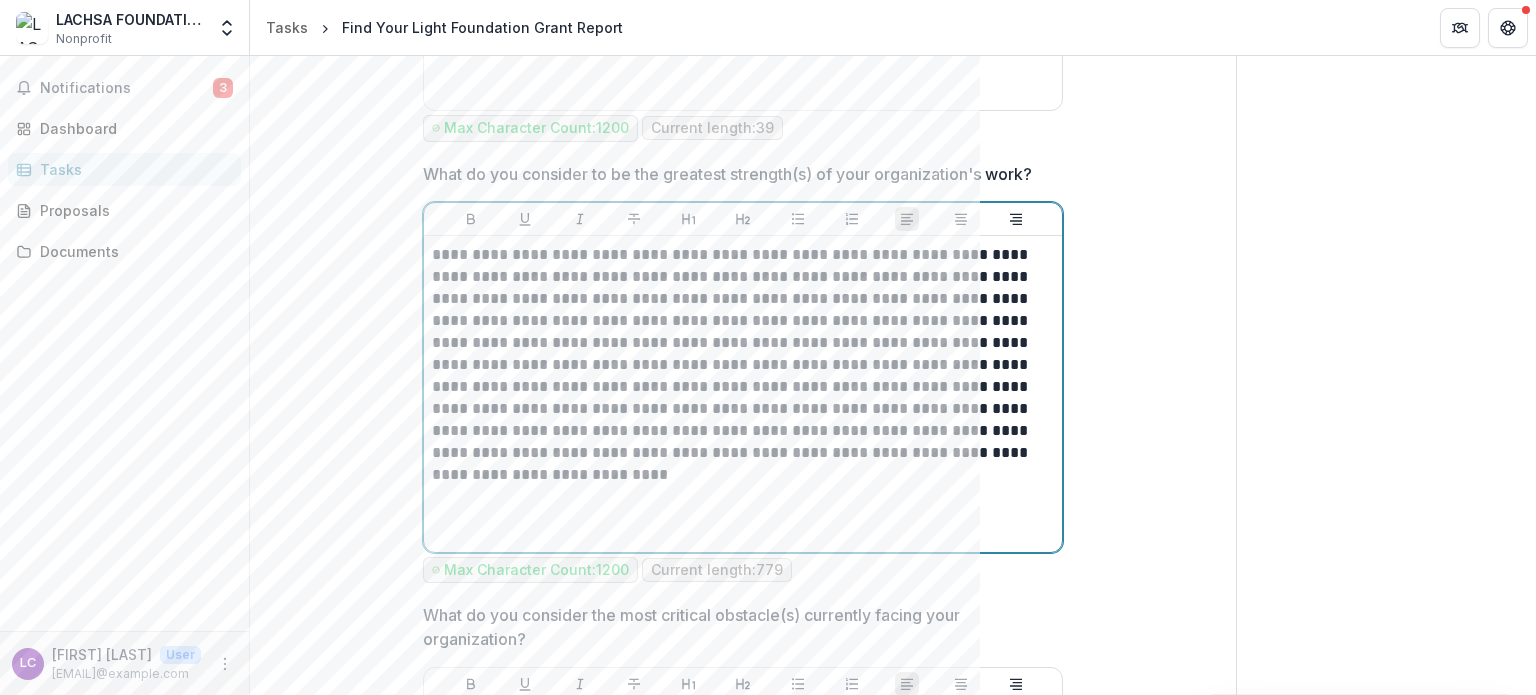 click on "**********" at bounding box center [743, 354] 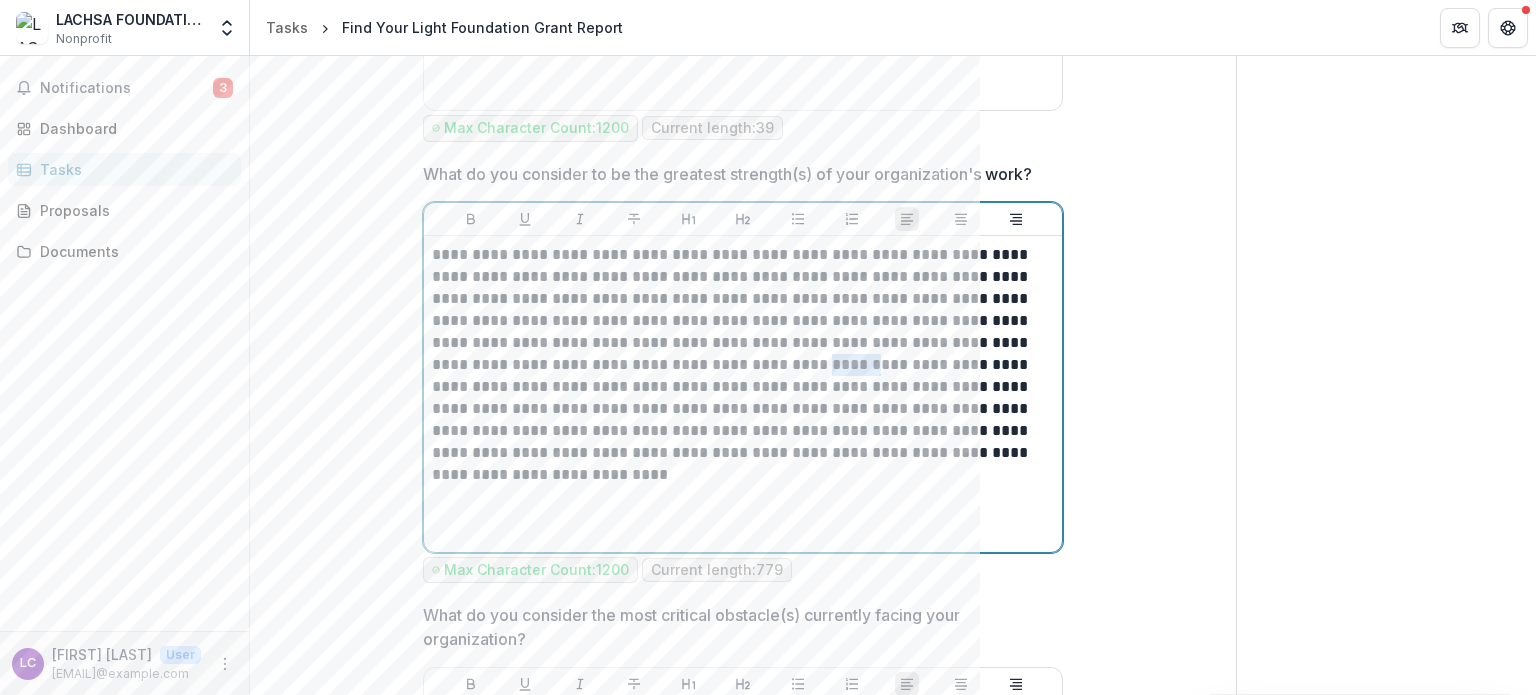 click on "**********" at bounding box center [743, 354] 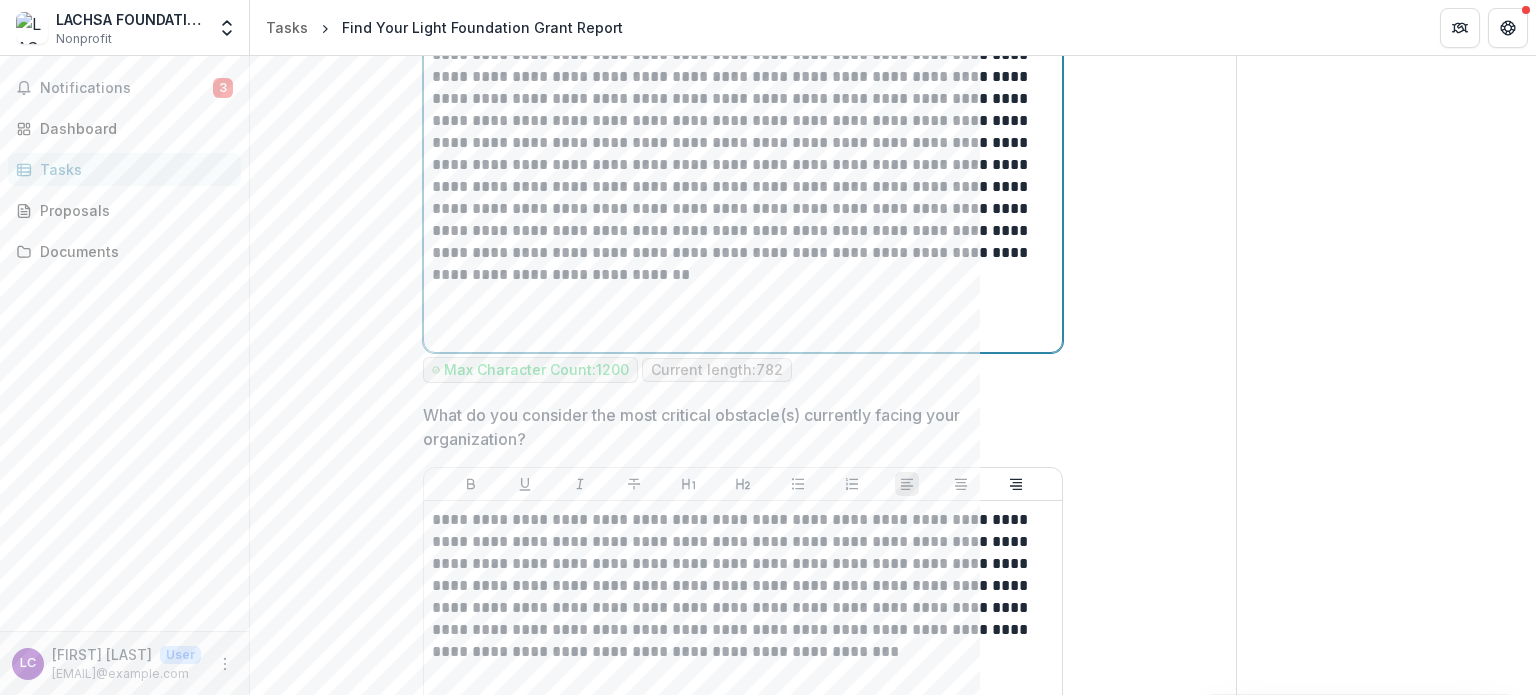 scroll, scrollTop: 2700, scrollLeft: 0, axis: vertical 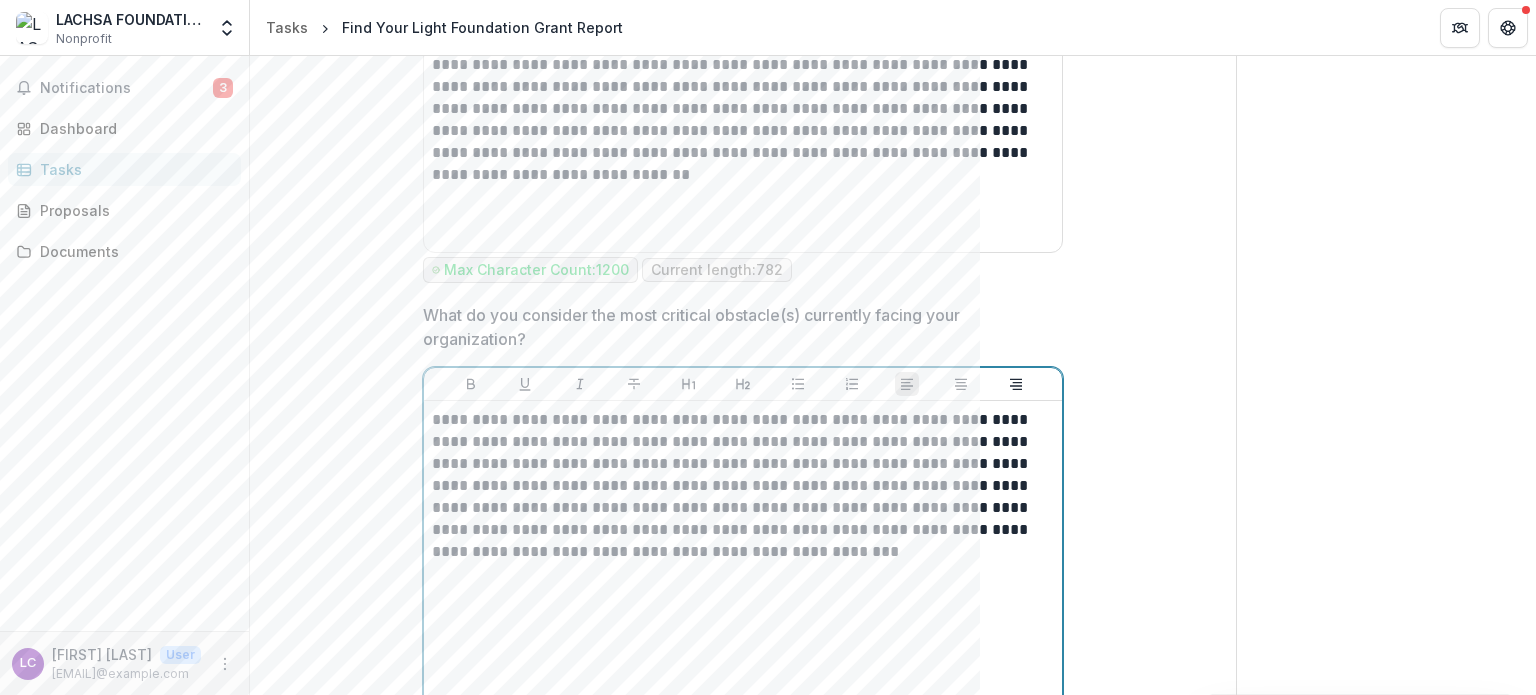 click on "**********" at bounding box center [743, 486] 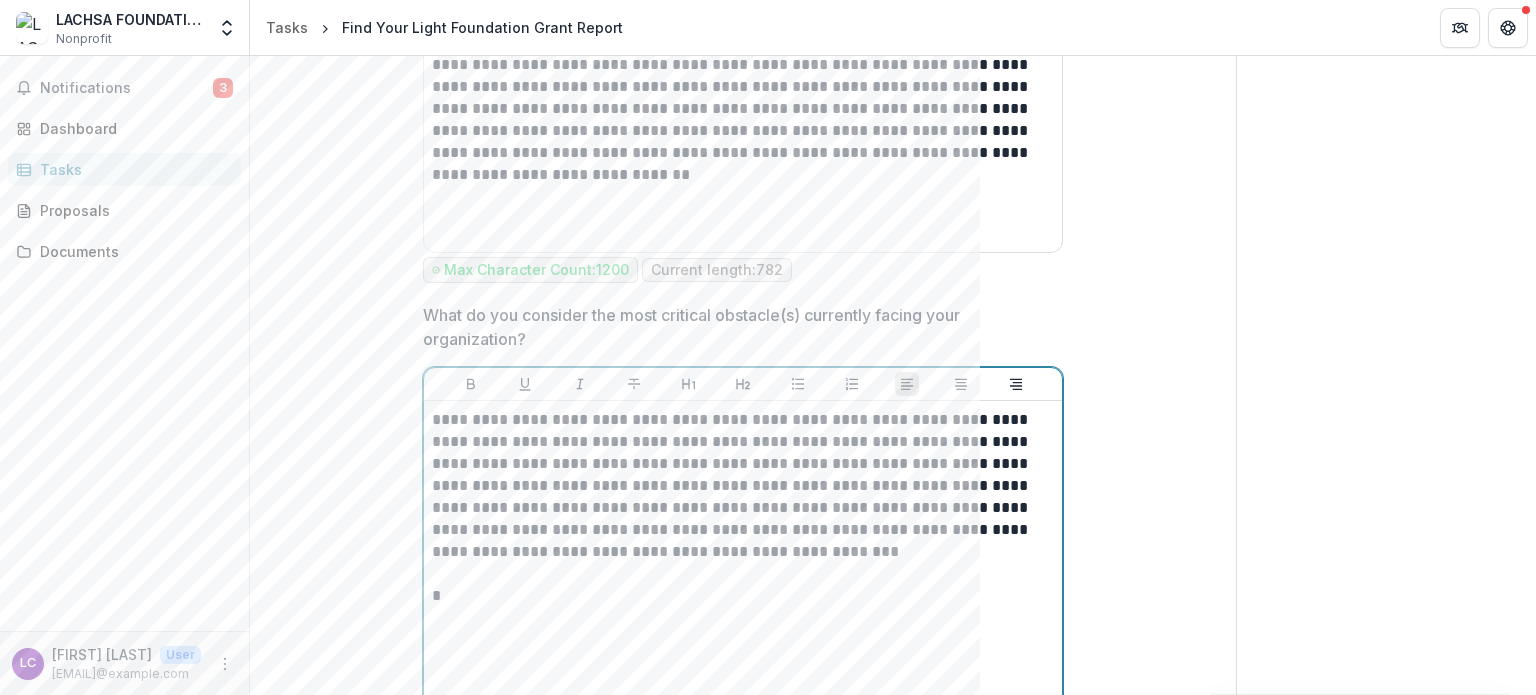 type 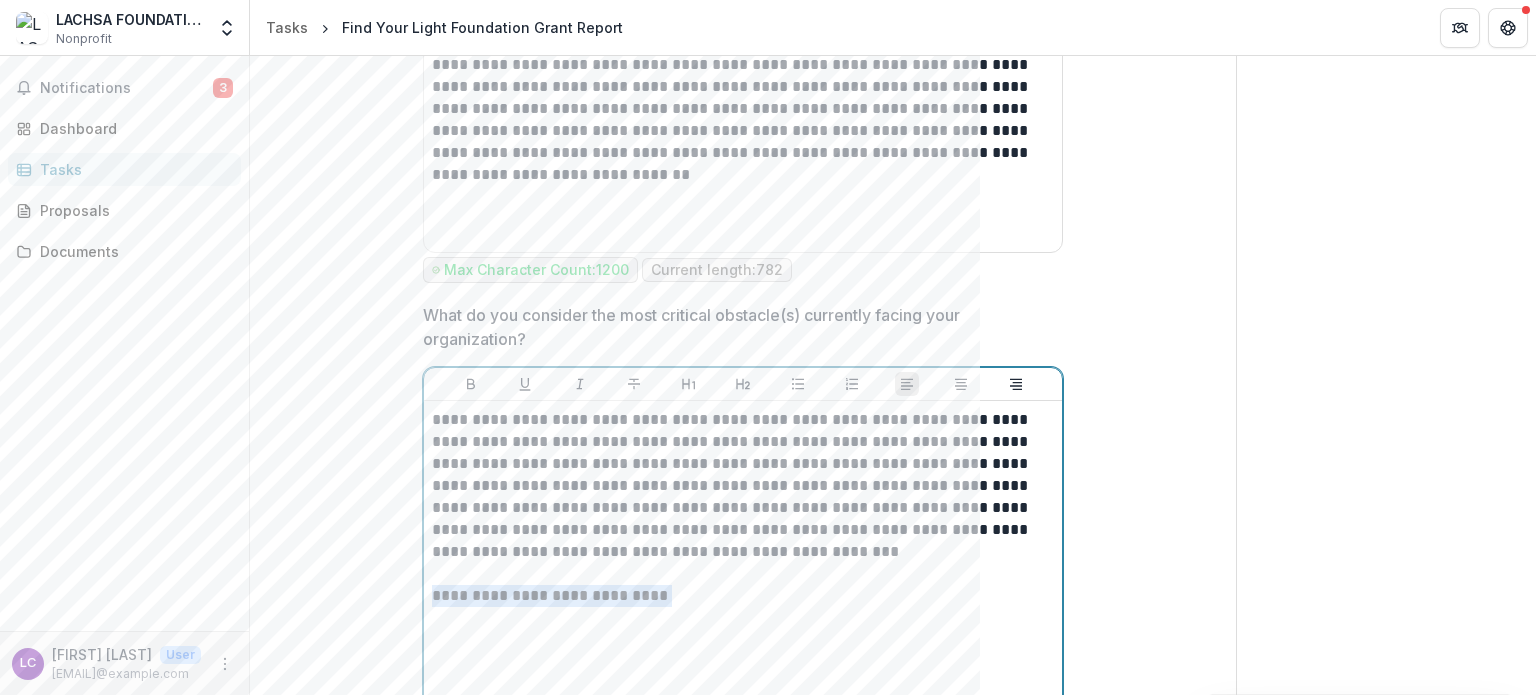 drag, startPoint x: 650, startPoint y: 592, endPoint x: 421, endPoint y: 591, distance: 229.00218 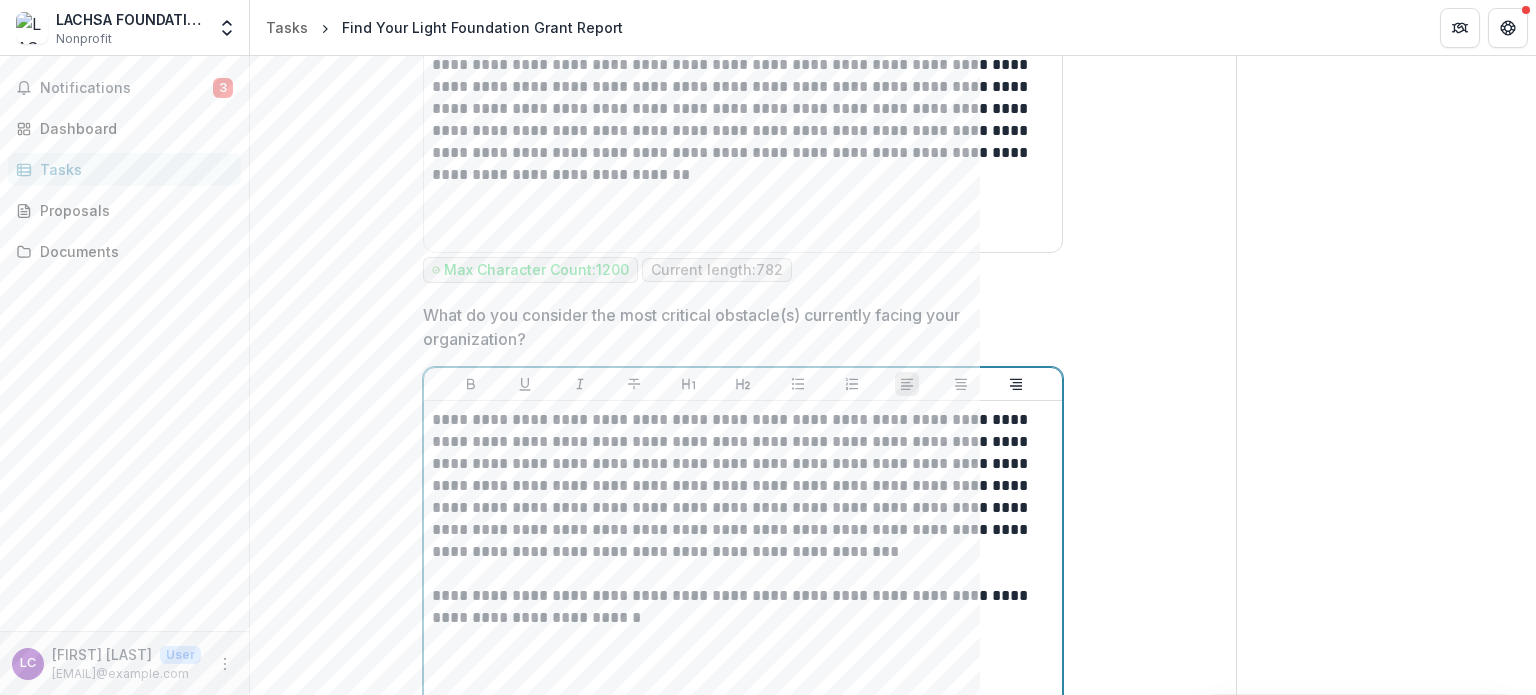 click on "**********" at bounding box center (743, 607) 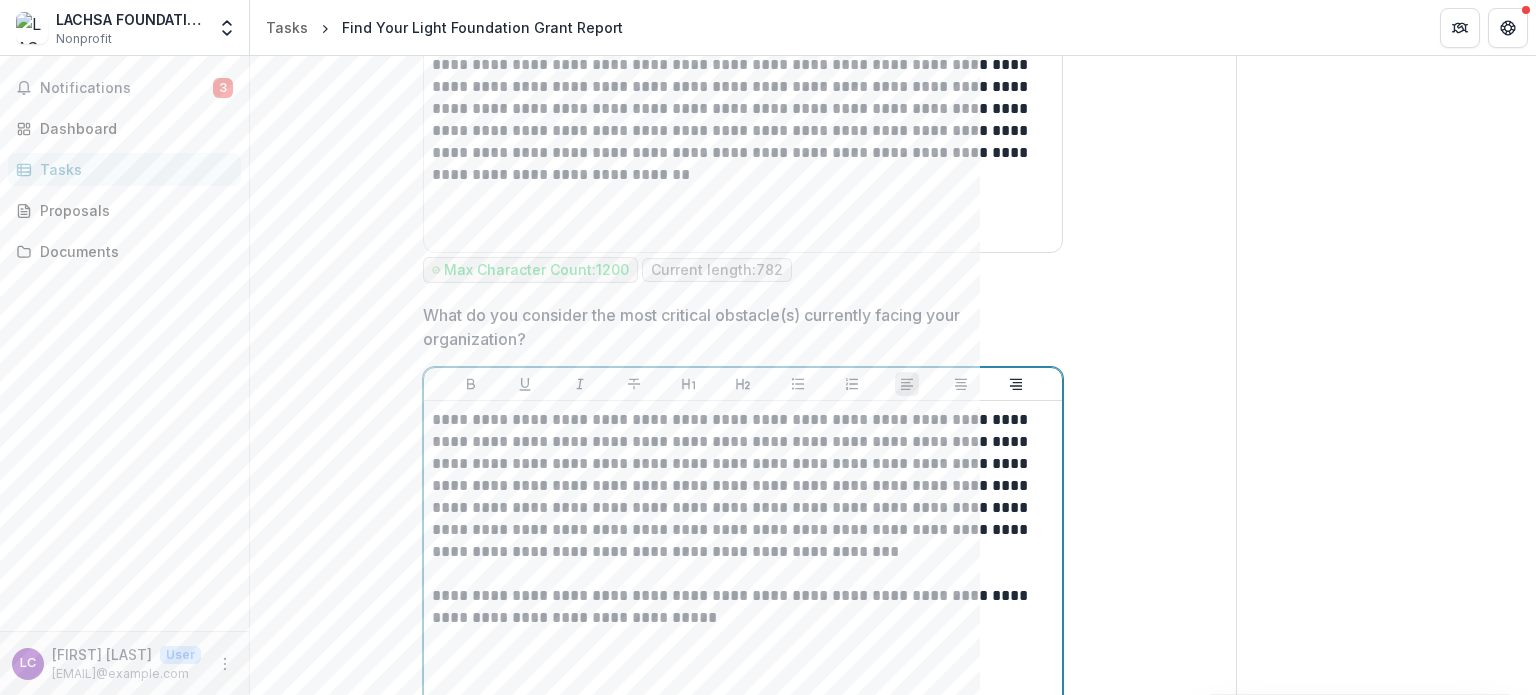 click on "**********" at bounding box center (743, 607) 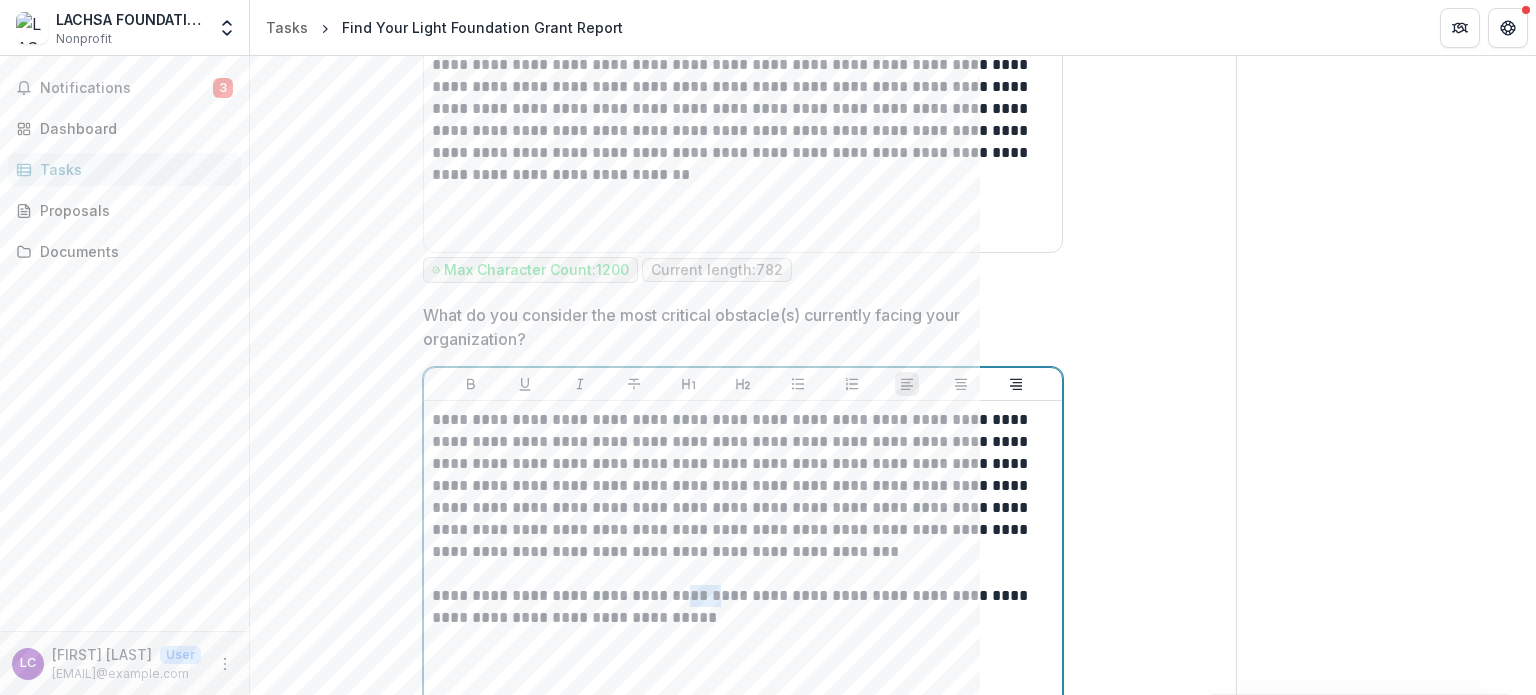 click on "**********" at bounding box center [743, 607] 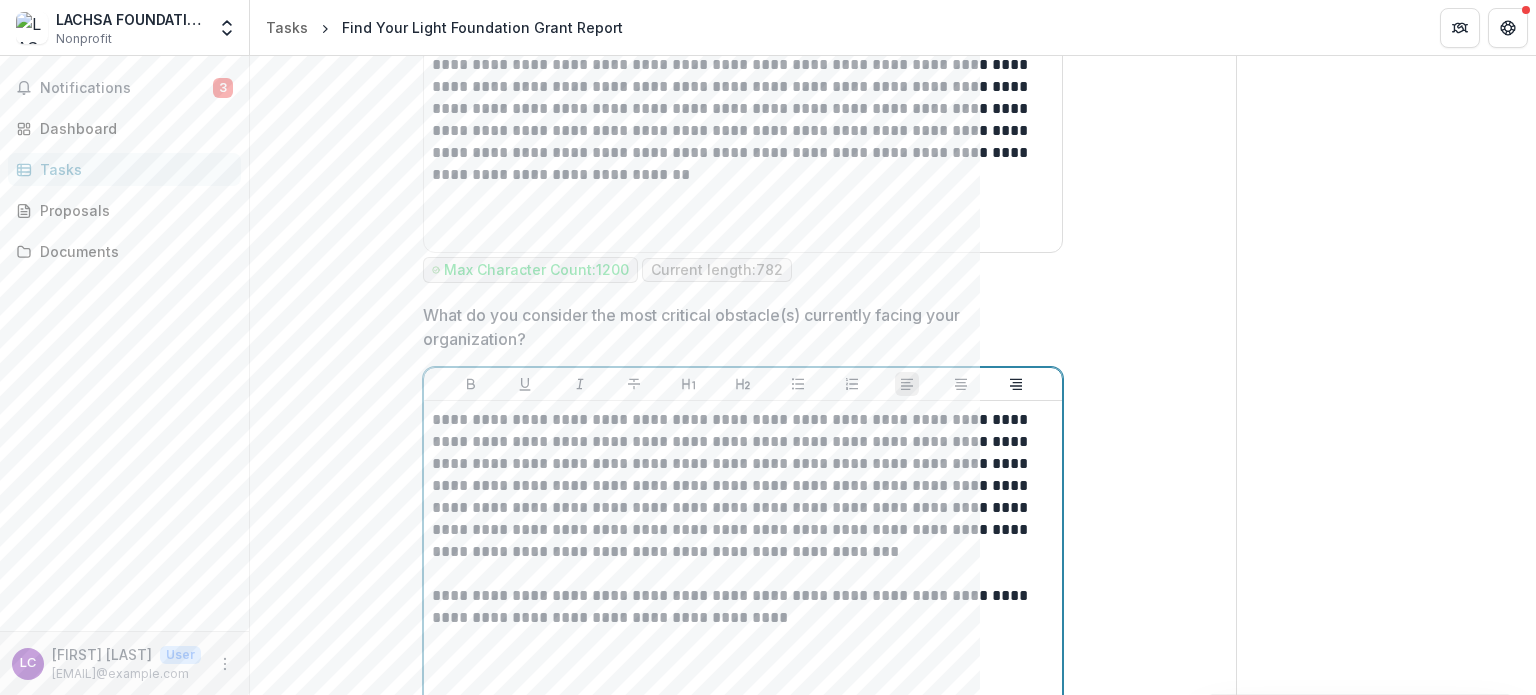 click on "**********" at bounding box center [743, 607] 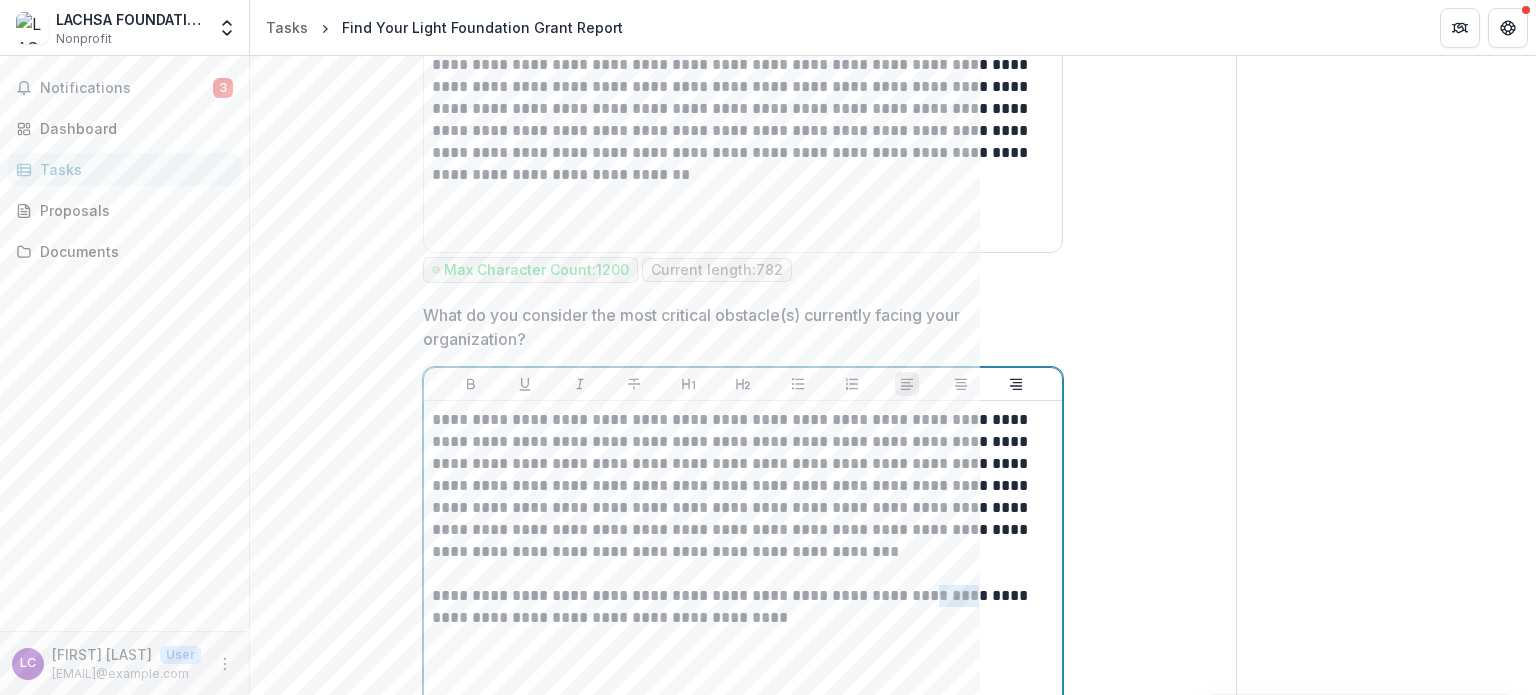 drag, startPoint x: 933, startPoint y: 588, endPoint x: 943, endPoint y: 587, distance: 10.049875 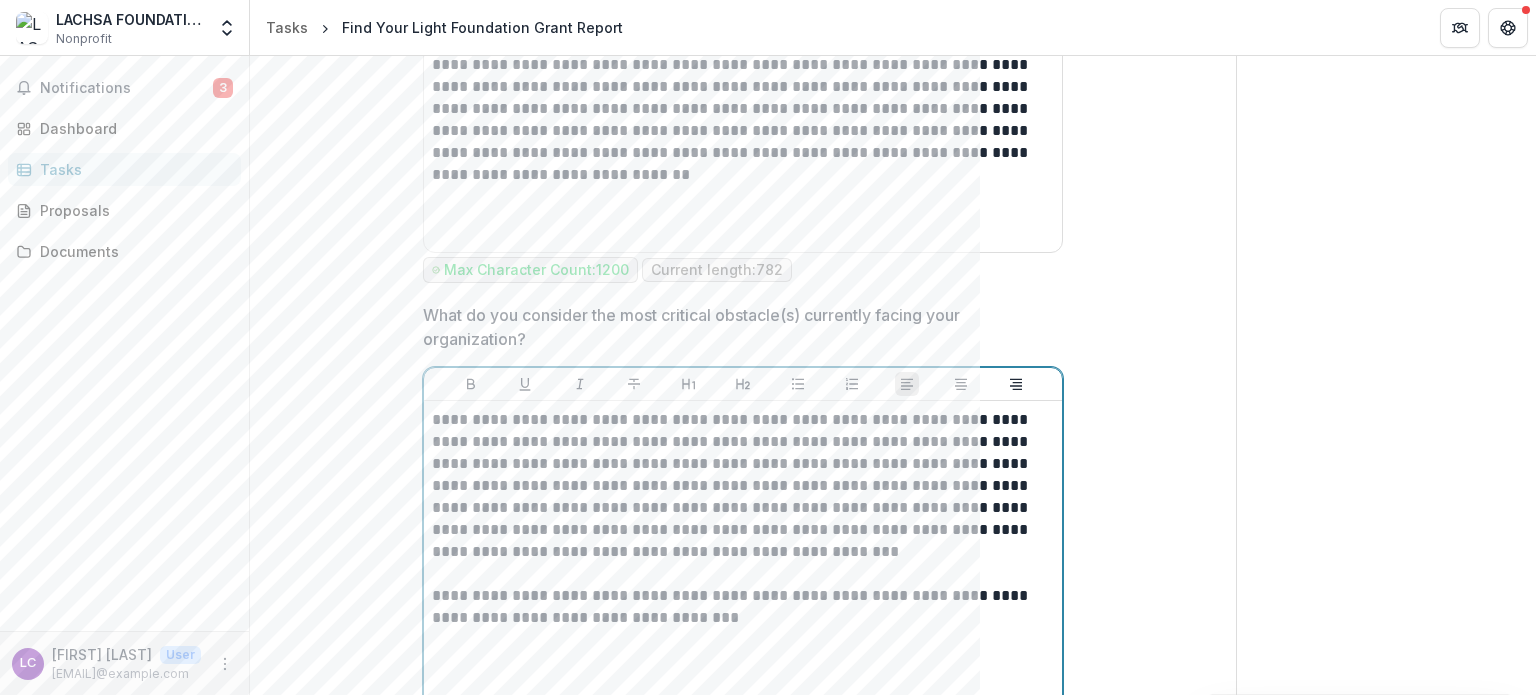 click on "**********" at bounding box center [743, 607] 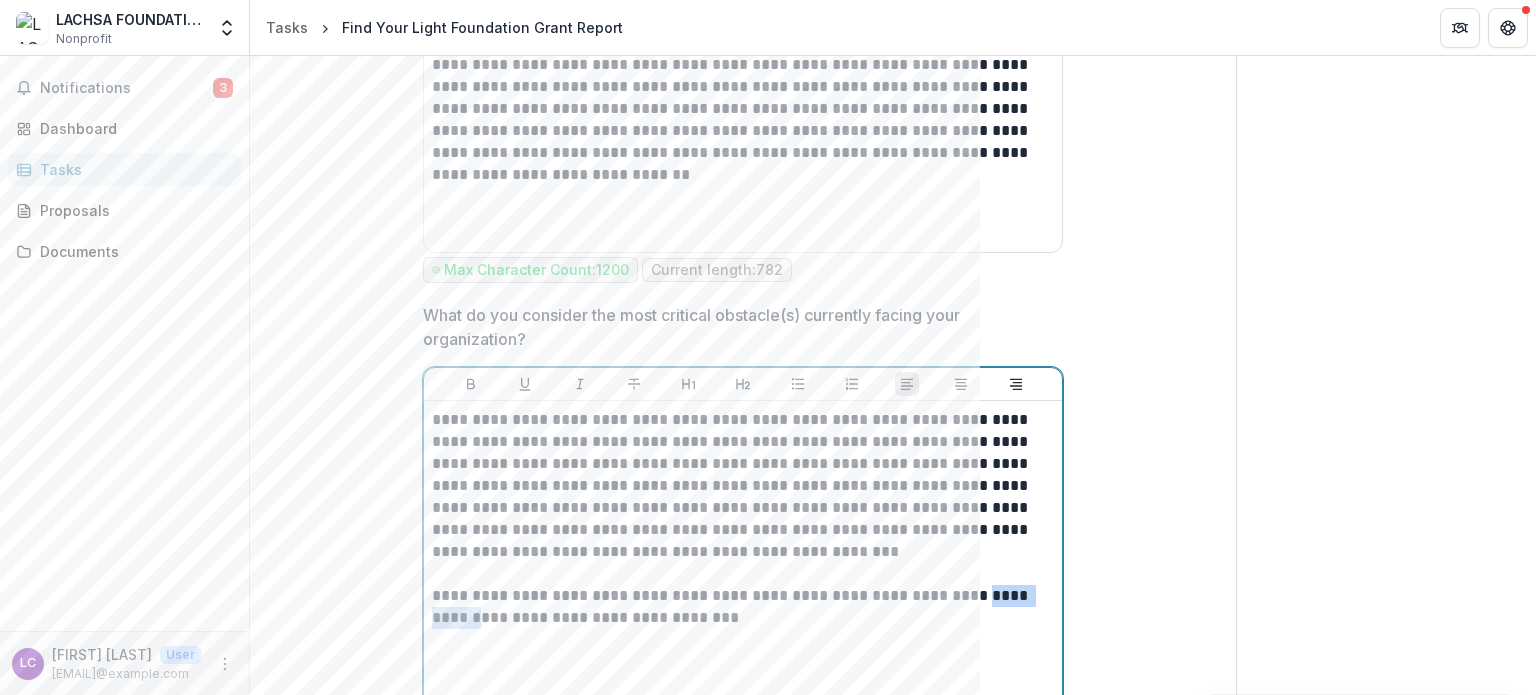 click on "**********" at bounding box center [743, 607] 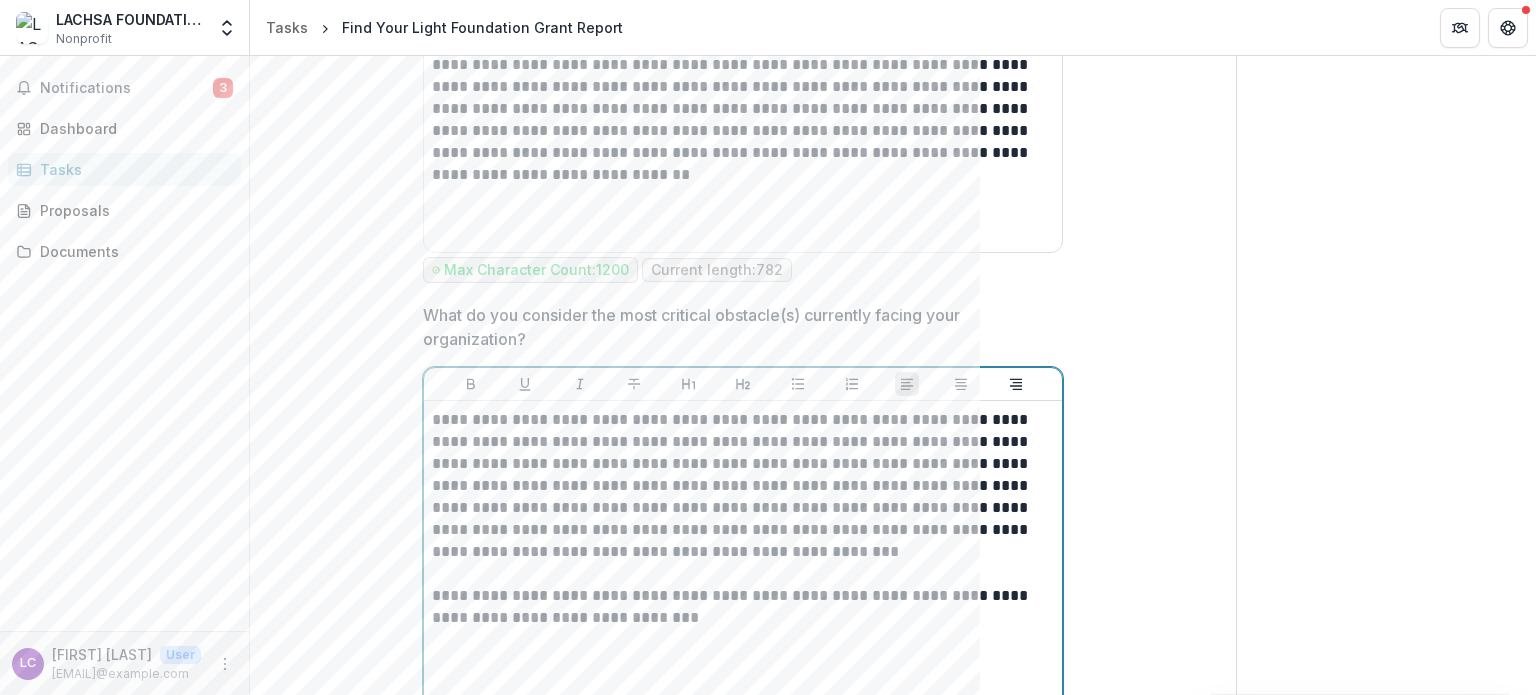 click on "**********" at bounding box center [743, 607] 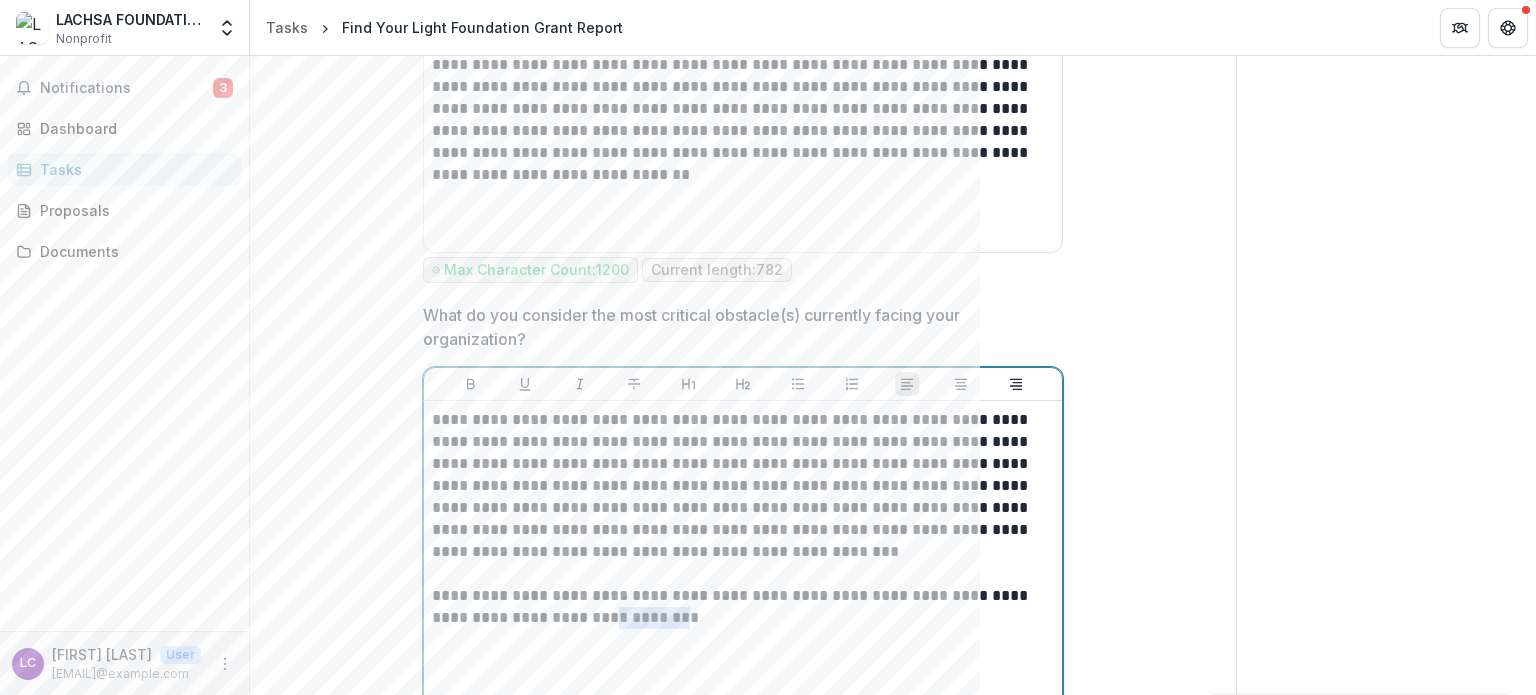 click on "**********" at bounding box center [743, 607] 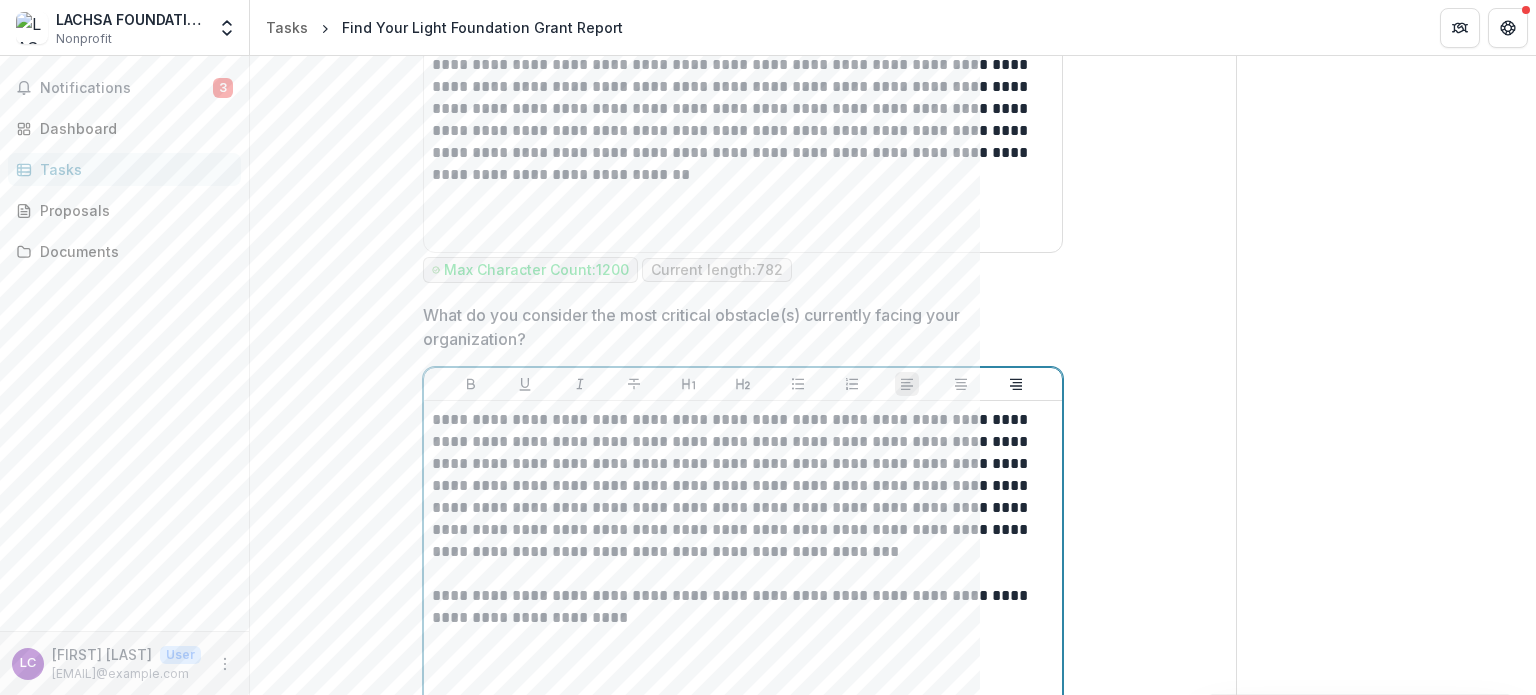 click on "**********" at bounding box center (743, 607) 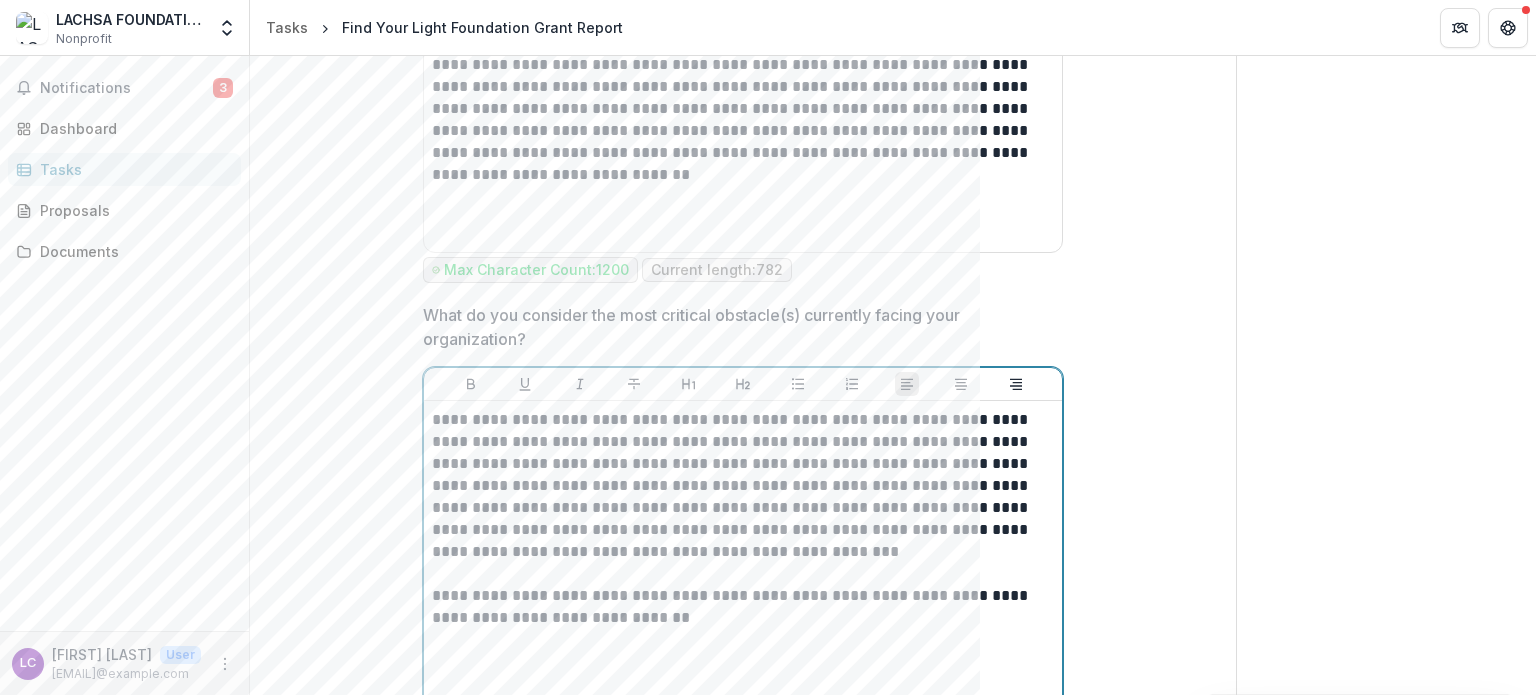 click on "**********" at bounding box center (743, 607) 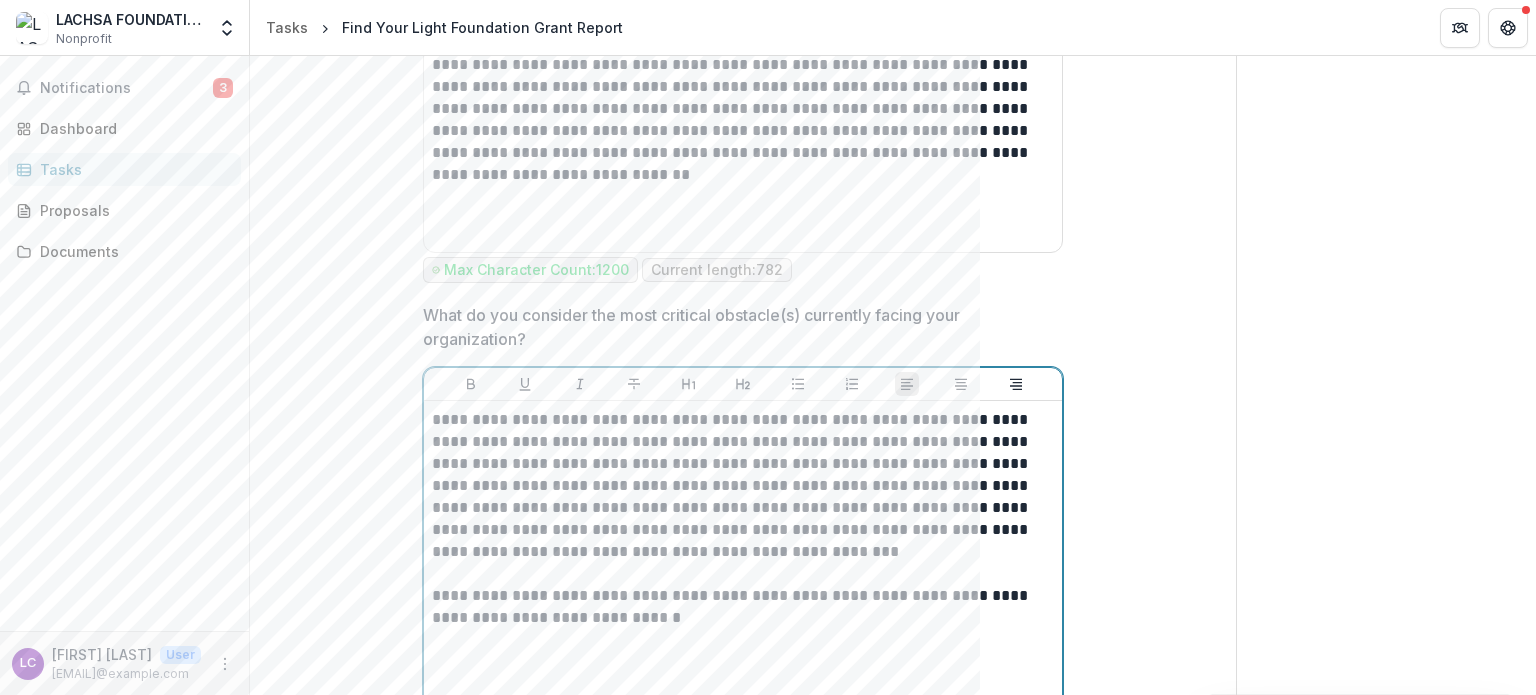 click on "**********" at bounding box center (743, 607) 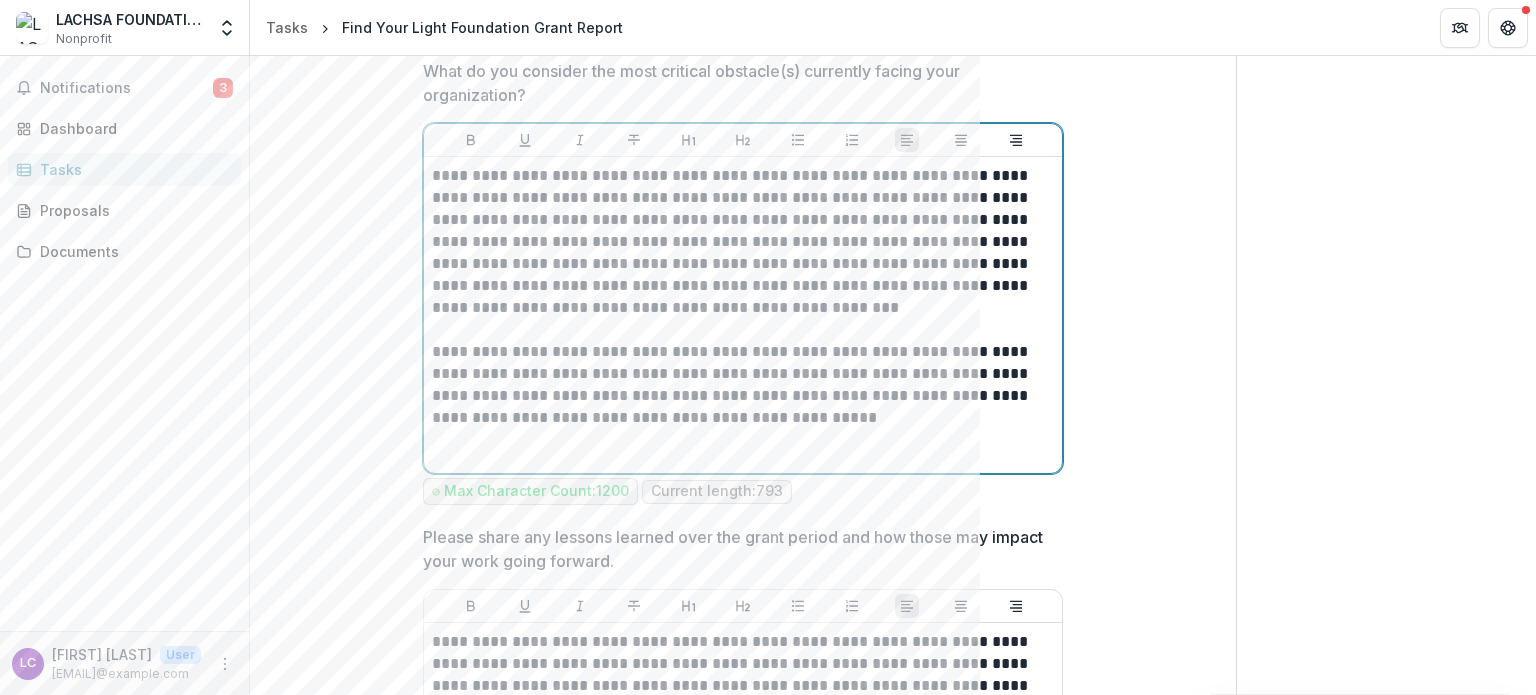 scroll, scrollTop: 3000, scrollLeft: 0, axis: vertical 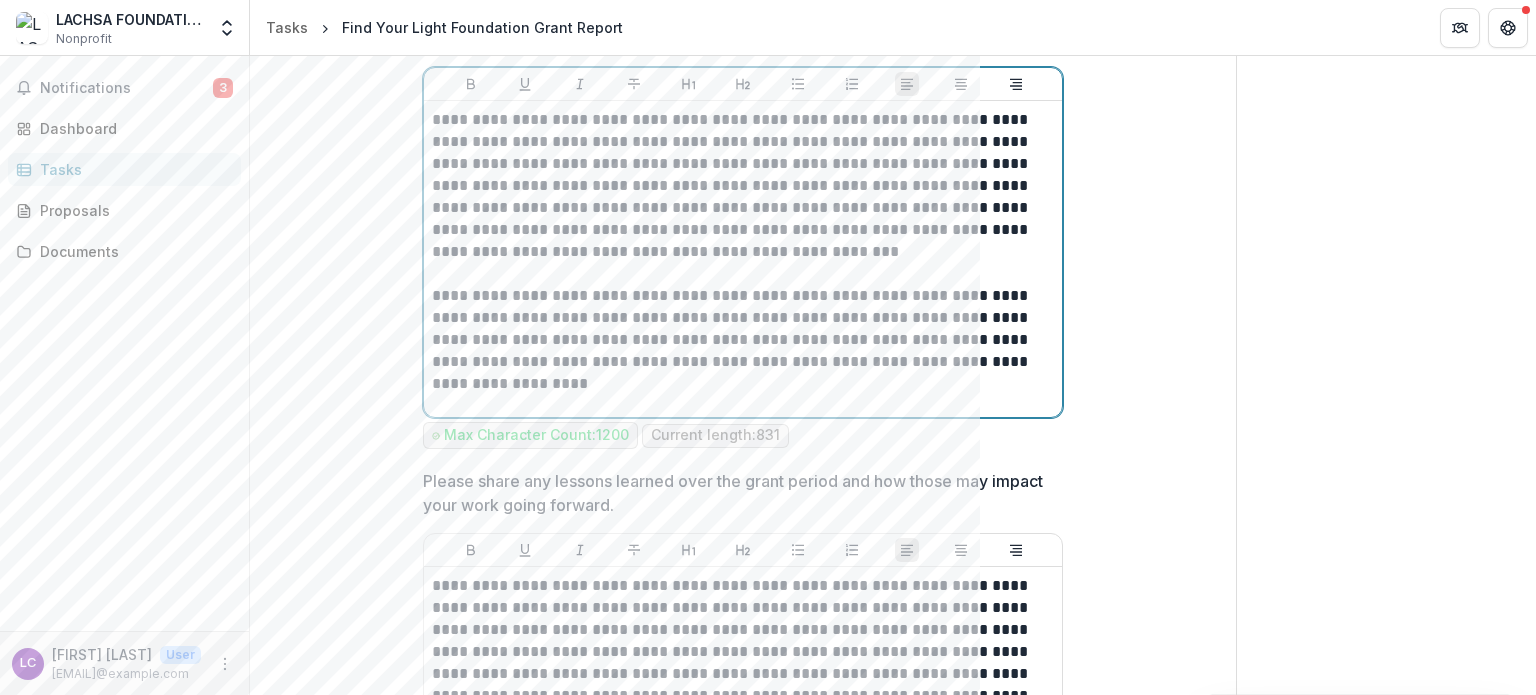 click on "**********" at bounding box center (743, 340) 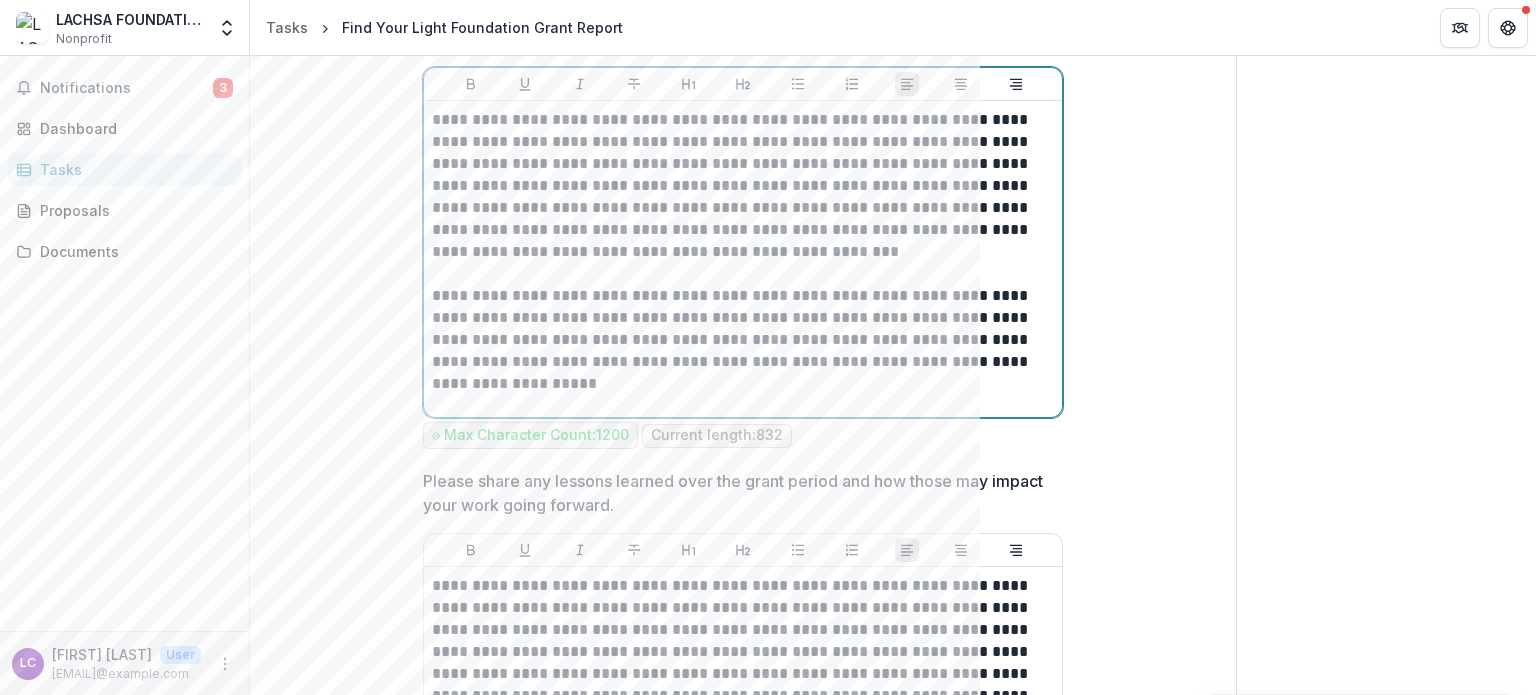 click on "**********" at bounding box center [743, 340] 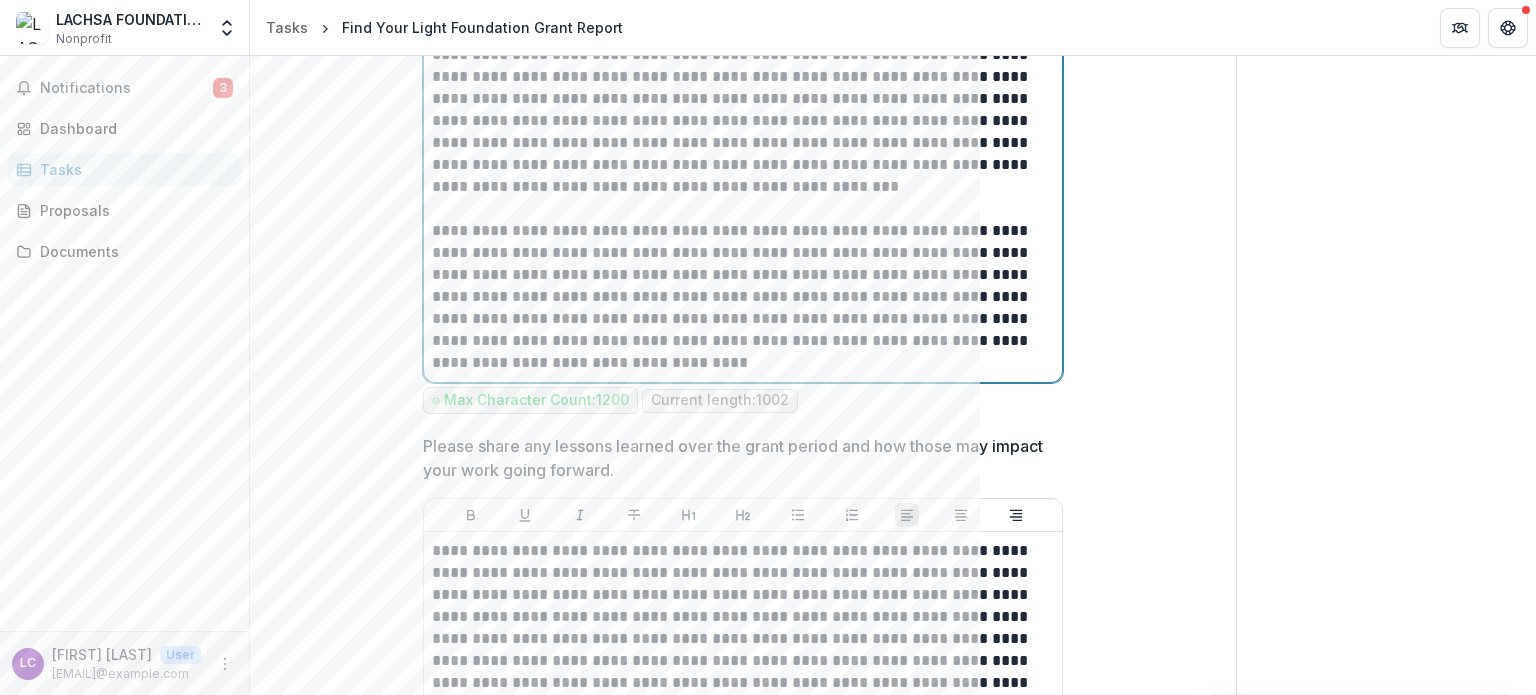 scroll, scrollTop: 3100, scrollLeft: 0, axis: vertical 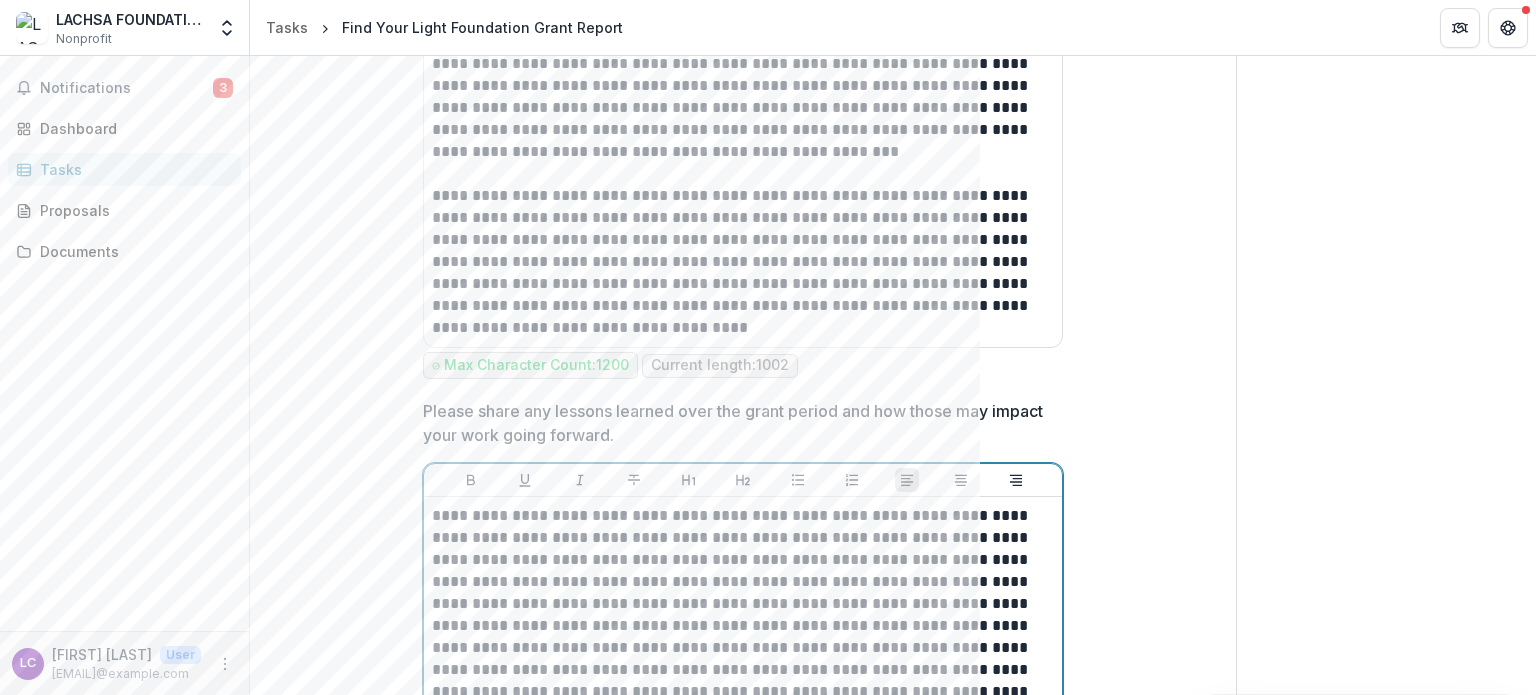 click on "**********" at bounding box center (743, 615) 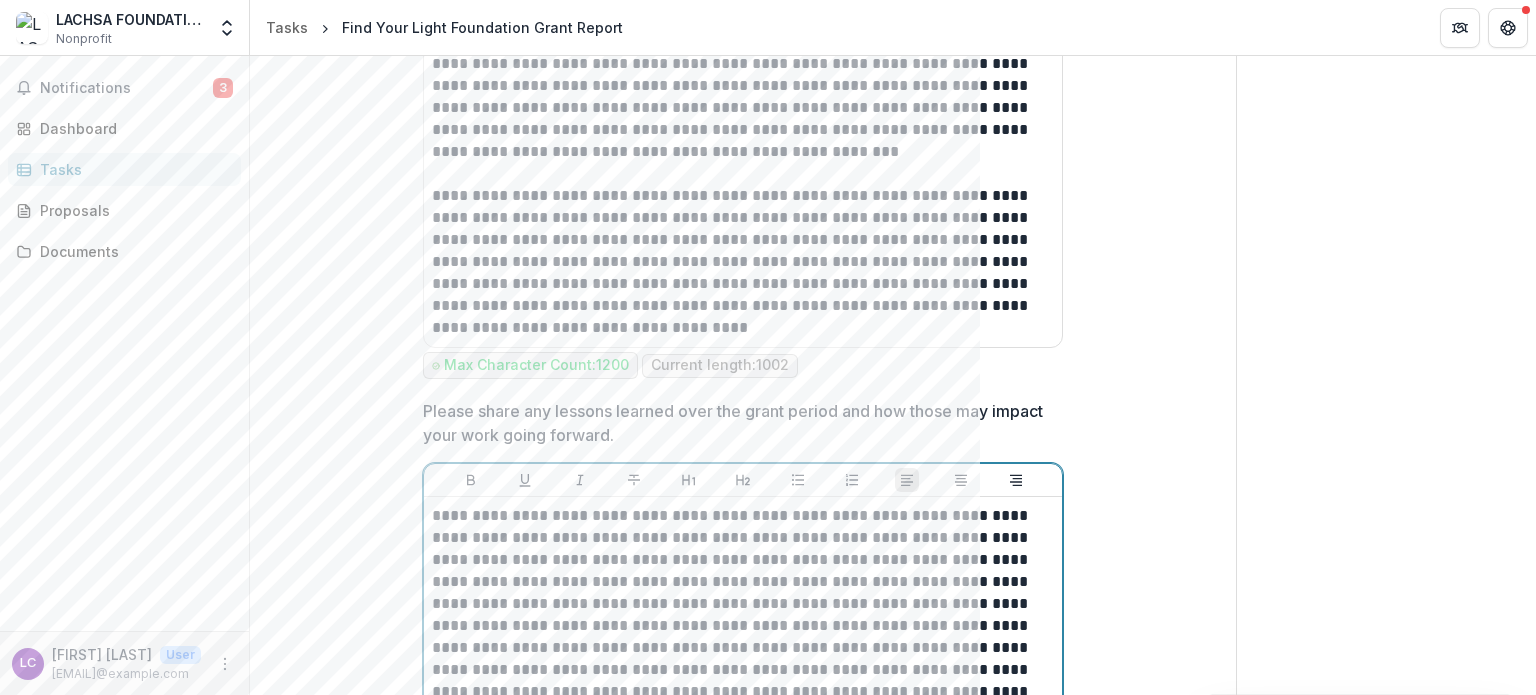 type 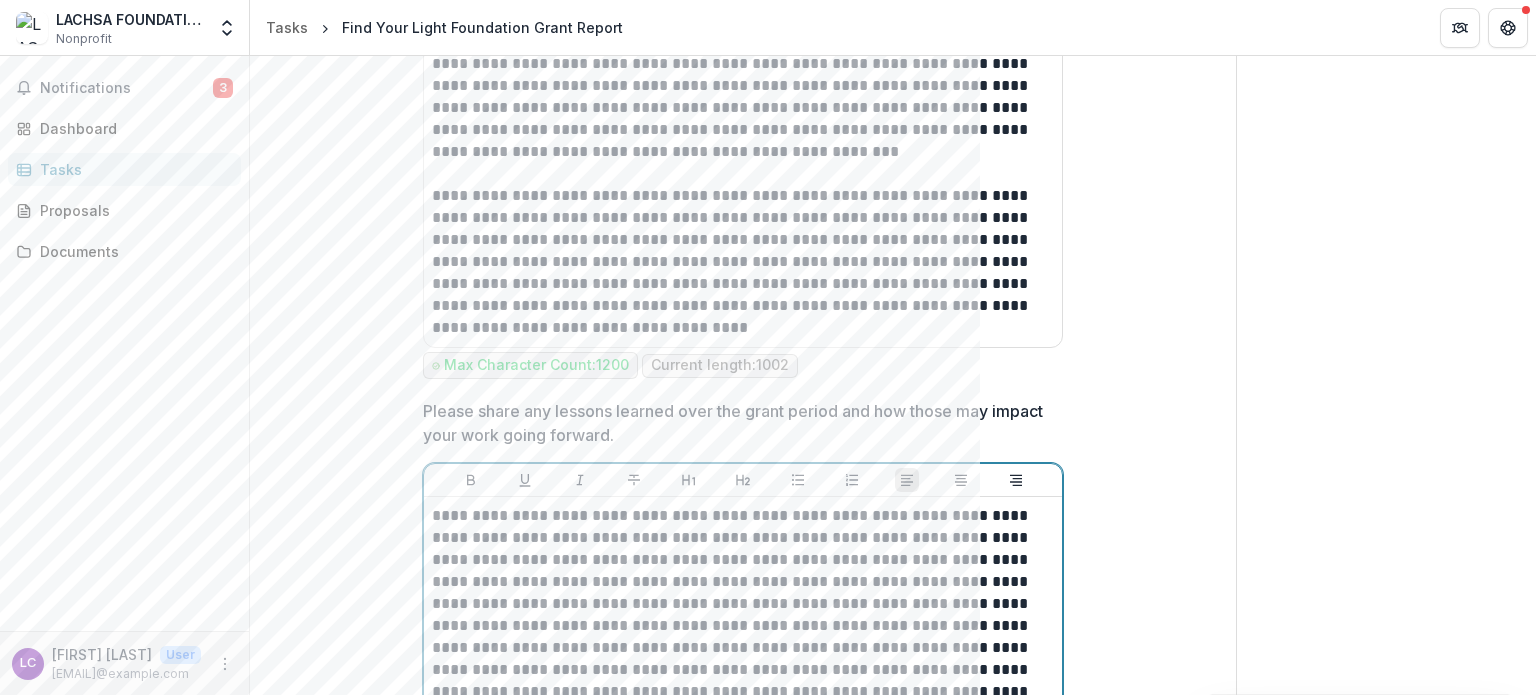click on "**********" at bounding box center [743, 615] 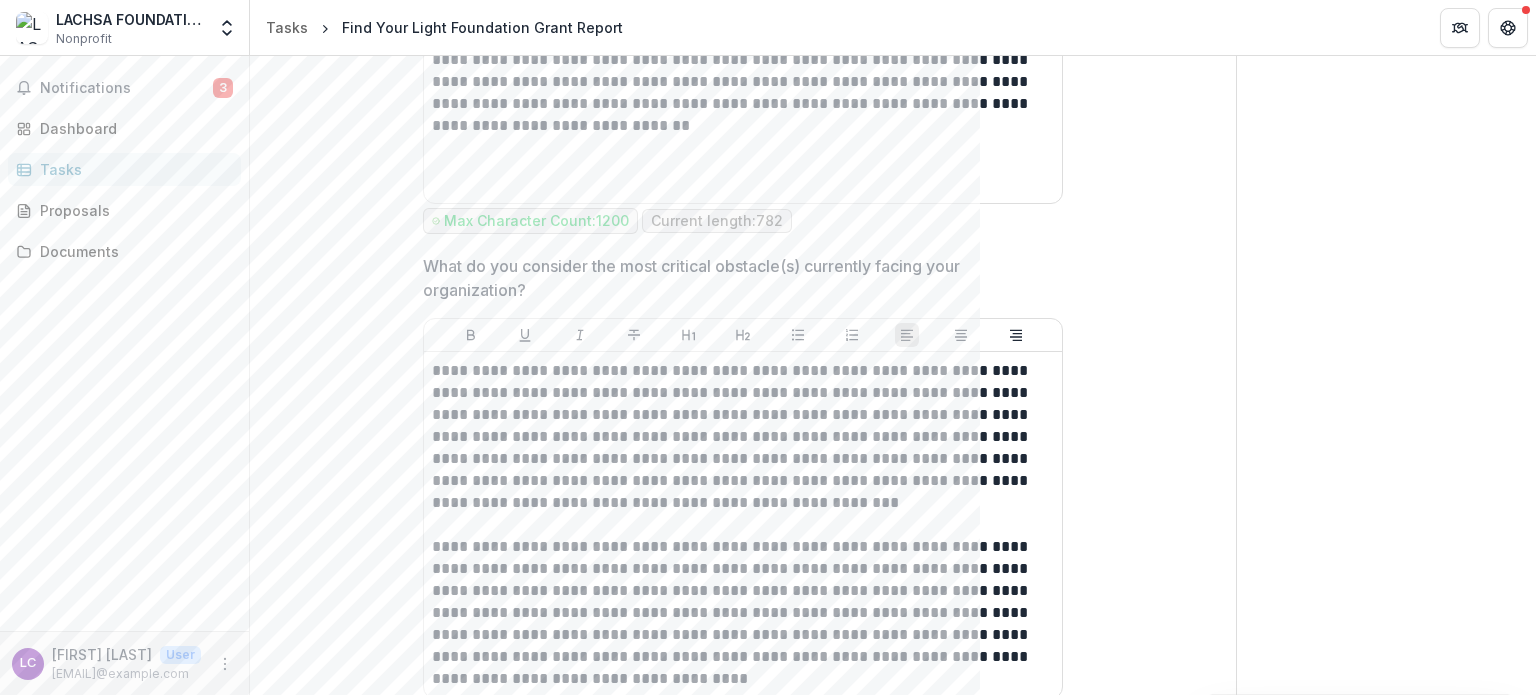 scroll, scrollTop: 2781, scrollLeft: 0, axis: vertical 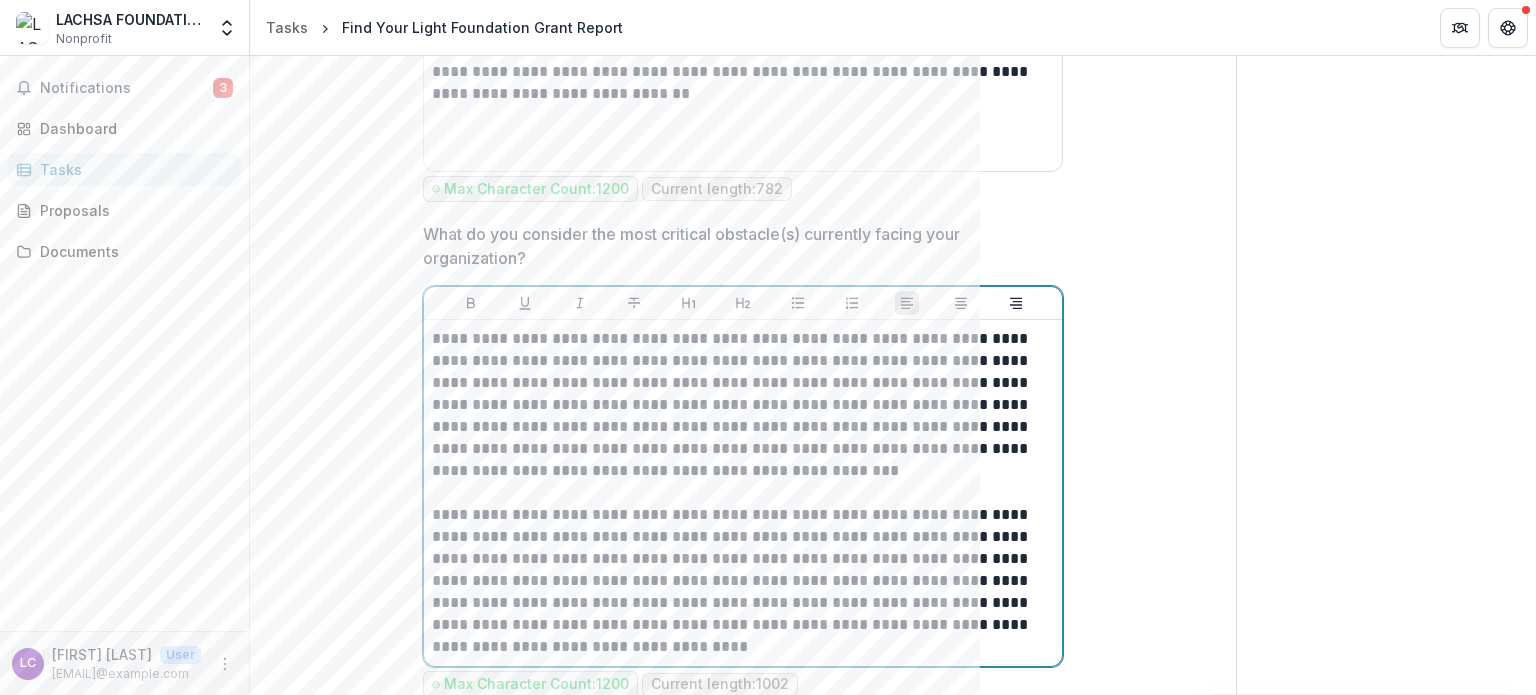 click on "**********" at bounding box center (743, 581) 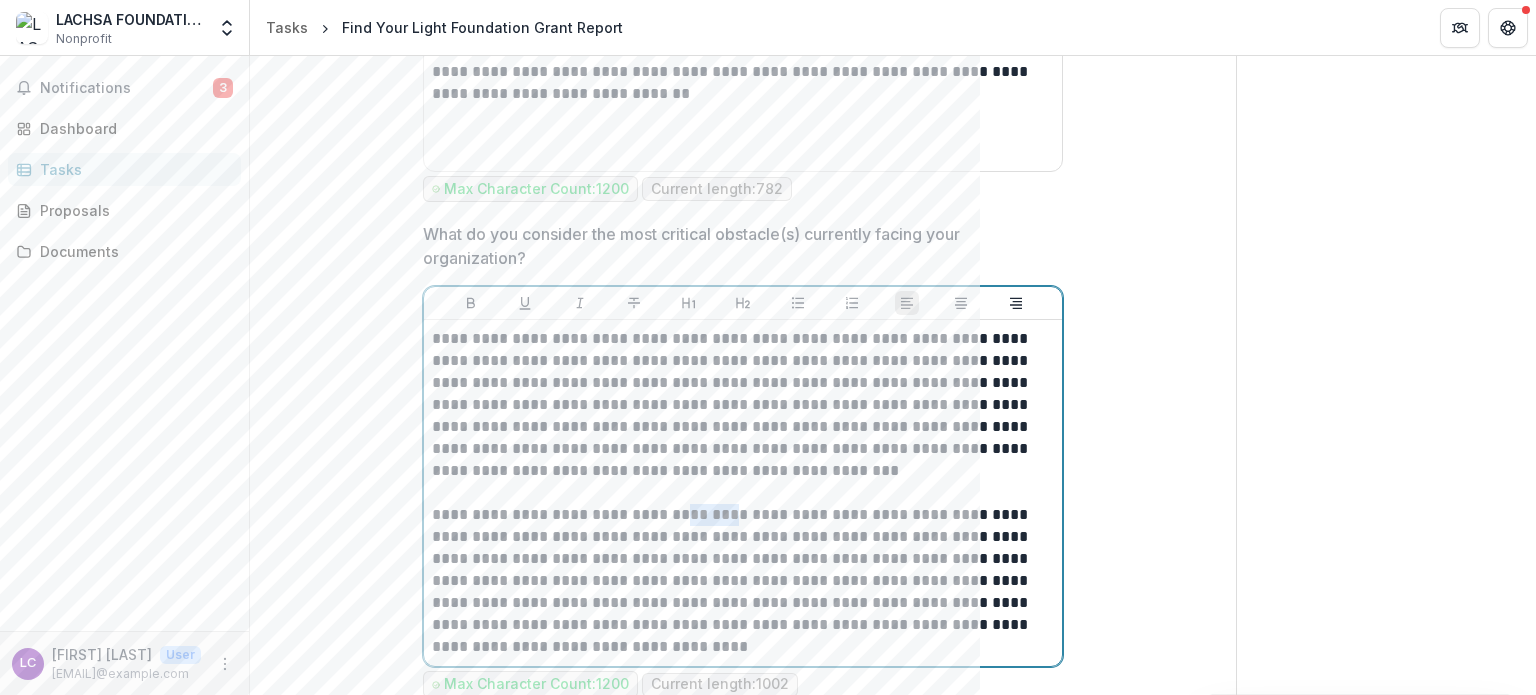 click on "**********" at bounding box center [743, 581] 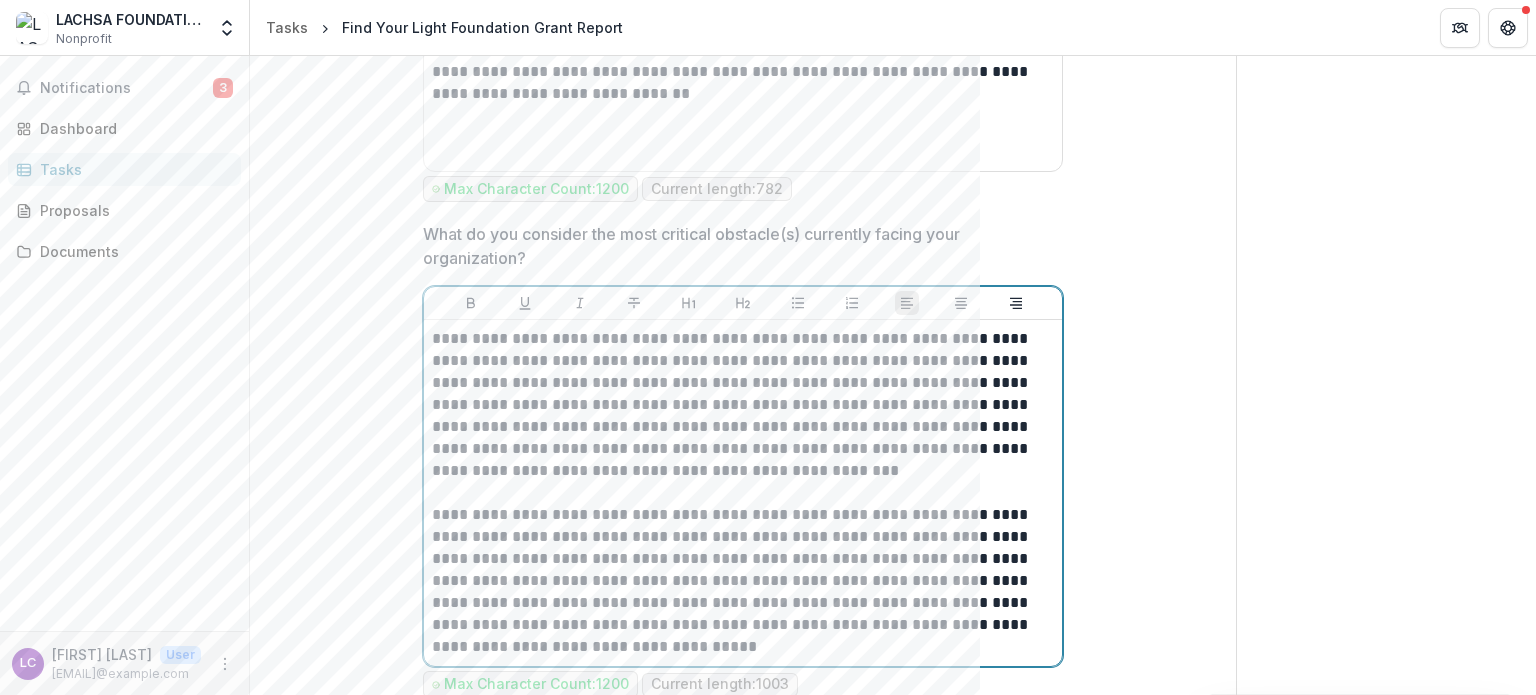 click on "**********" at bounding box center [743, 581] 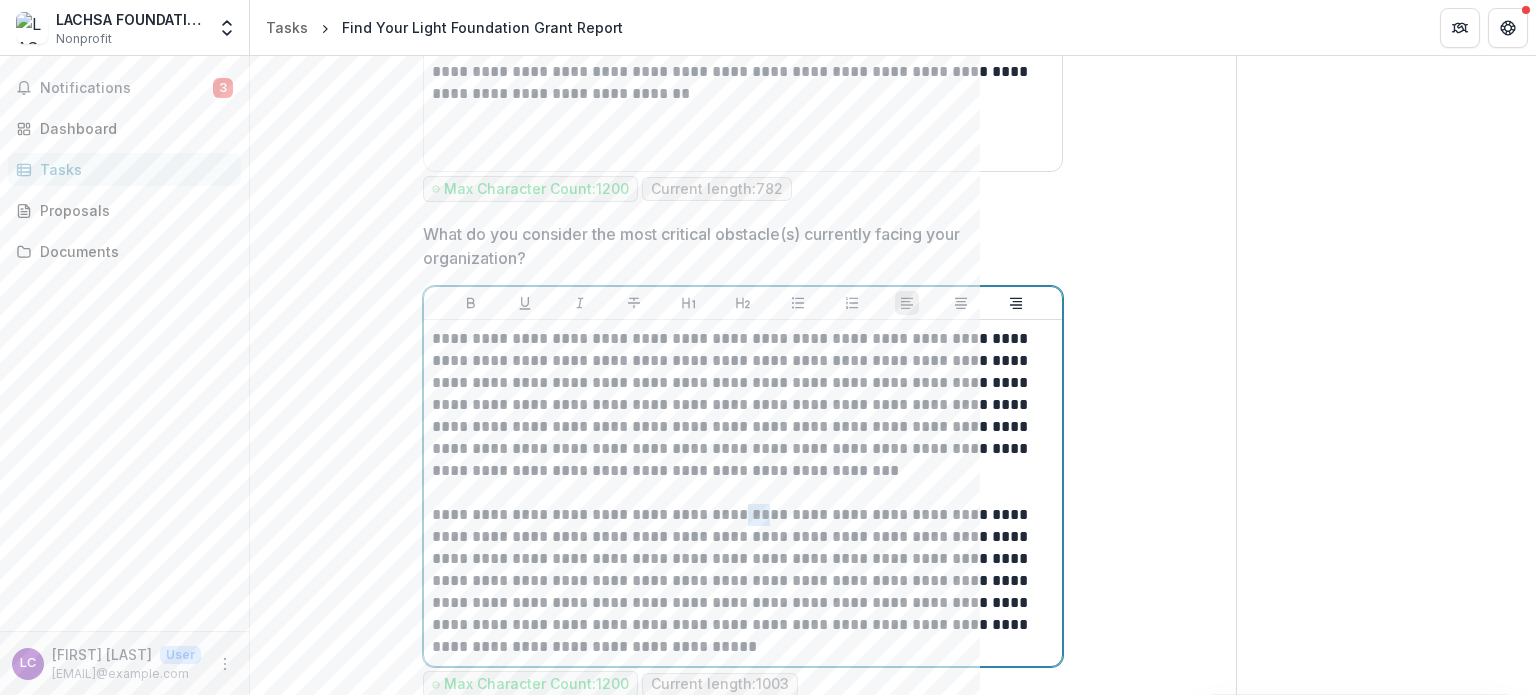 click on "**********" at bounding box center [743, 581] 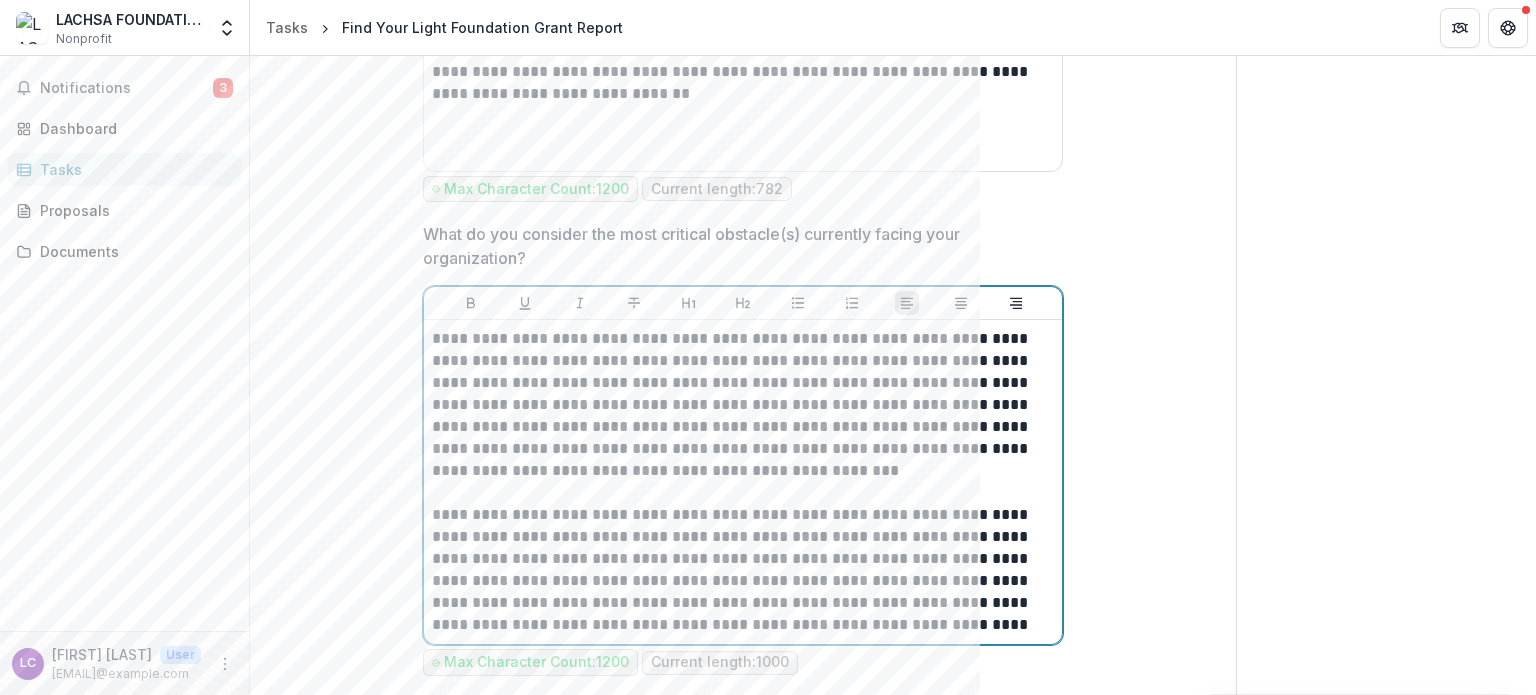 click on "**********" at bounding box center (743, 570) 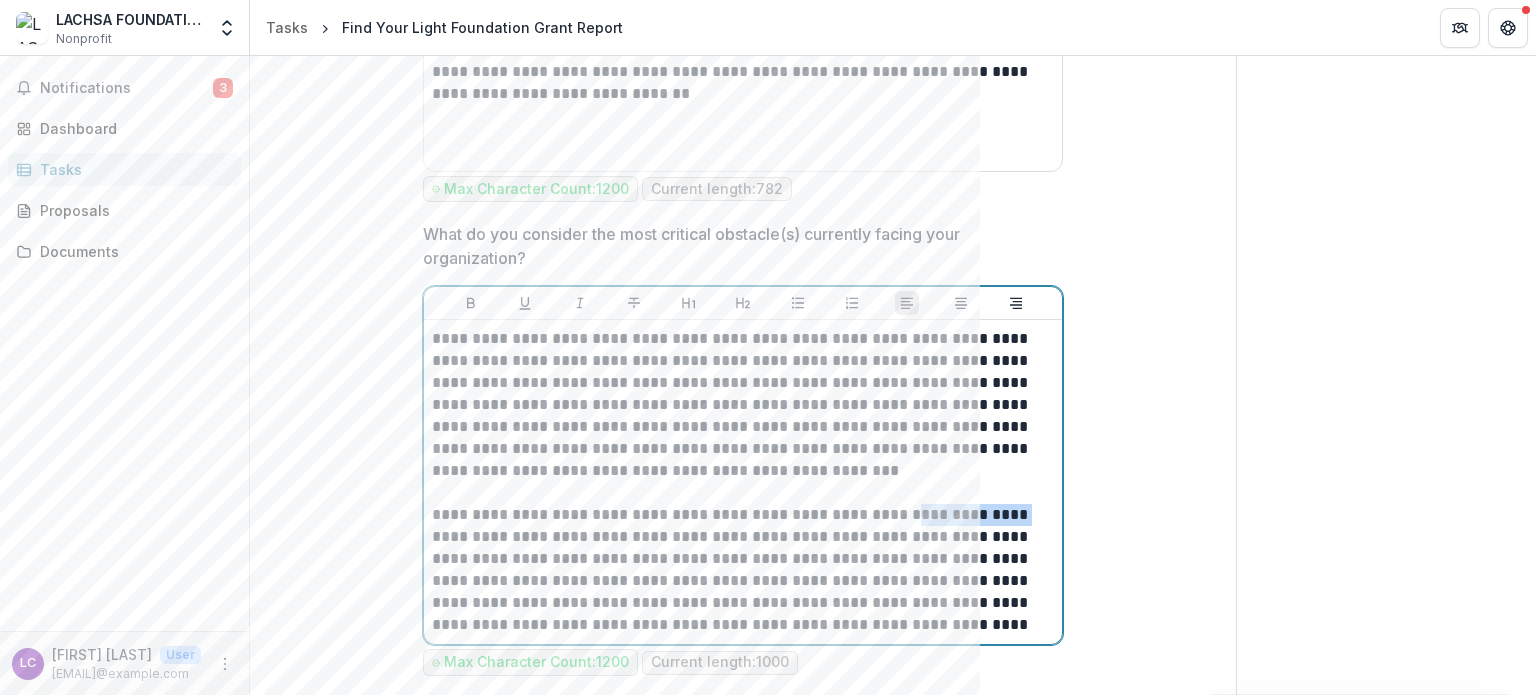drag, startPoint x: 898, startPoint y: 508, endPoint x: 950, endPoint y: 509, distance: 52.009613 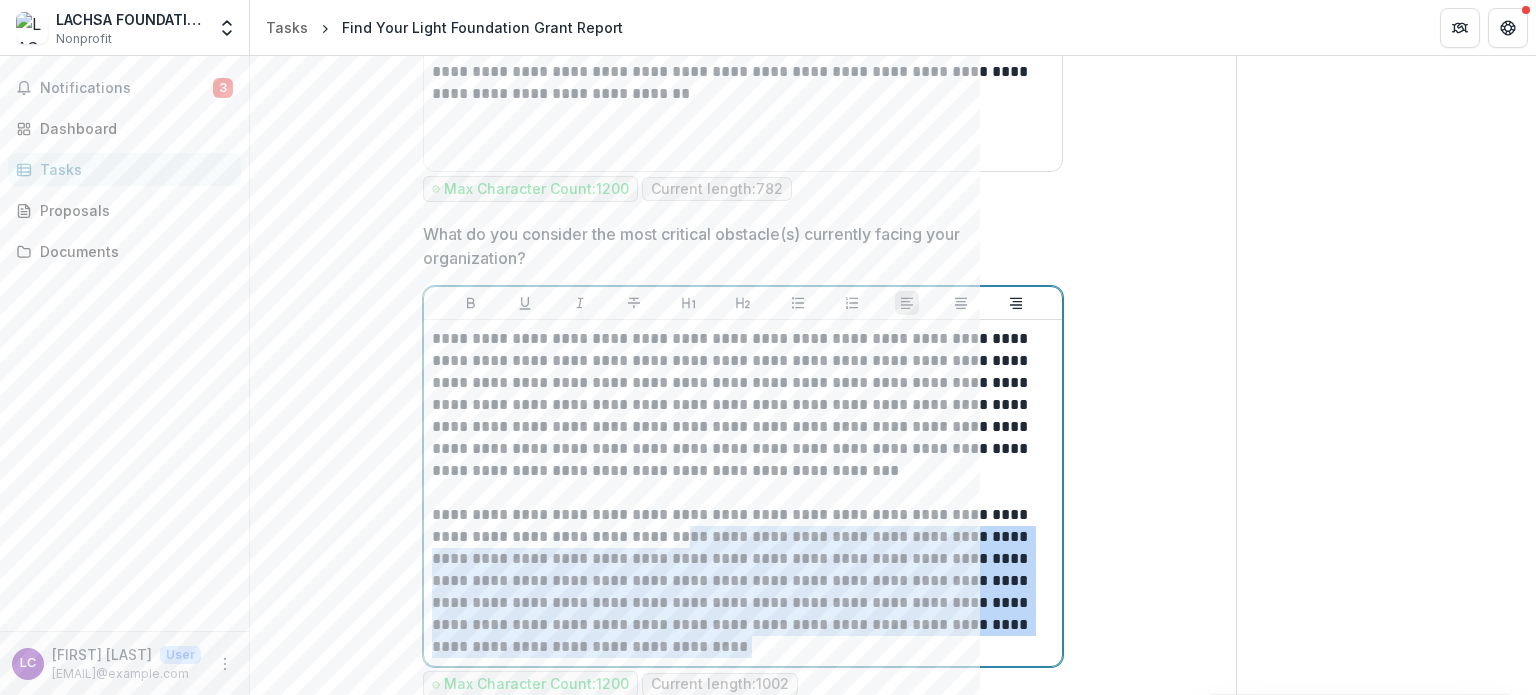 drag, startPoint x: 650, startPoint y: 529, endPoint x: 632, endPoint y: 636, distance: 108.503456 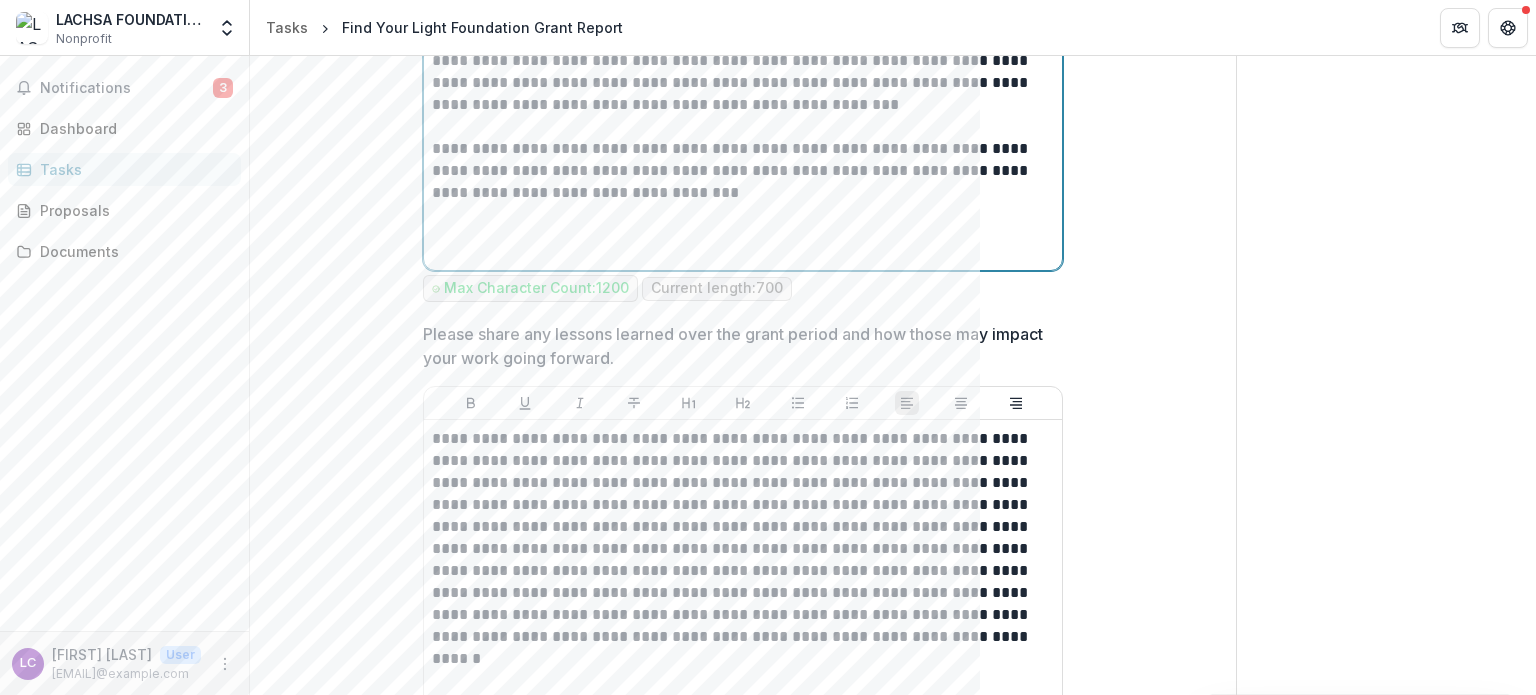scroll, scrollTop: 3181, scrollLeft: 0, axis: vertical 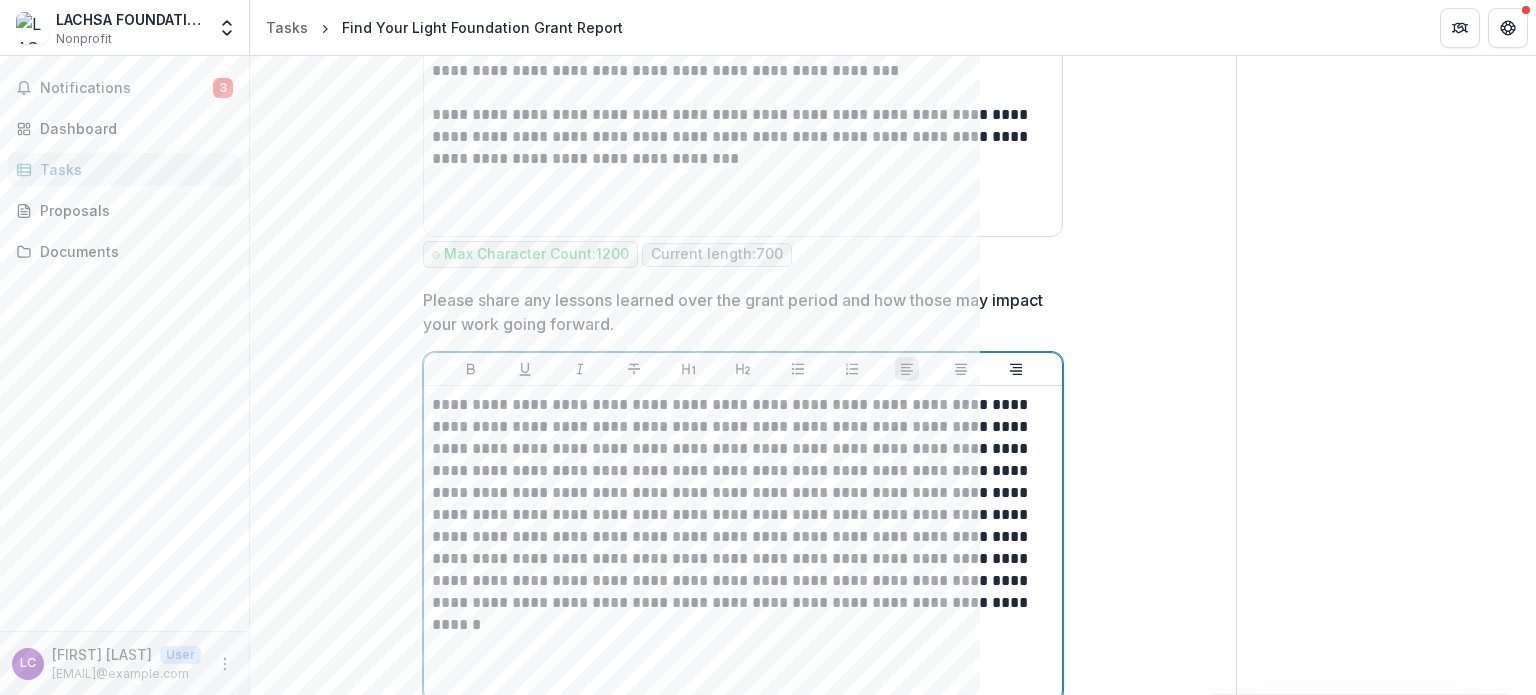 click on "**********" at bounding box center [743, 504] 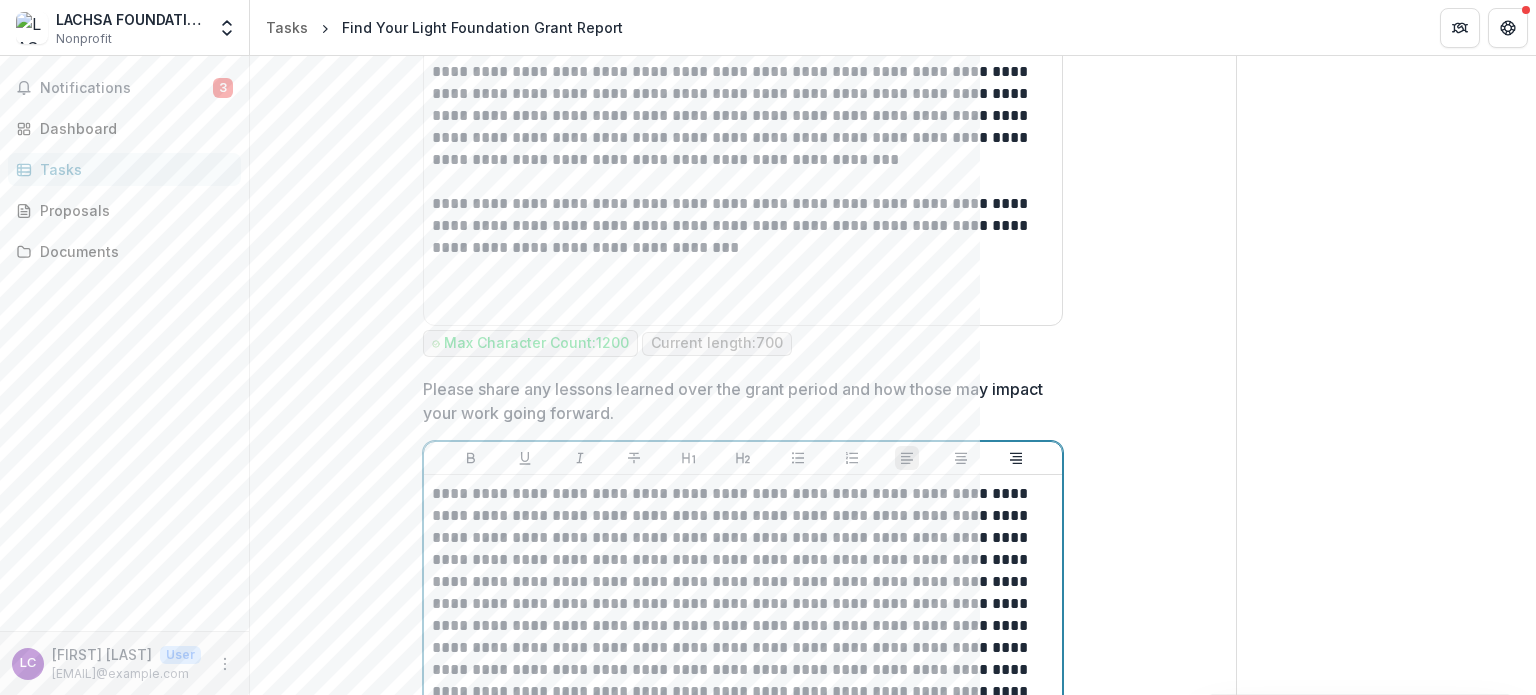 scroll, scrollTop: 3081, scrollLeft: 0, axis: vertical 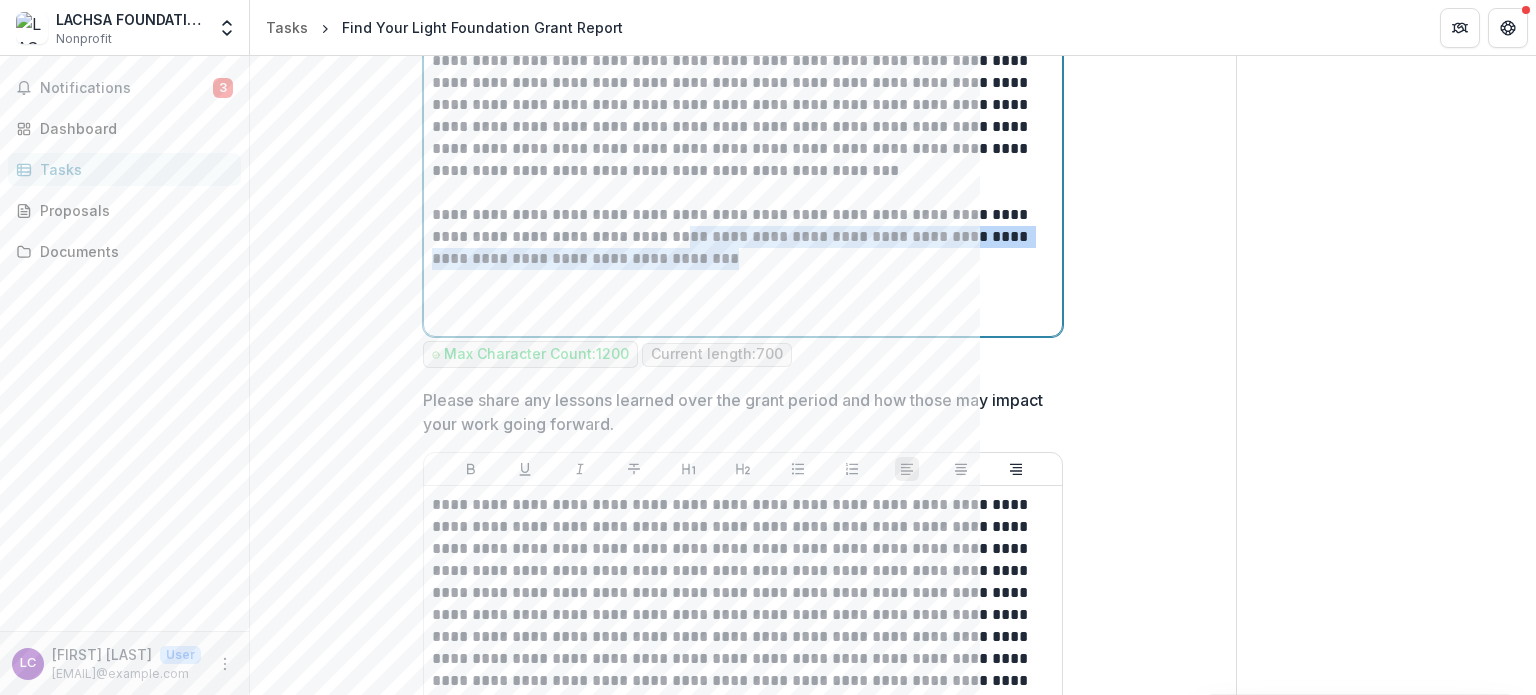drag, startPoint x: 654, startPoint y: 230, endPoint x: 652, endPoint y: 246, distance: 16.124516 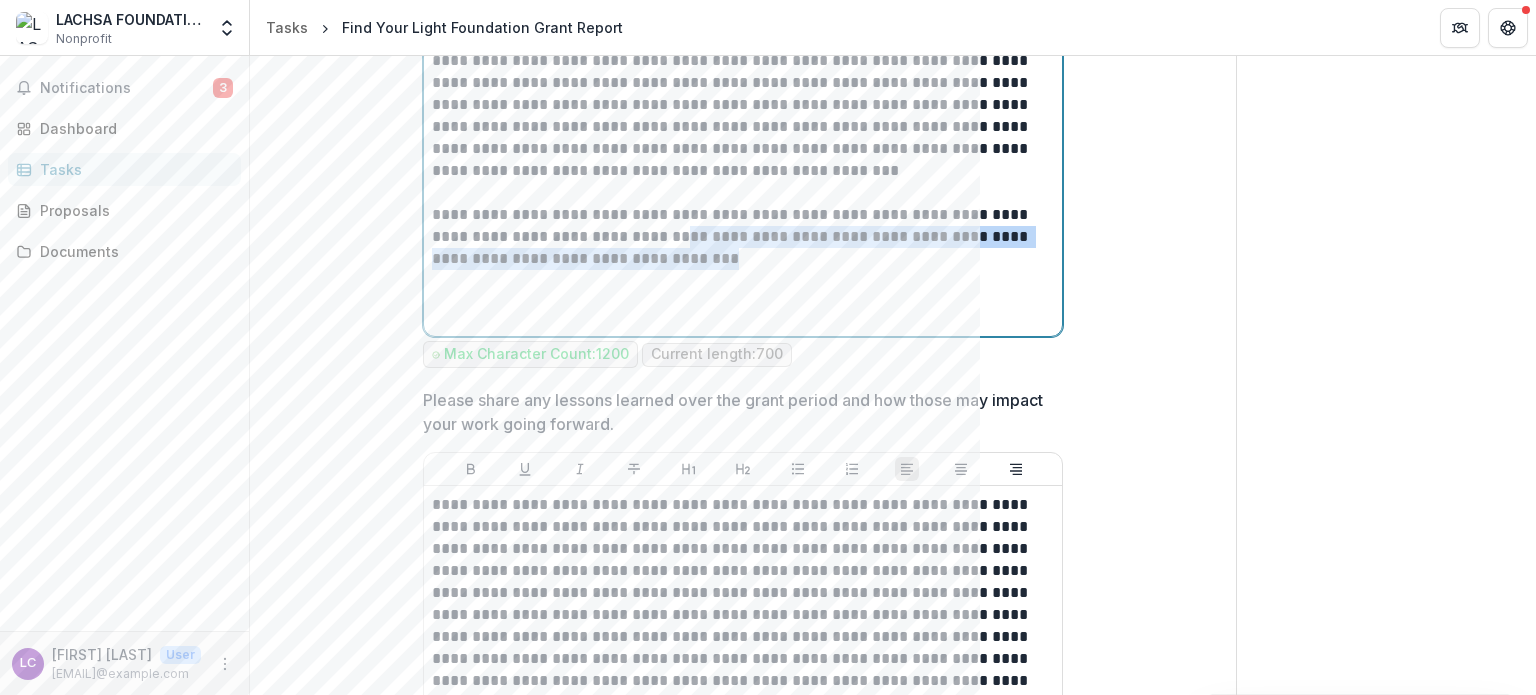 click on "**********" at bounding box center (743, 237) 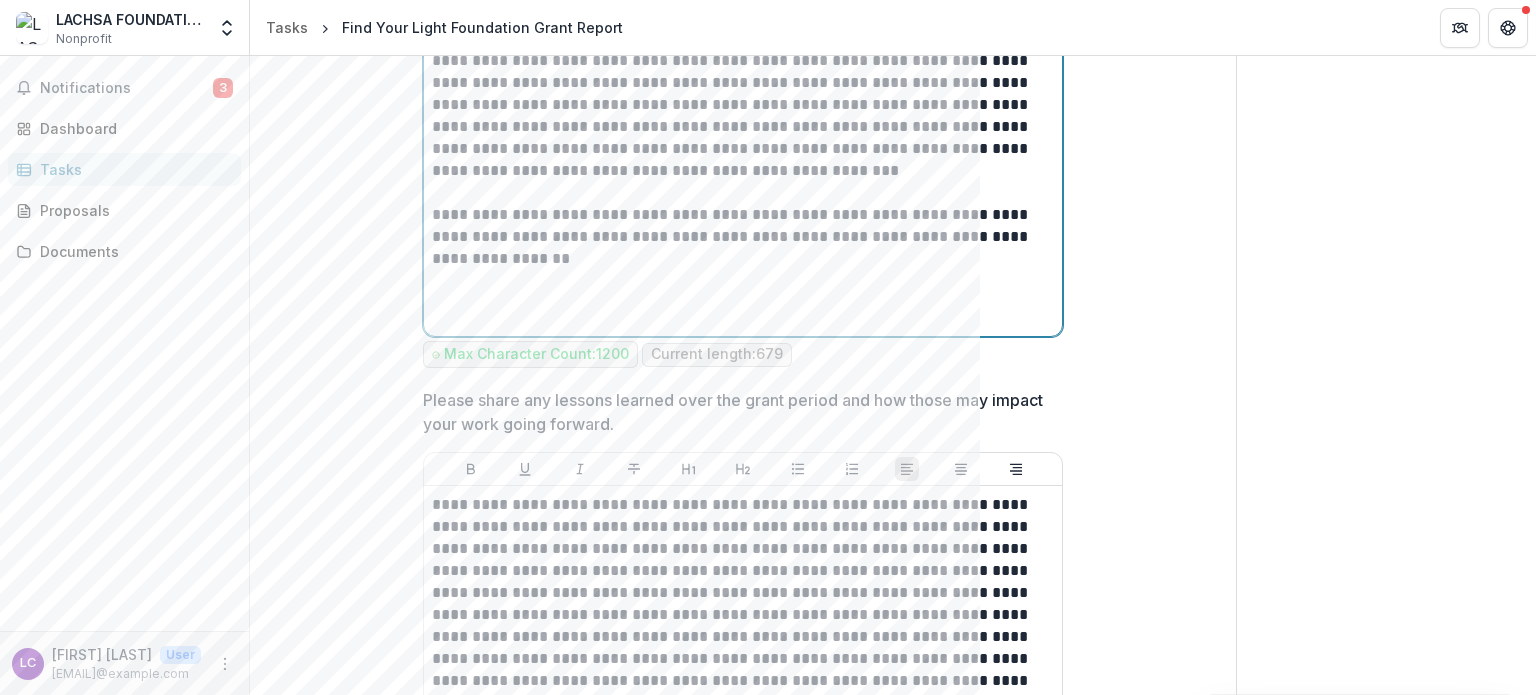 click on "**********" at bounding box center (743, 237) 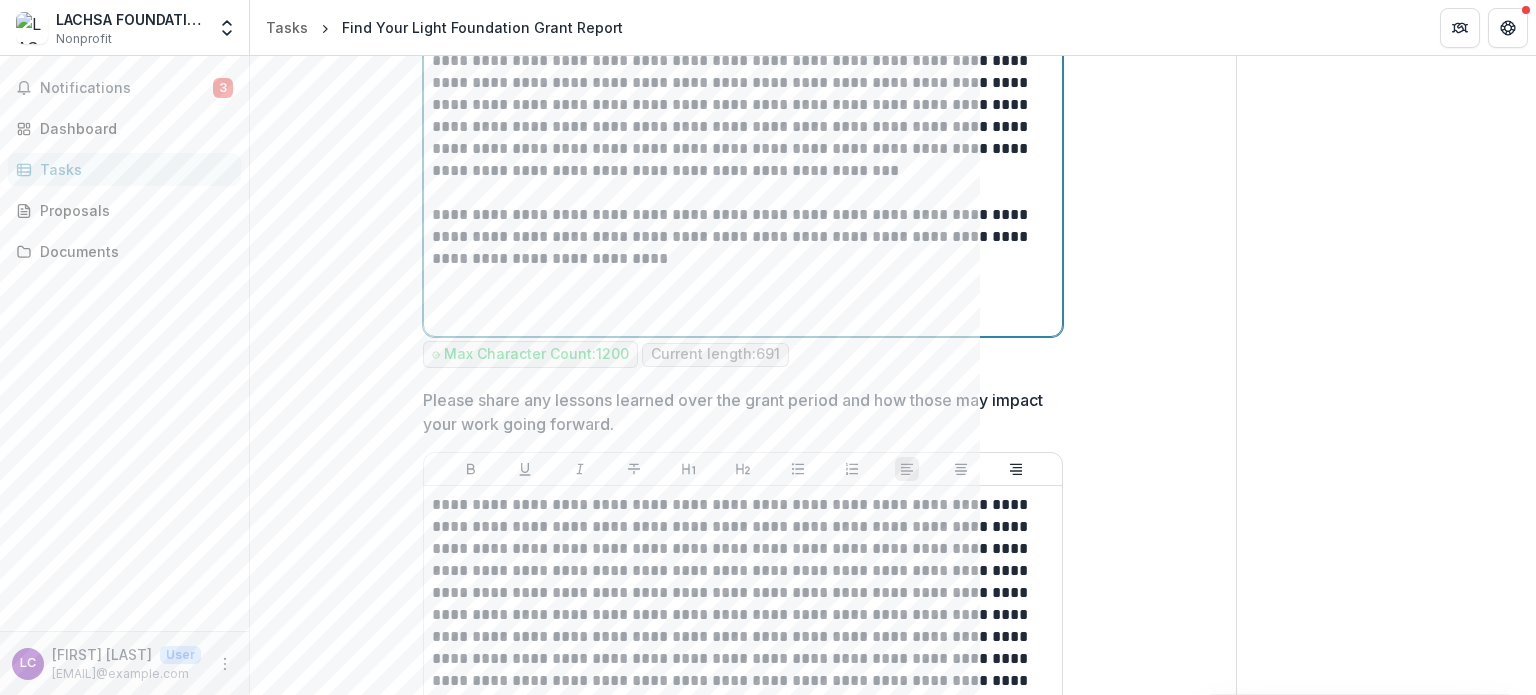 click on "**********" at bounding box center [743, 237] 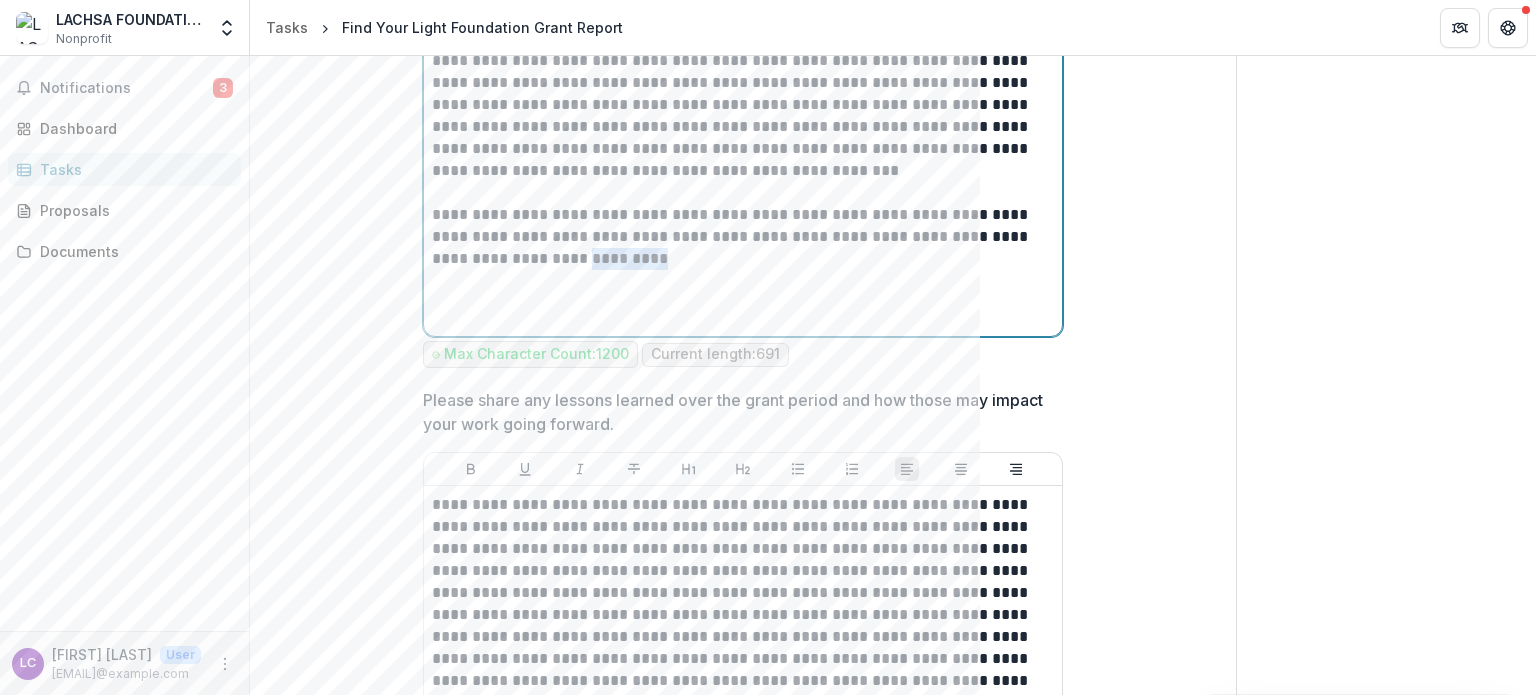 click on "**********" at bounding box center (743, 237) 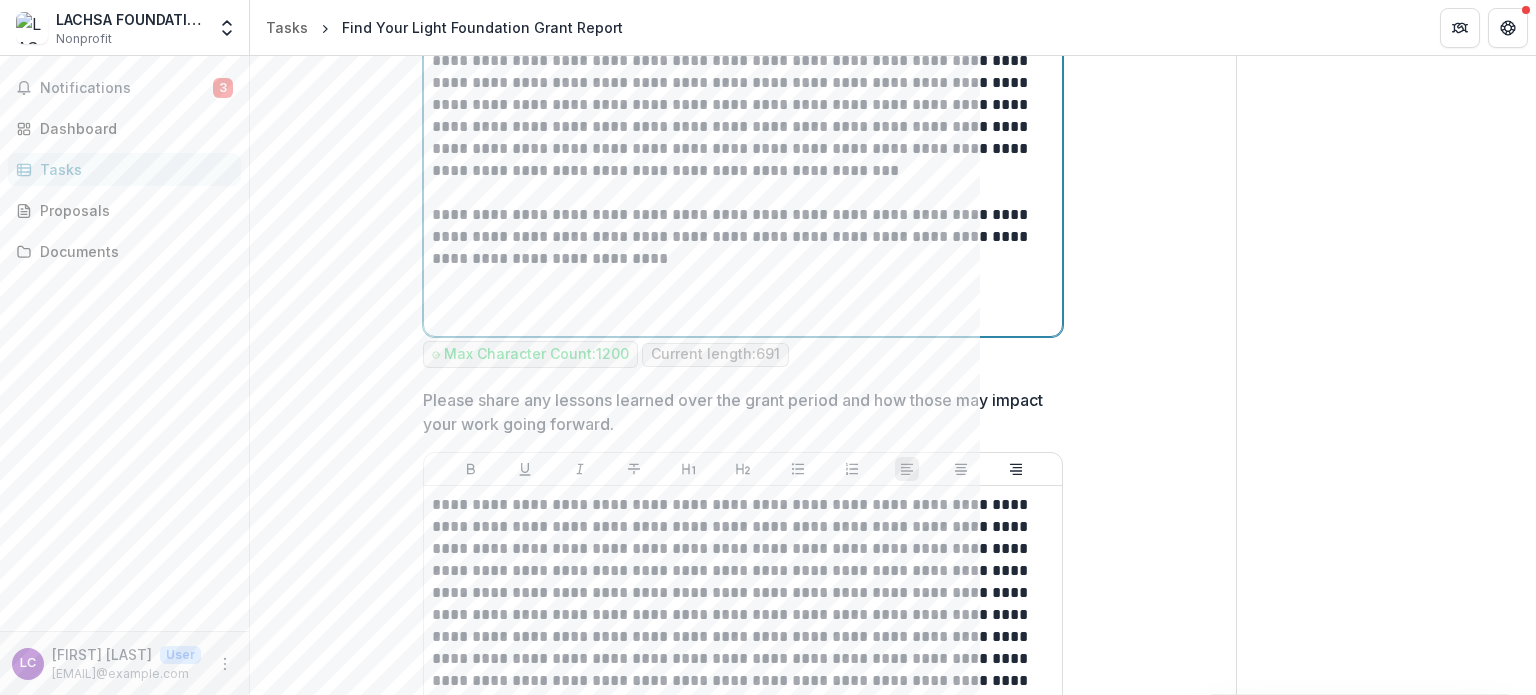 click on "**********" at bounding box center (743, 237) 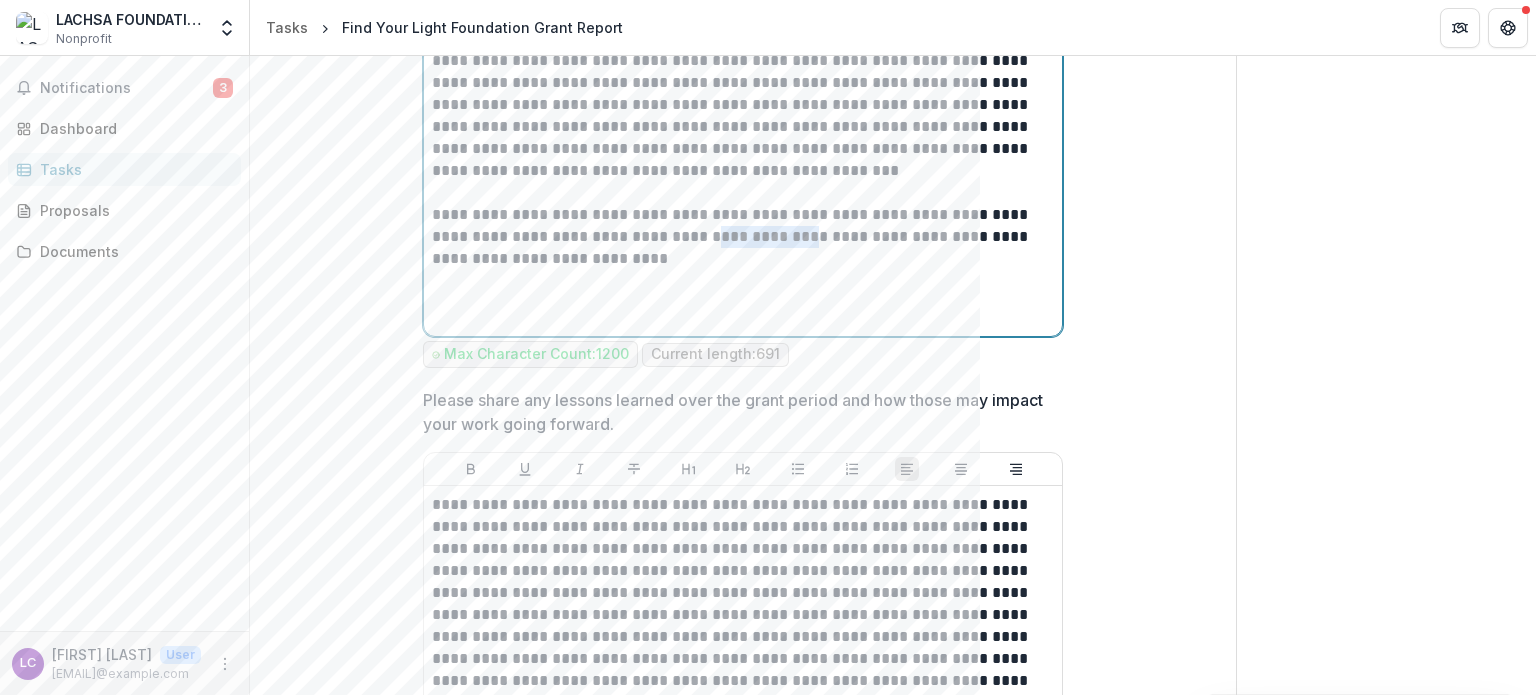 click on "**********" at bounding box center (743, 237) 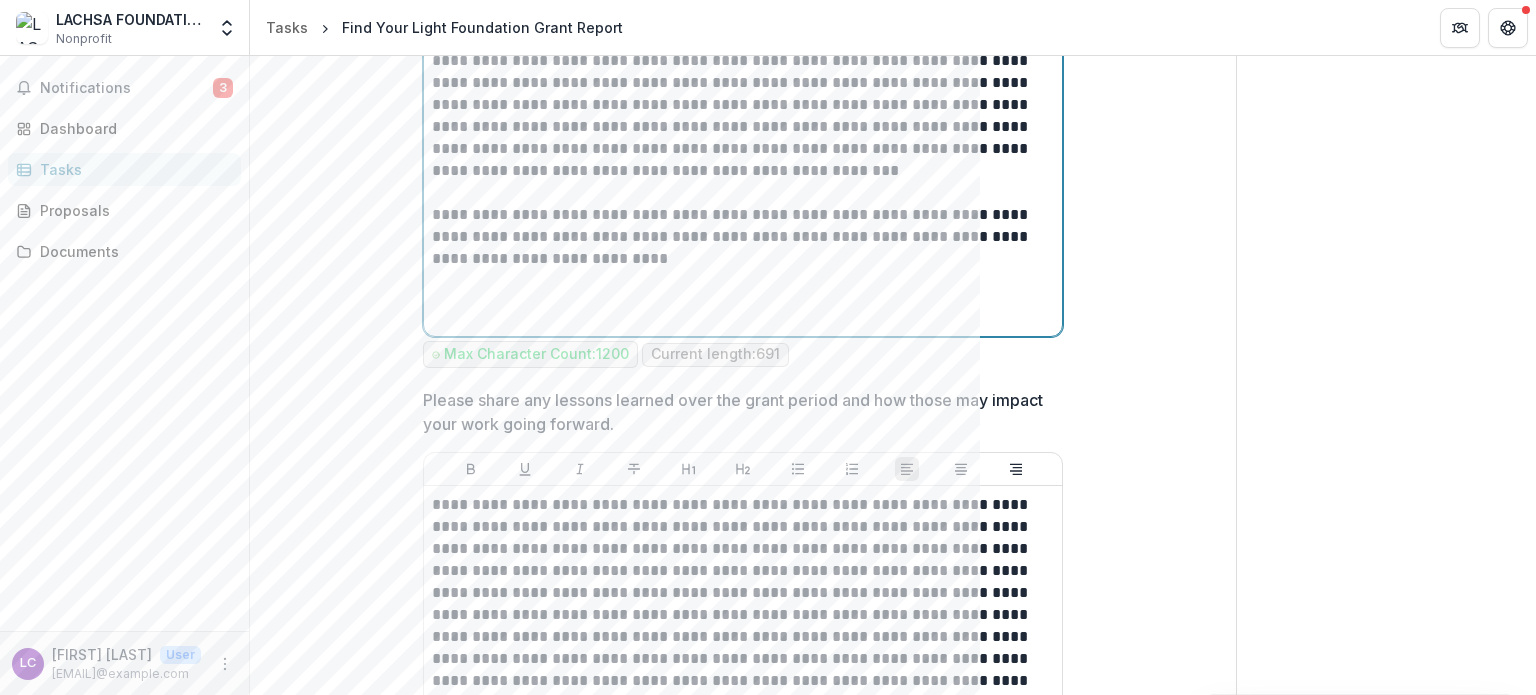 click on "**********" at bounding box center (743, 237) 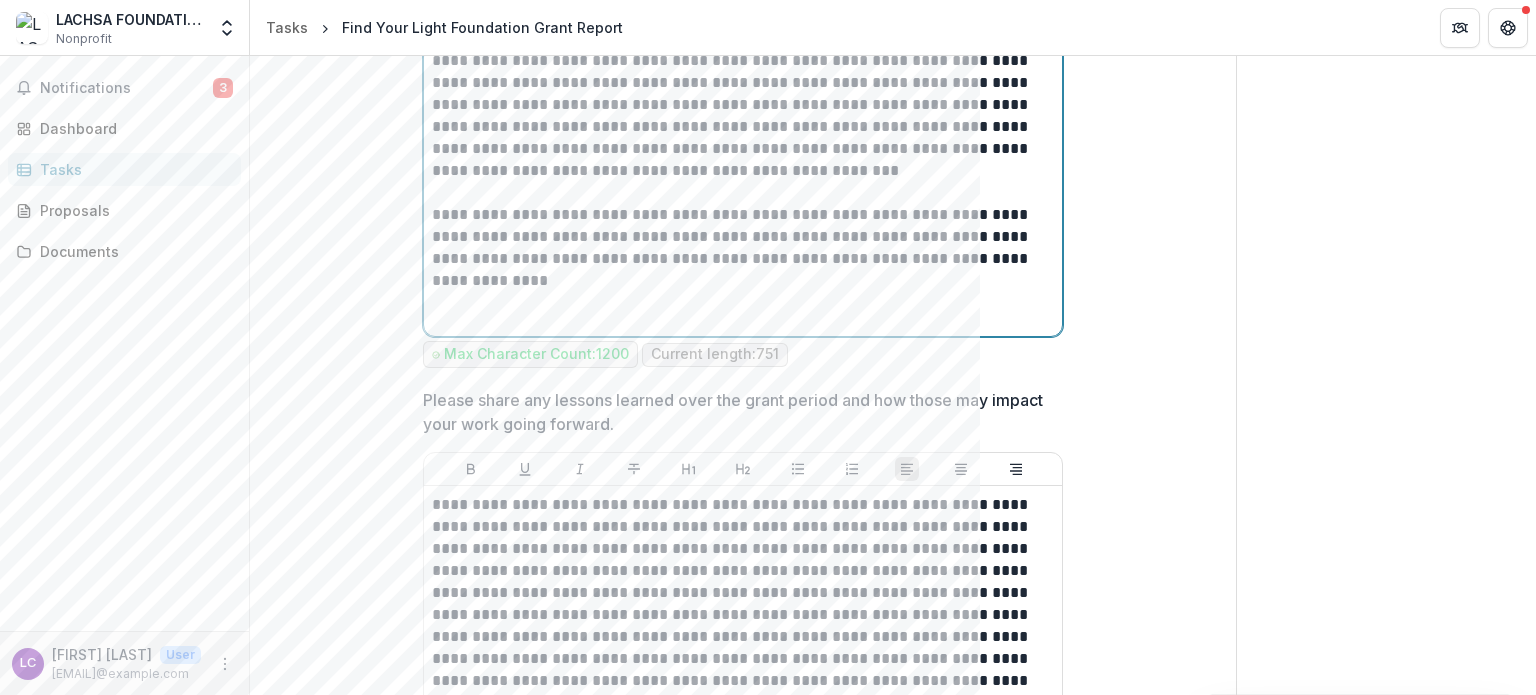 click on "**********" at bounding box center [743, 237] 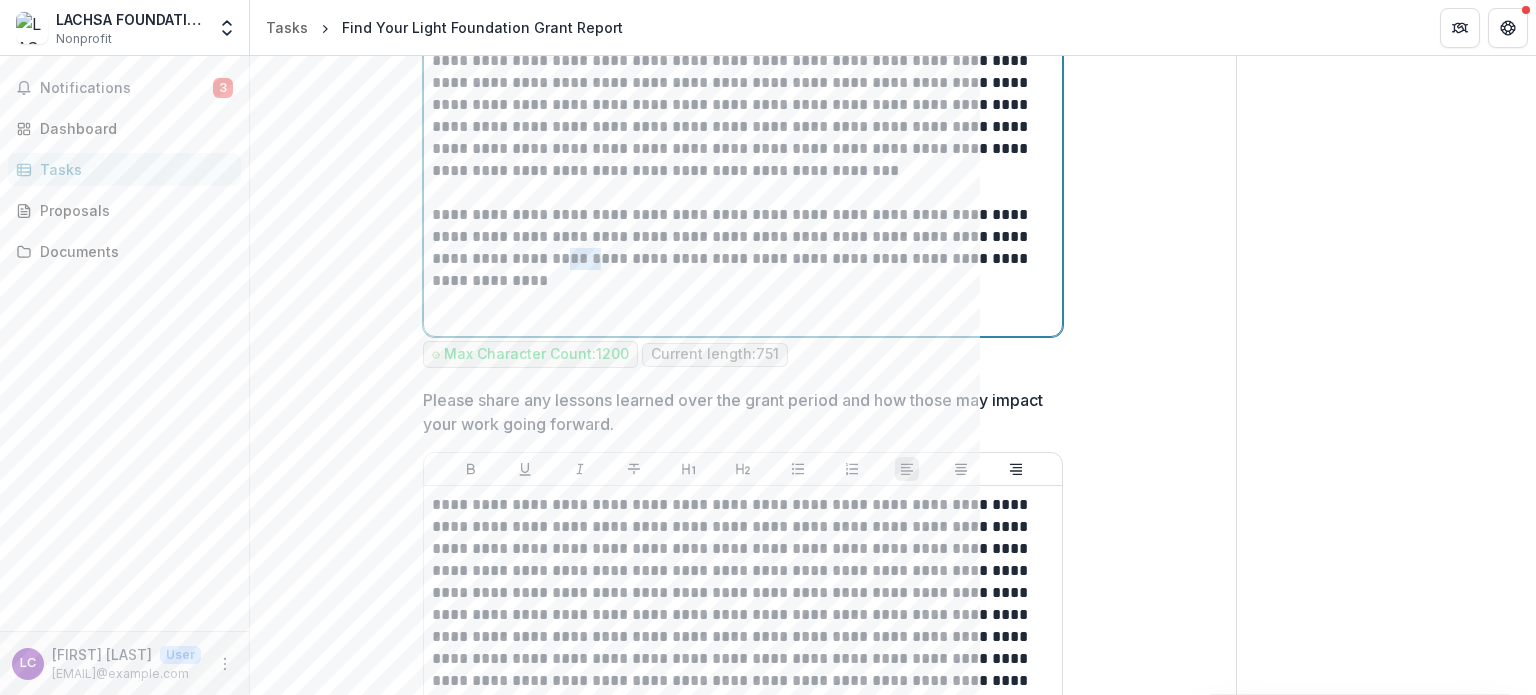 click on "**********" at bounding box center [743, 237] 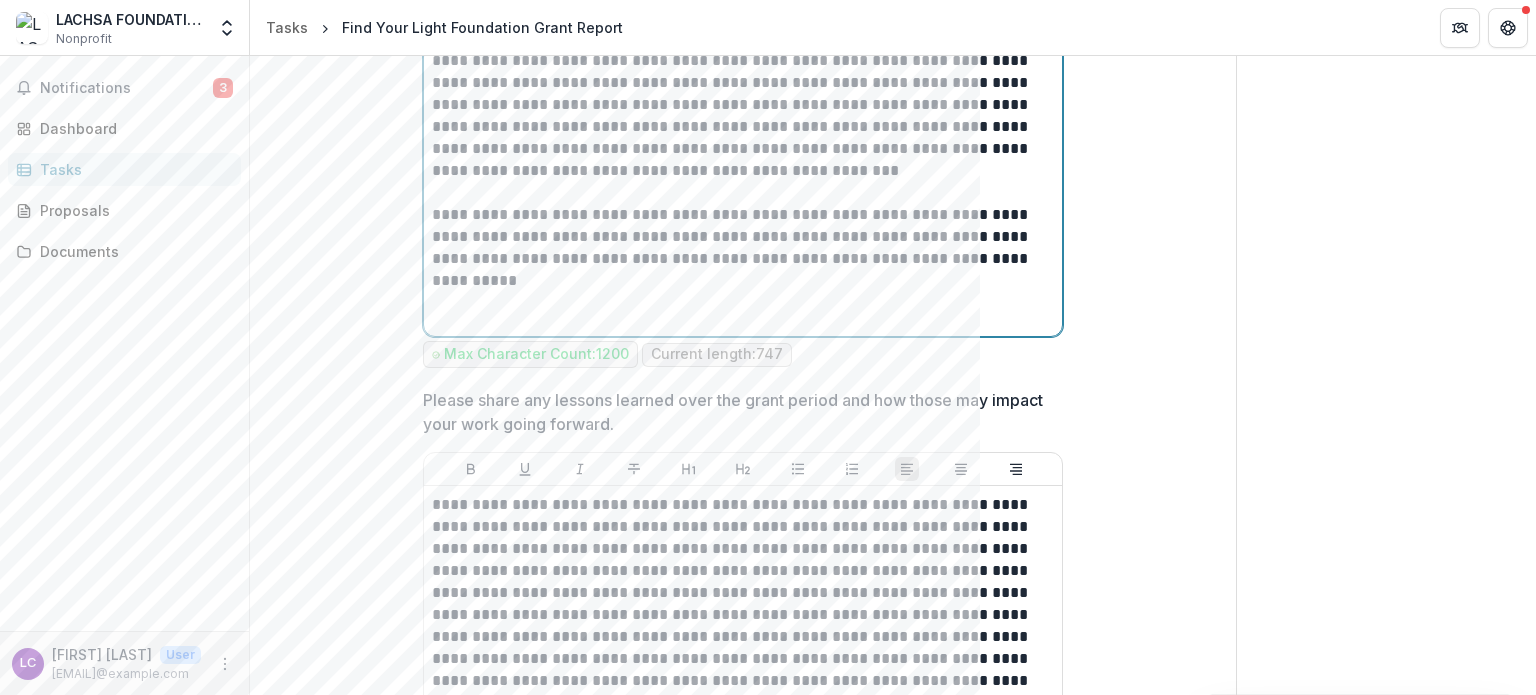 click on "**********" at bounding box center (743, 237) 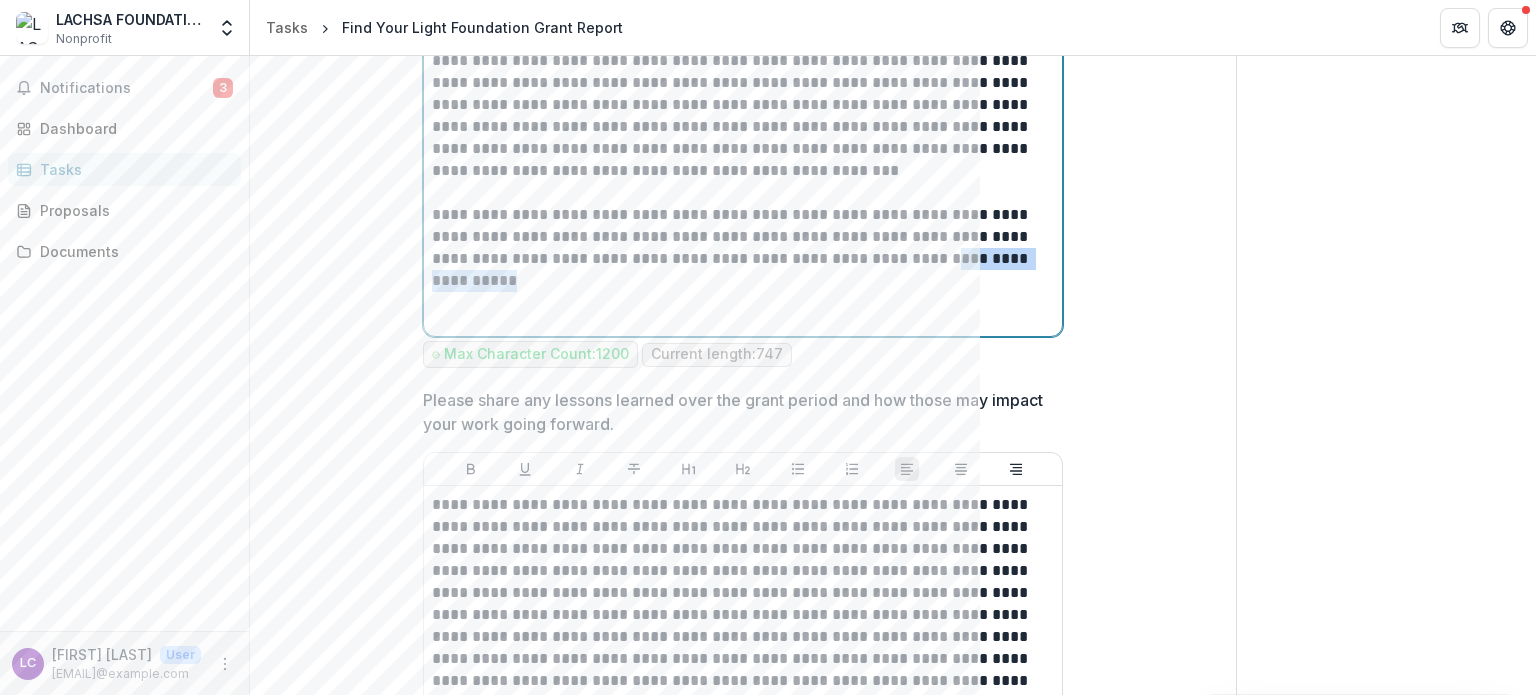 drag, startPoint x: 860, startPoint y: 257, endPoint x: 912, endPoint y: 252, distance: 52.23983 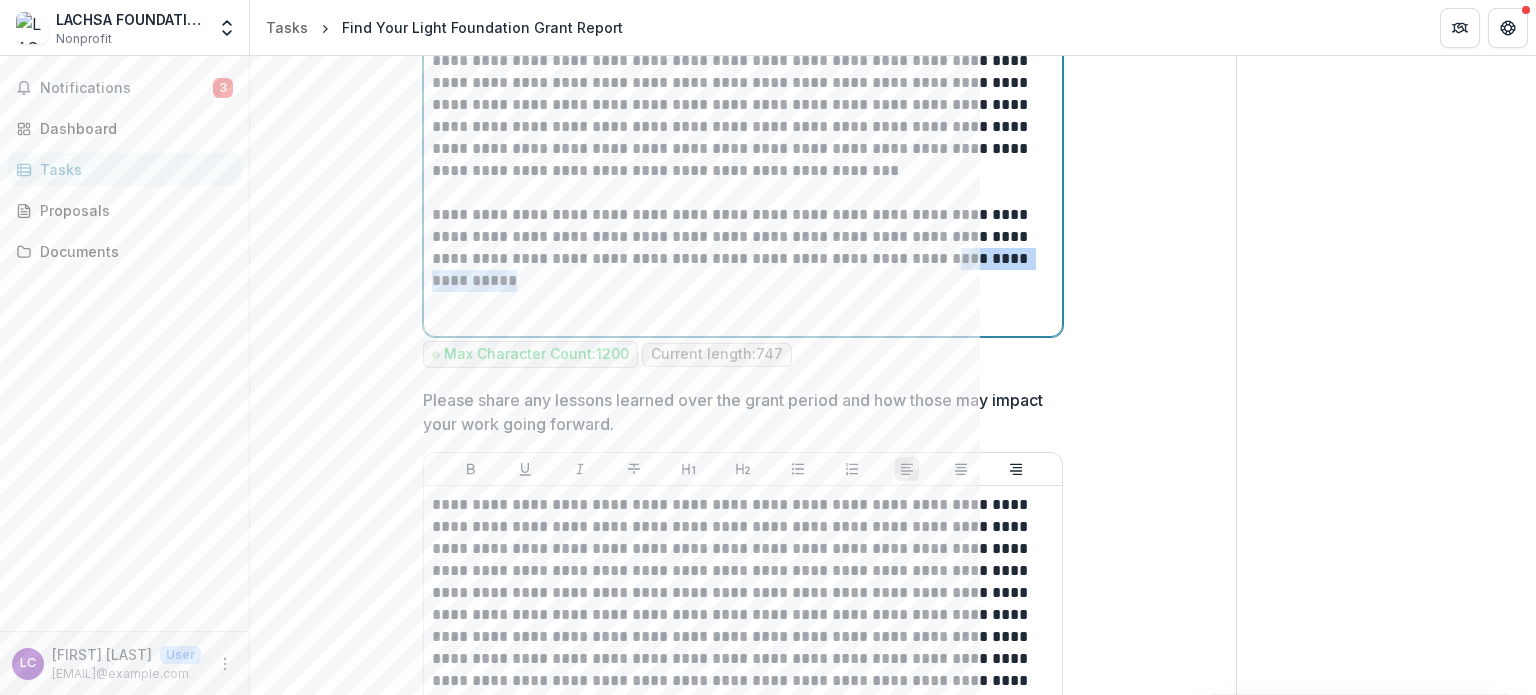click on "**********" at bounding box center (743, 237) 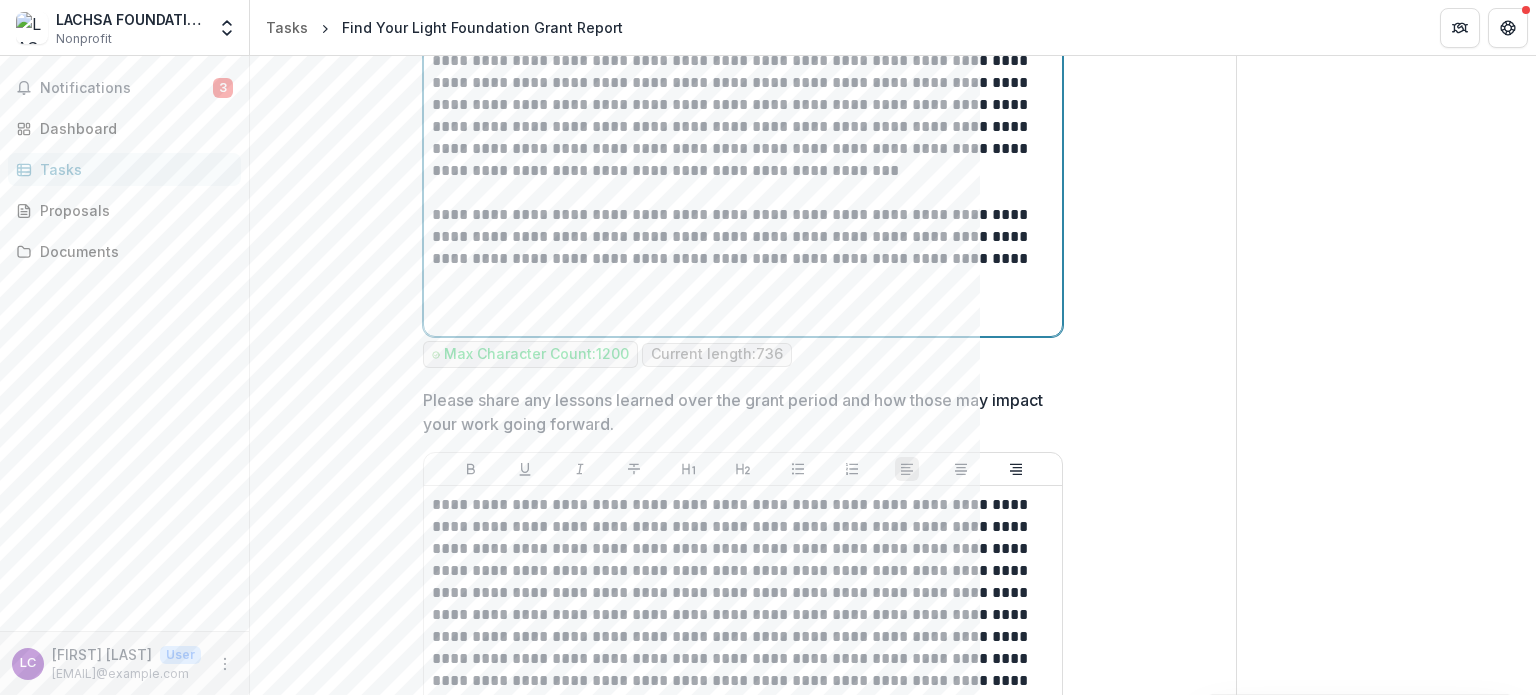 scroll, scrollTop: 3181, scrollLeft: 0, axis: vertical 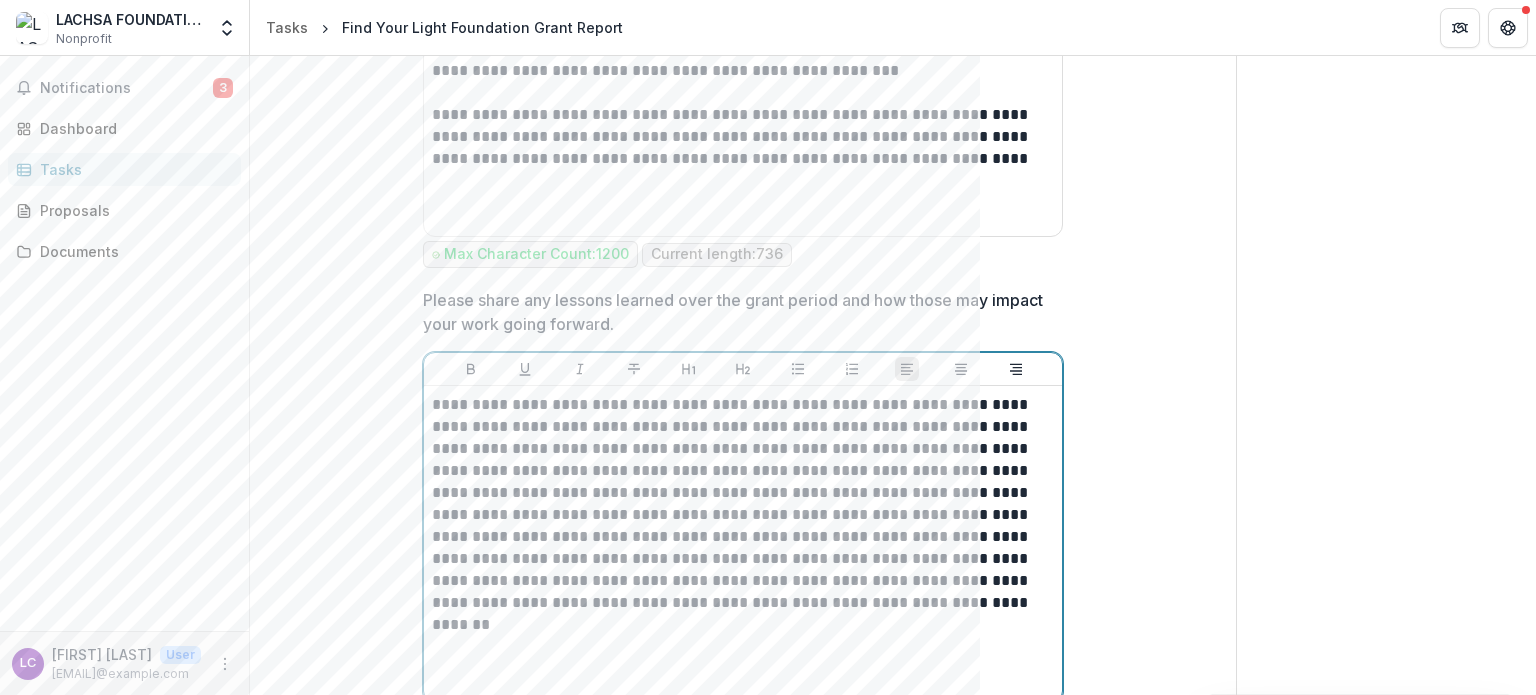 click on "**********" at bounding box center [743, 504] 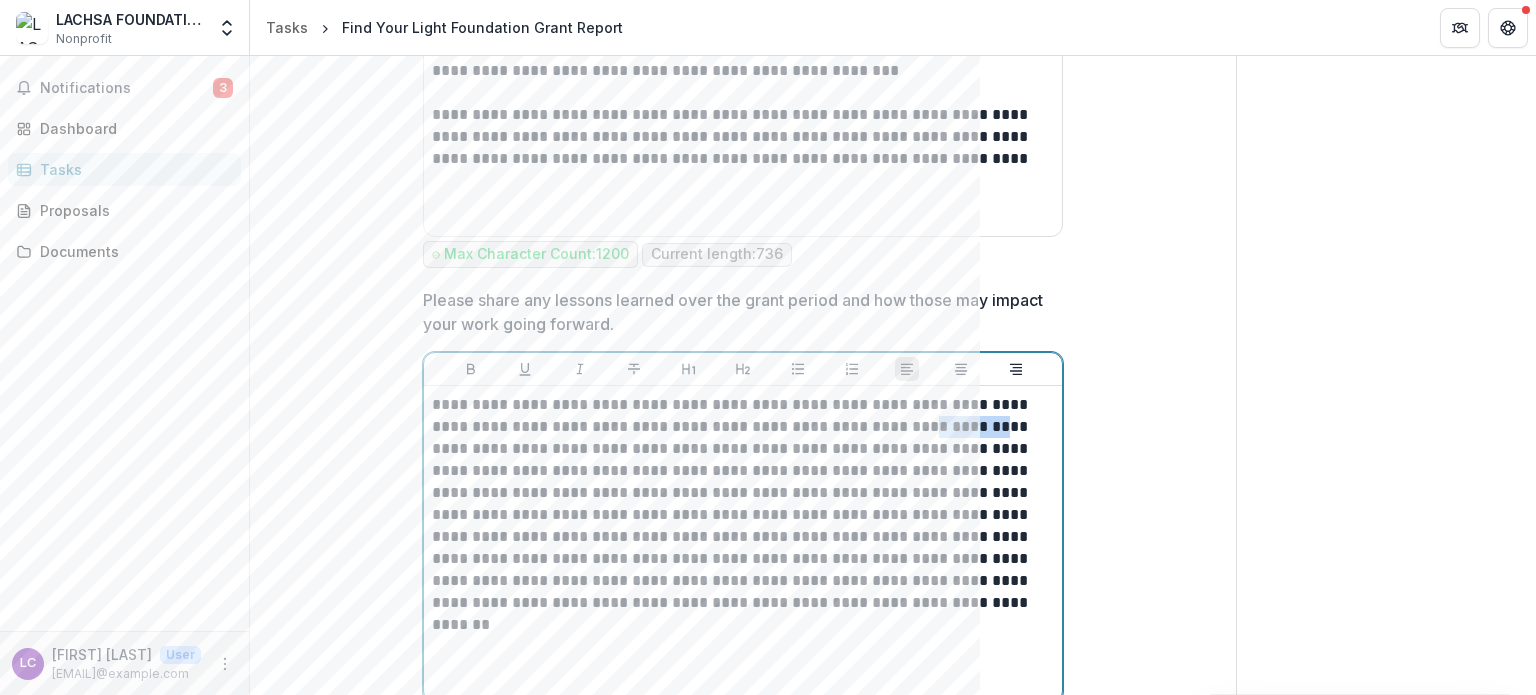 click on "**********" at bounding box center (743, 504) 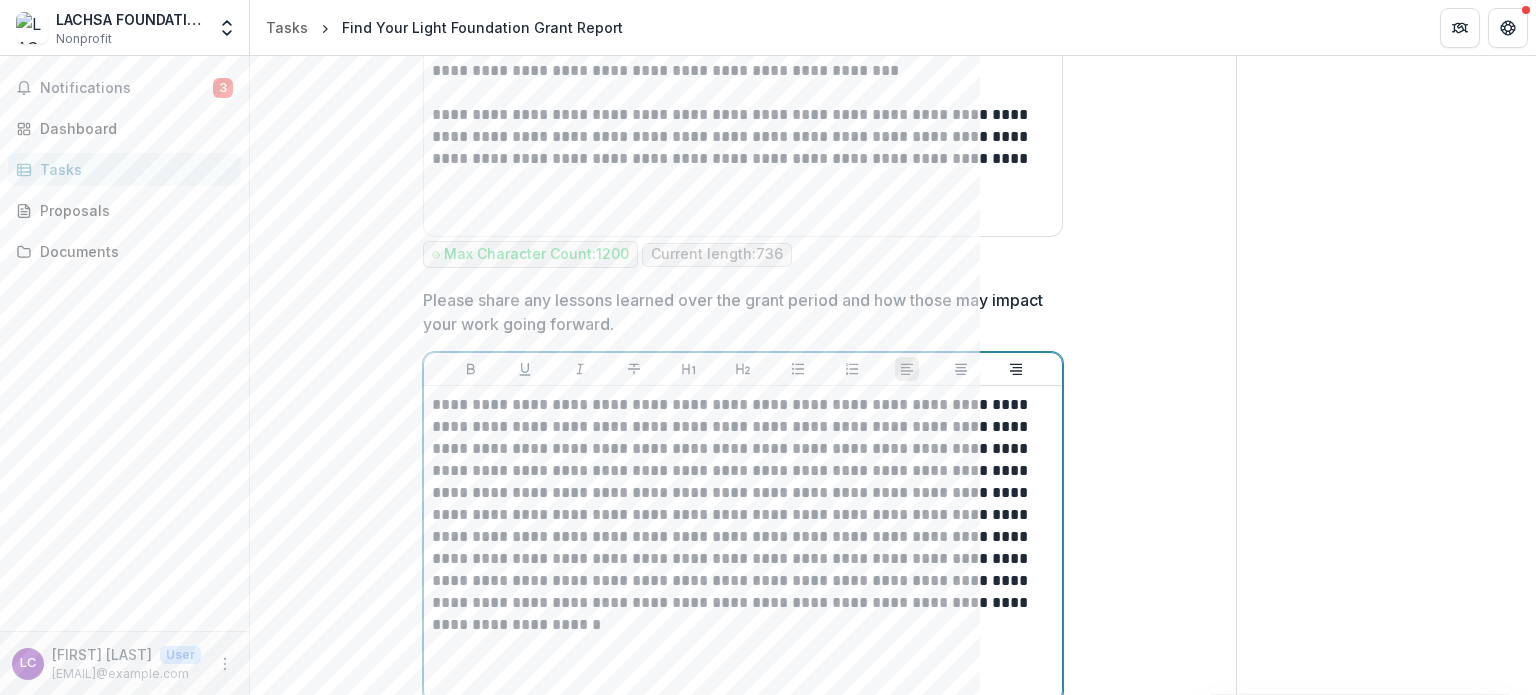 click on "**********" at bounding box center (743, 504) 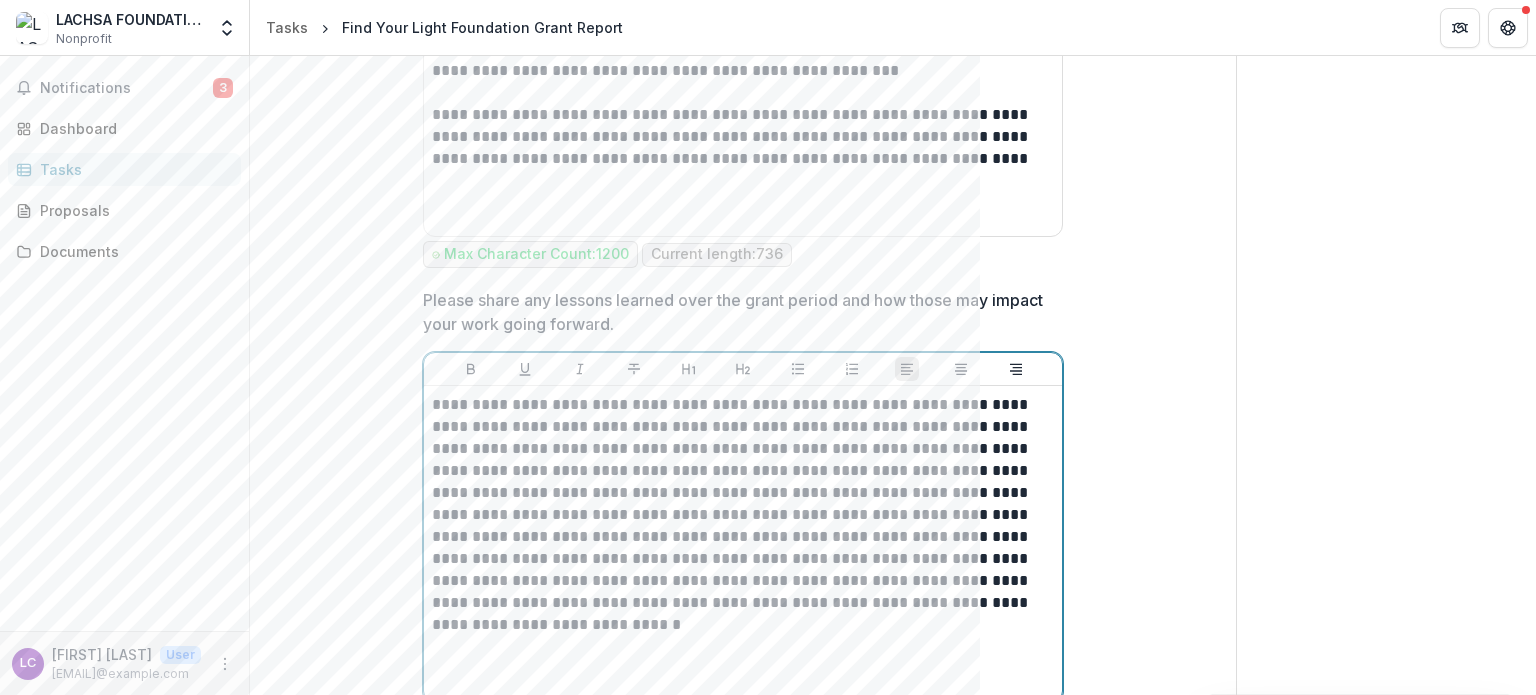 click on "**********" at bounding box center [743, 504] 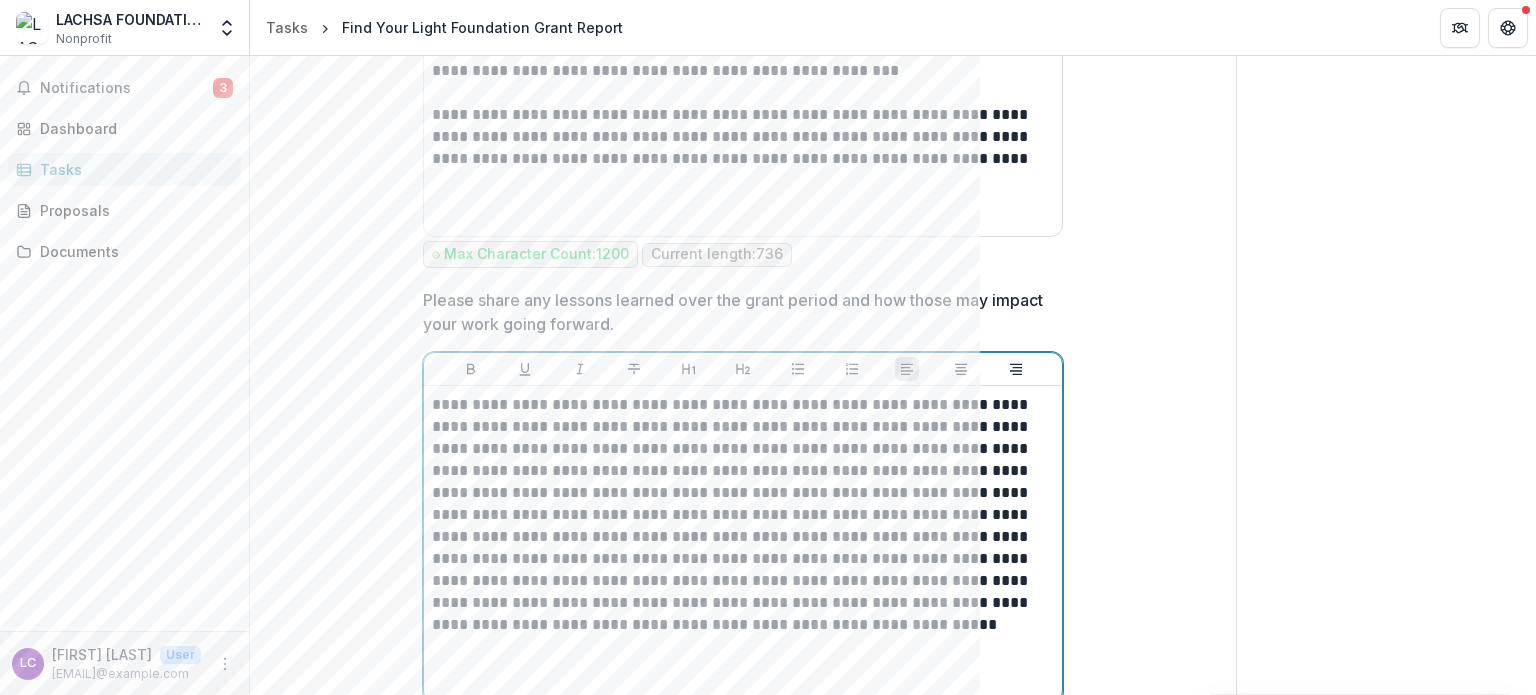 click on "**********" at bounding box center (743, 515) 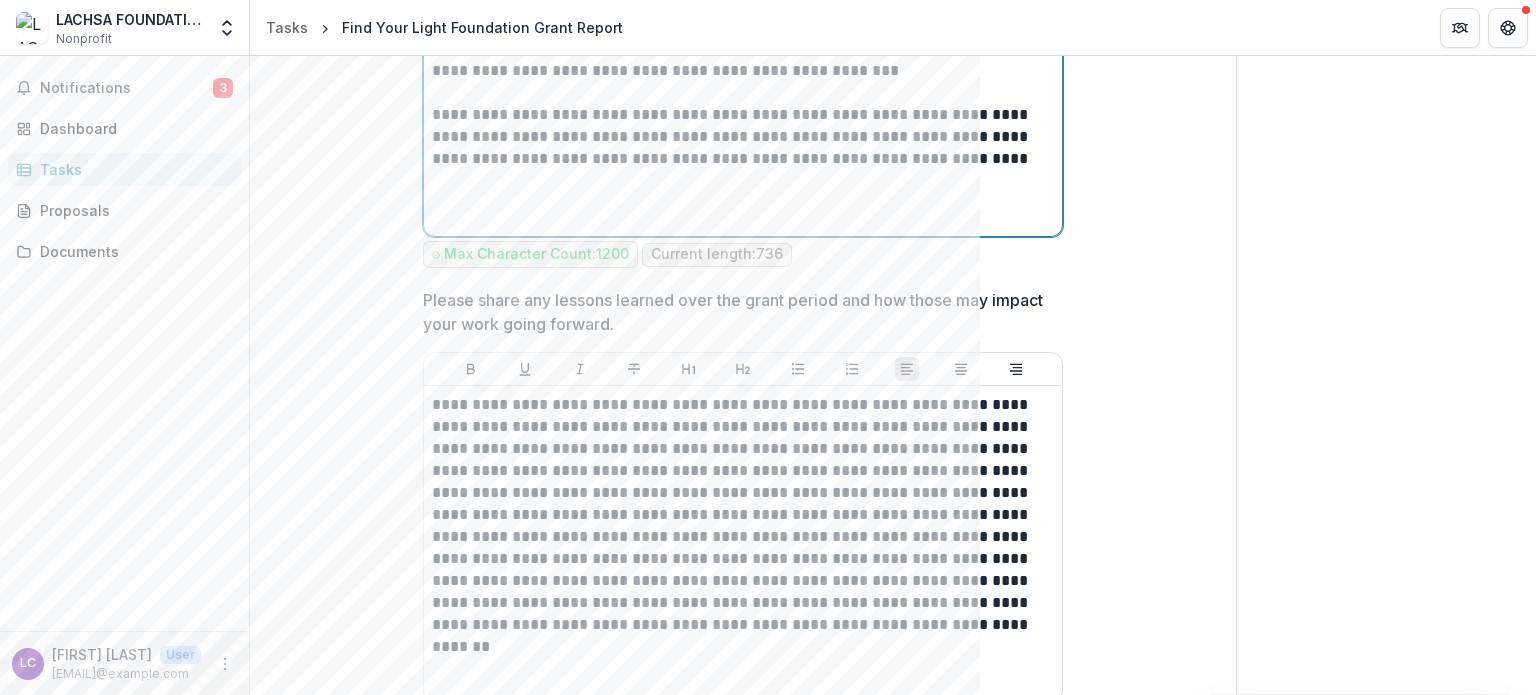 click on "**********" at bounding box center (743, 137) 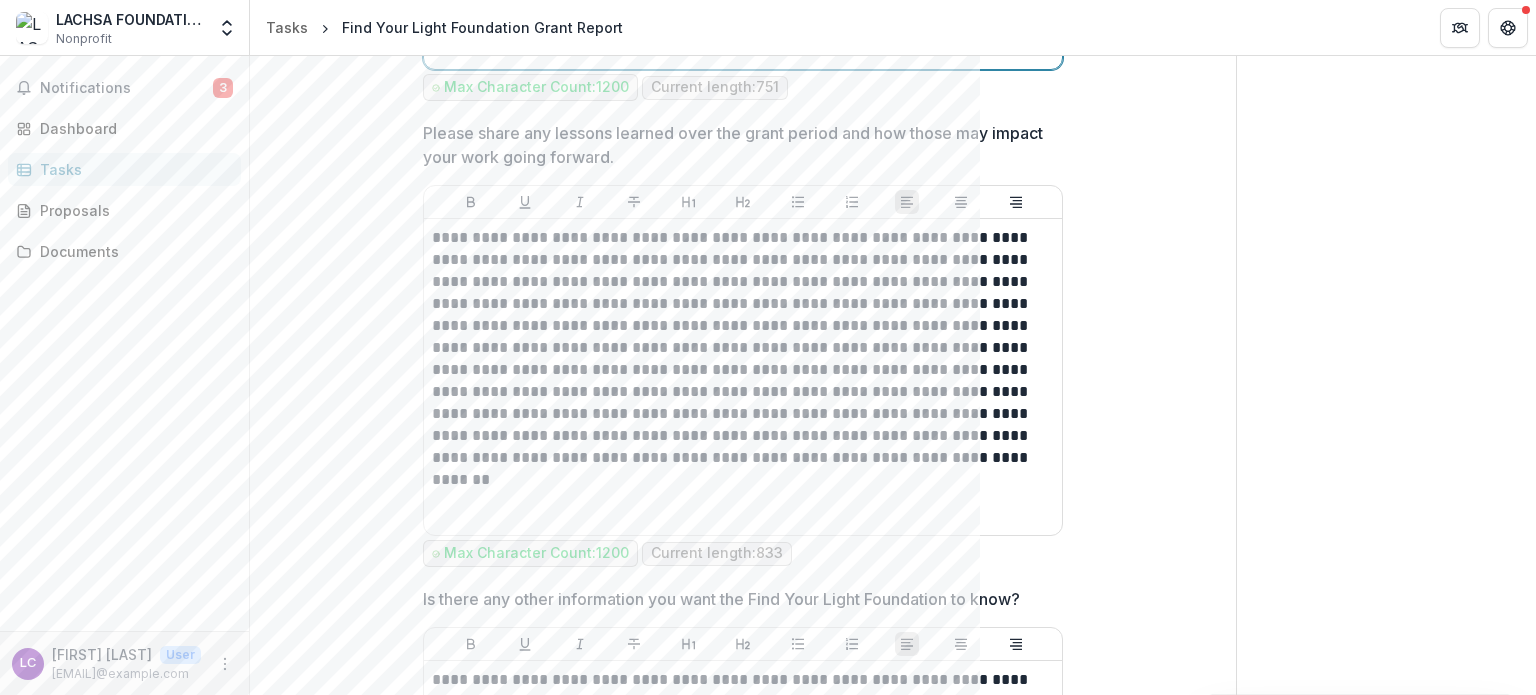 scroll, scrollTop: 3381, scrollLeft: 0, axis: vertical 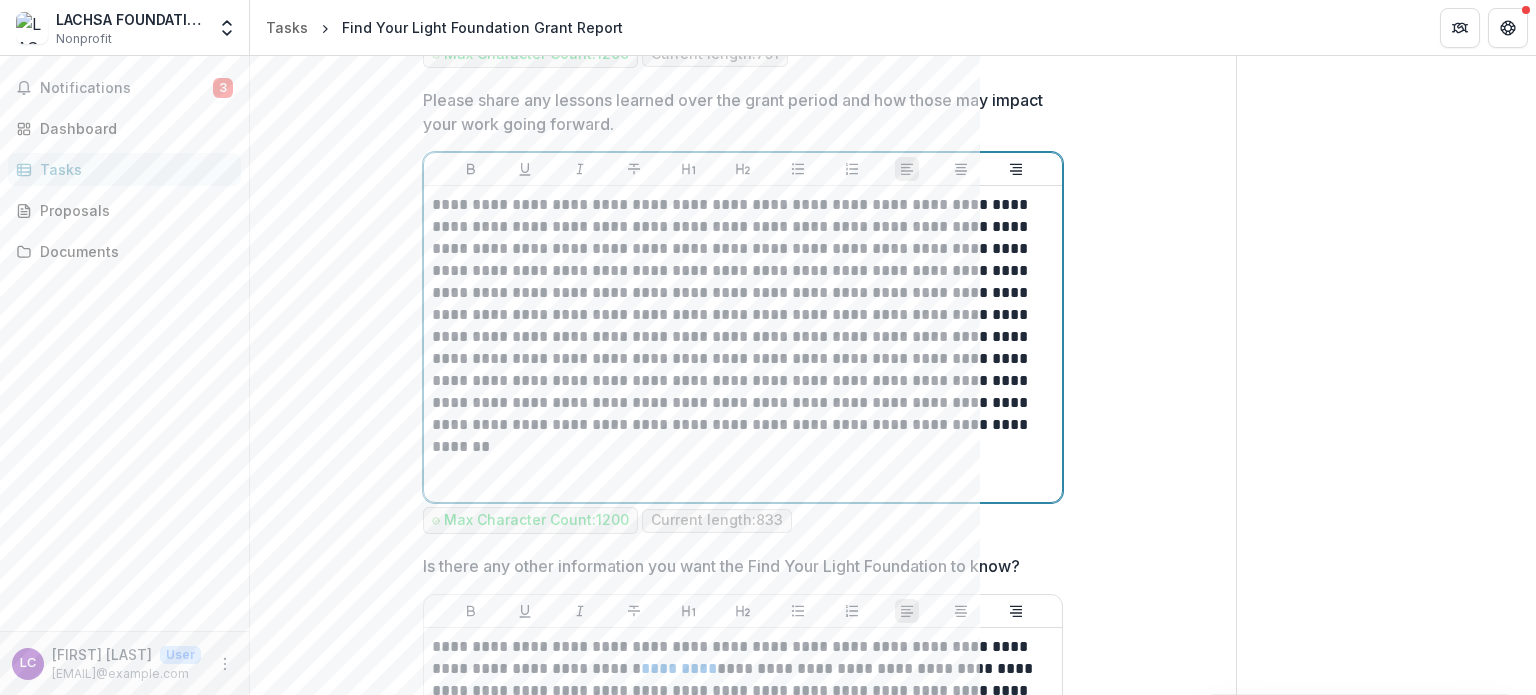 click on "**********" at bounding box center [743, 315] 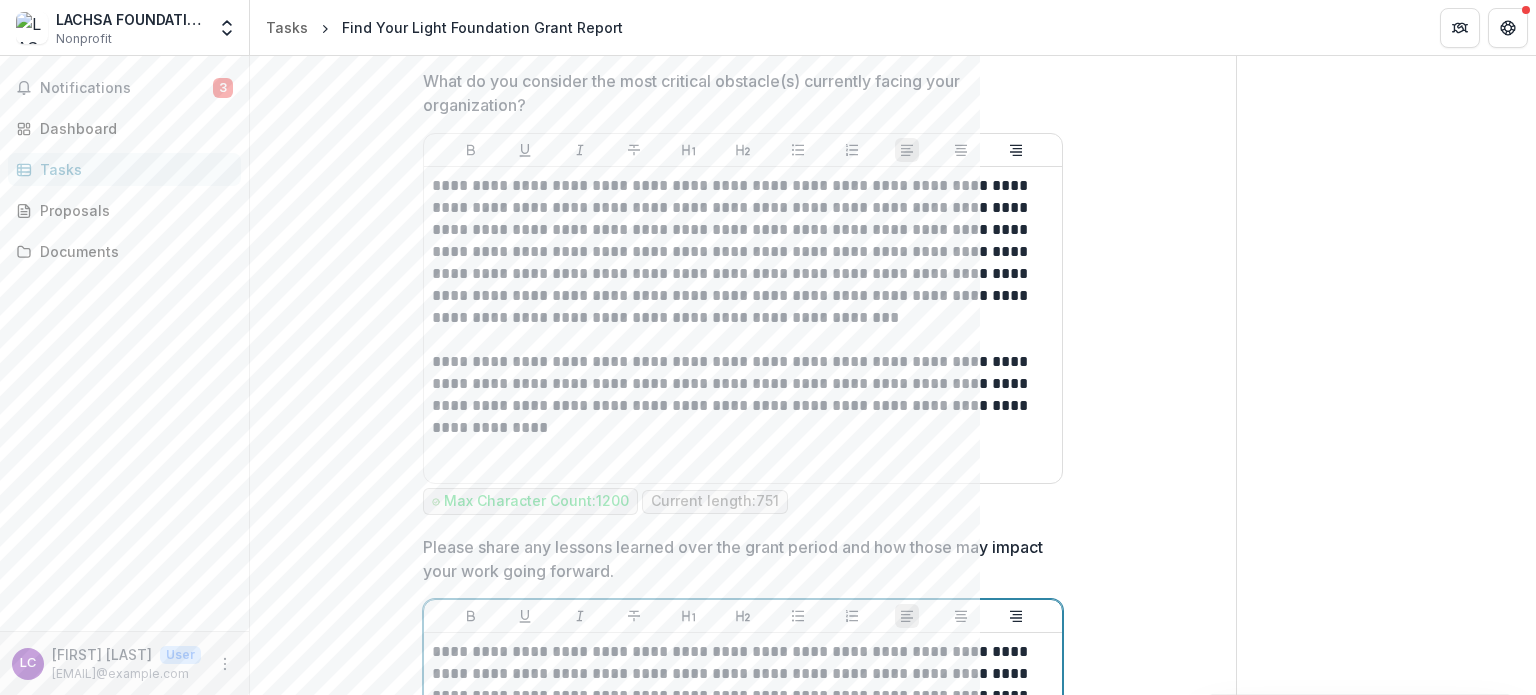scroll, scrollTop: 2900, scrollLeft: 0, axis: vertical 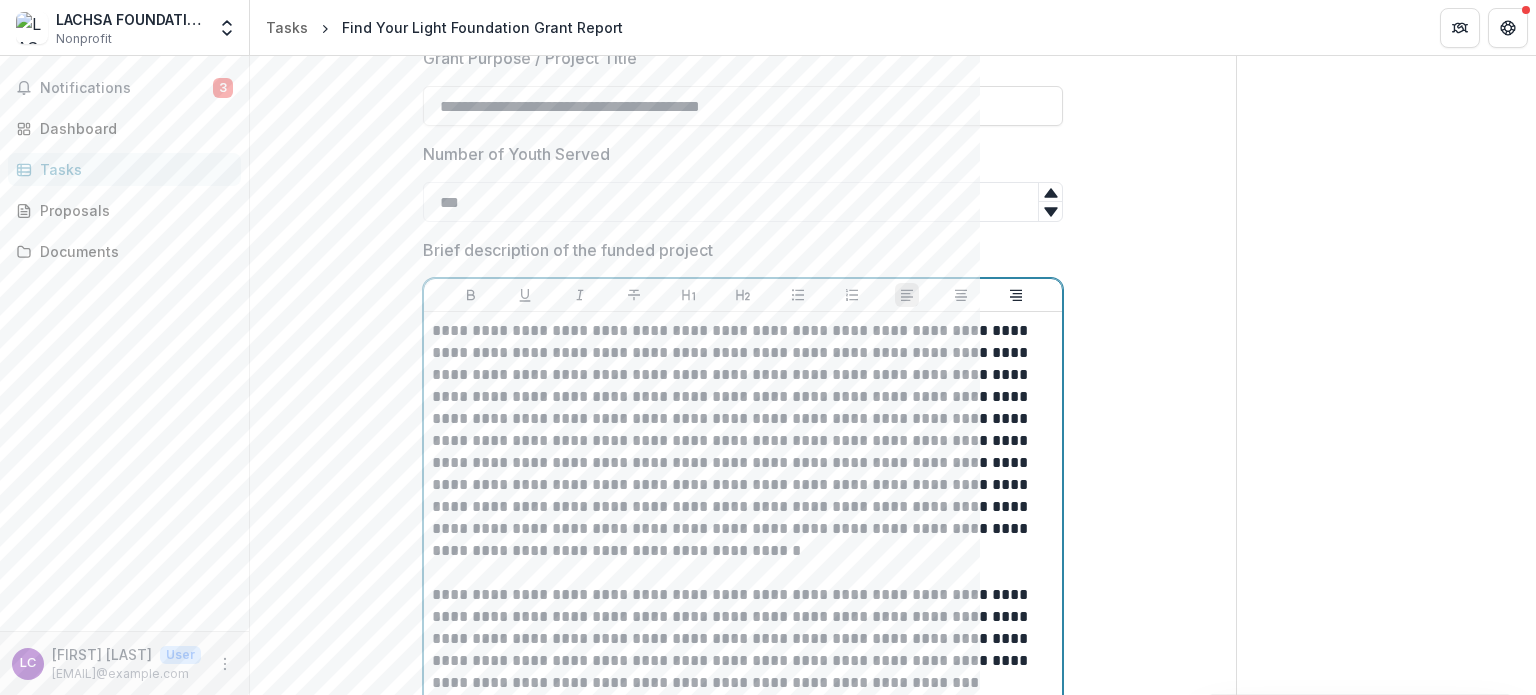 click on "**********" at bounding box center (743, 441) 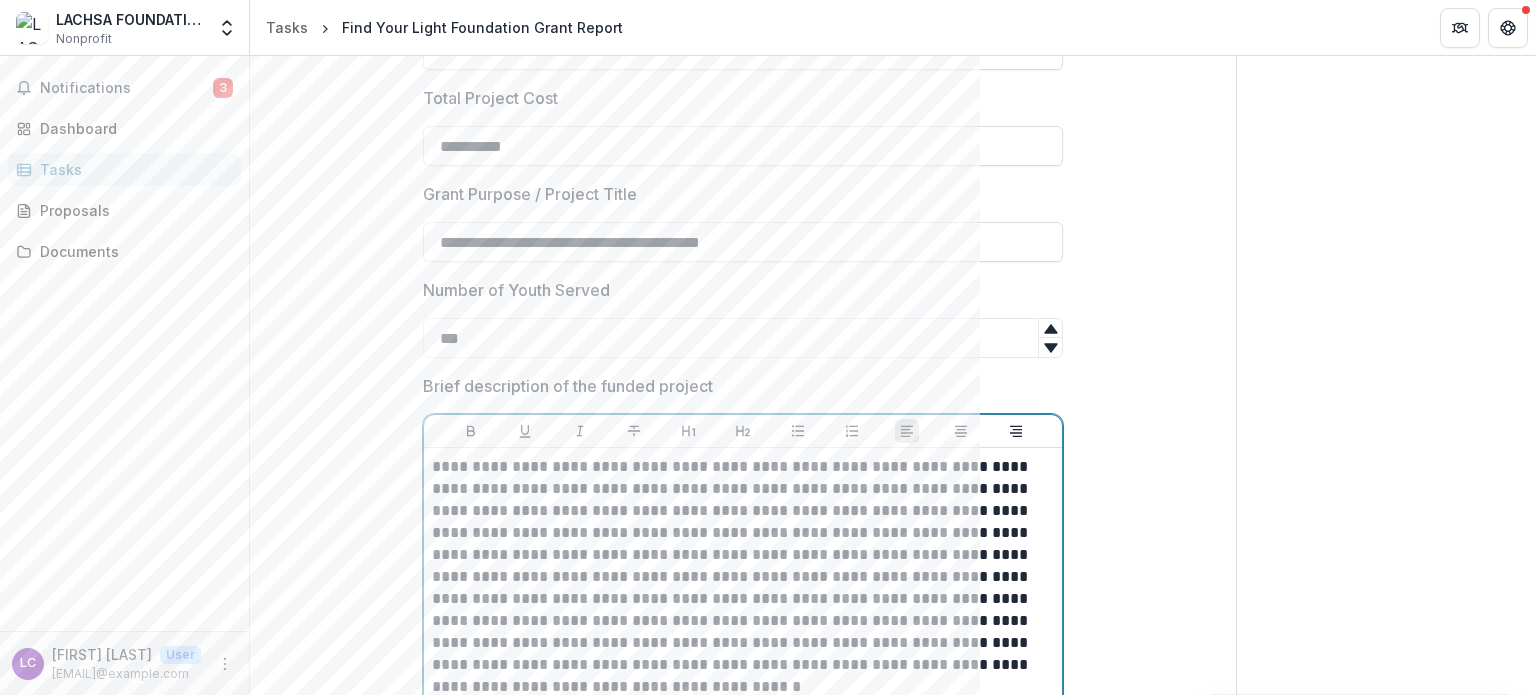 scroll, scrollTop: 447, scrollLeft: 0, axis: vertical 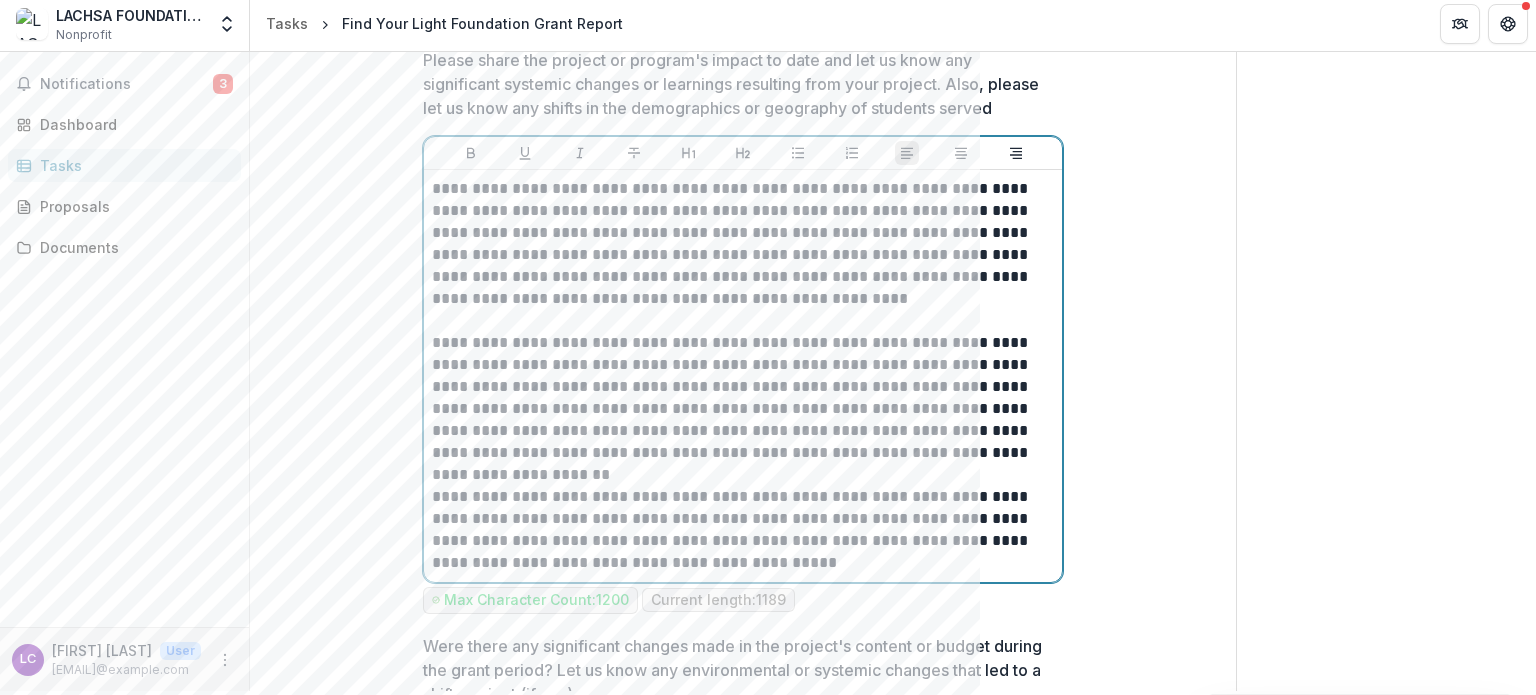 drag, startPoint x: 1532, startPoint y: 289, endPoint x: 876, endPoint y: 356, distance: 659.4126 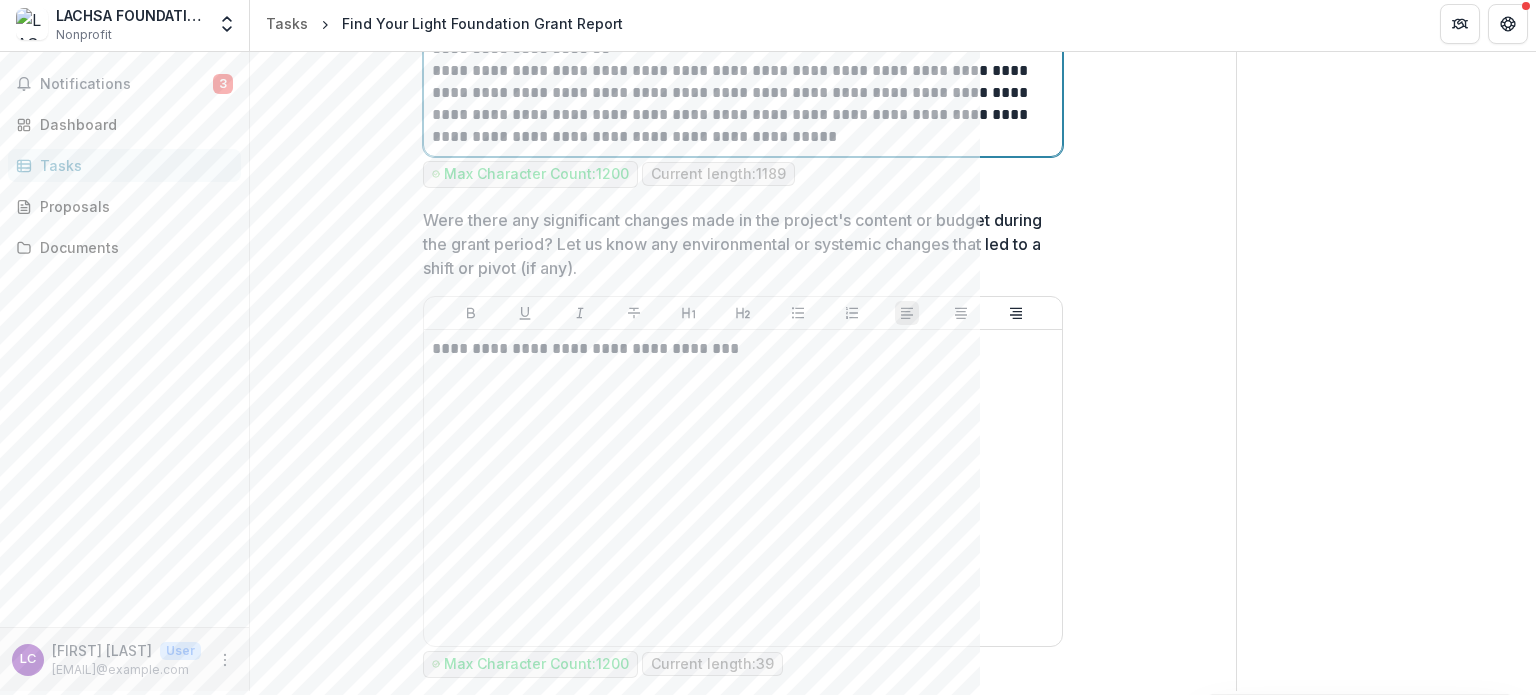 scroll, scrollTop: 1908, scrollLeft: 0, axis: vertical 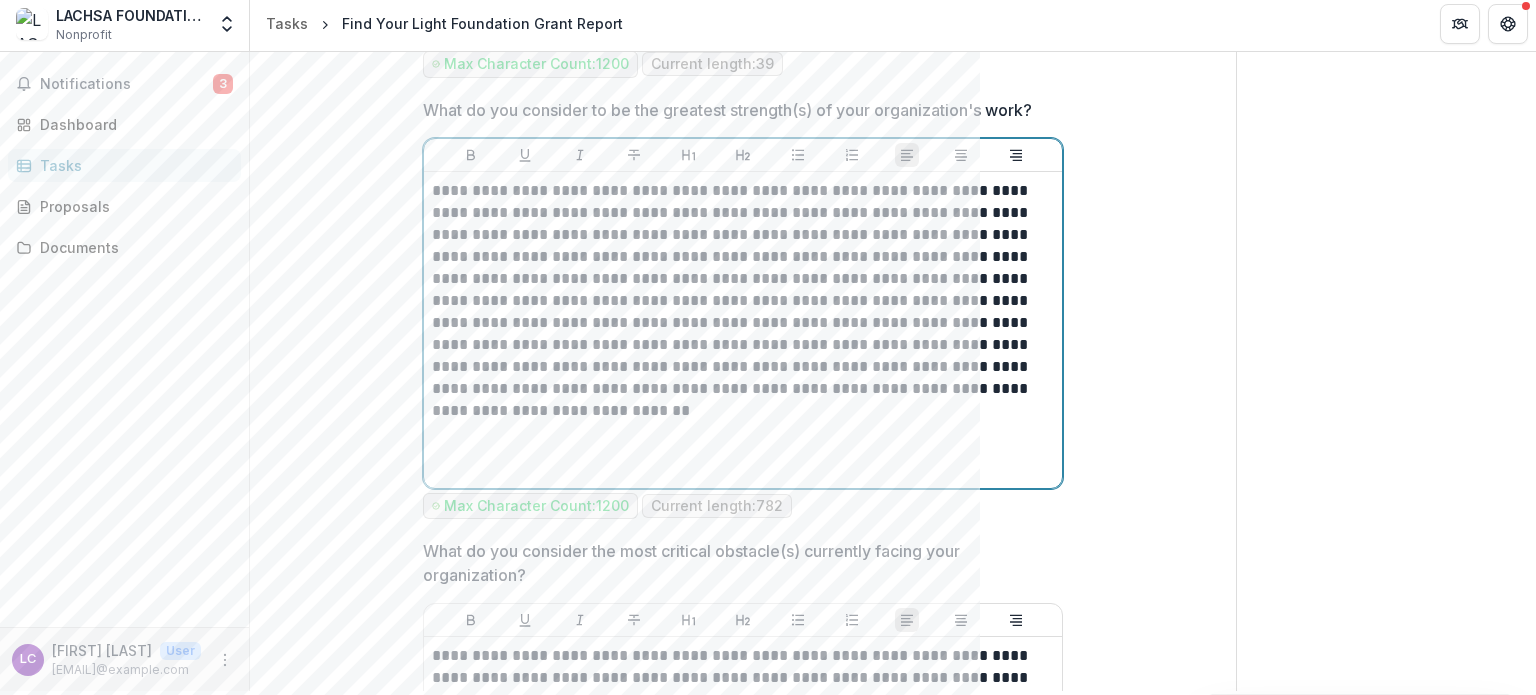 click on "**********" at bounding box center (743, 330) 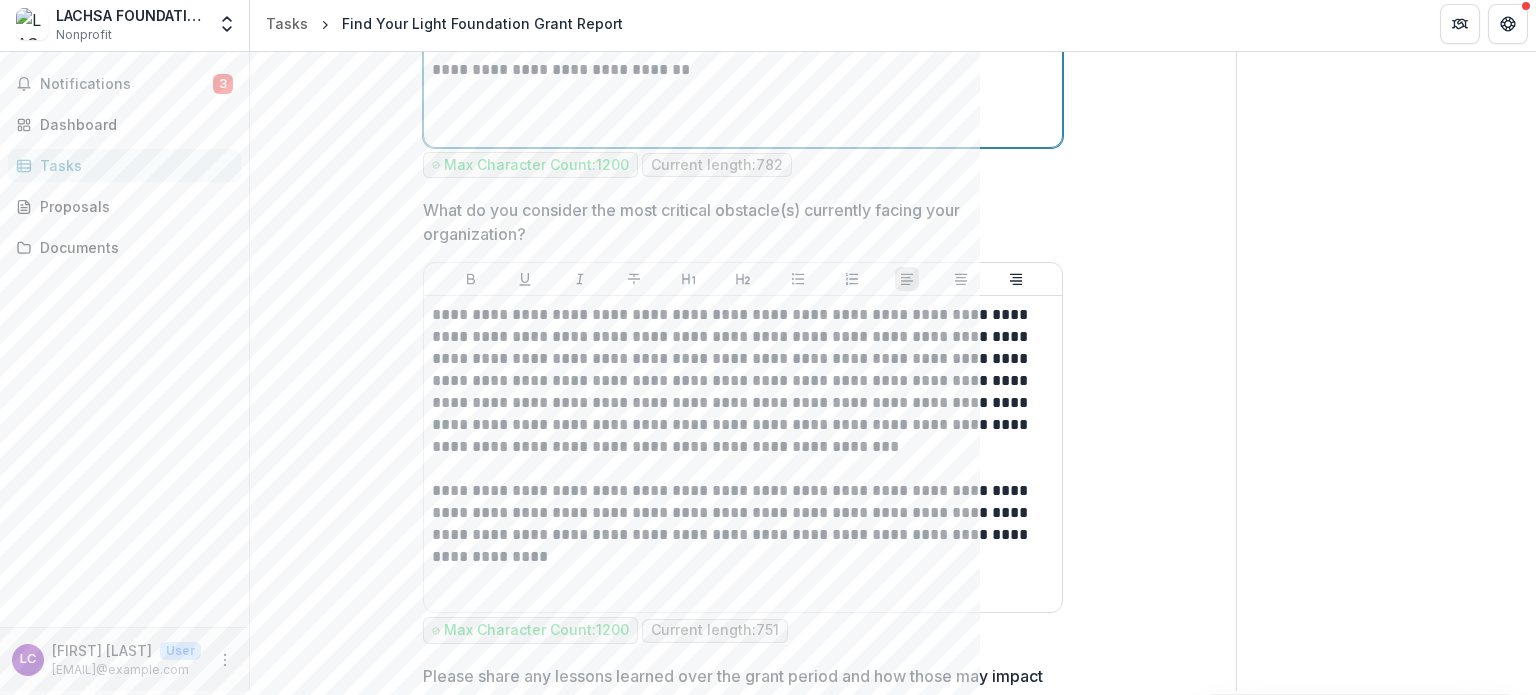 scroll, scrollTop: 2808, scrollLeft: 0, axis: vertical 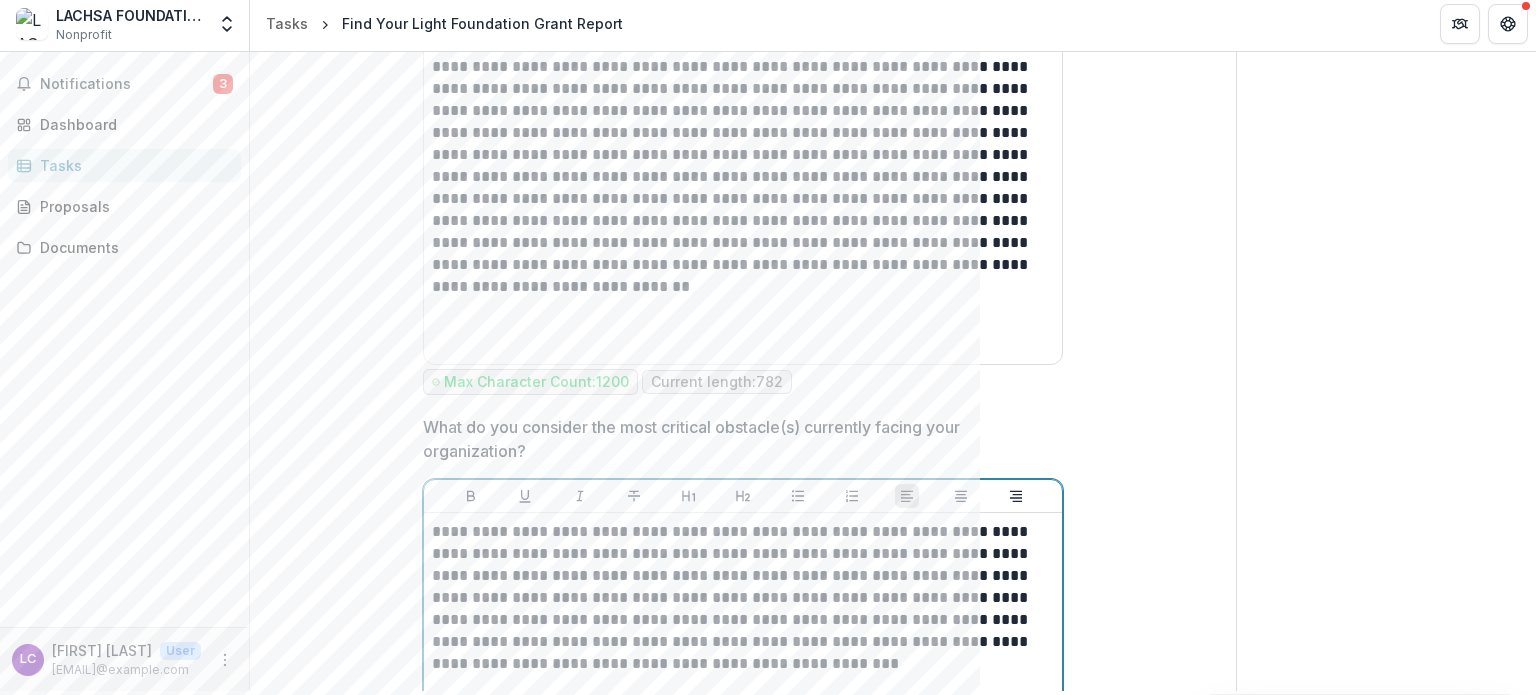 click on "**********" at bounding box center (743, 598) 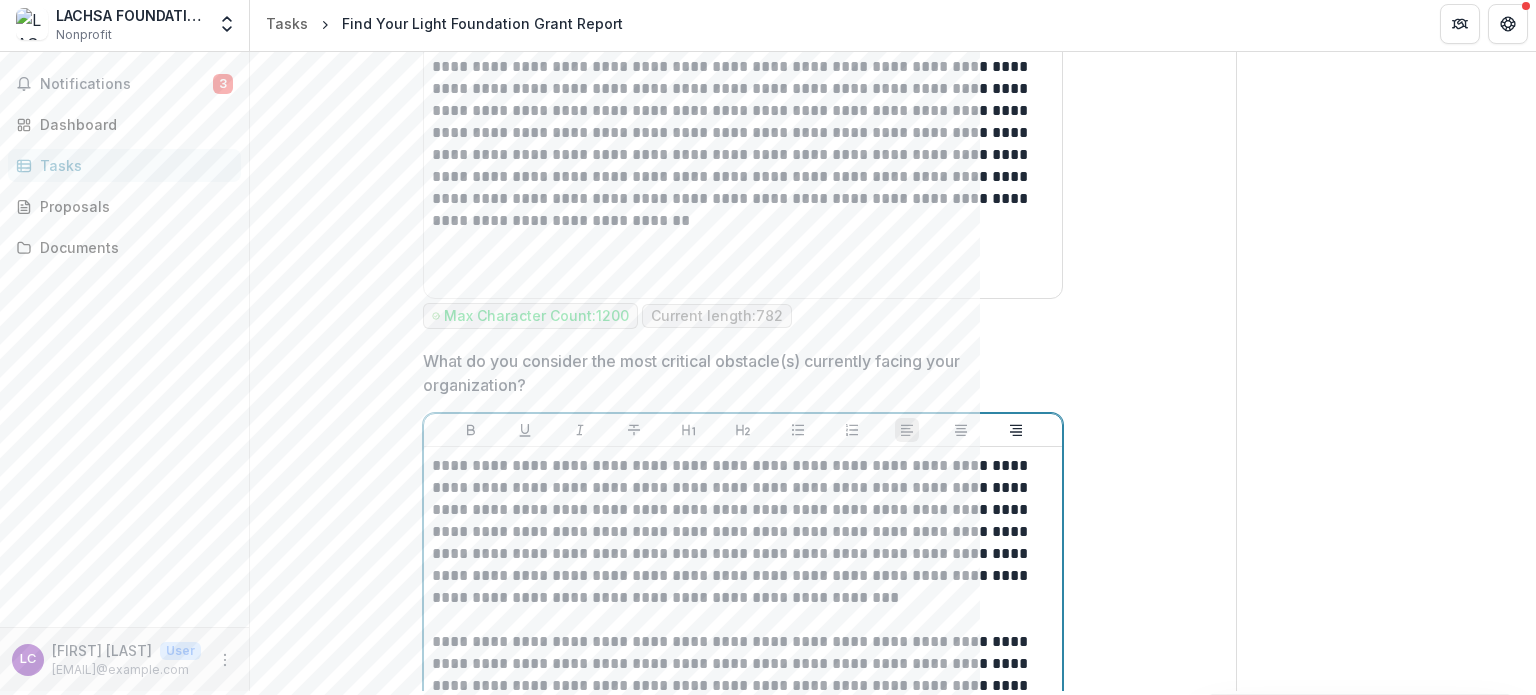 scroll, scrollTop: 2672, scrollLeft: 0, axis: vertical 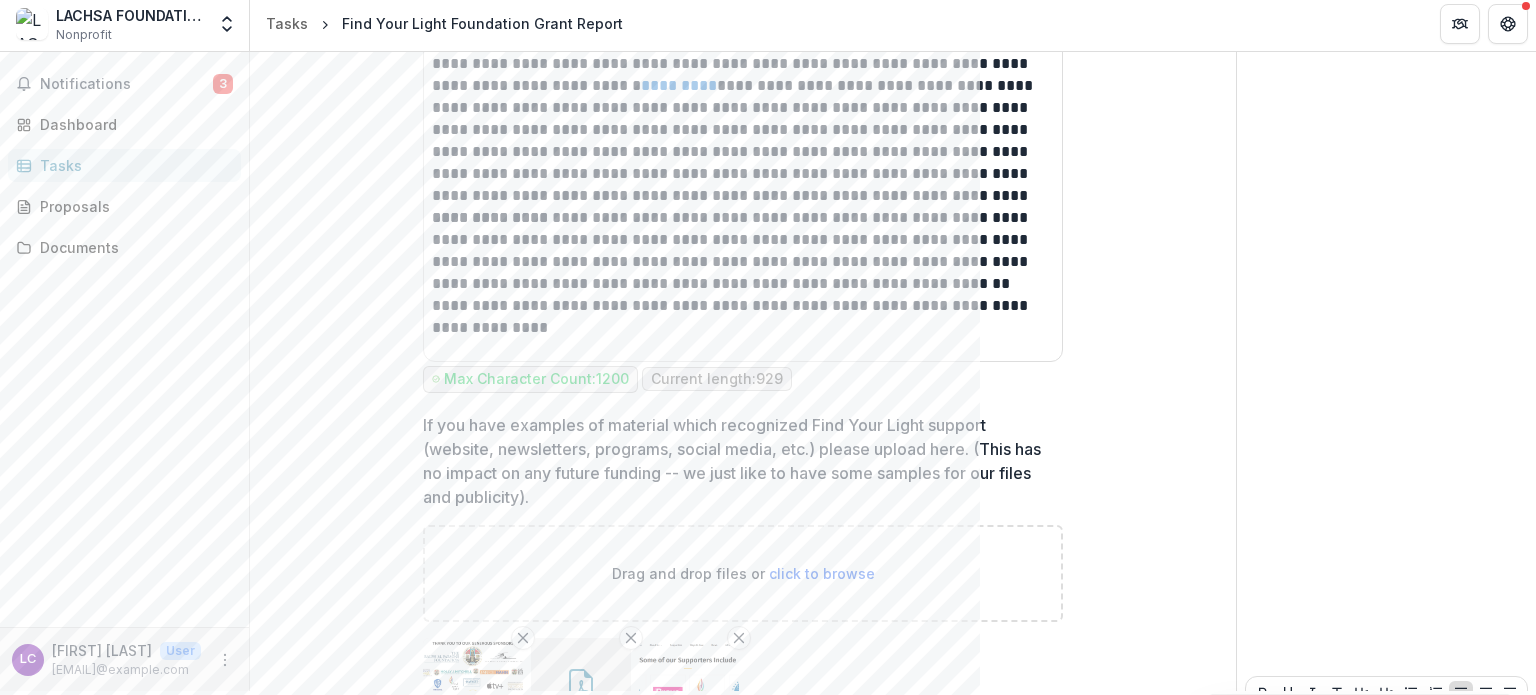 click on "If you have examples of material which recognized Find Your Light support (website, newsletters, programs, social media, etc.) please upload here. (This has no impact on any future funding -- we just like to have some samples for our files and publicity)." at bounding box center [737, 461] 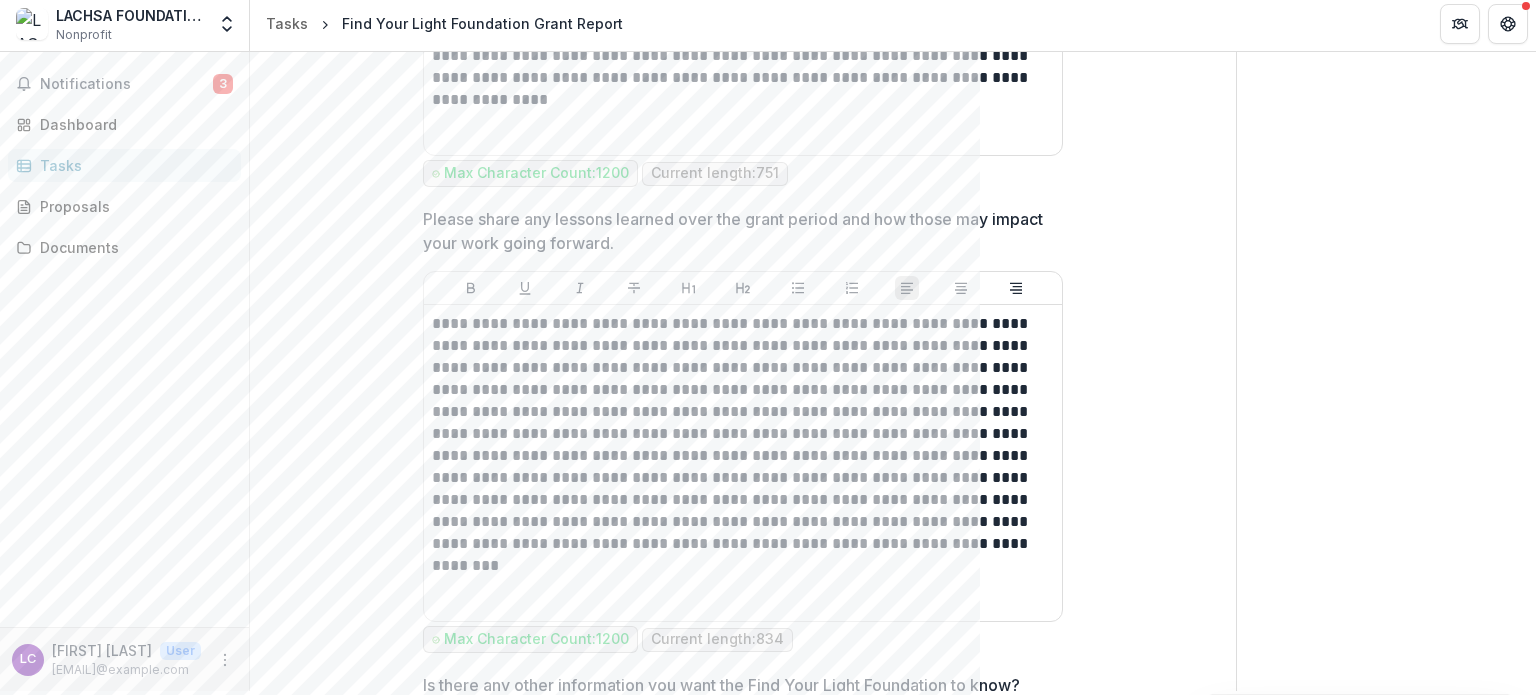 scroll, scrollTop: 3252, scrollLeft: 0, axis: vertical 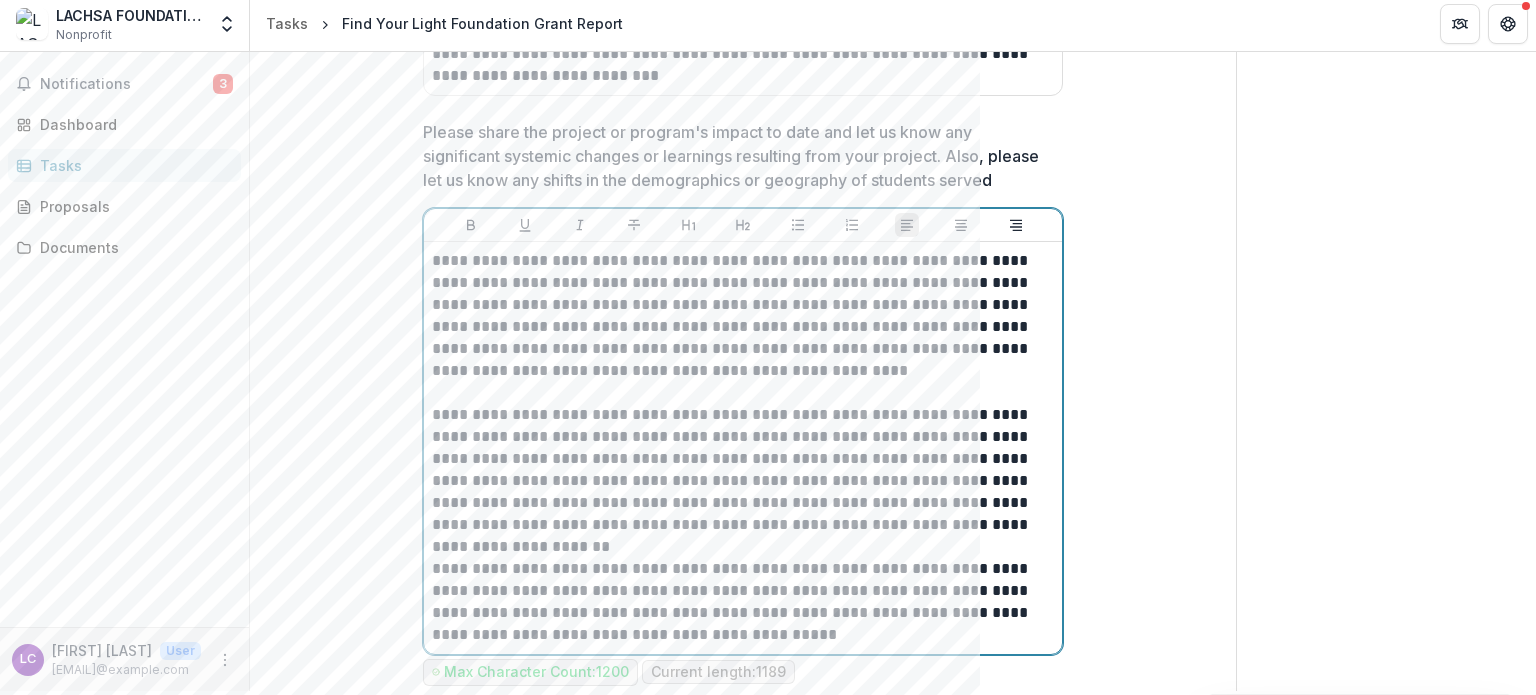 click on "**********" at bounding box center (743, 316) 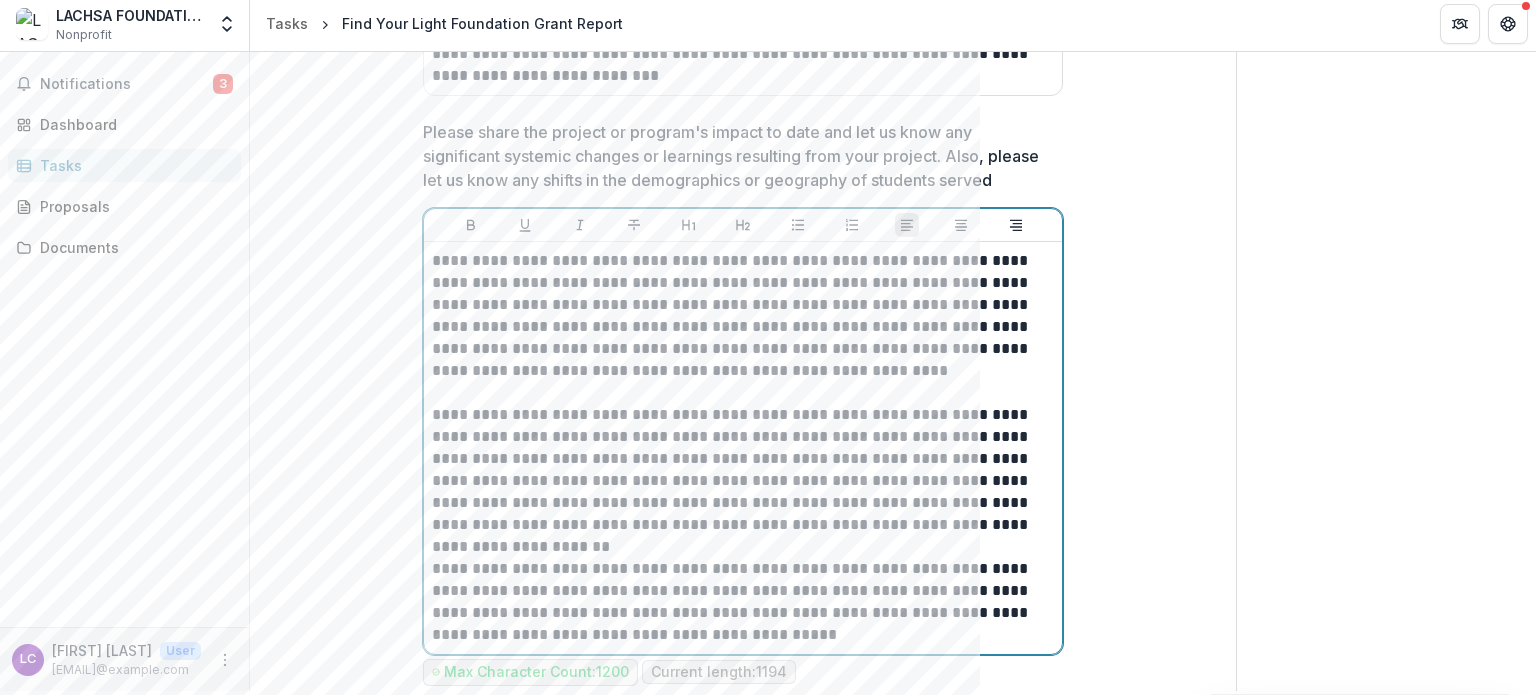 click on "**********" at bounding box center [743, 316] 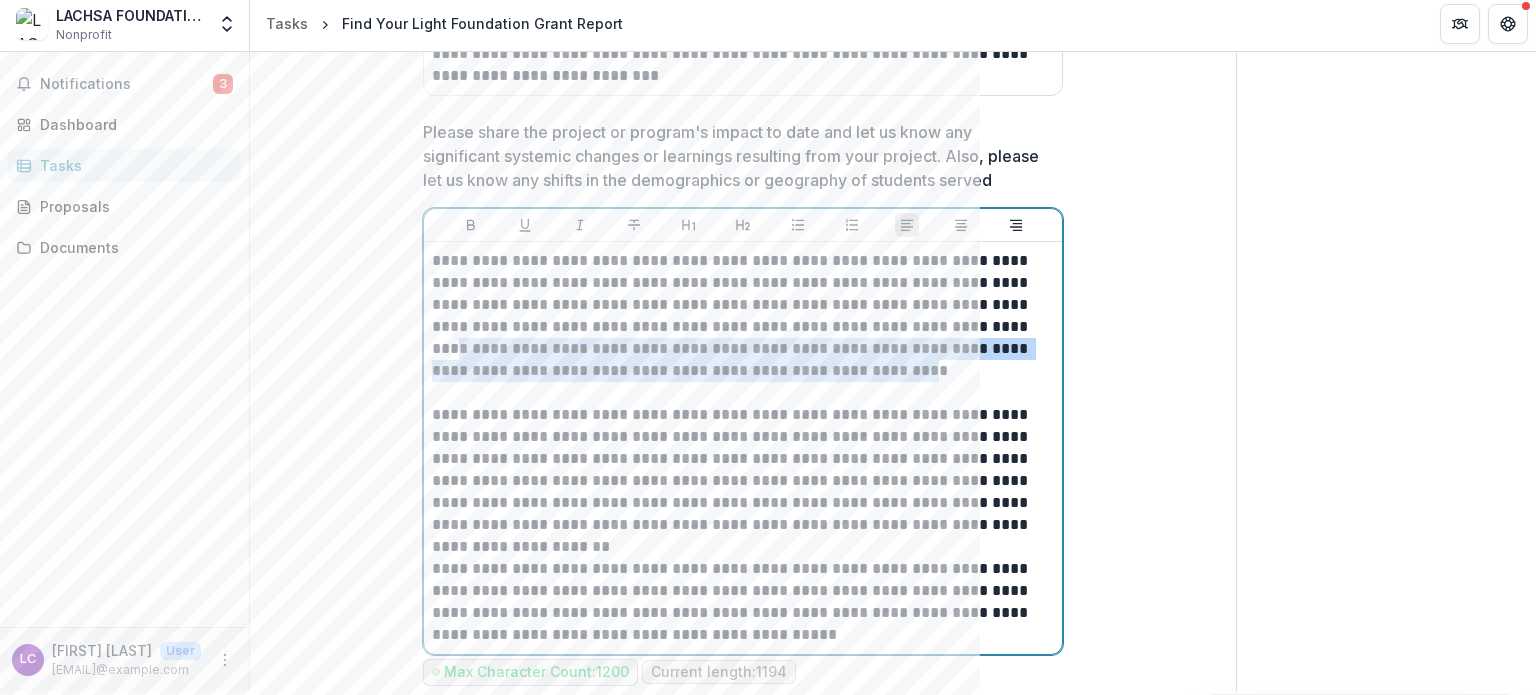 drag, startPoint x: 454, startPoint y: 346, endPoint x: 861, endPoint y: 375, distance: 408.03186 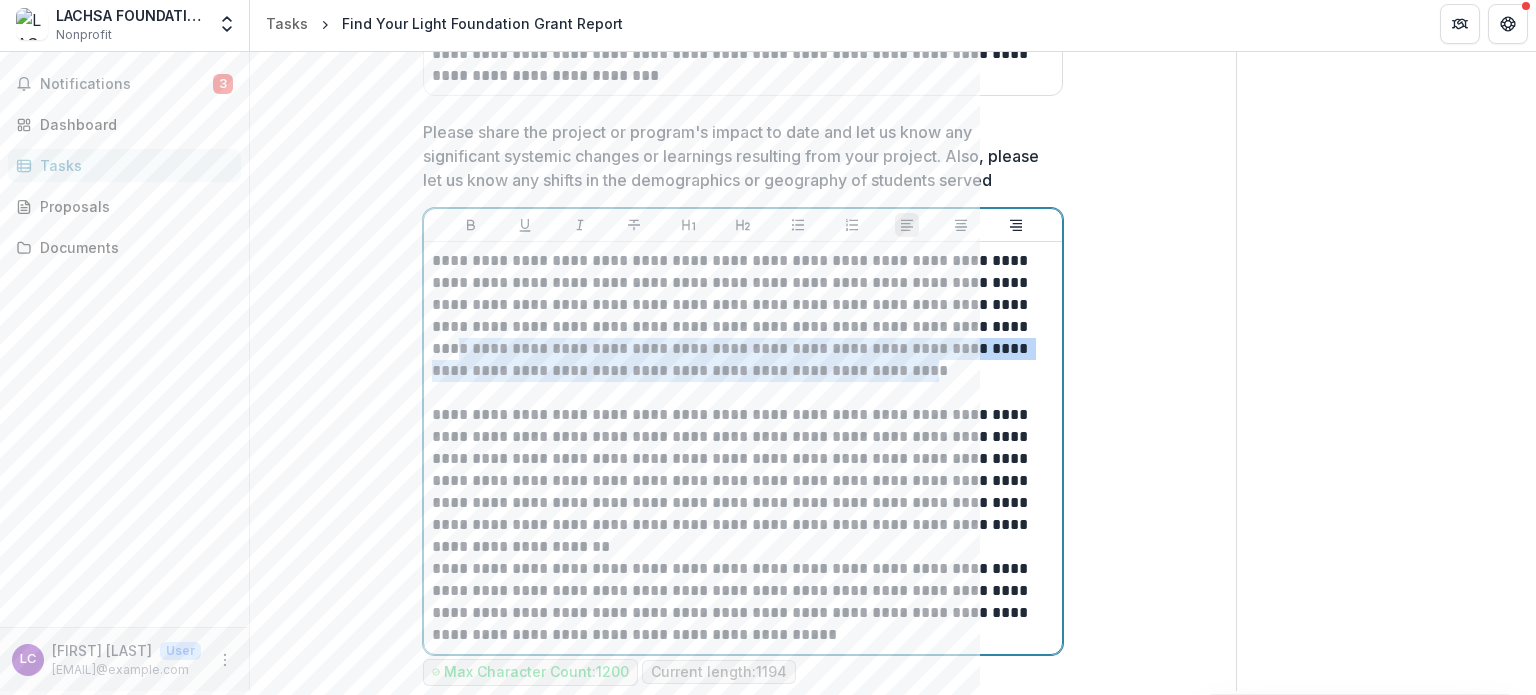 click on "**********" at bounding box center [743, 316] 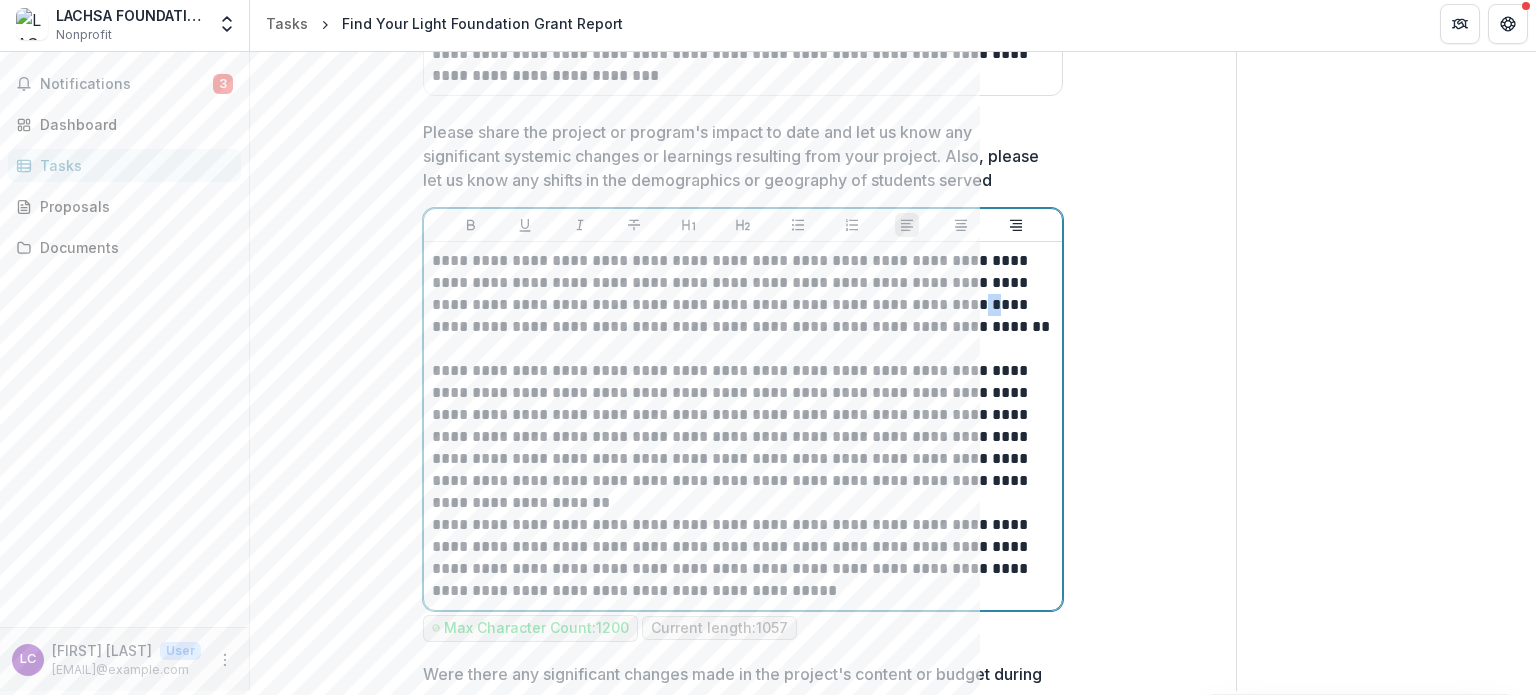 drag, startPoint x: 1020, startPoint y: 299, endPoint x: 1032, endPoint y: 299, distance: 12 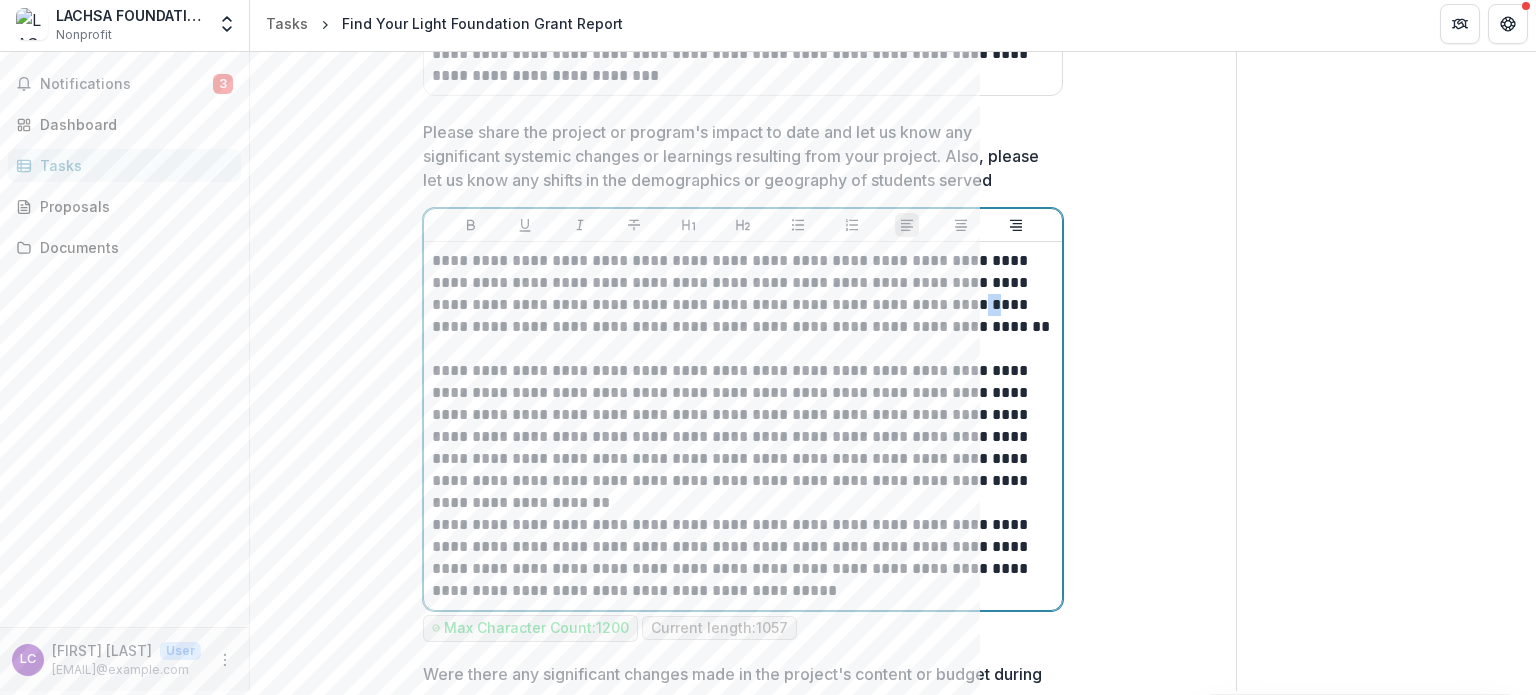 click on "**********" at bounding box center [743, 294] 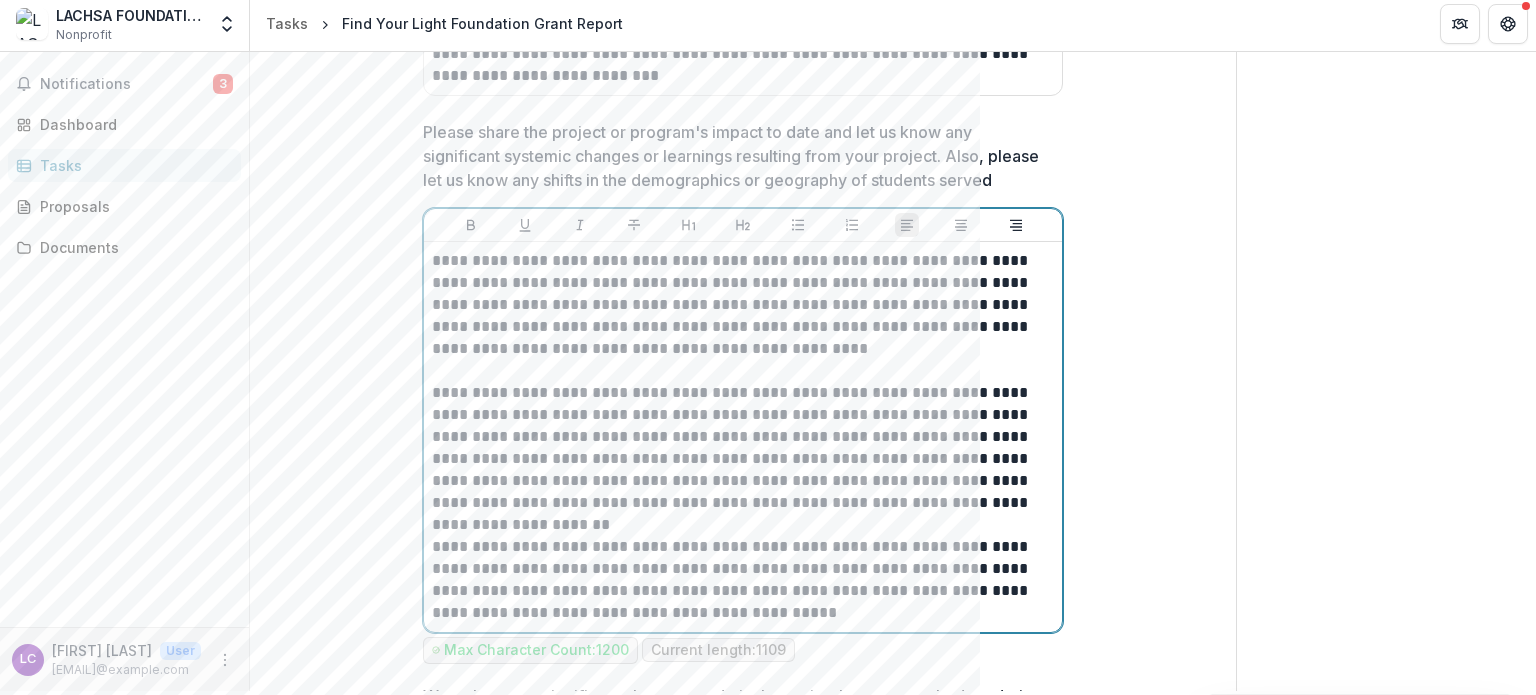 click on "**********" at bounding box center (743, 305) 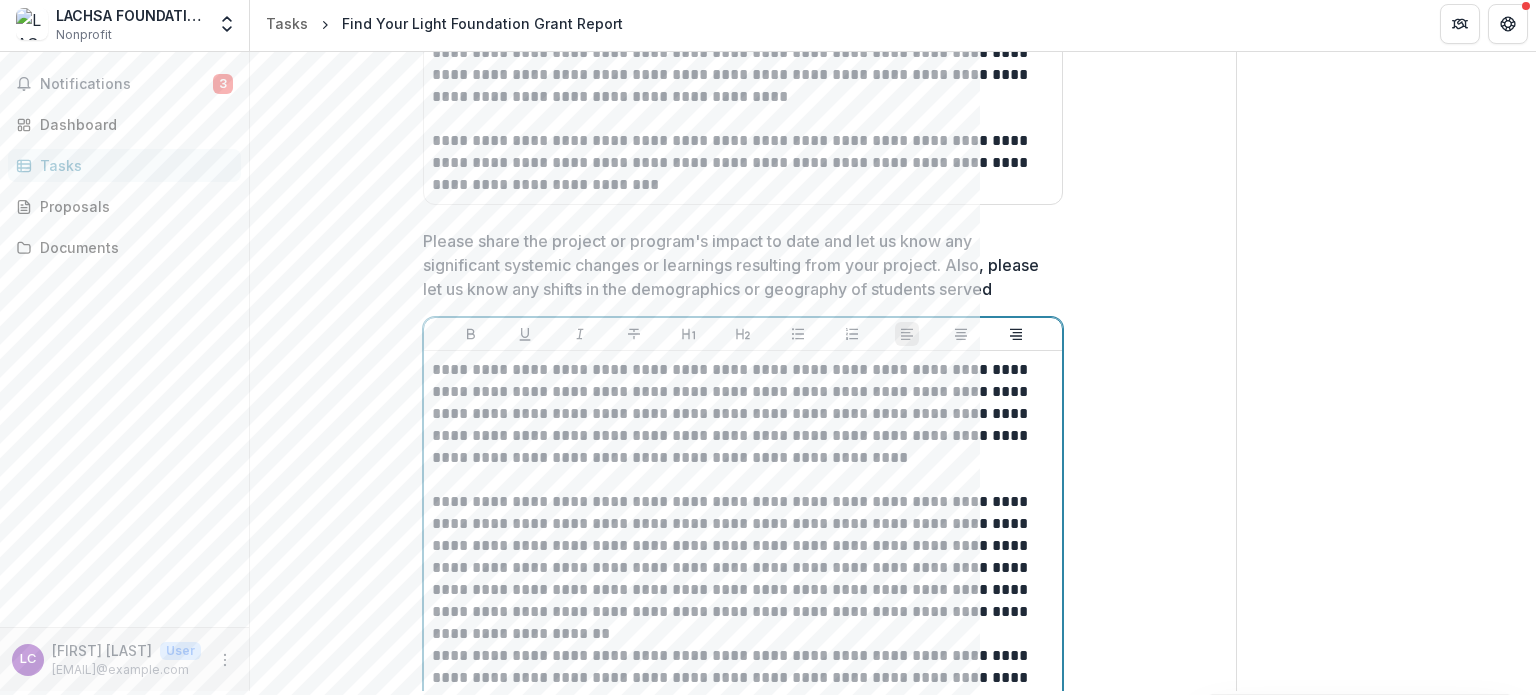 scroll, scrollTop: 1362, scrollLeft: 0, axis: vertical 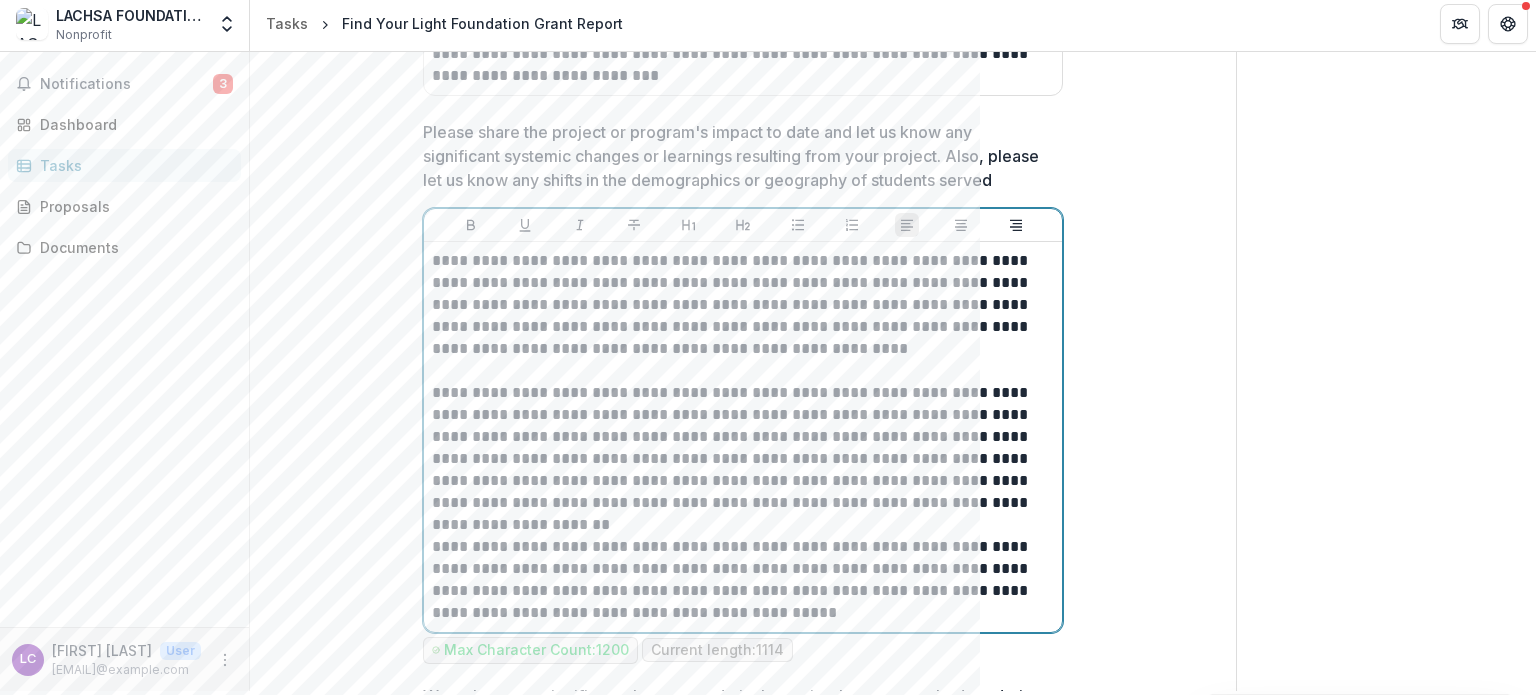 click on "**********" at bounding box center [743, 305] 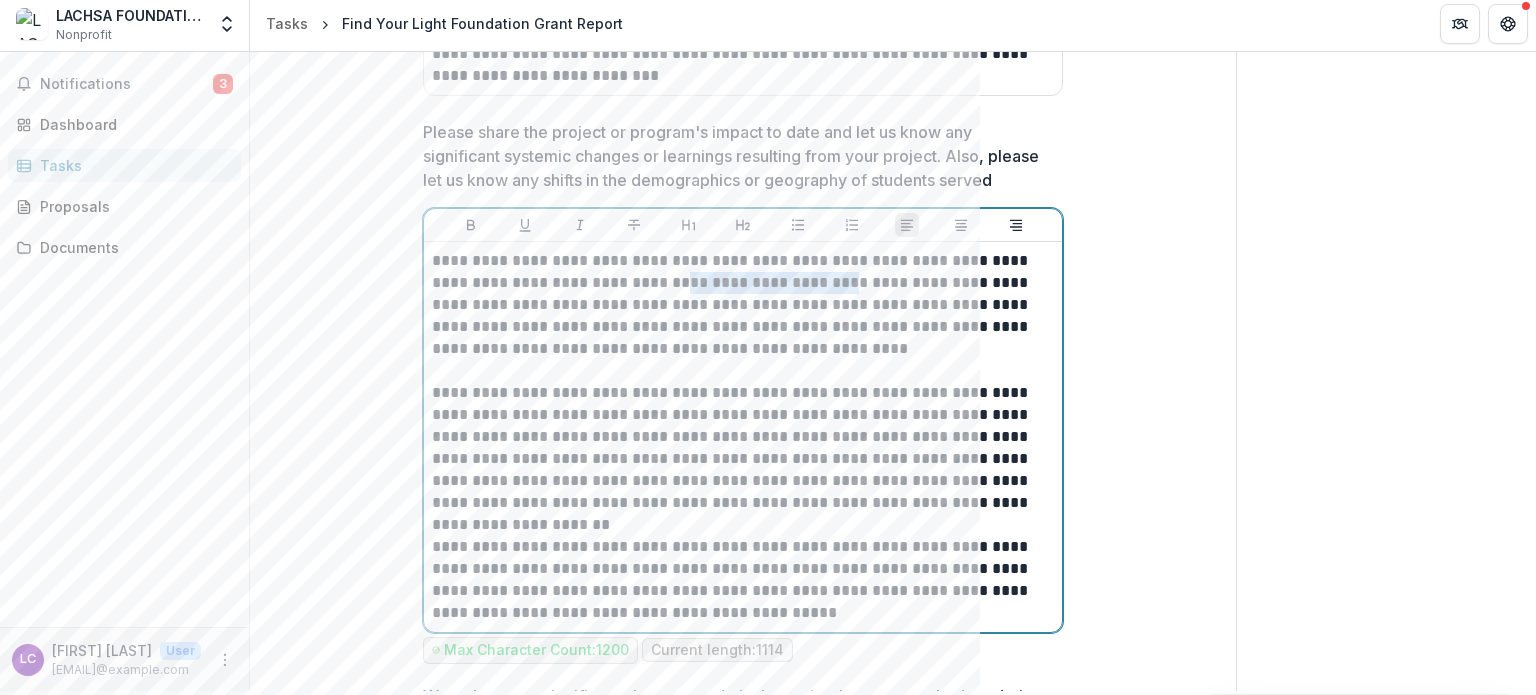 drag, startPoint x: 736, startPoint y: 283, endPoint x: 881, endPoint y: 273, distance: 145.34442 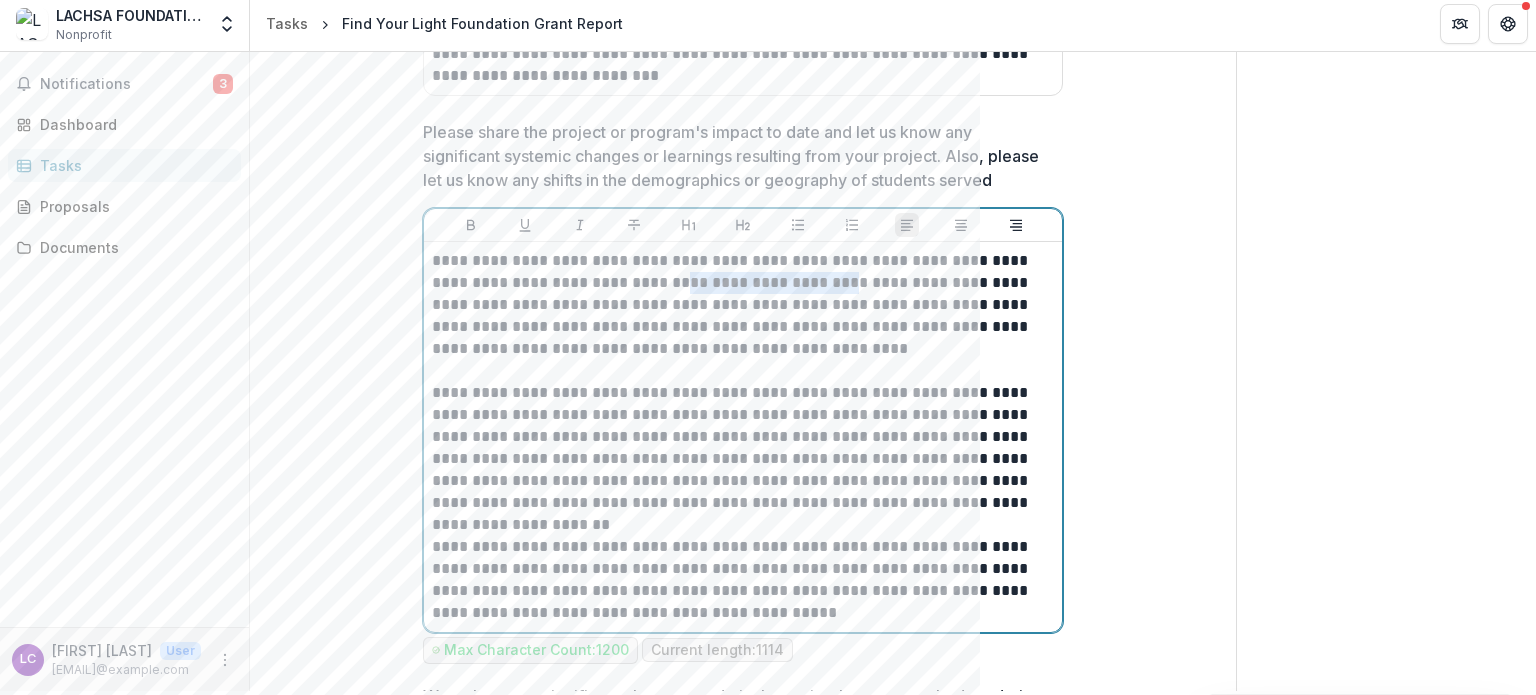 click on "**********" at bounding box center (743, 305) 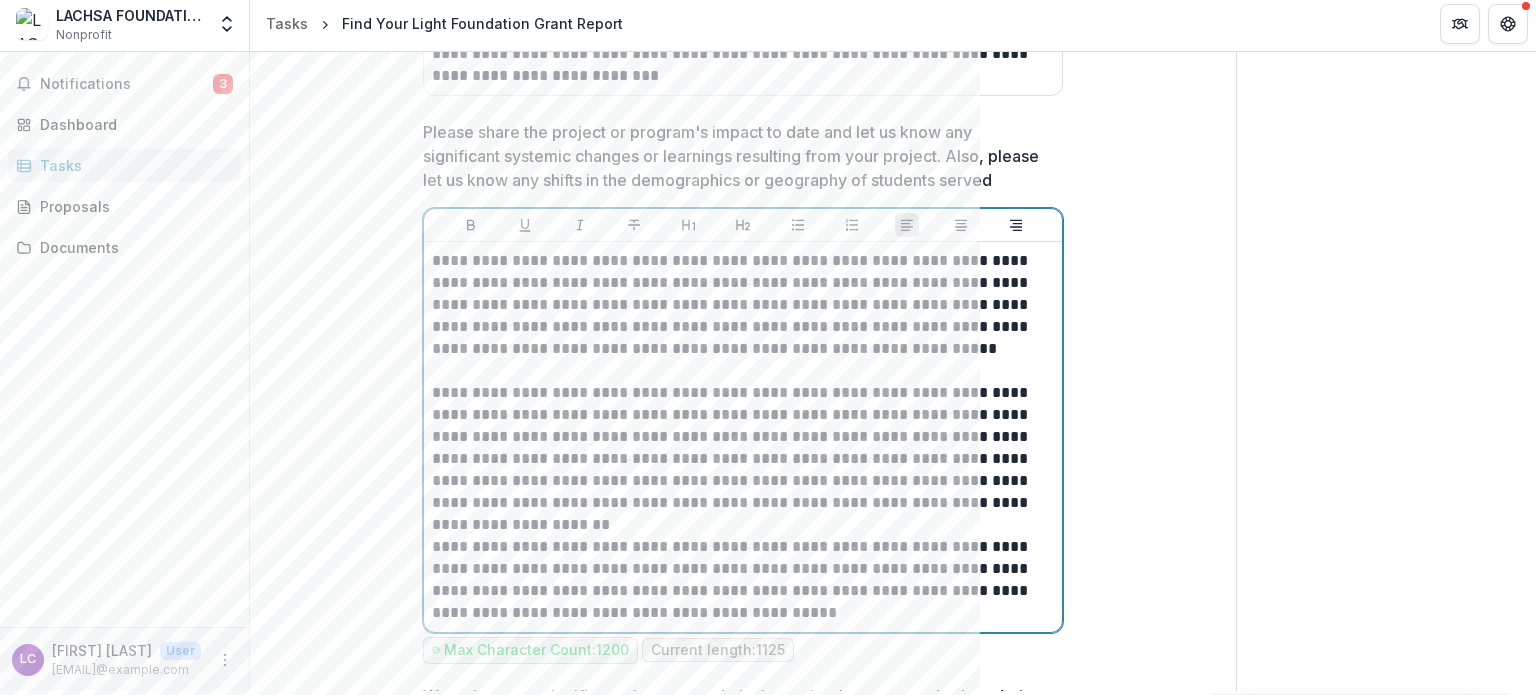 scroll, scrollTop: 1462, scrollLeft: 0, axis: vertical 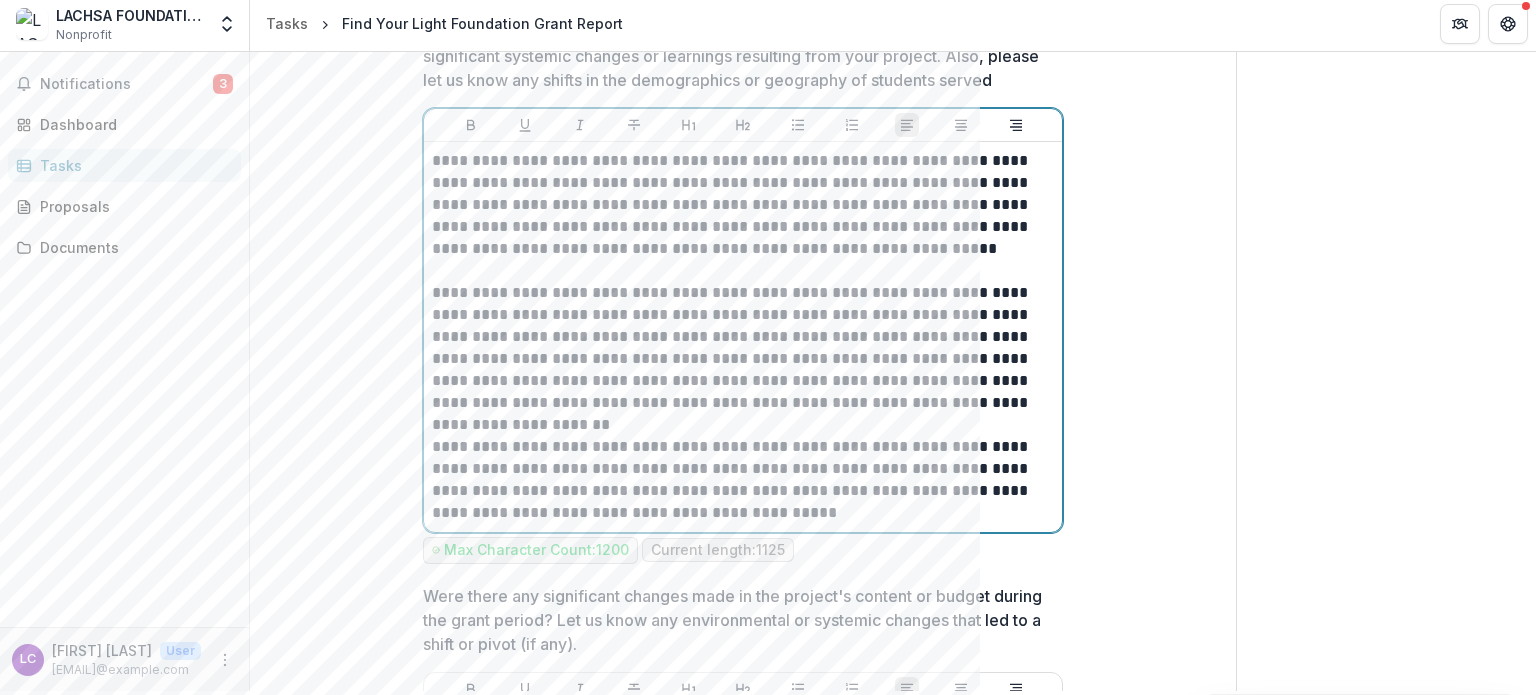 click on "**********" at bounding box center (743, 348) 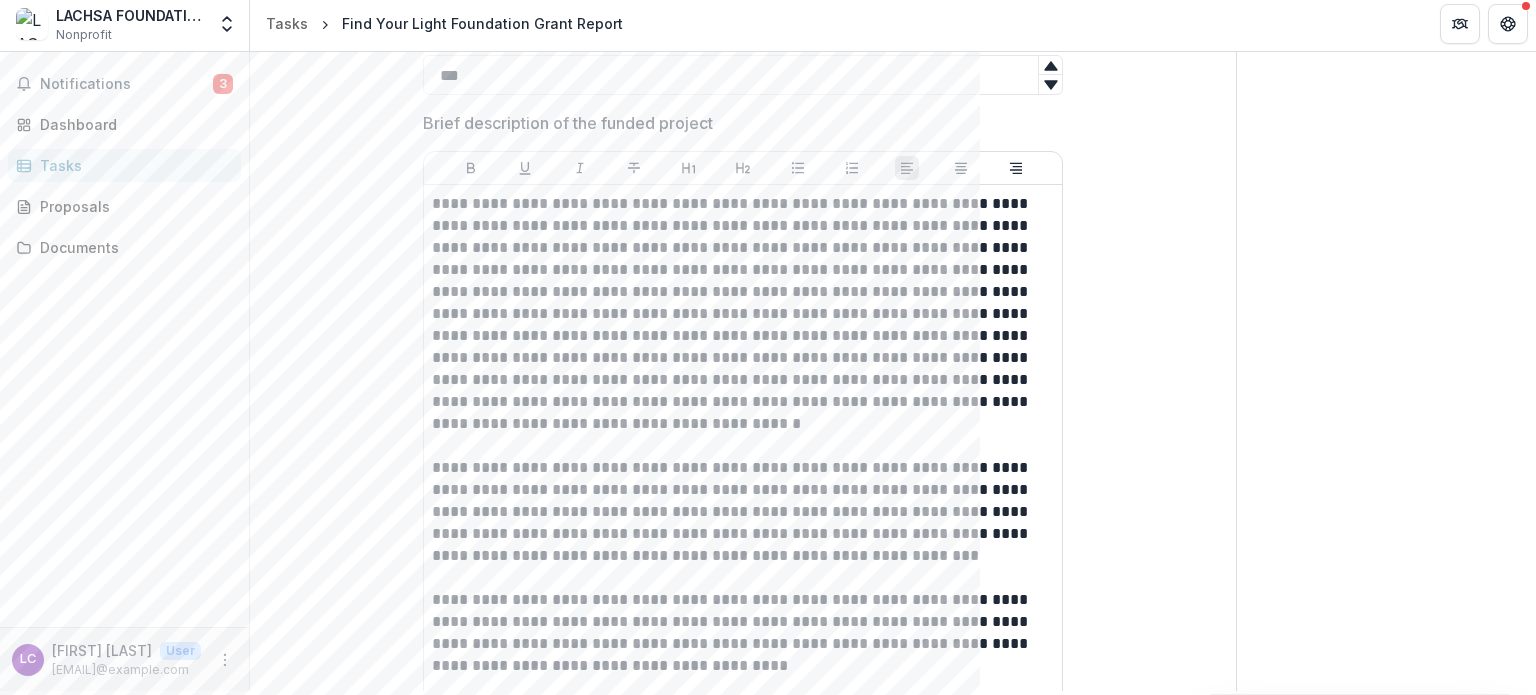 scroll, scrollTop: 662, scrollLeft: 0, axis: vertical 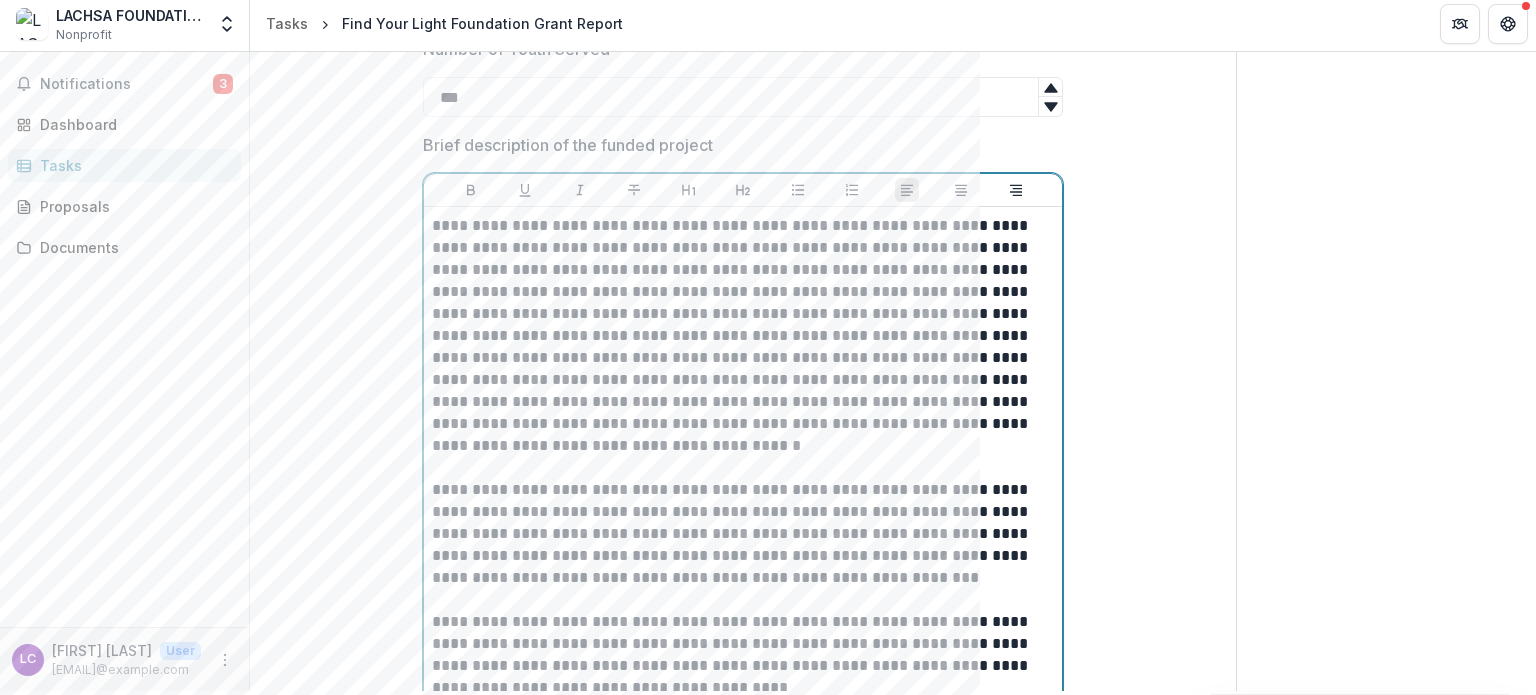 click on "**********" at bounding box center [743, 336] 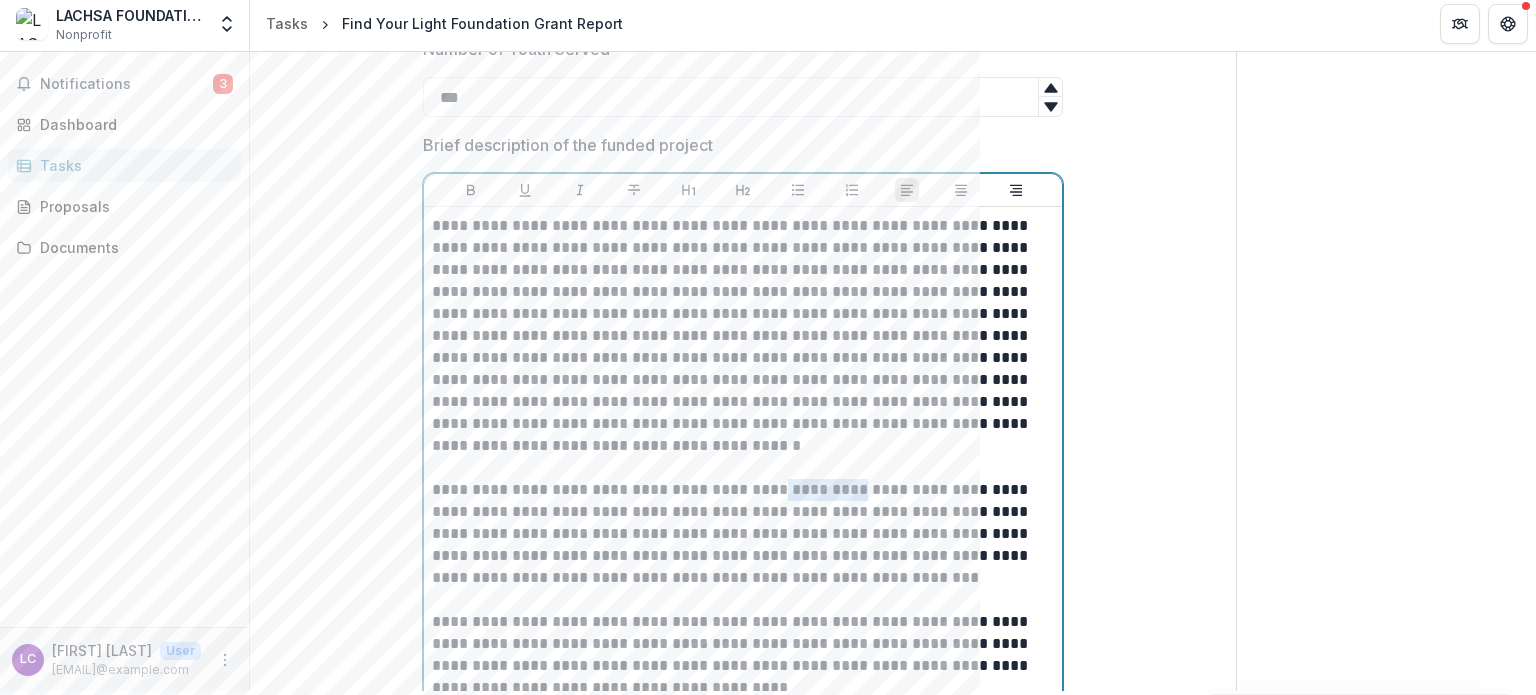 scroll, scrollTop: 760, scrollLeft: 0, axis: vertical 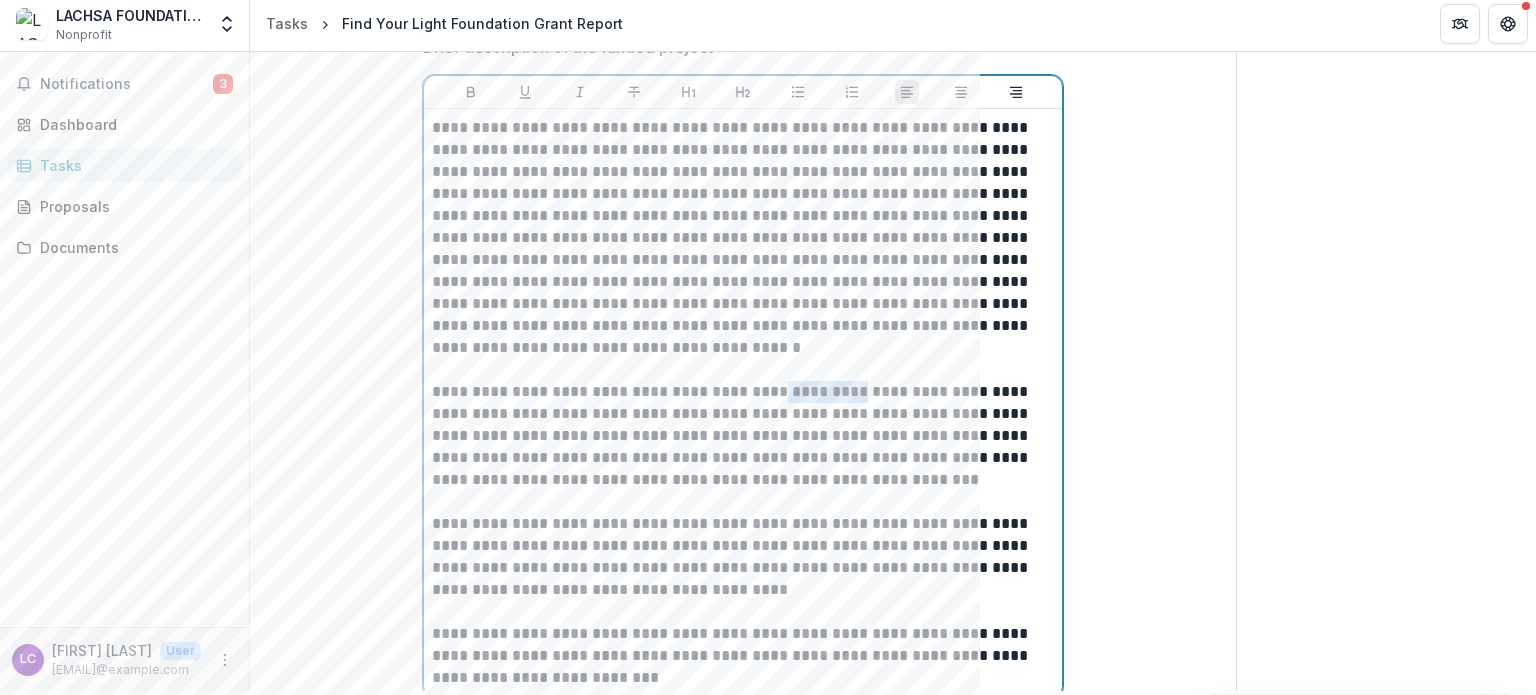 click on "**********" at bounding box center (743, 436) 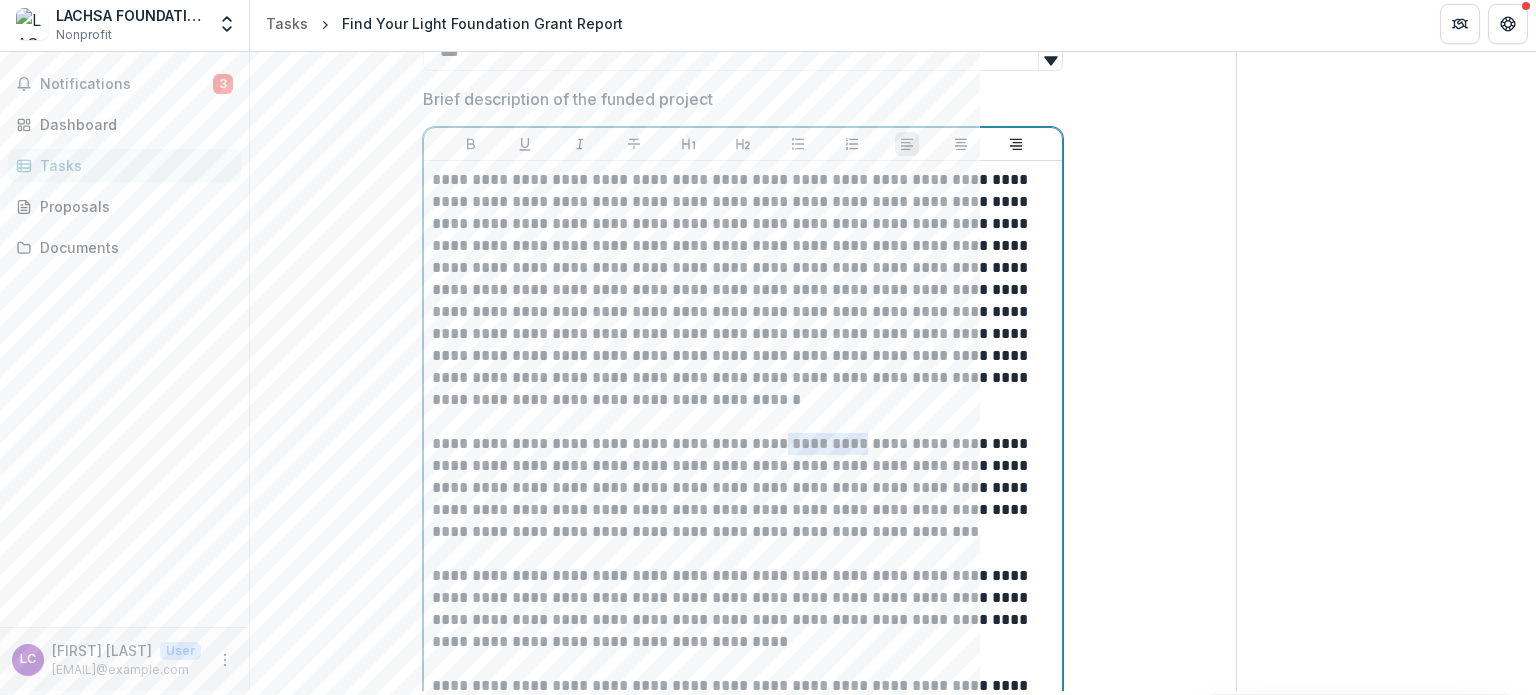 scroll, scrollTop: 660, scrollLeft: 0, axis: vertical 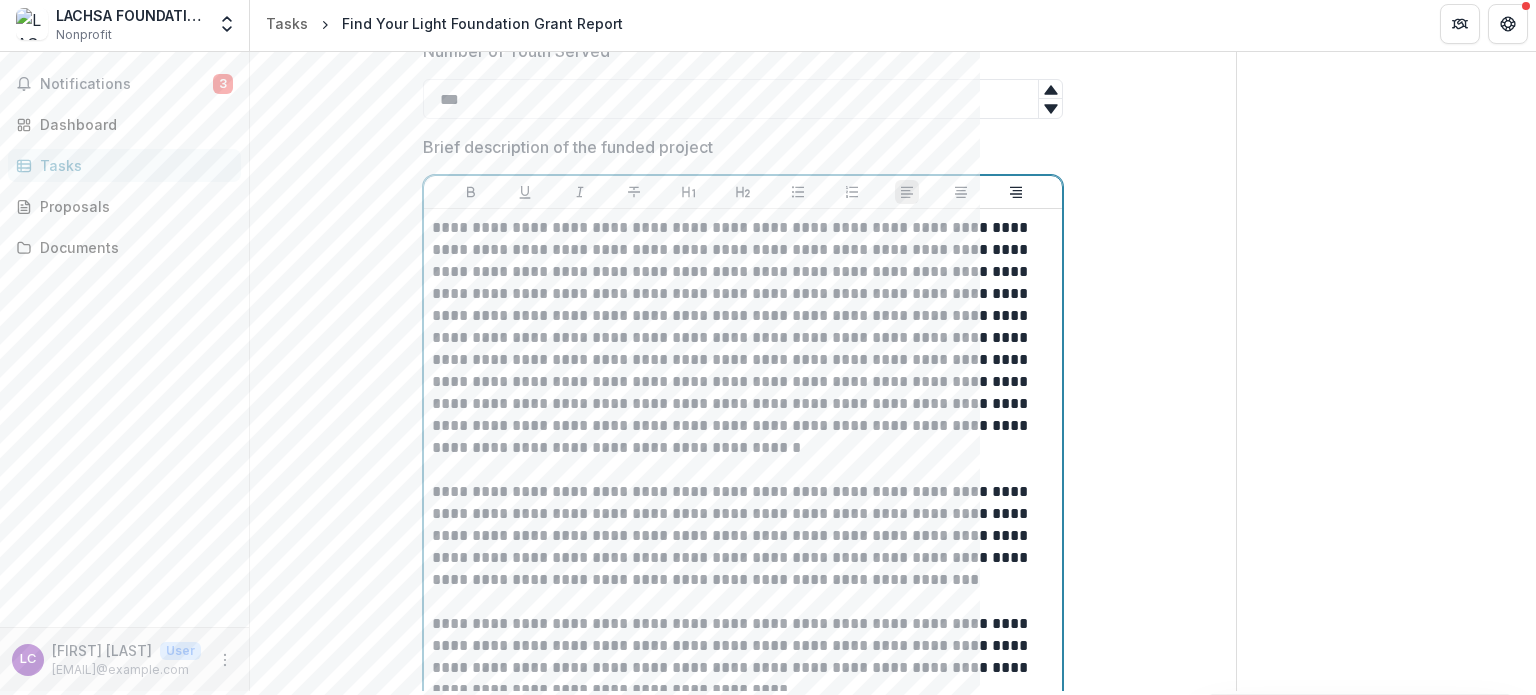 click on "**********" at bounding box center (743, 338) 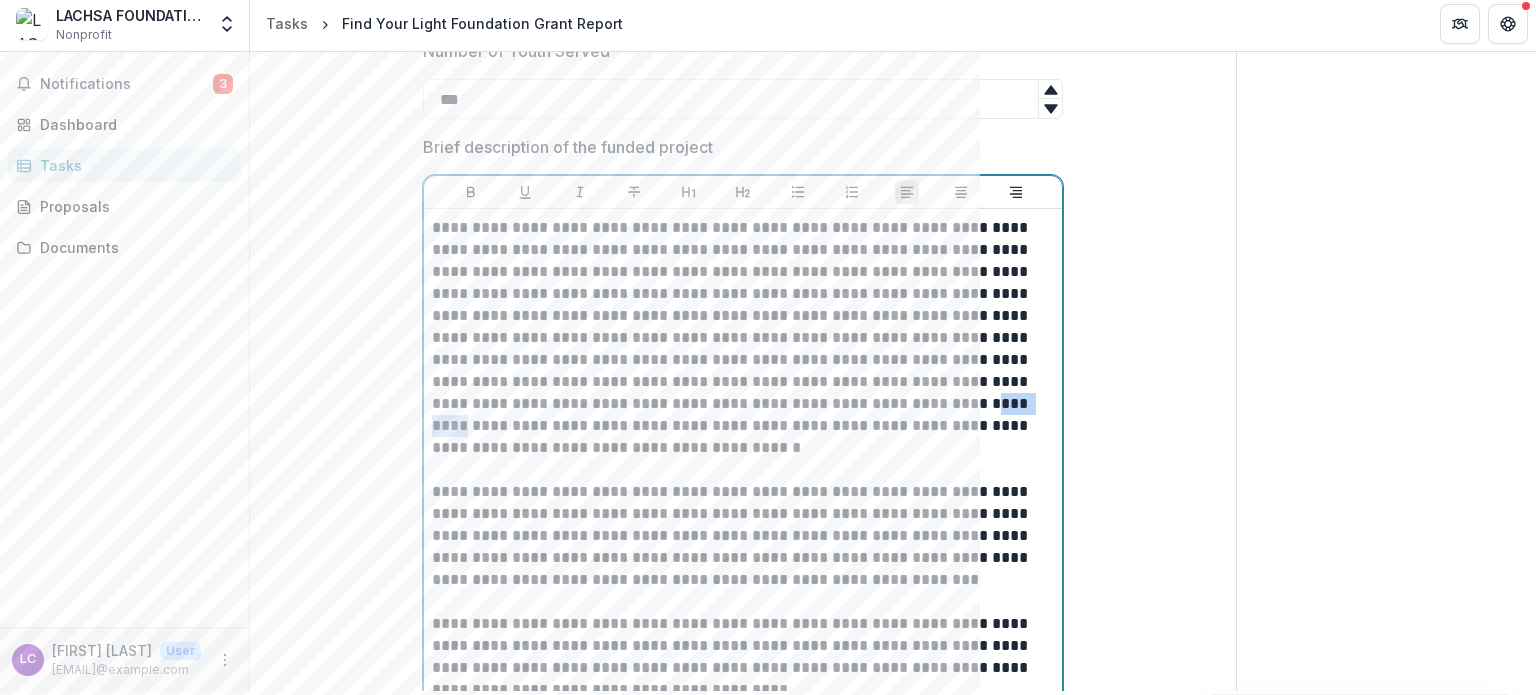 click on "**********" at bounding box center [743, 338] 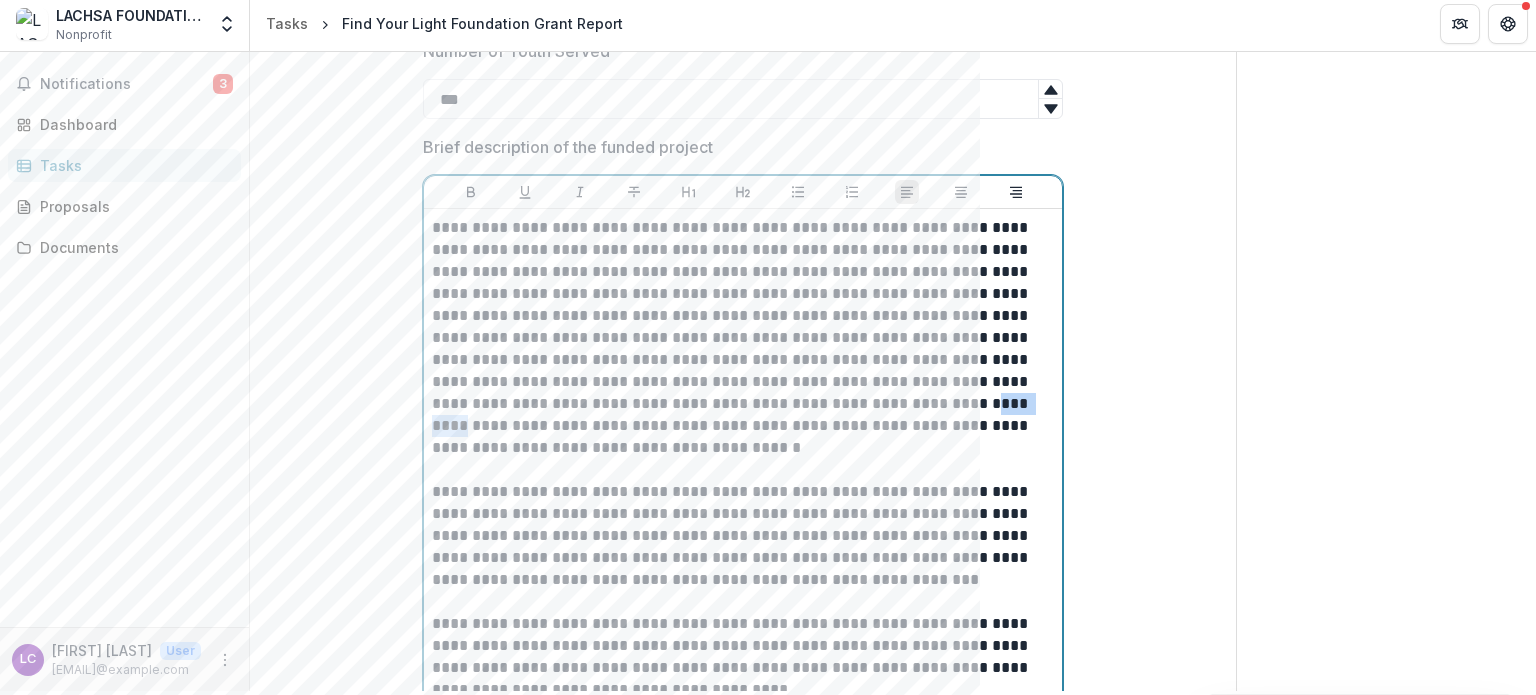 type 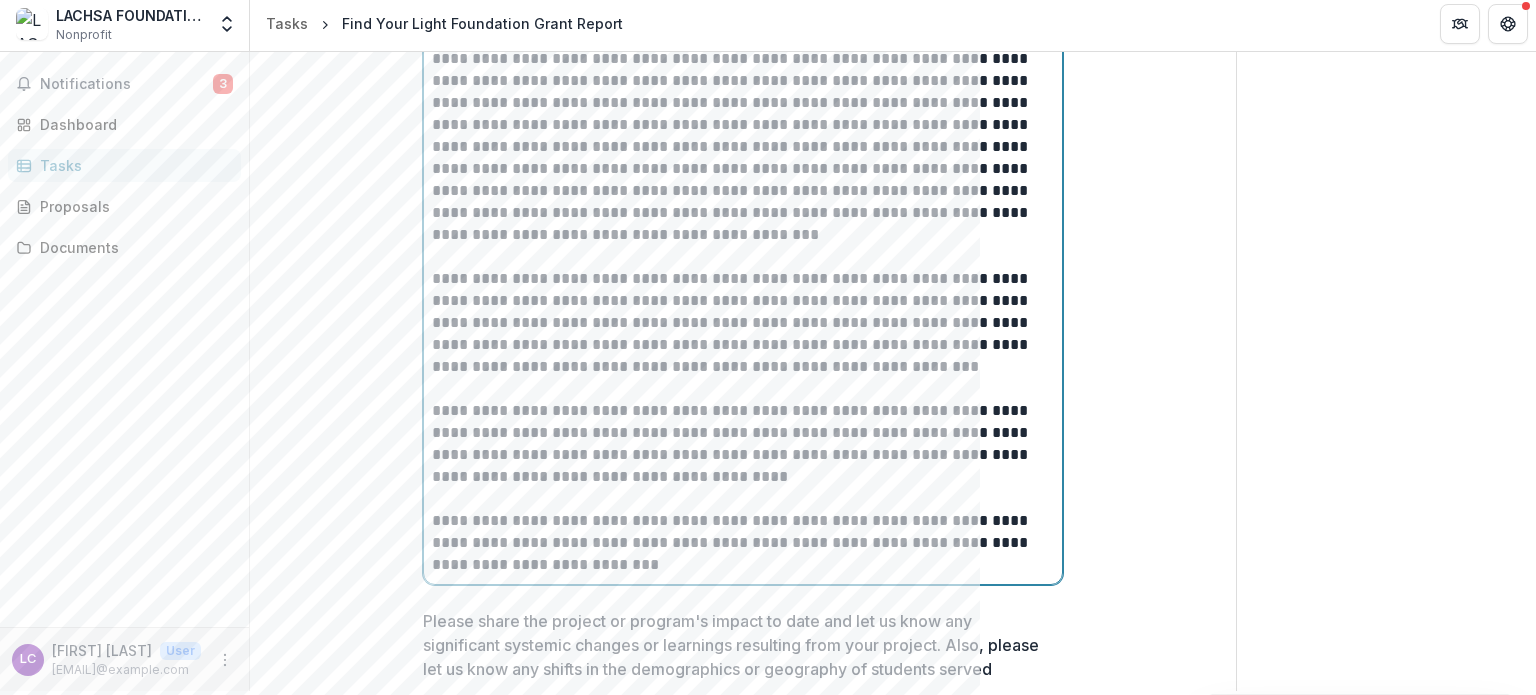 scroll, scrollTop: 760, scrollLeft: 0, axis: vertical 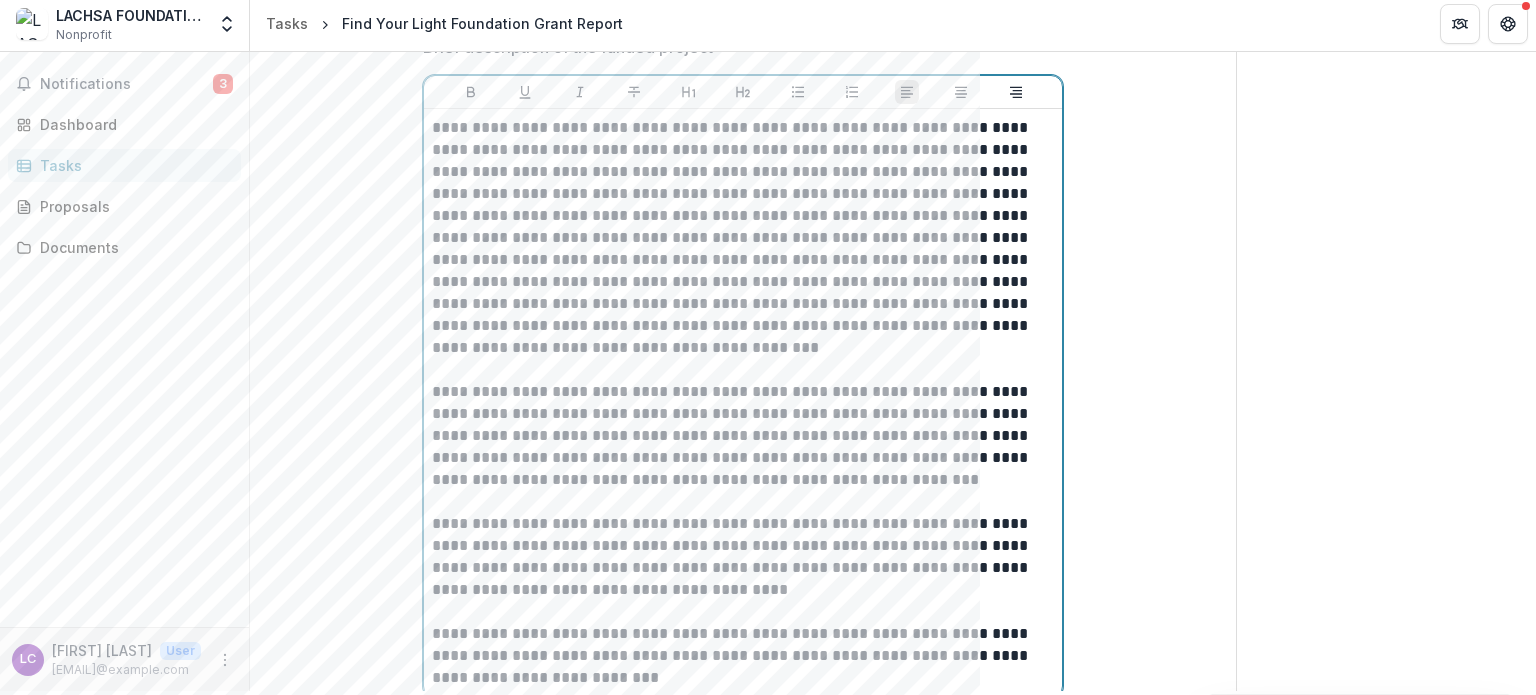 click on "**********" at bounding box center (743, 238) 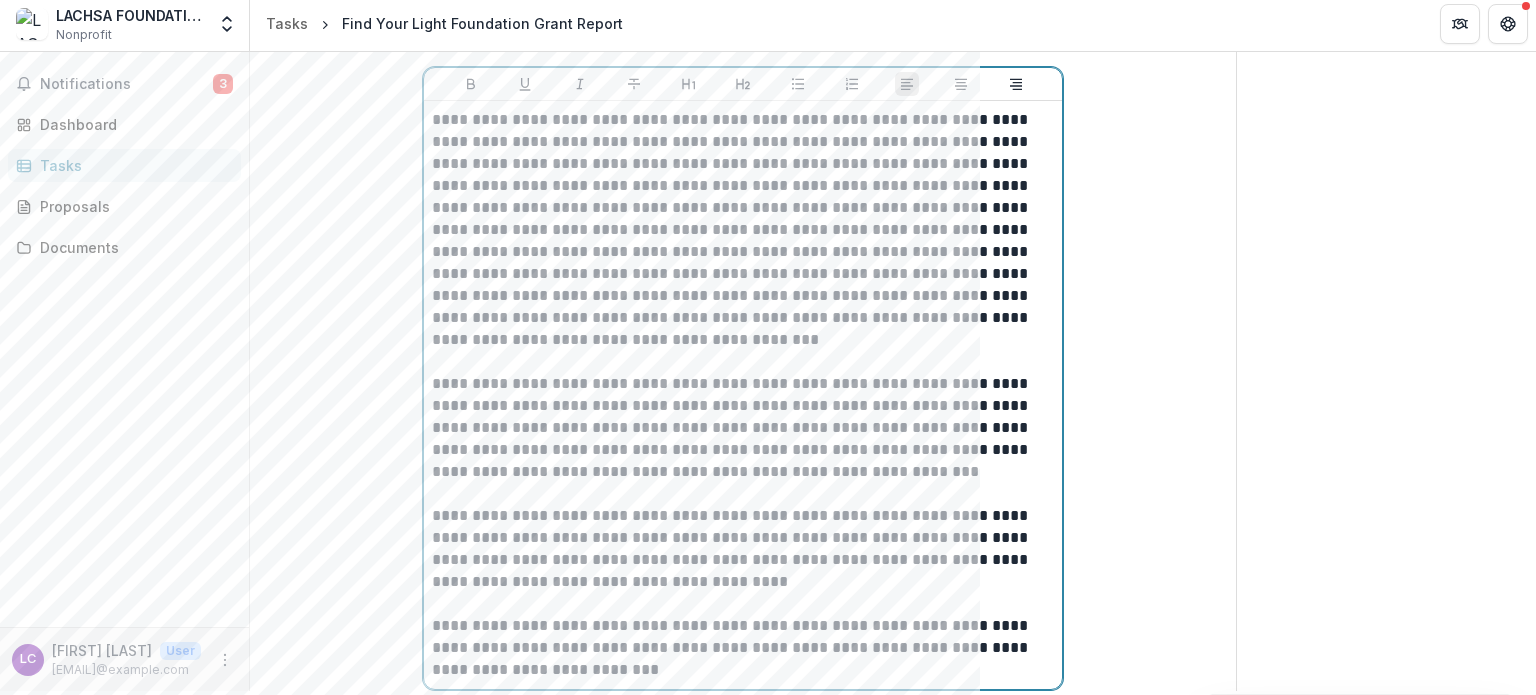 scroll, scrollTop: 660, scrollLeft: 0, axis: vertical 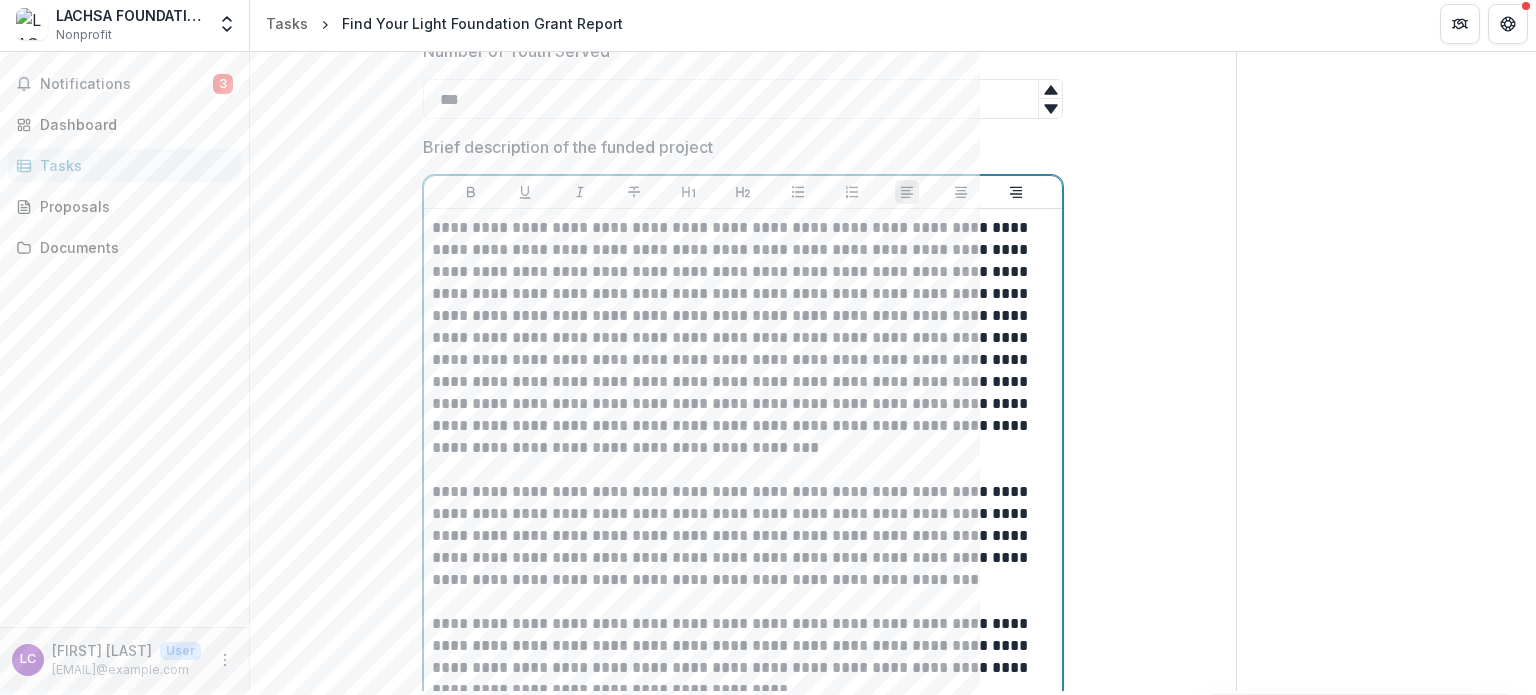 click on "**********" at bounding box center [743, 338] 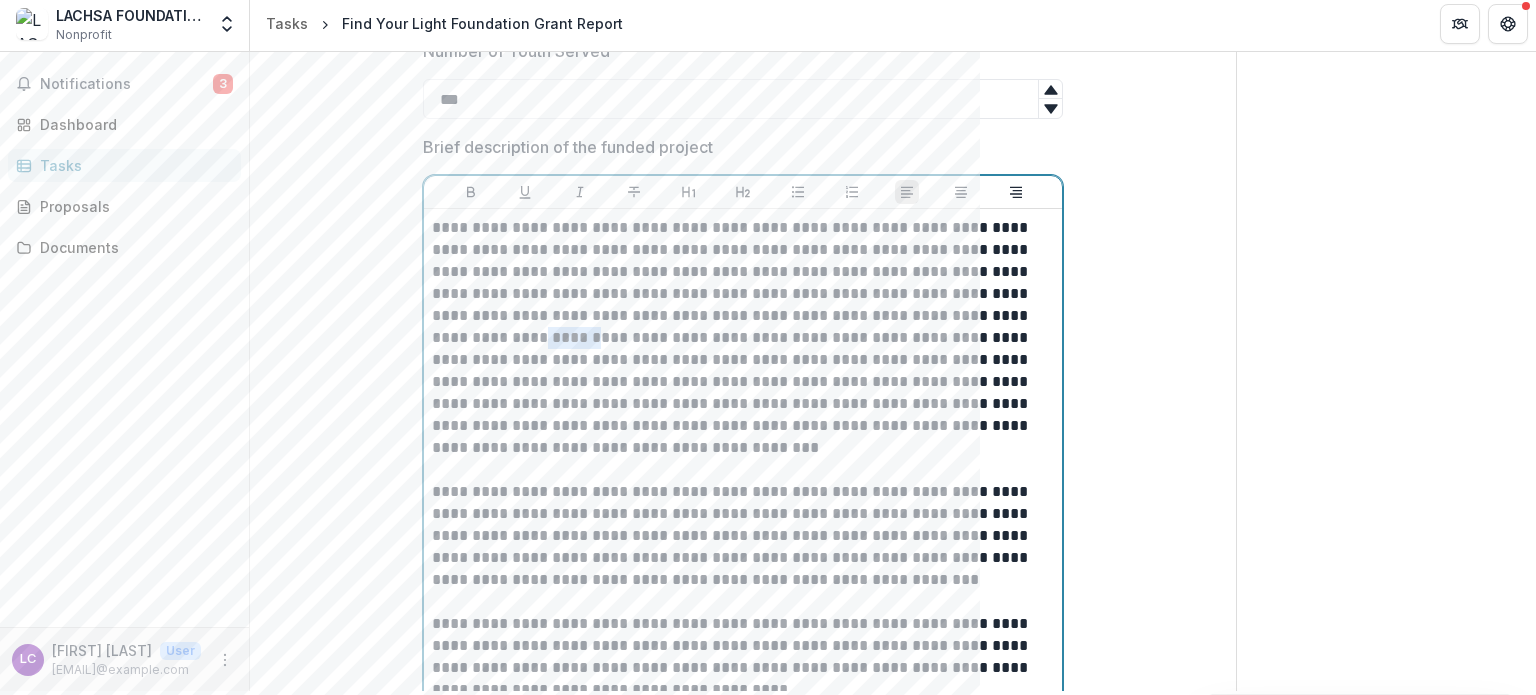 click on "**********" at bounding box center (743, 338) 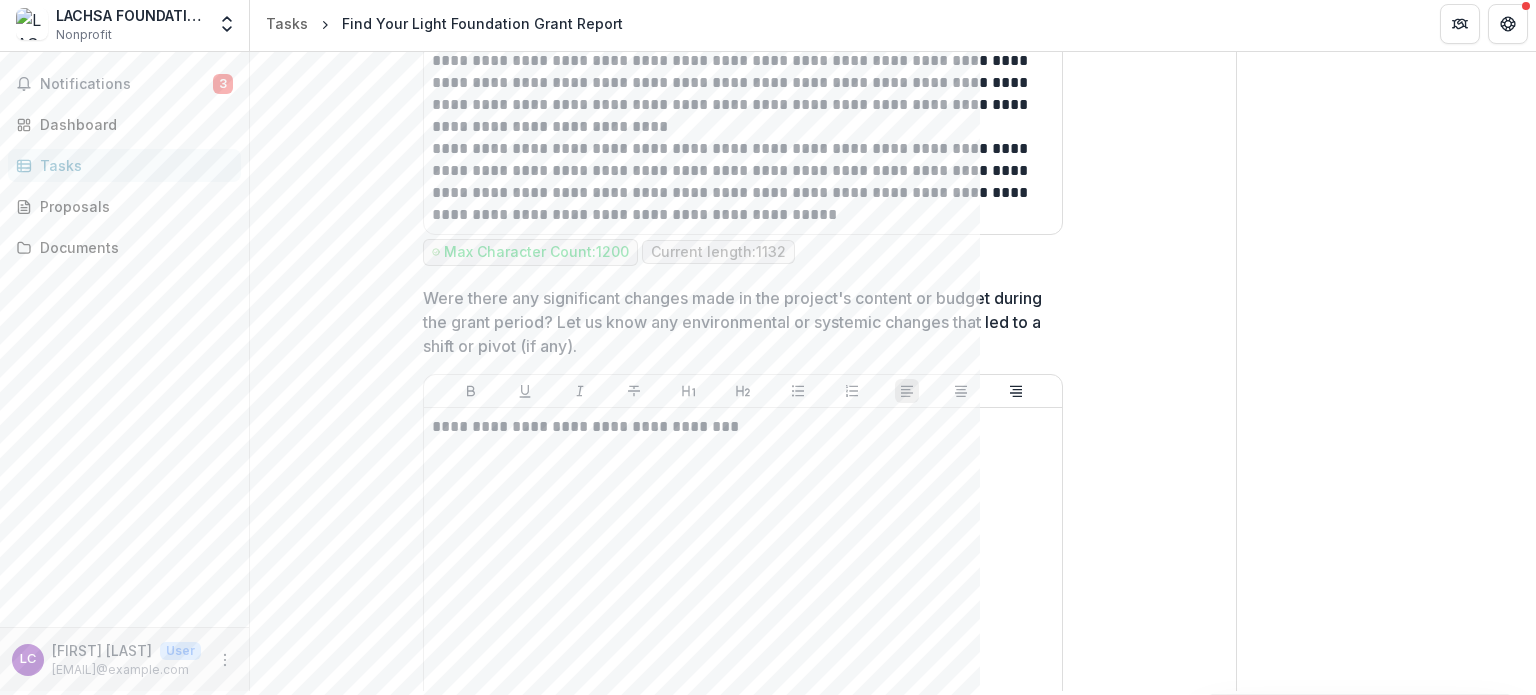 scroll, scrollTop: 1860, scrollLeft: 0, axis: vertical 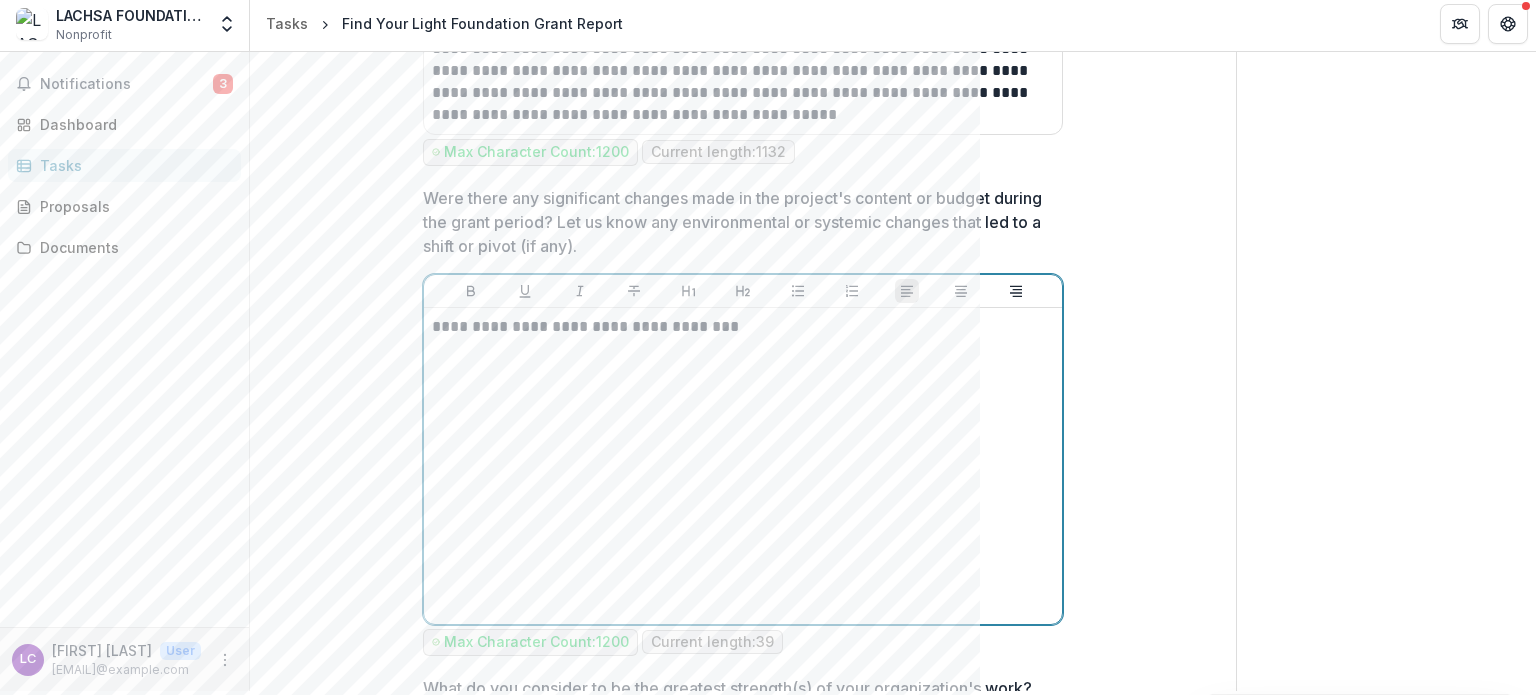 click on "**********" at bounding box center (743, 327) 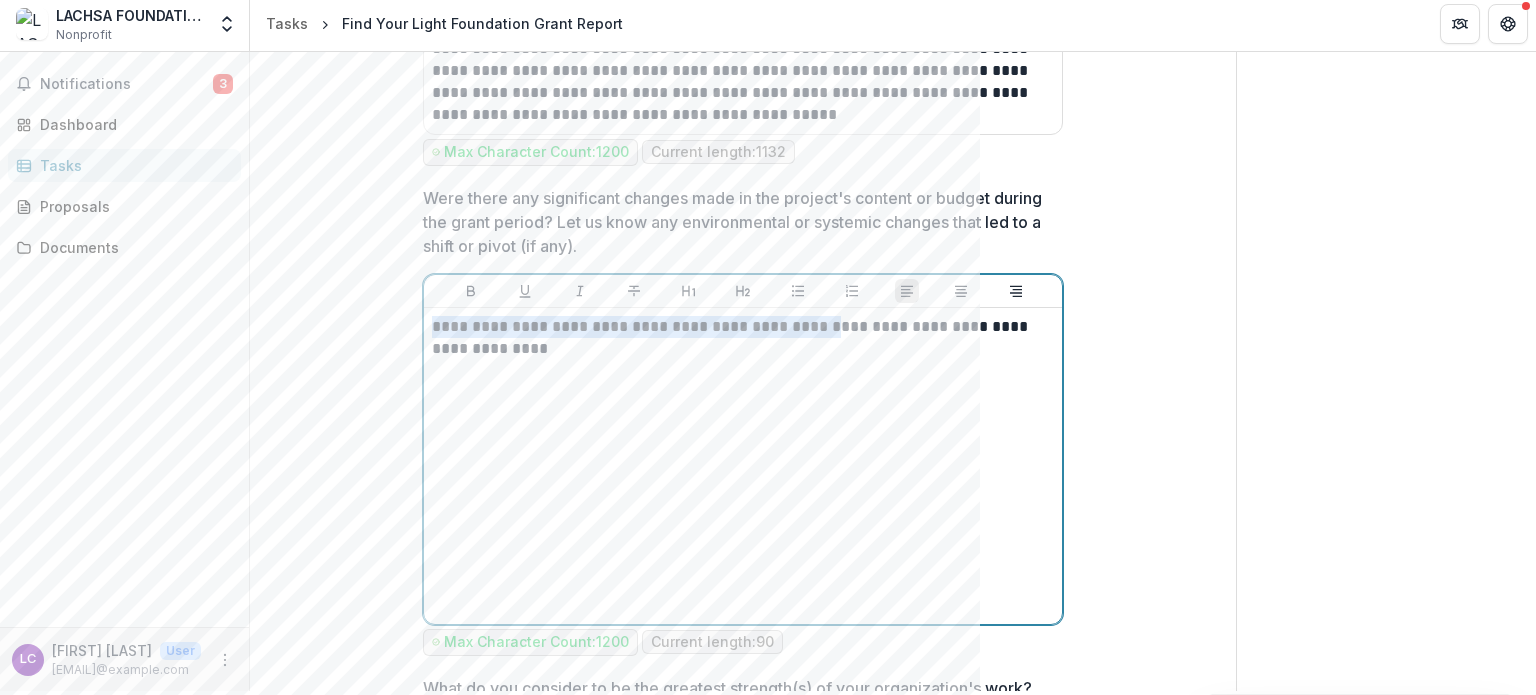 drag, startPoint x: 812, startPoint y: 324, endPoint x: 427, endPoint y: 328, distance: 385.02078 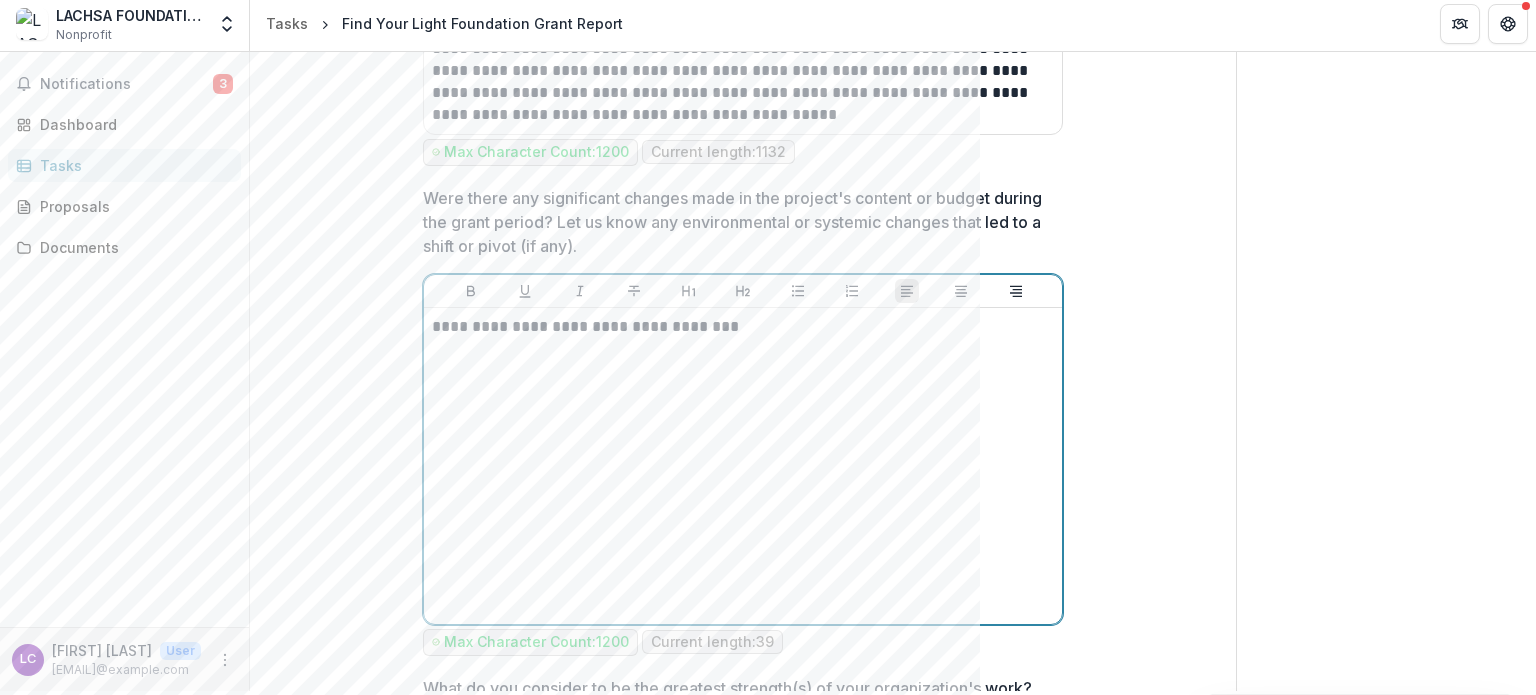 click on "**********" at bounding box center [743, 327] 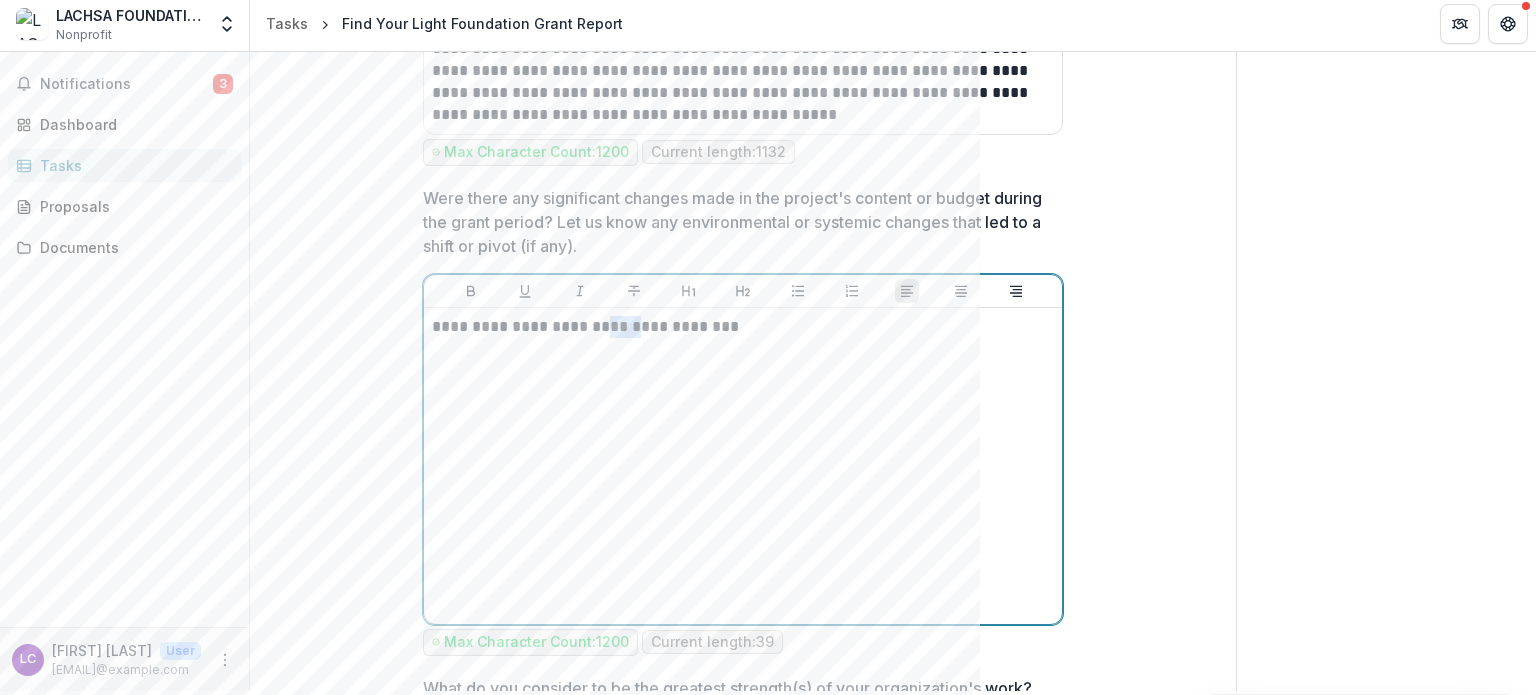 click on "**********" at bounding box center [743, 327] 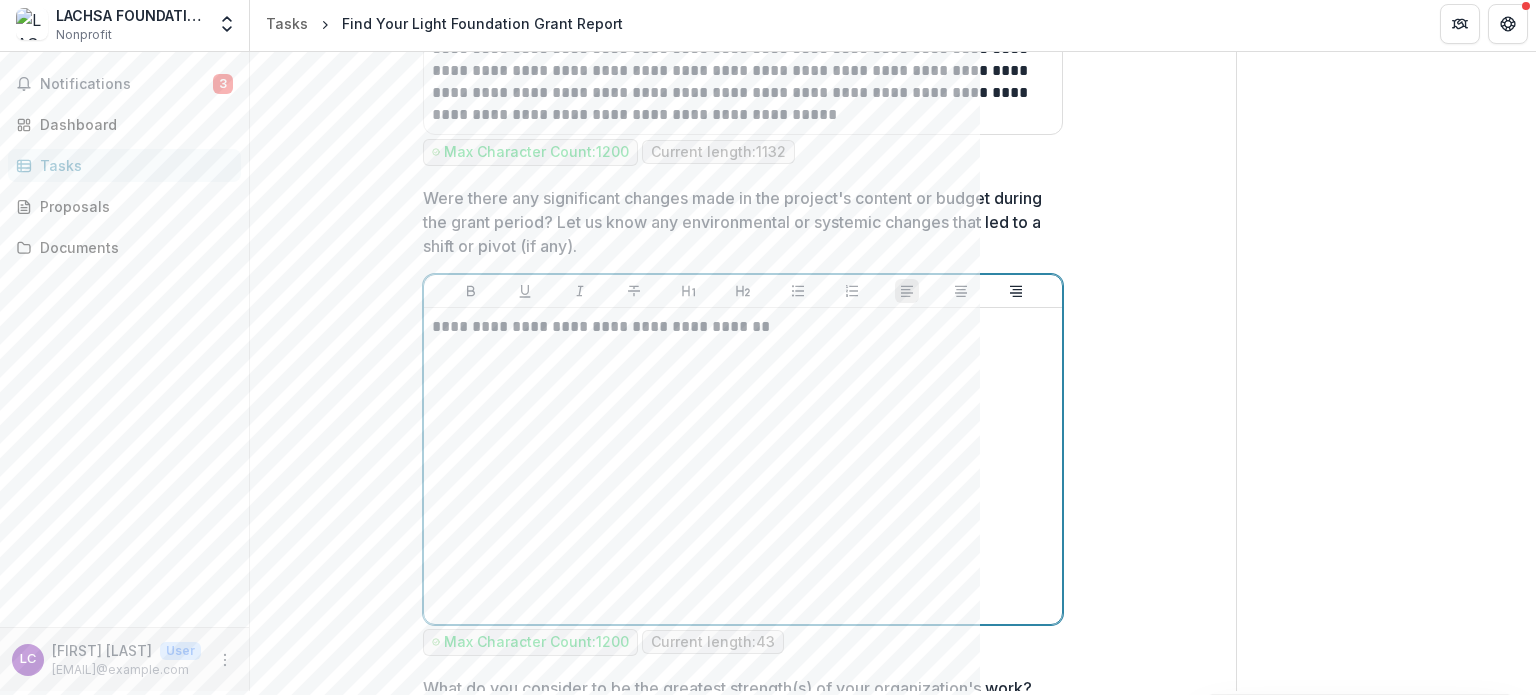 click on "**********" at bounding box center (743, 327) 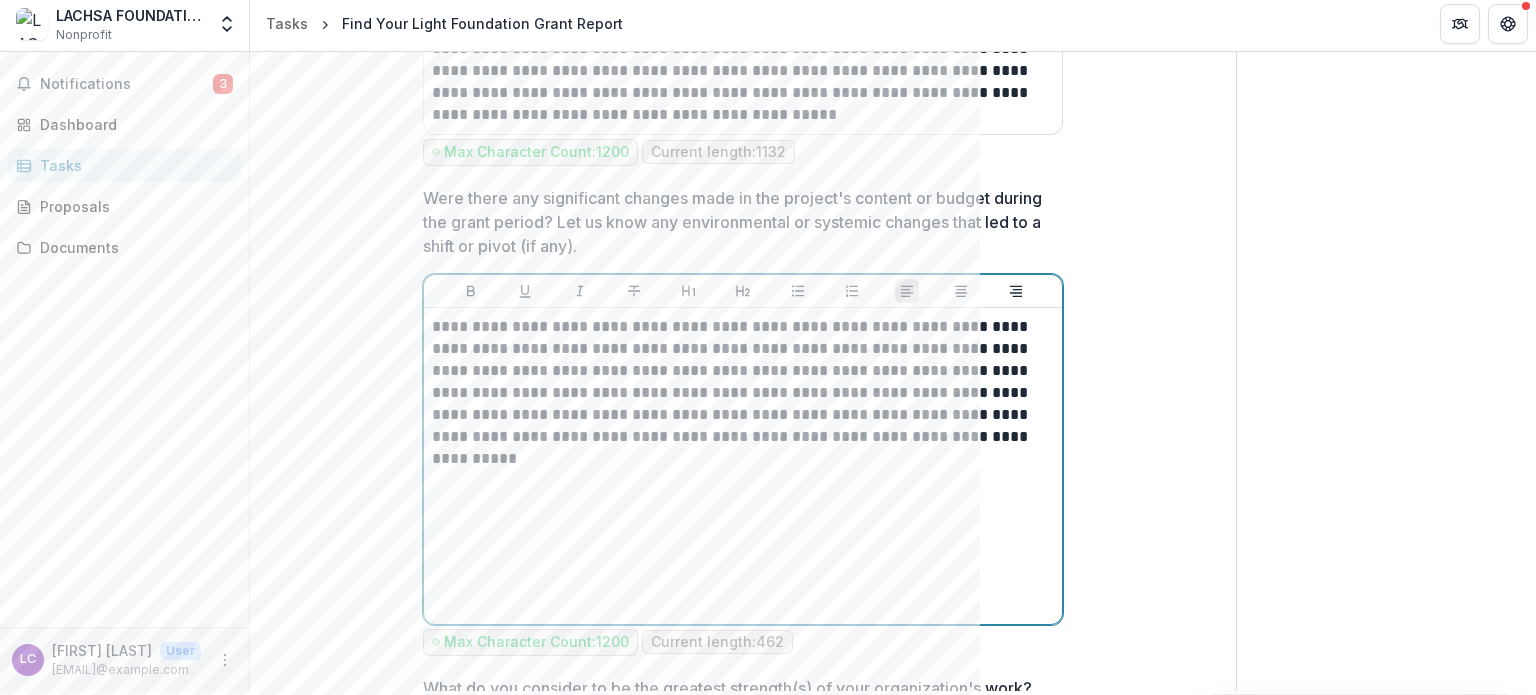 click on "**********" at bounding box center (743, 382) 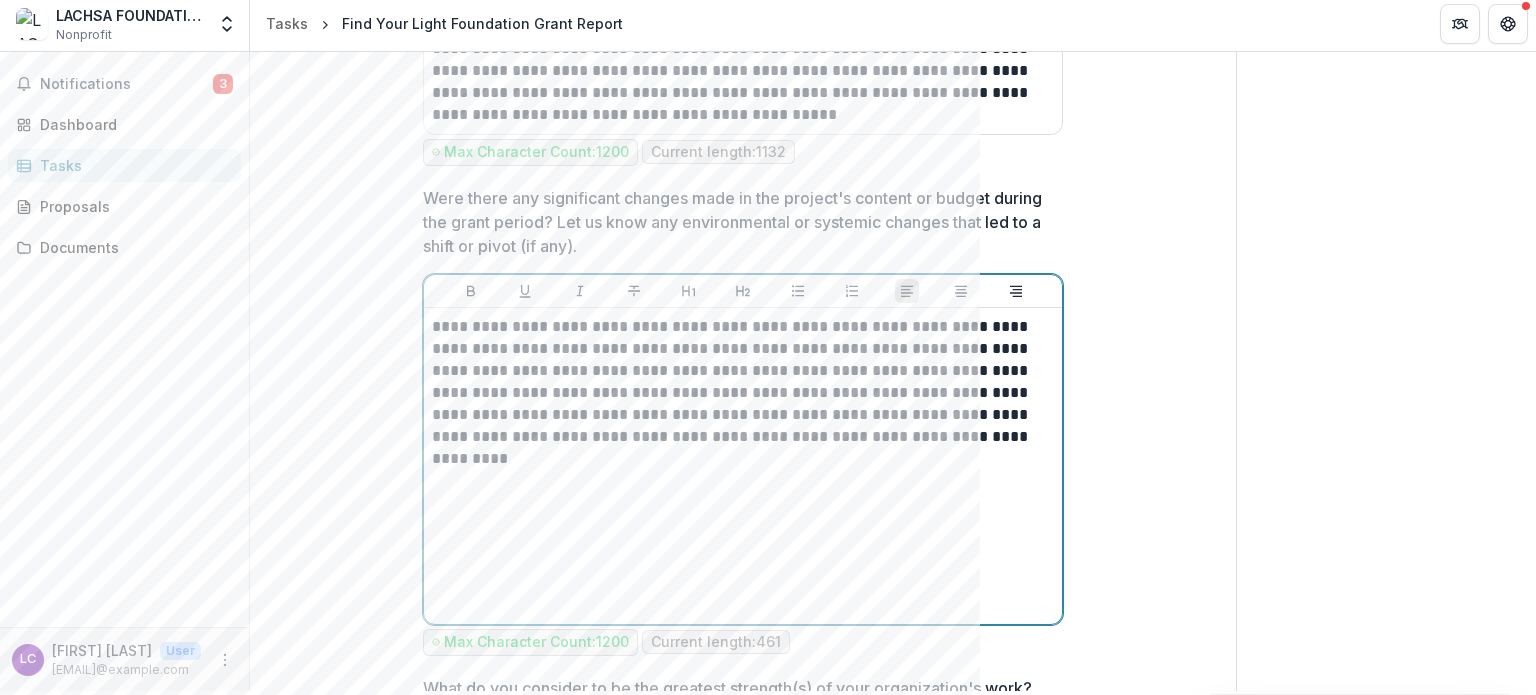 click on "**********" at bounding box center [743, 382] 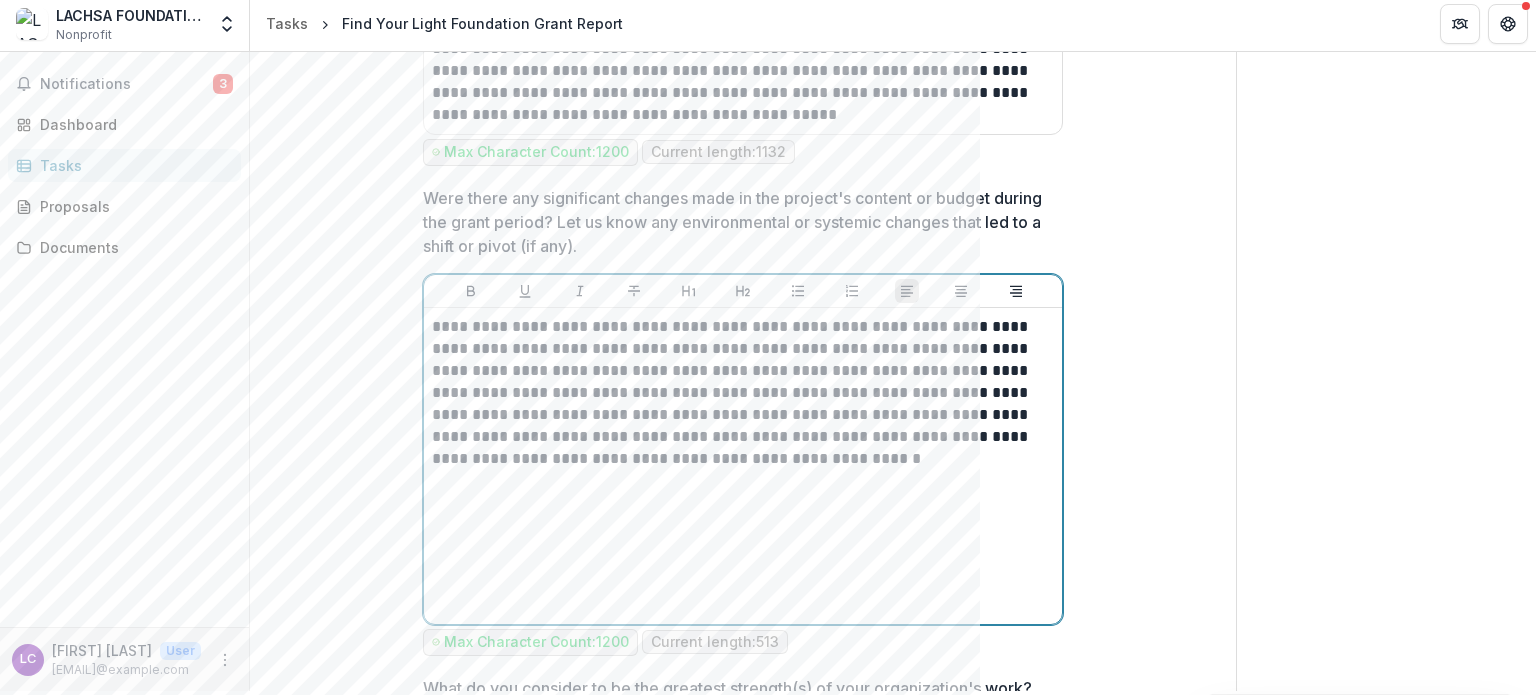 click on "**********" at bounding box center (743, 393) 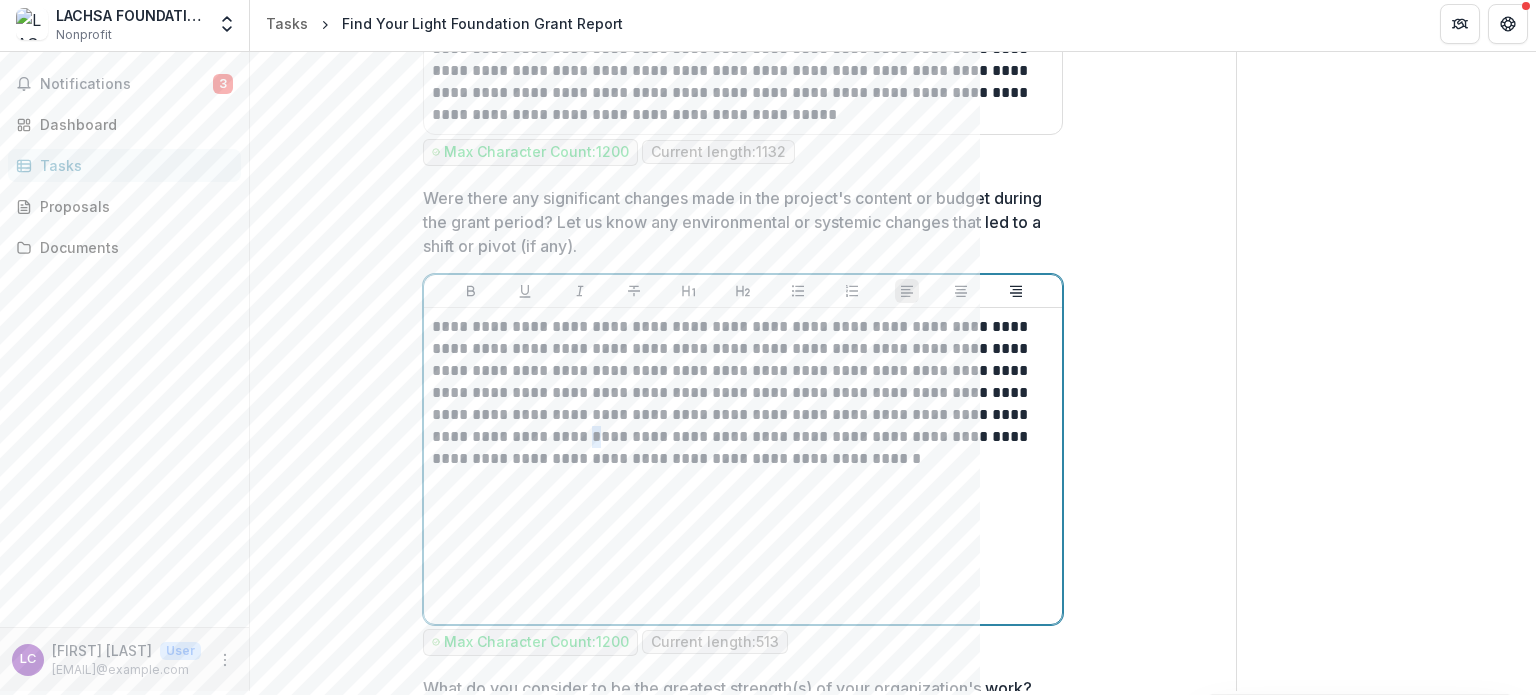 click on "**********" at bounding box center (743, 393) 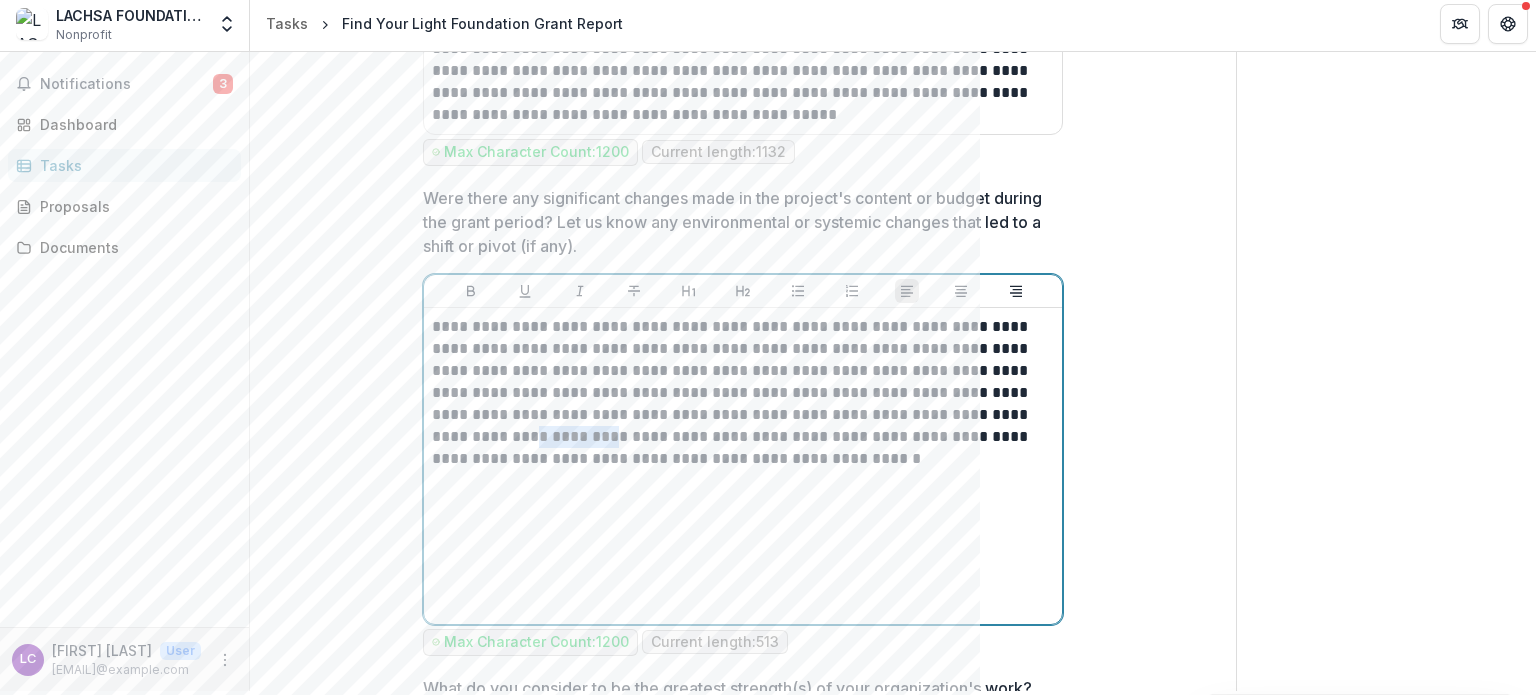 click on "**********" at bounding box center [743, 393] 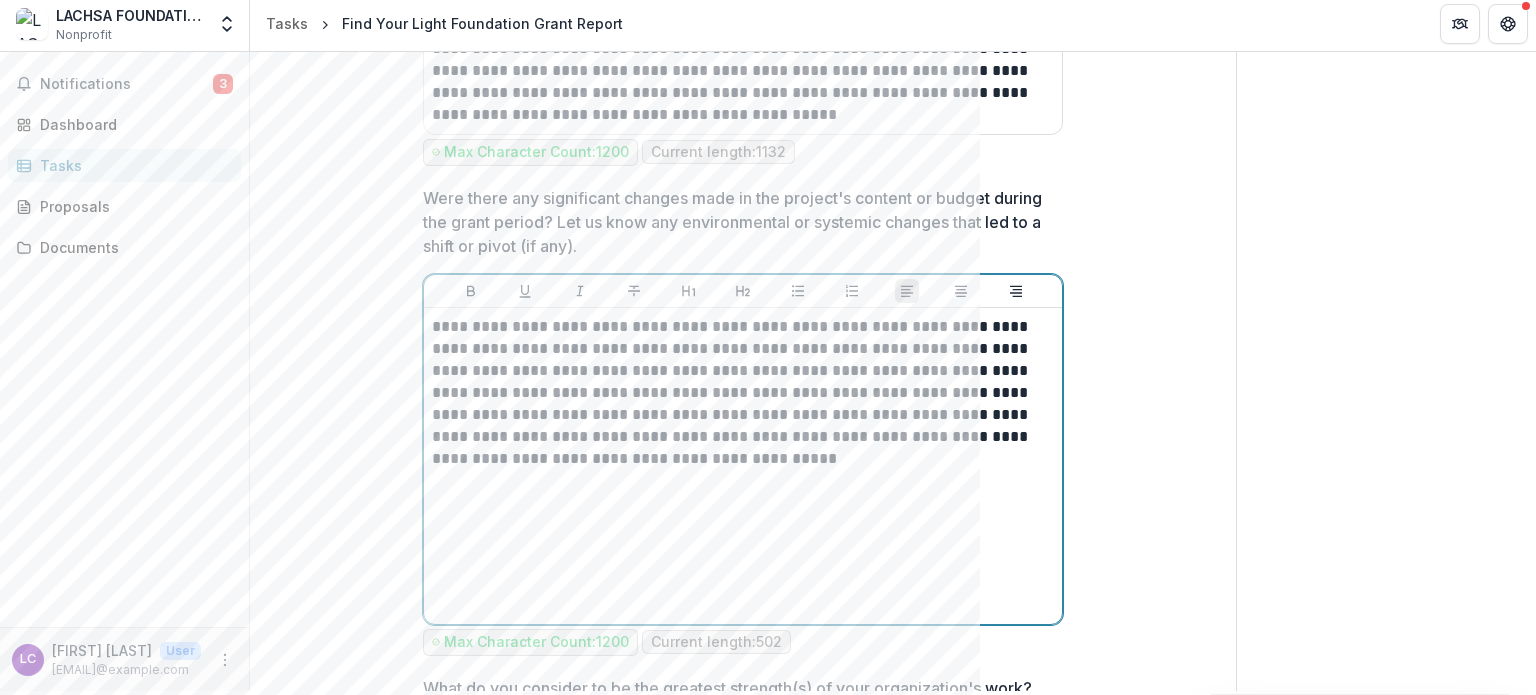 click on "**********" at bounding box center (743, 393) 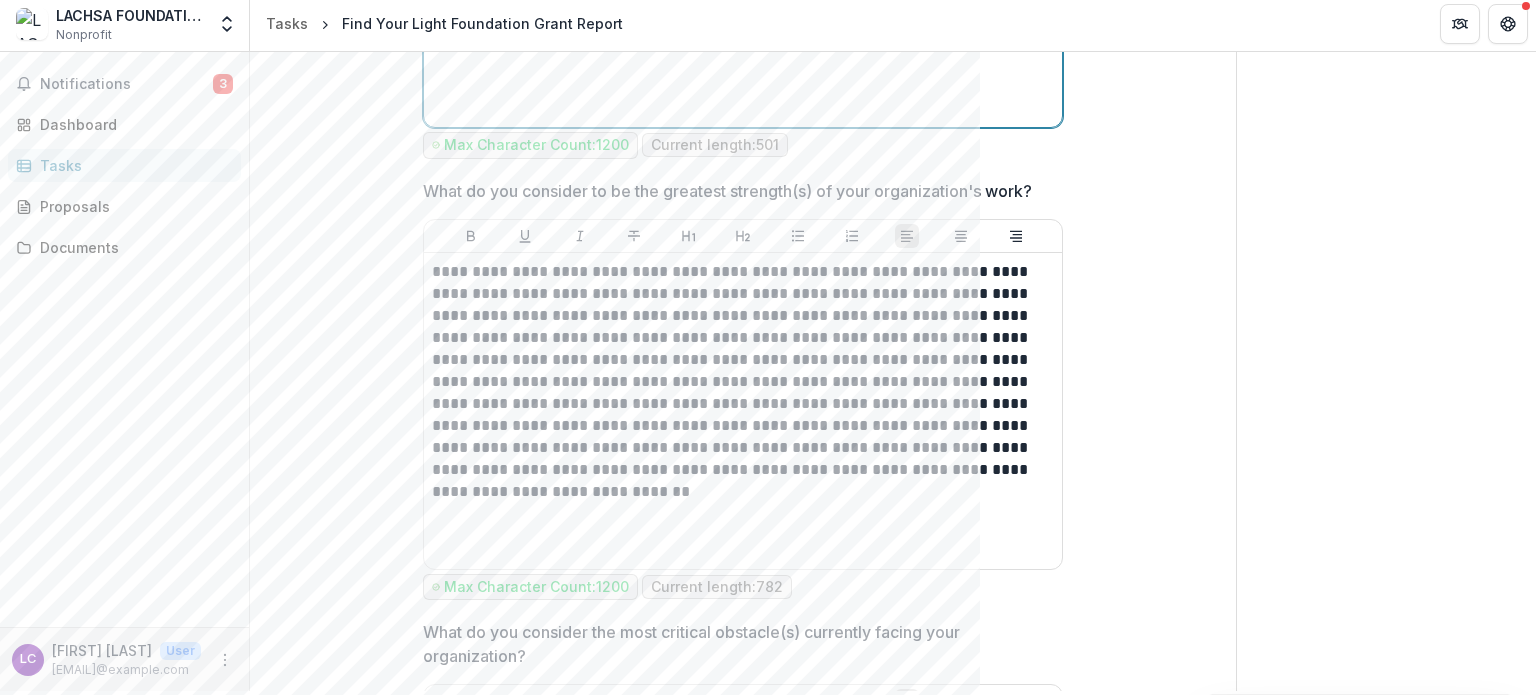 scroll, scrollTop: 2360, scrollLeft: 0, axis: vertical 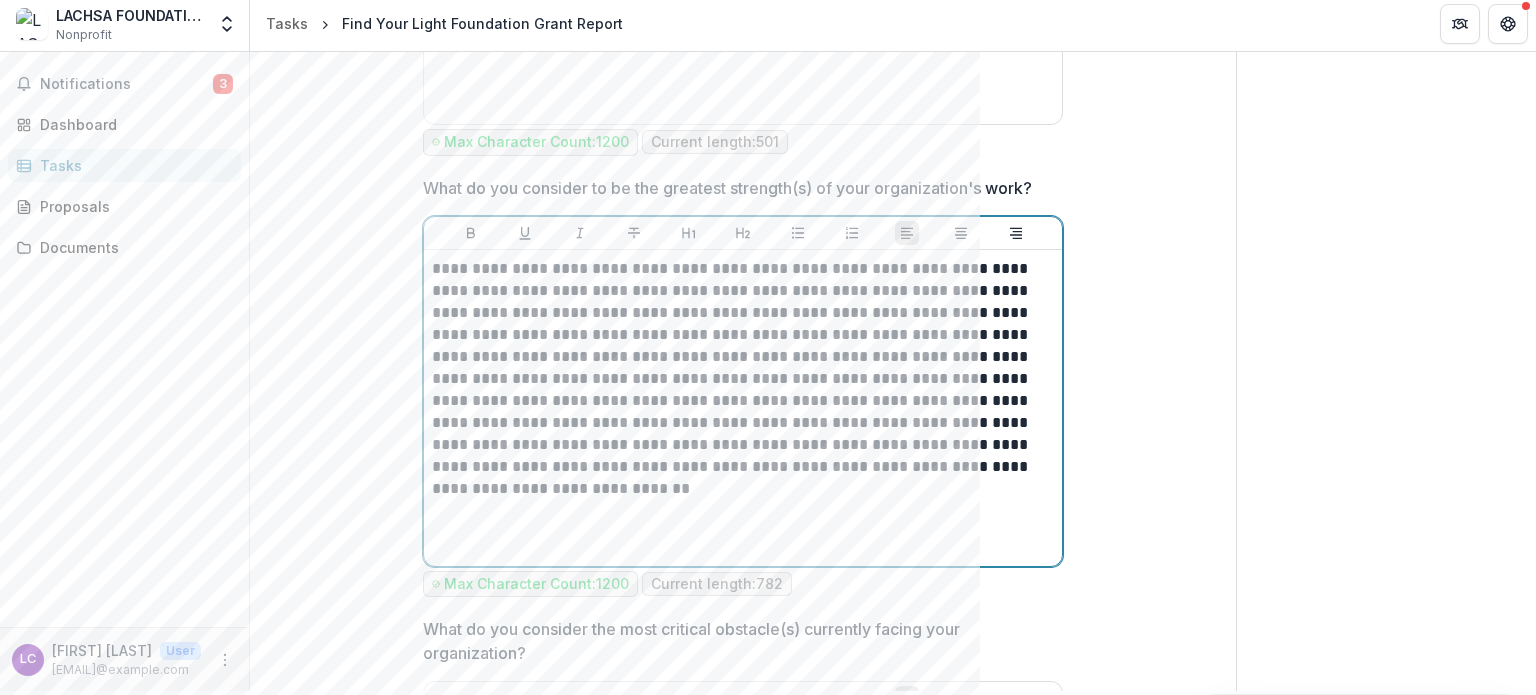 click on "**********" at bounding box center (743, 408) 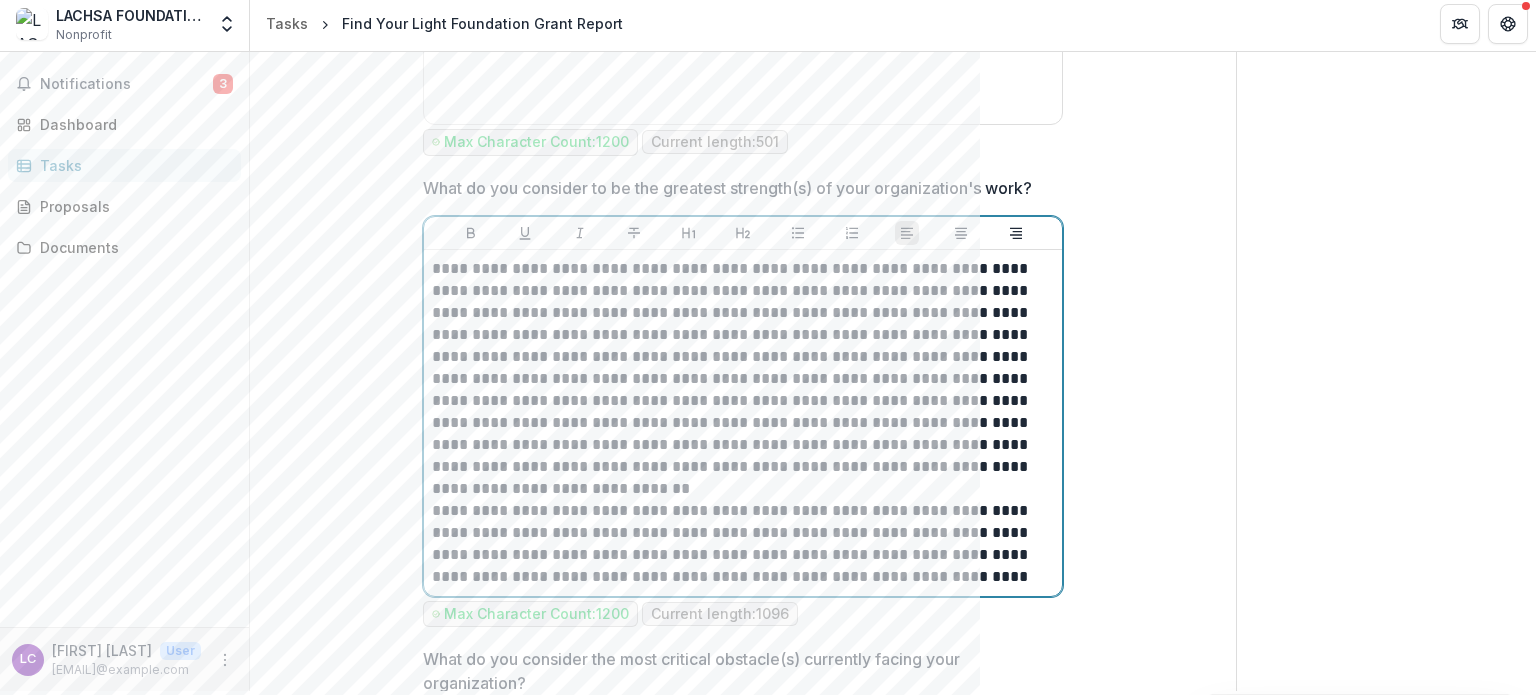 click on "**********" at bounding box center [743, 544] 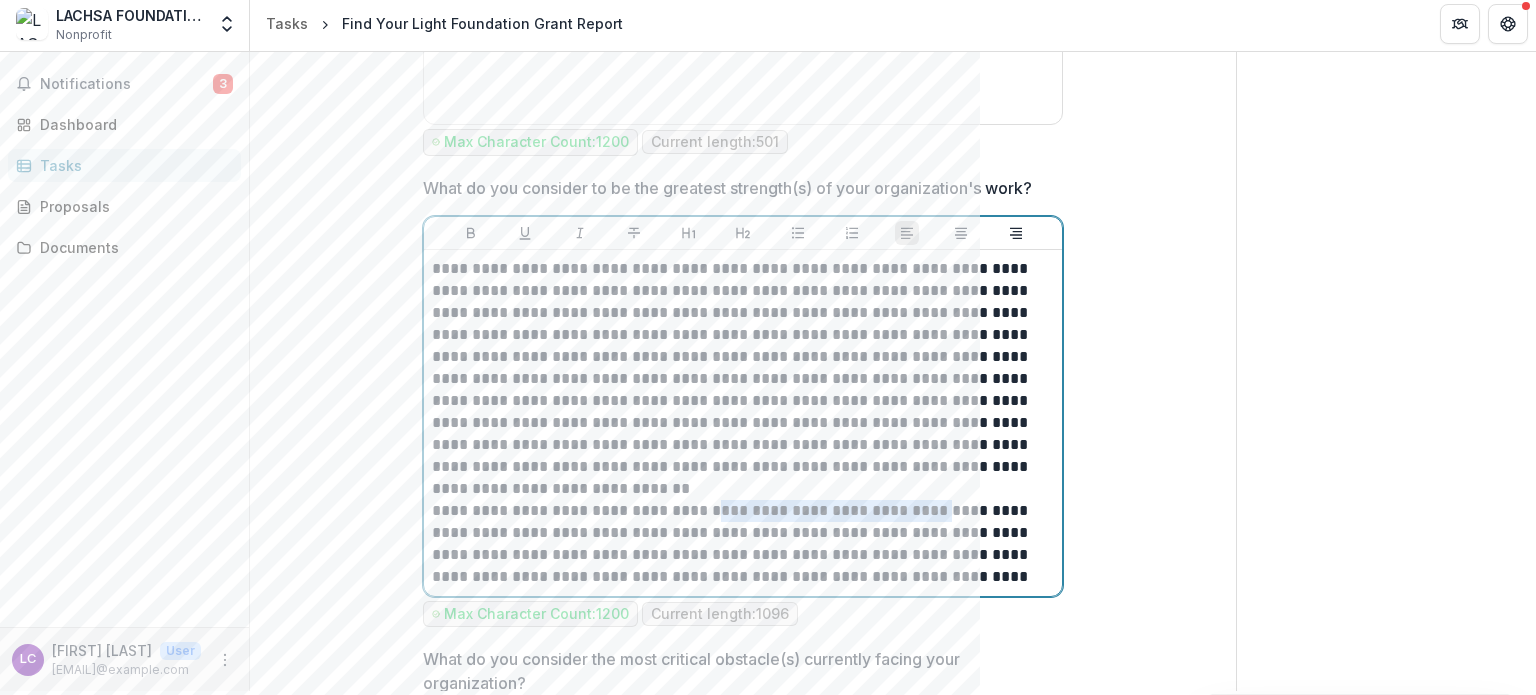 drag, startPoint x: 694, startPoint y: 504, endPoint x: 854, endPoint y: 497, distance: 160.15305 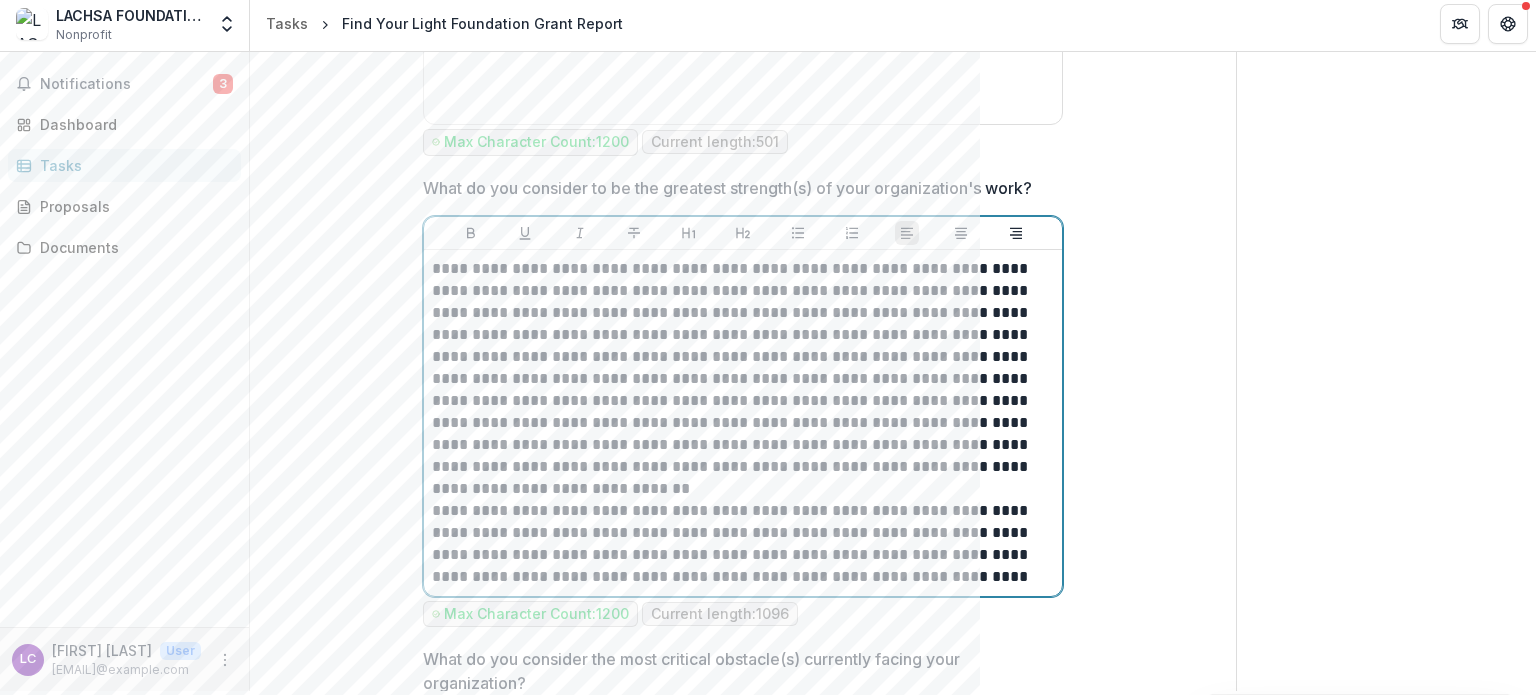 click on "**********" at bounding box center (743, 544) 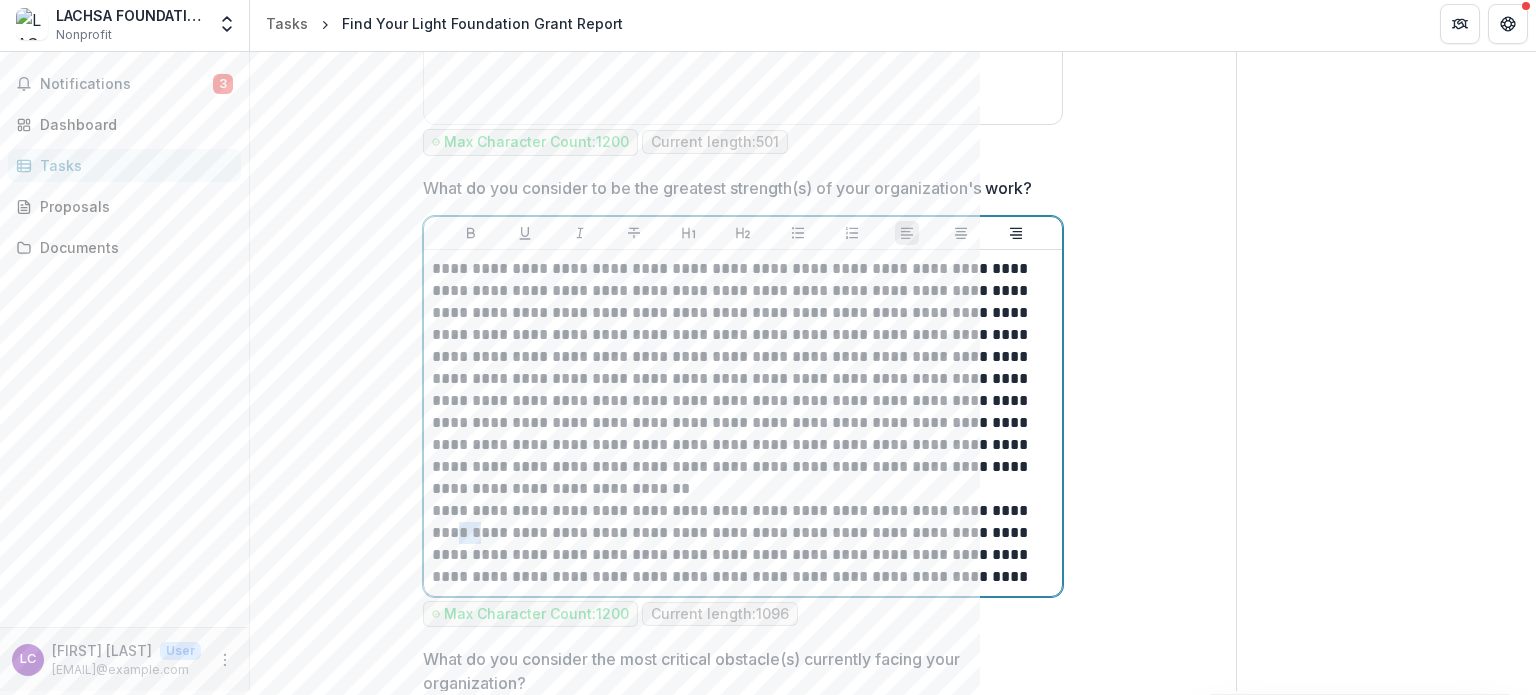 click on "**********" at bounding box center (743, 544) 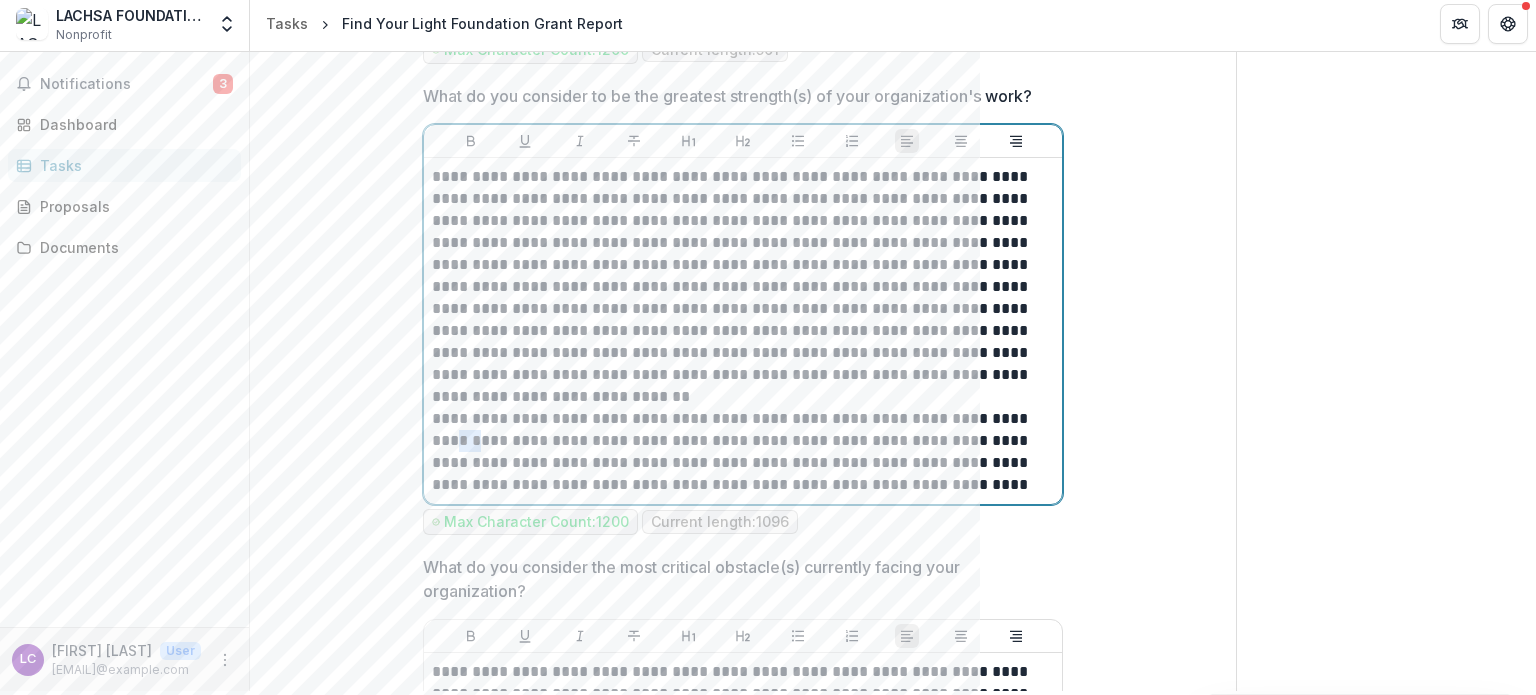 scroll, scrollTop: 2460, scrollLeft: 0, axis: vertical 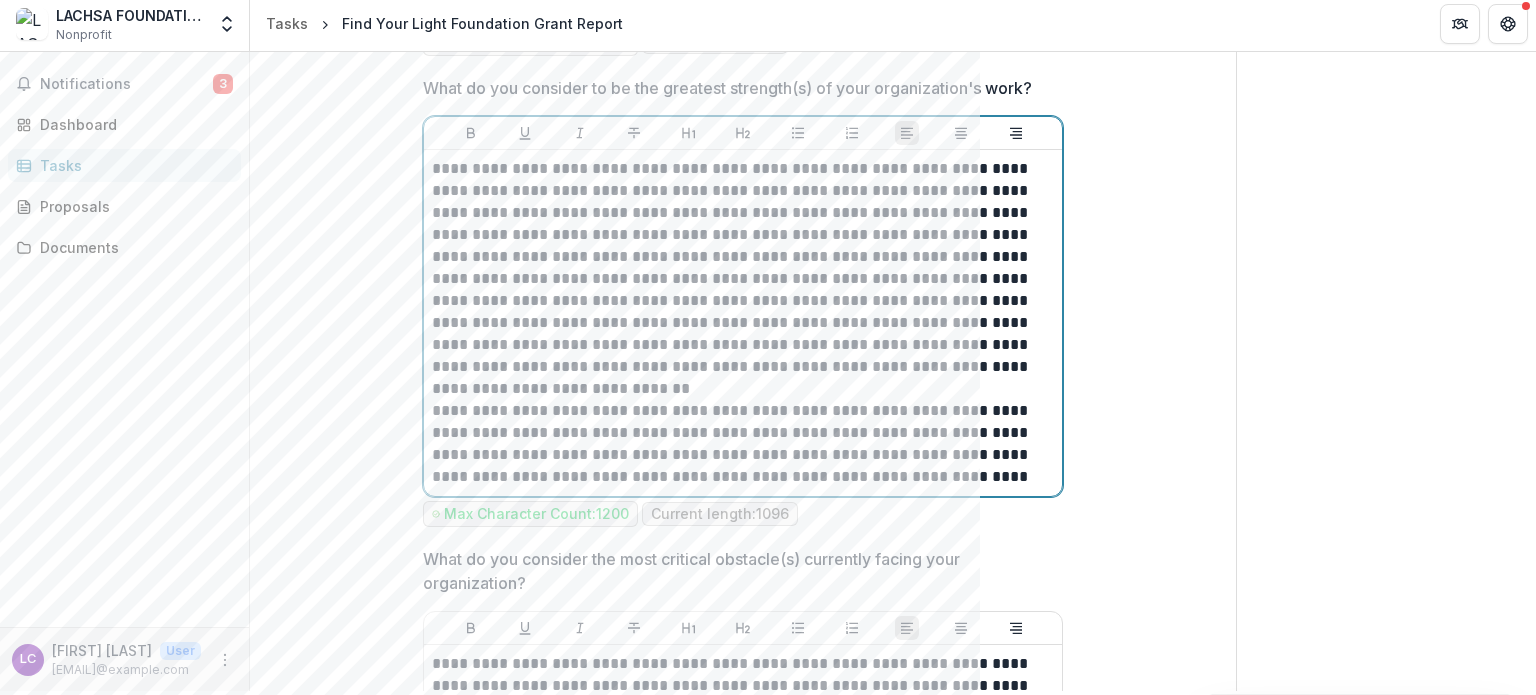 click on "**********" at bounding box center (743, 444) 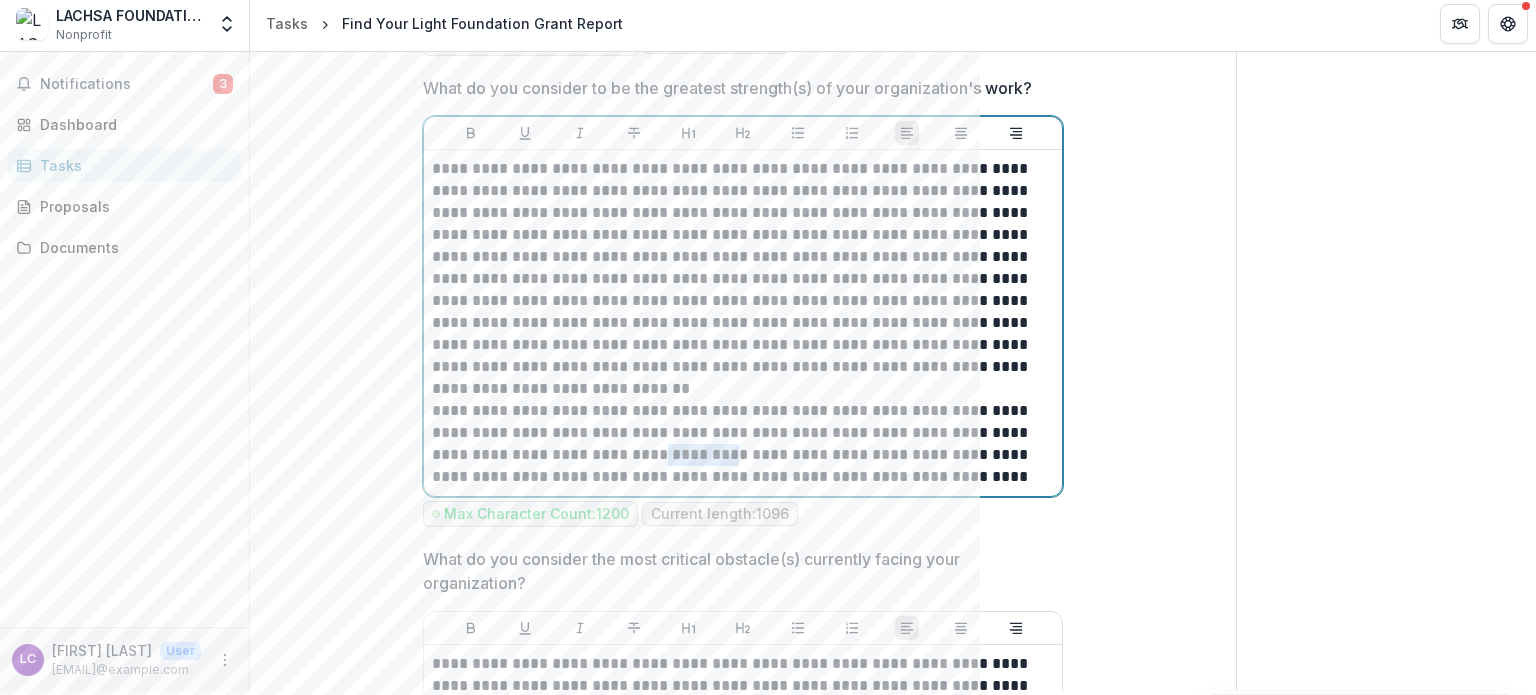 drag, startPoint x: 564, startPoint y: 446, endPoint x: 588, endPoint y: 446, distance: 24 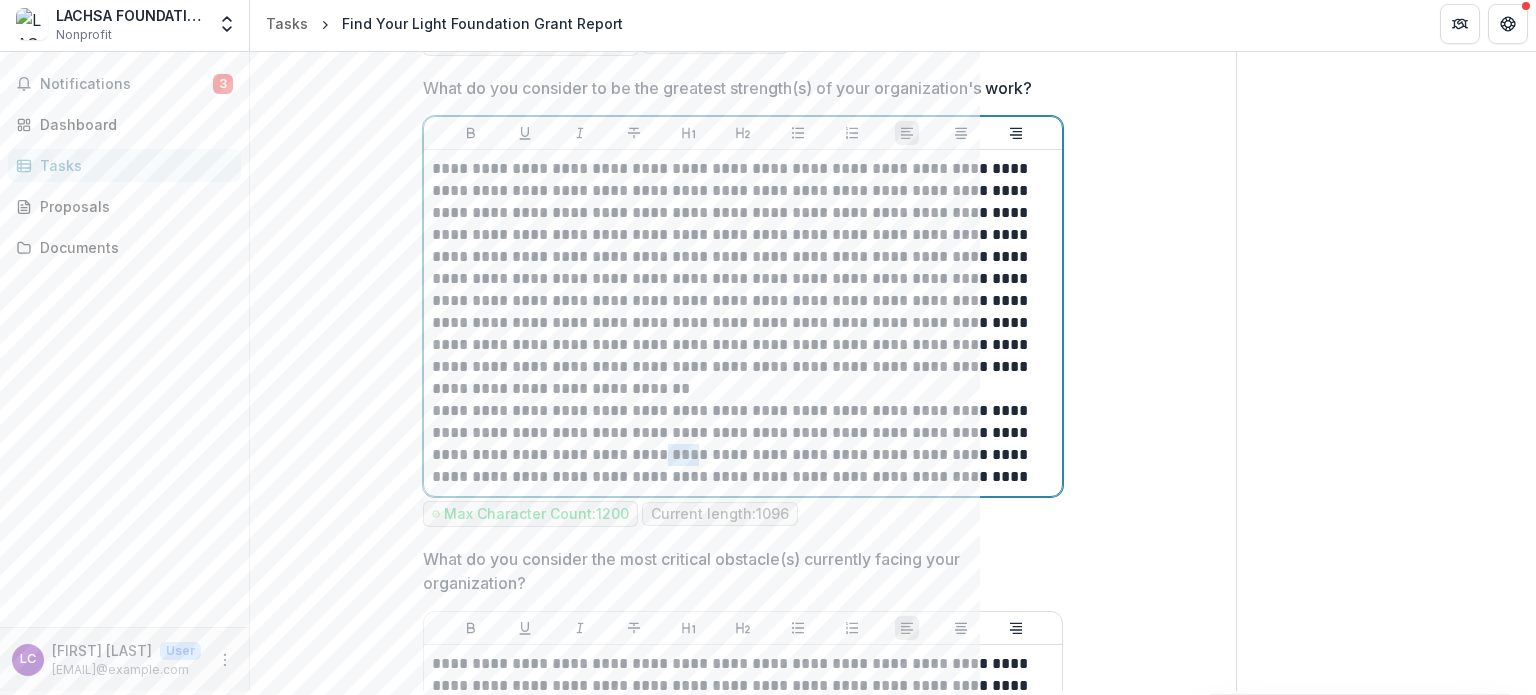 click on "**********" at bounding box center [743, 444] 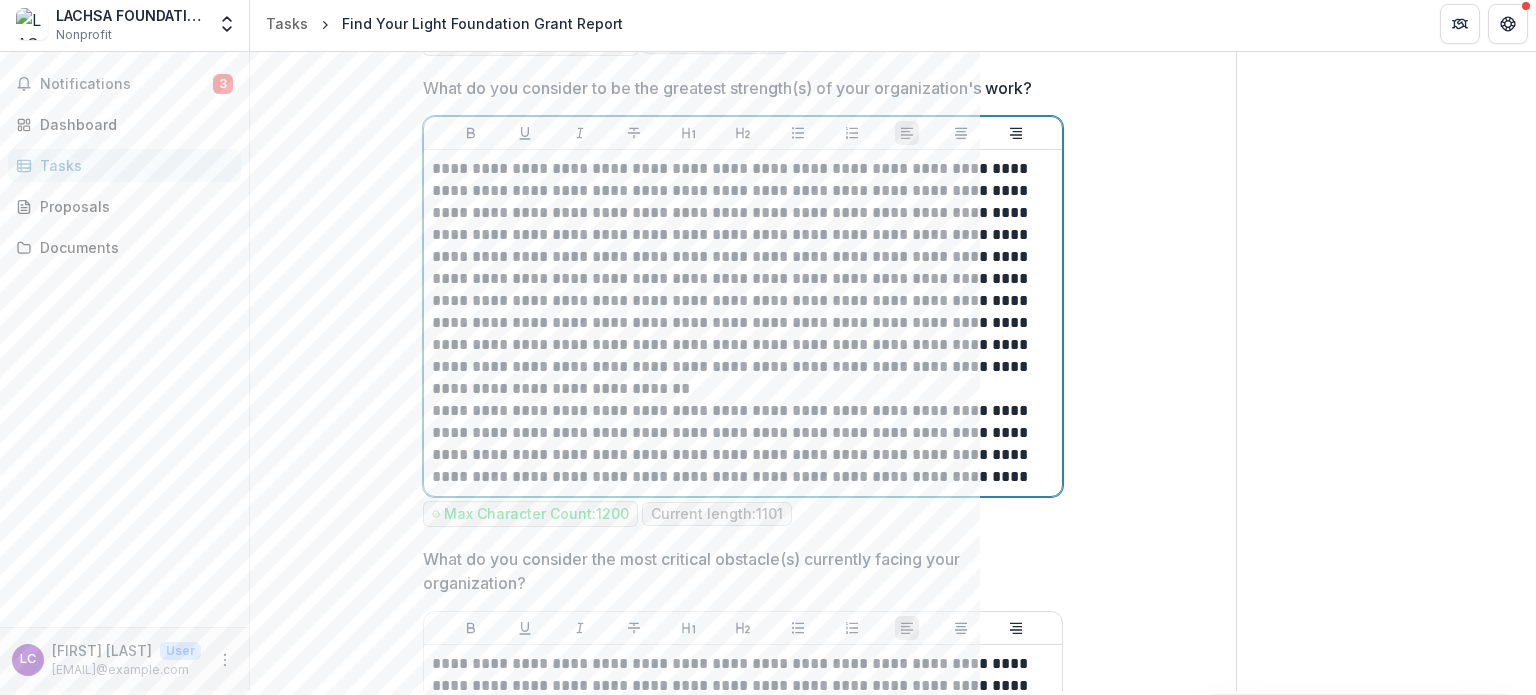click on "**********" at bounding box center [743, 444] 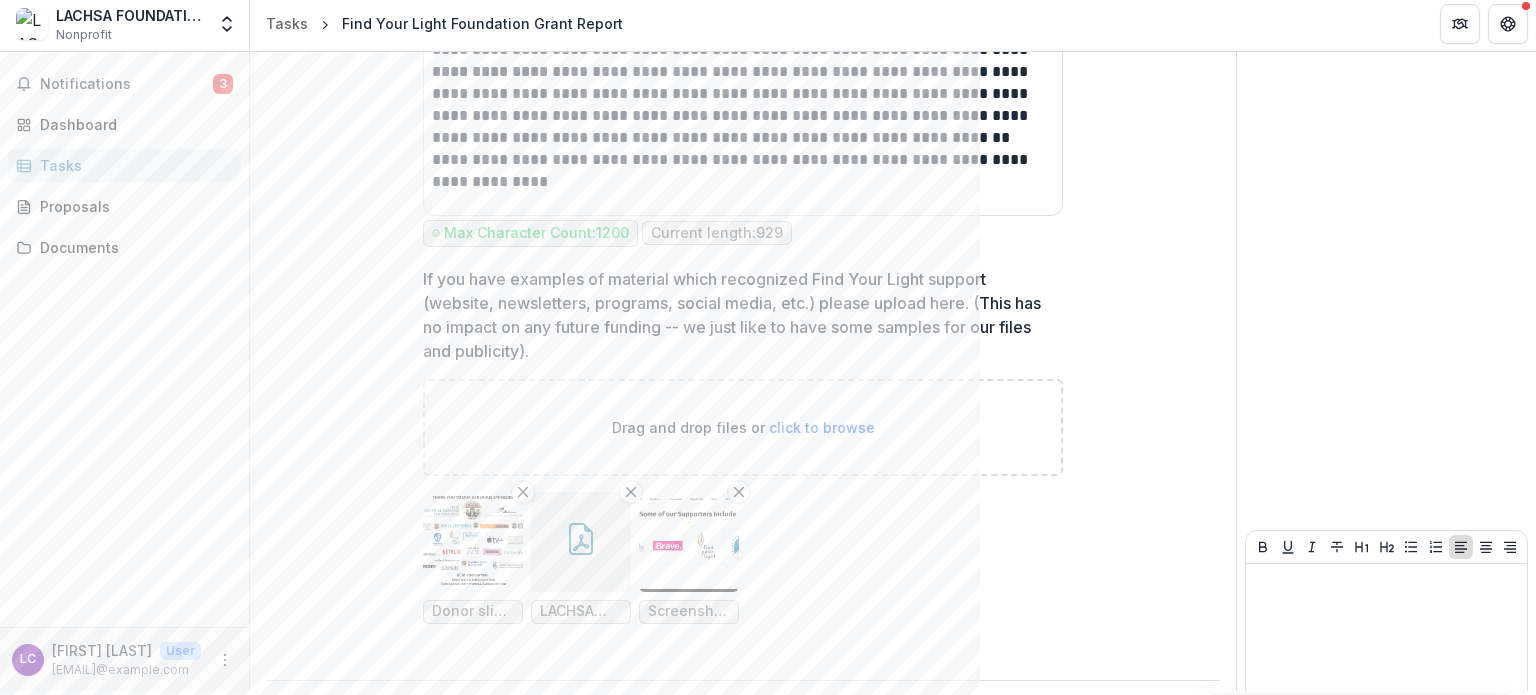 scroll, scrollTop: 4181, scrollLeft: 0, axis: vertical 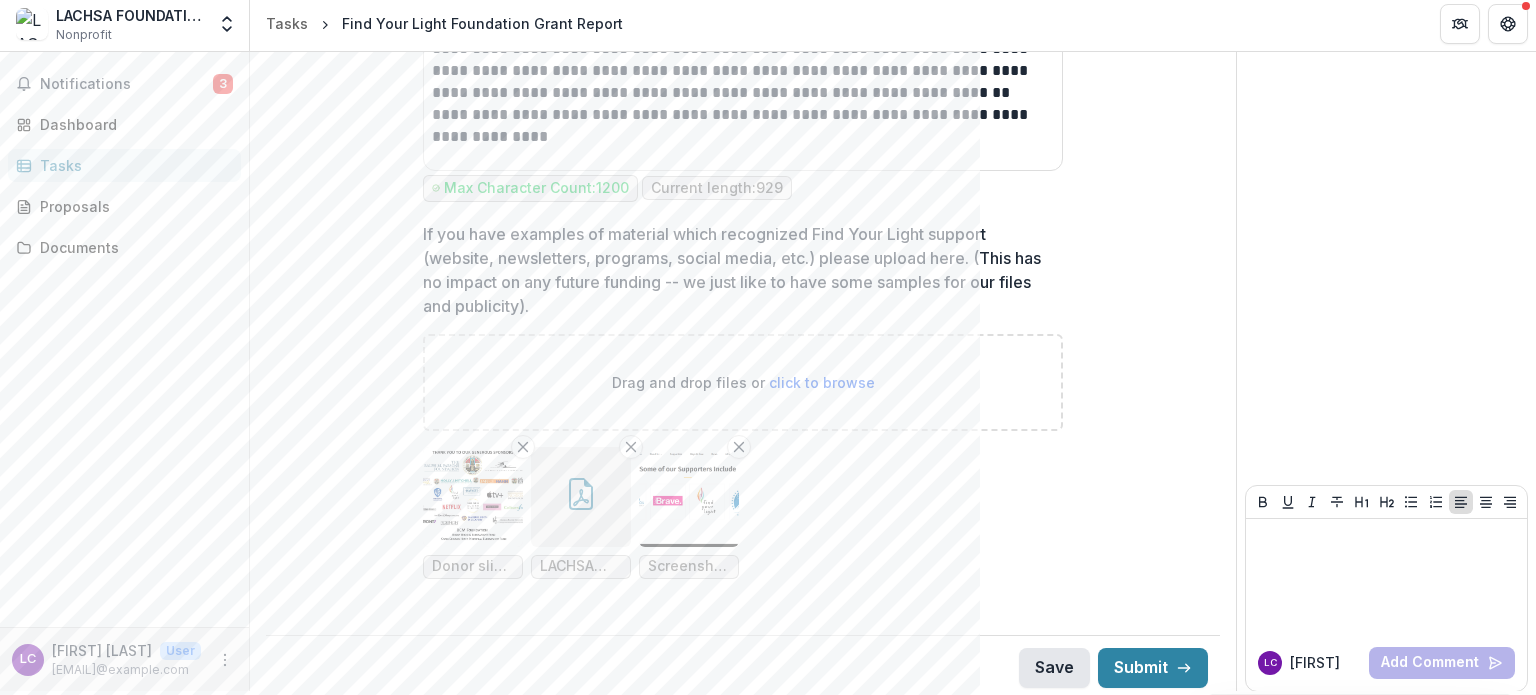 click on "Save" at bounding box center [1054, 668] 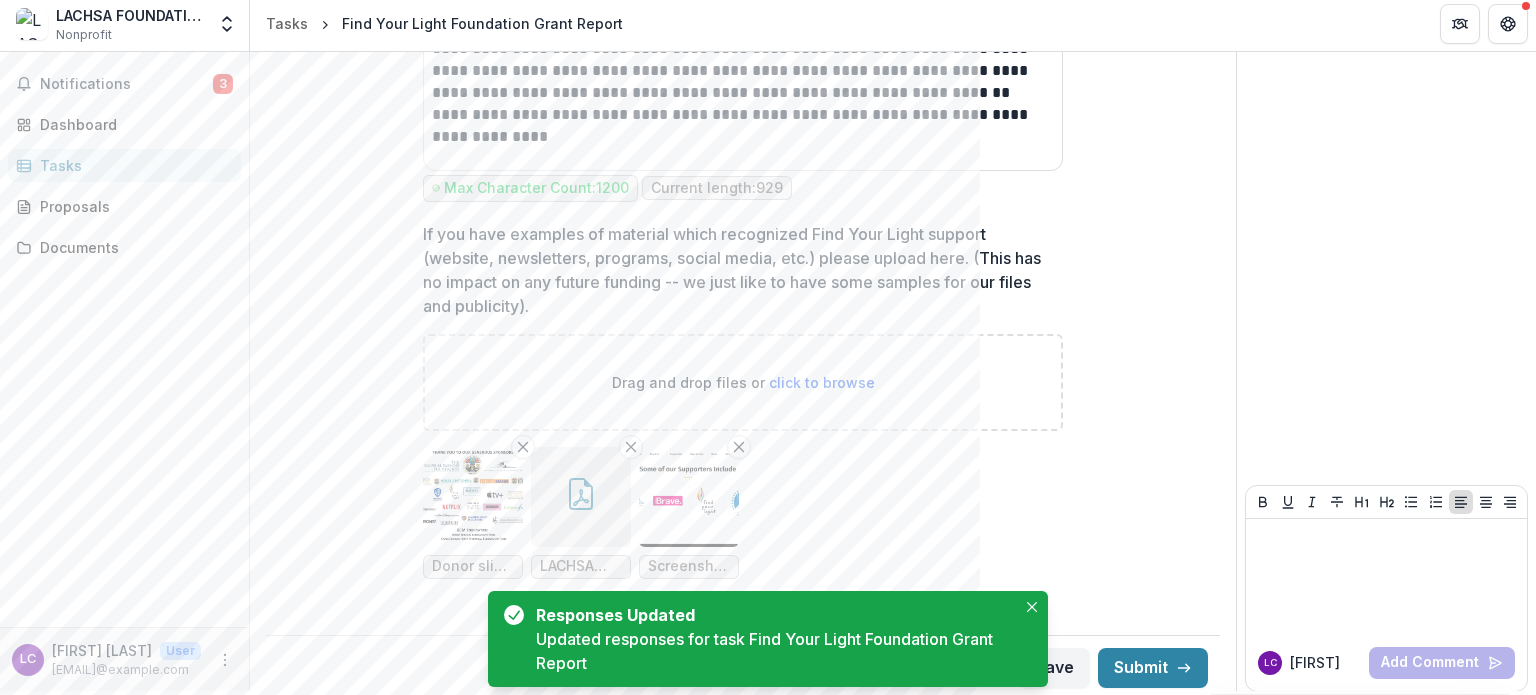 click on "**********" at bounding box center (743, -1676) 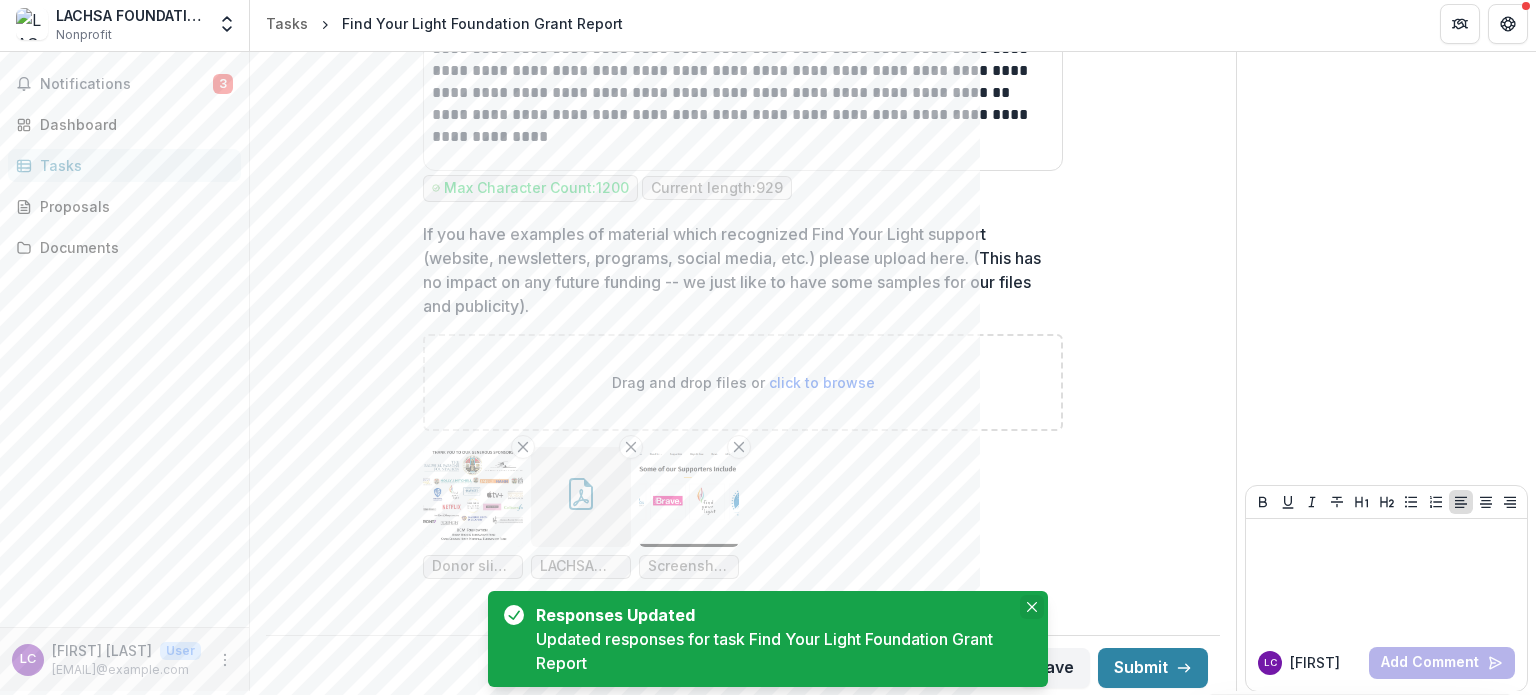 click 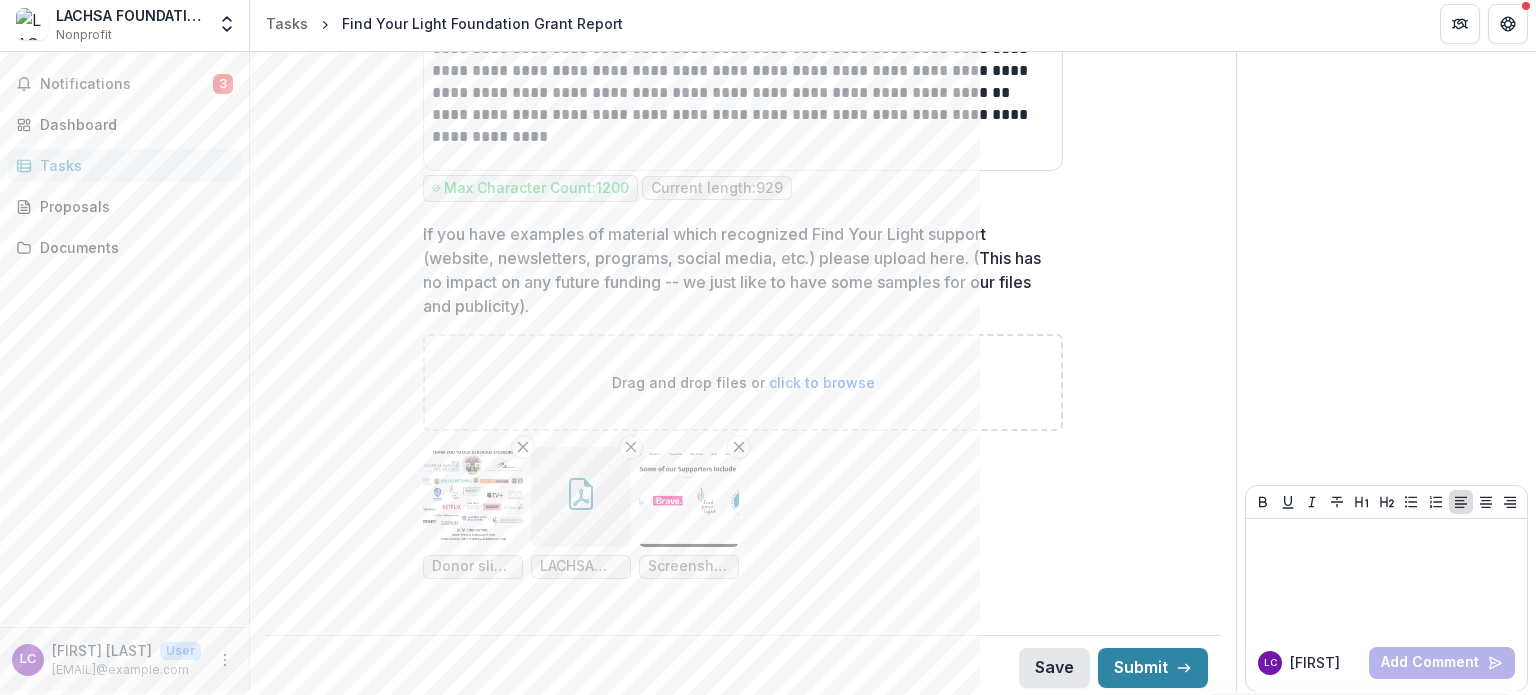 click on "Save" at bounding box center (1054, 668) 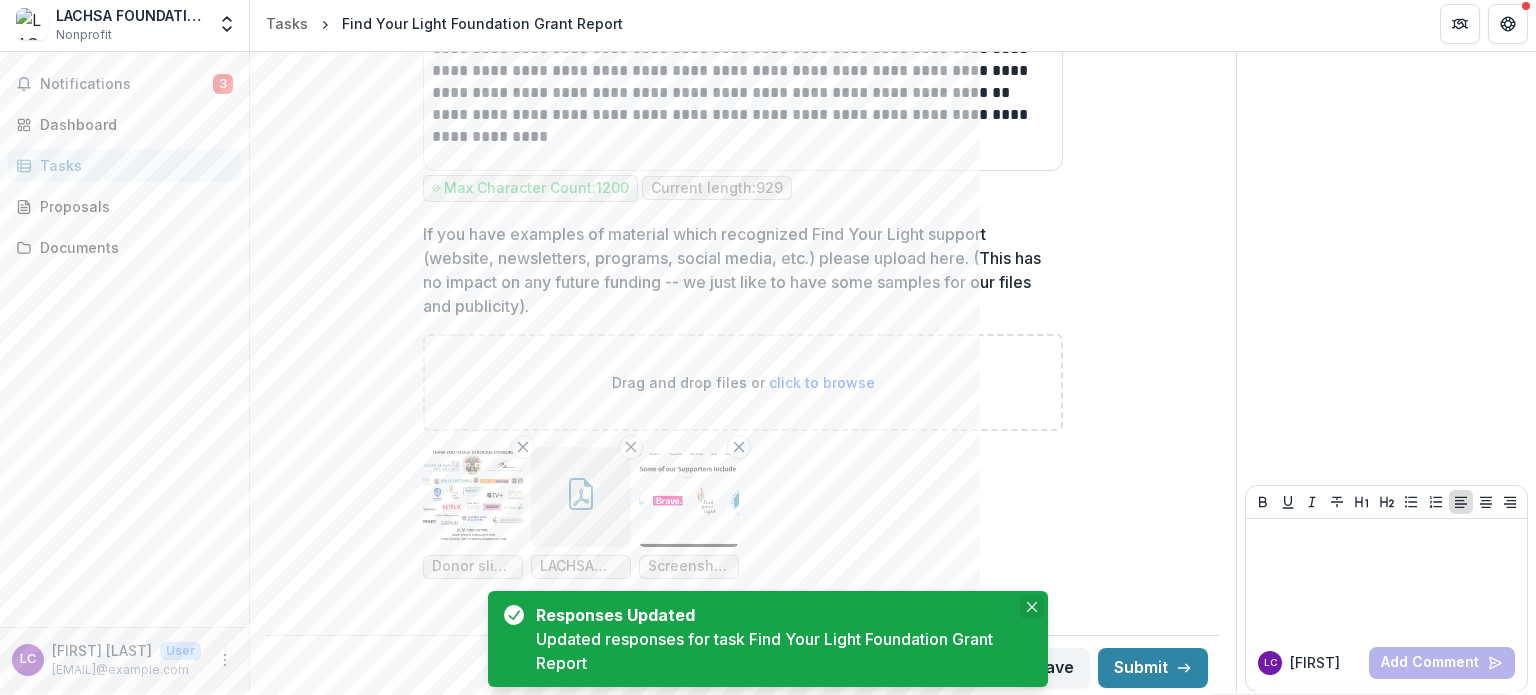 click 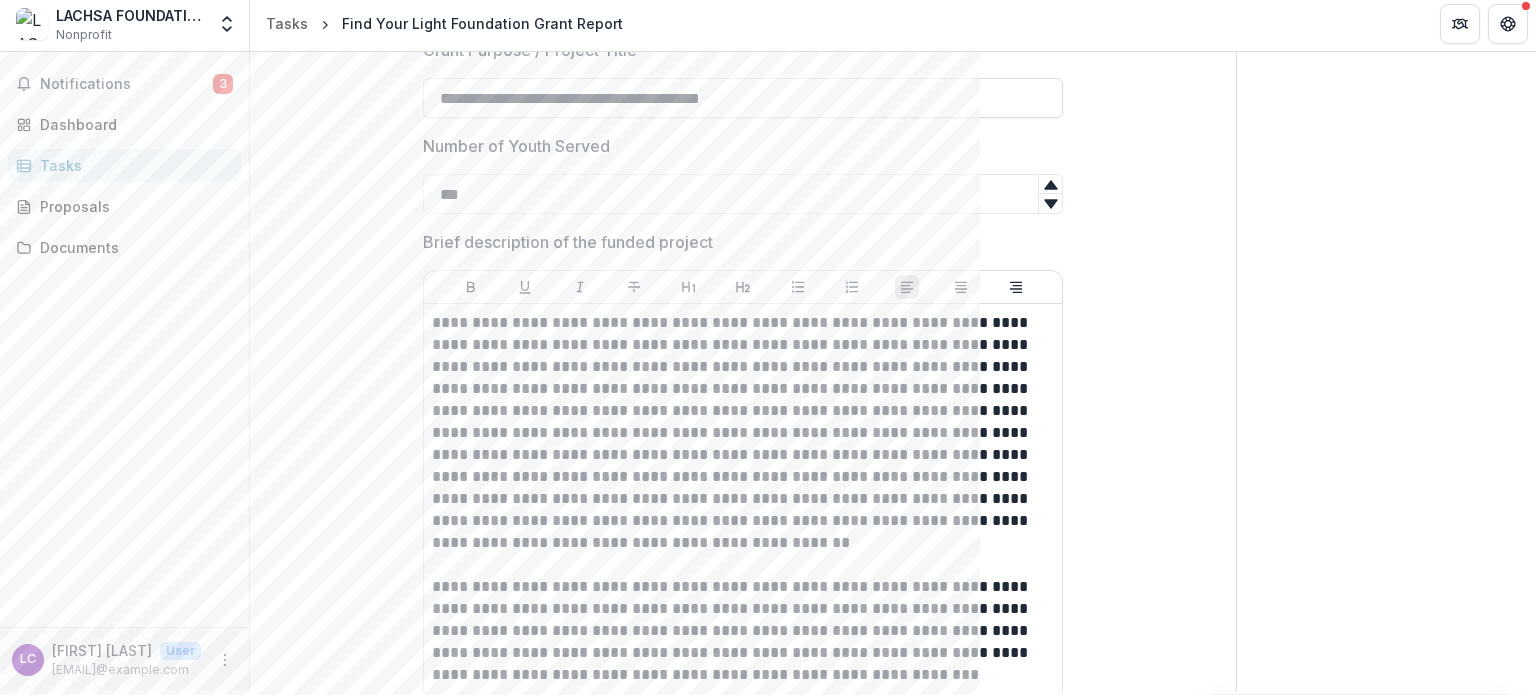 scroll, scrollTop: 181, scrollLeft: 0, axis: vertical 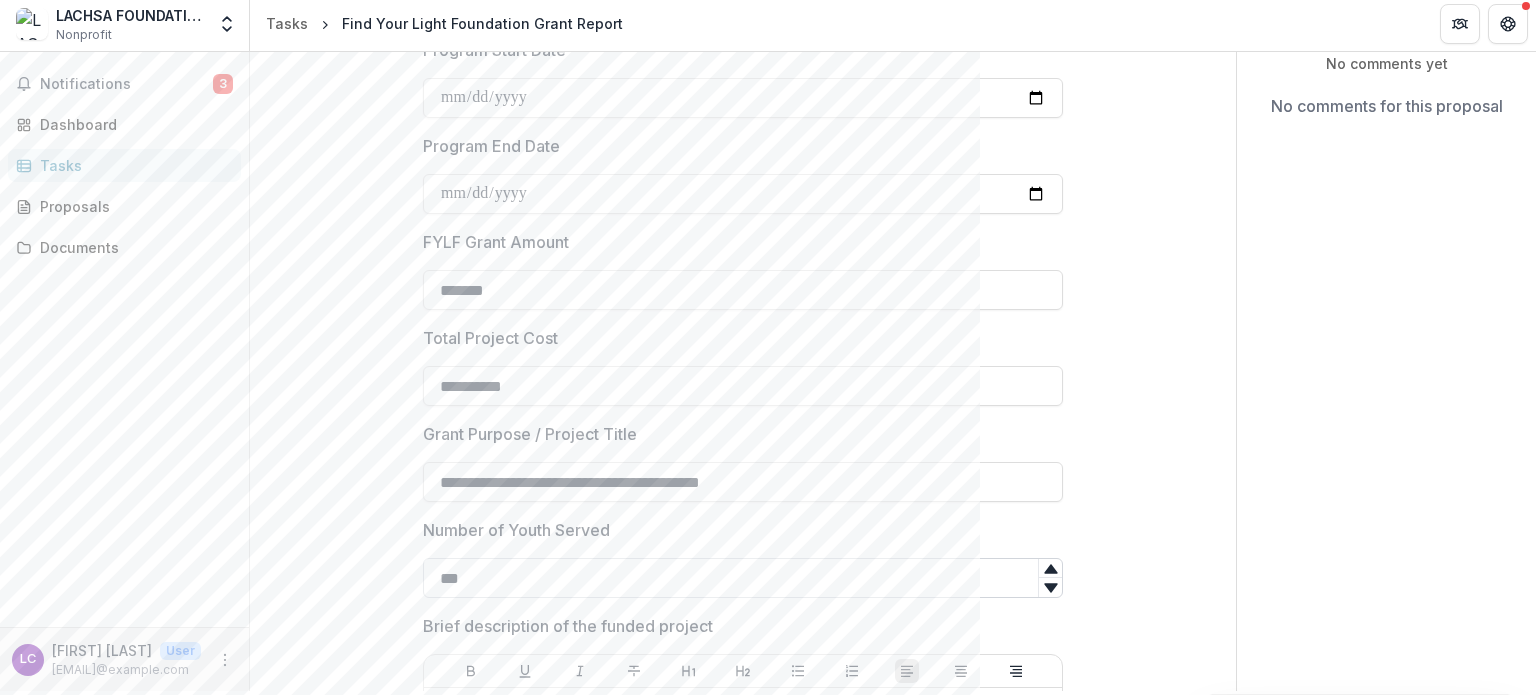 click on "***" at bounding box center [743, 578] 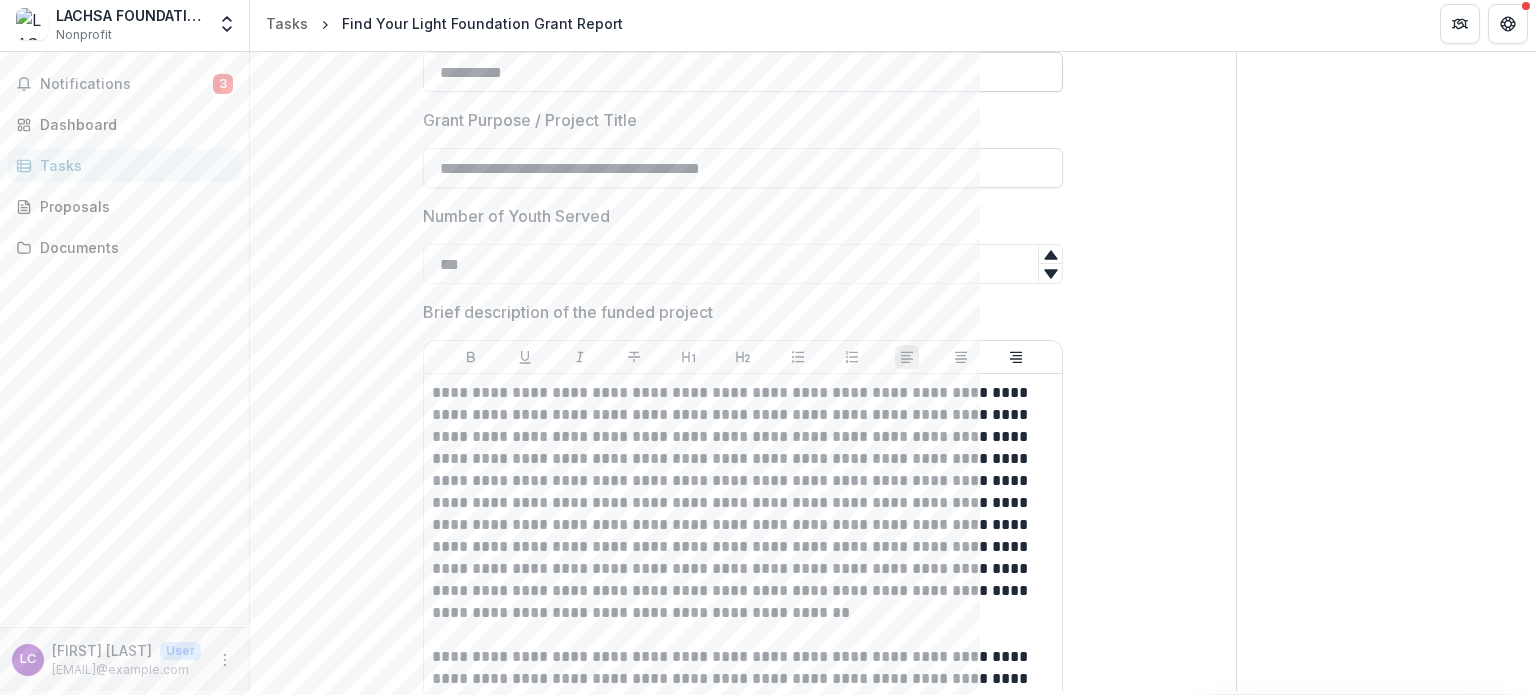 scroll, scrollTop: 500, scrollLeft: 0, axis: vertical 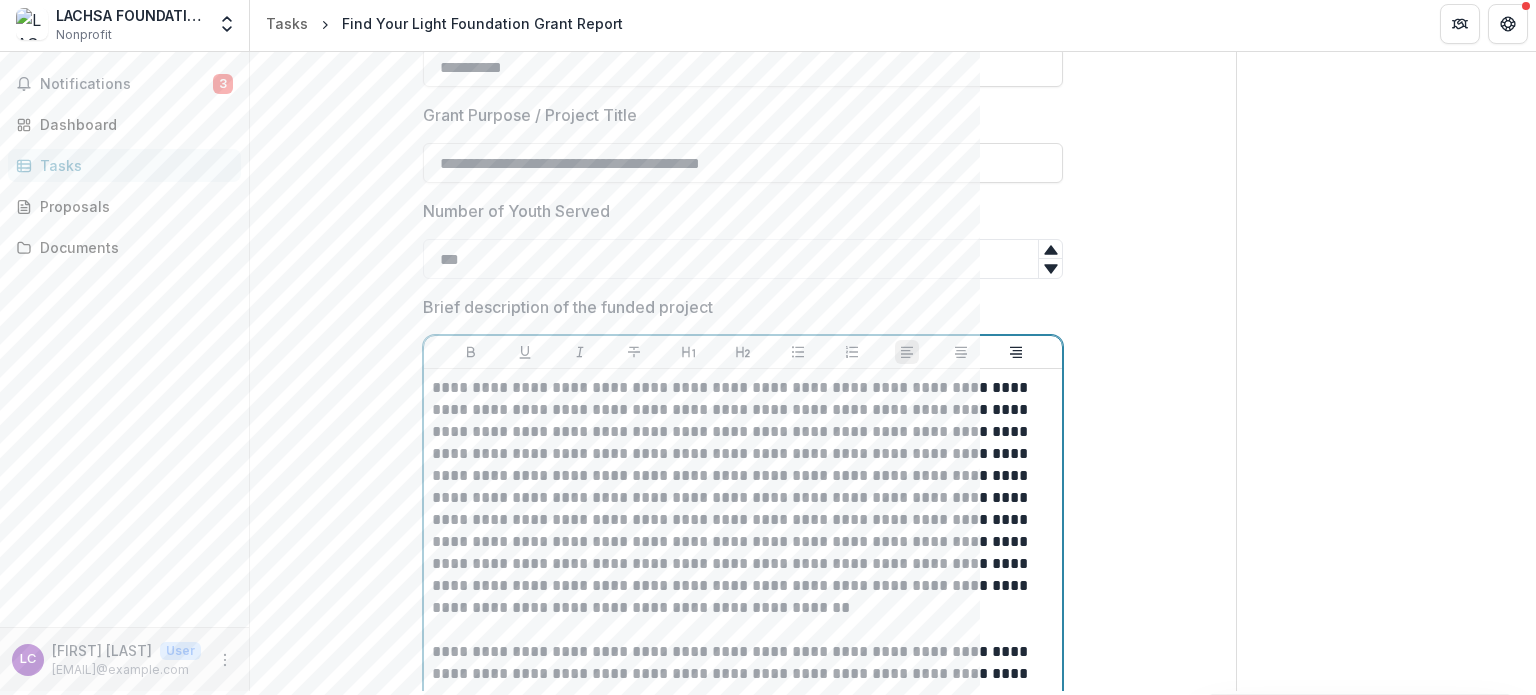 click on "**********" at bounding box center [743, 498] 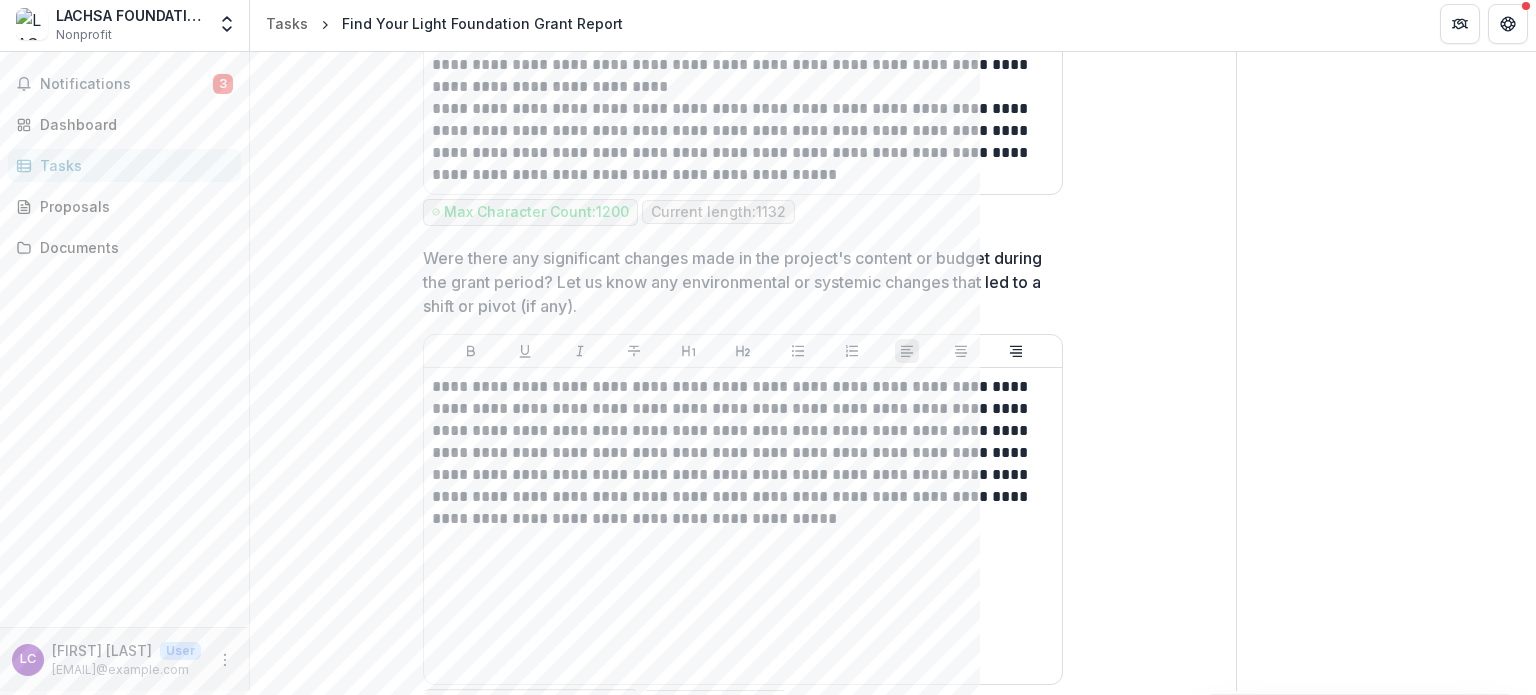 scroll, scrollTop: 1800, scrollLeft: 0, axis: vertical 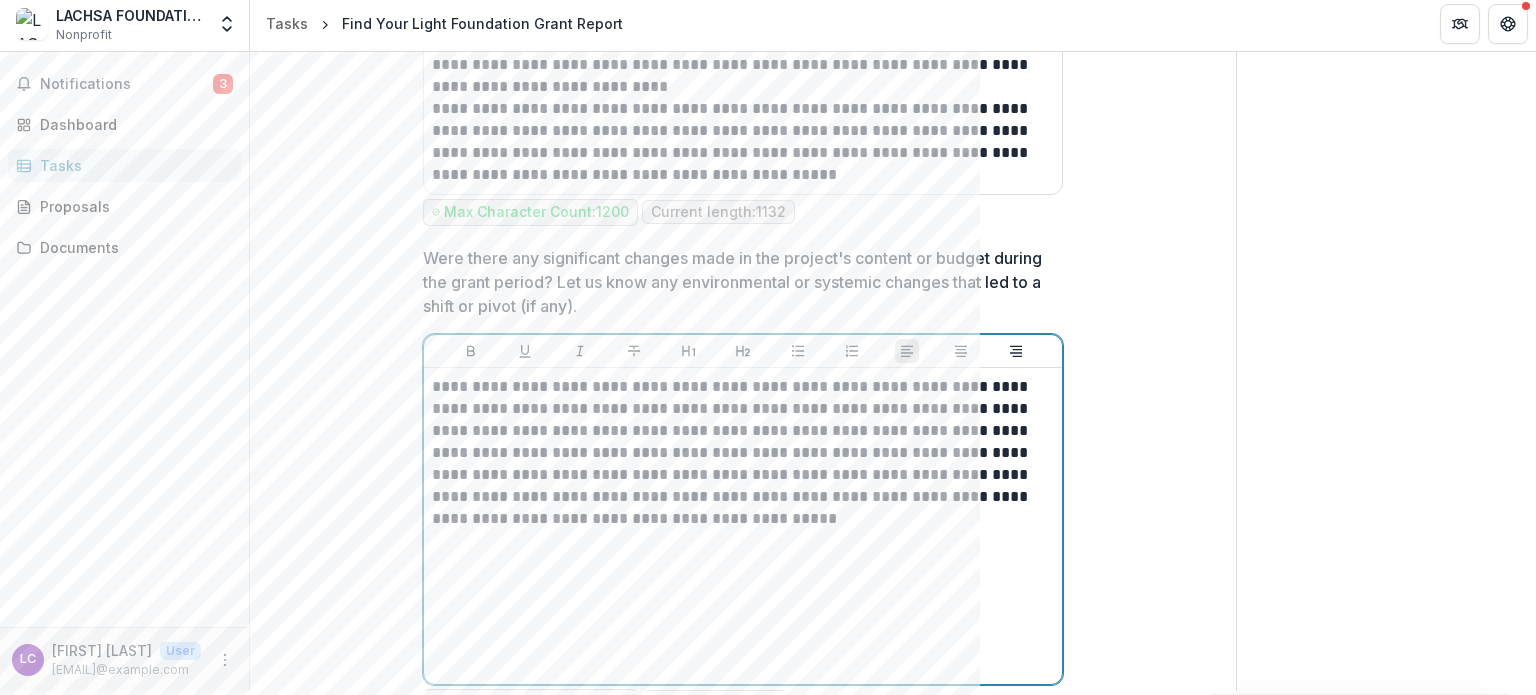 click on "**********" at bounding box center [743, 453] 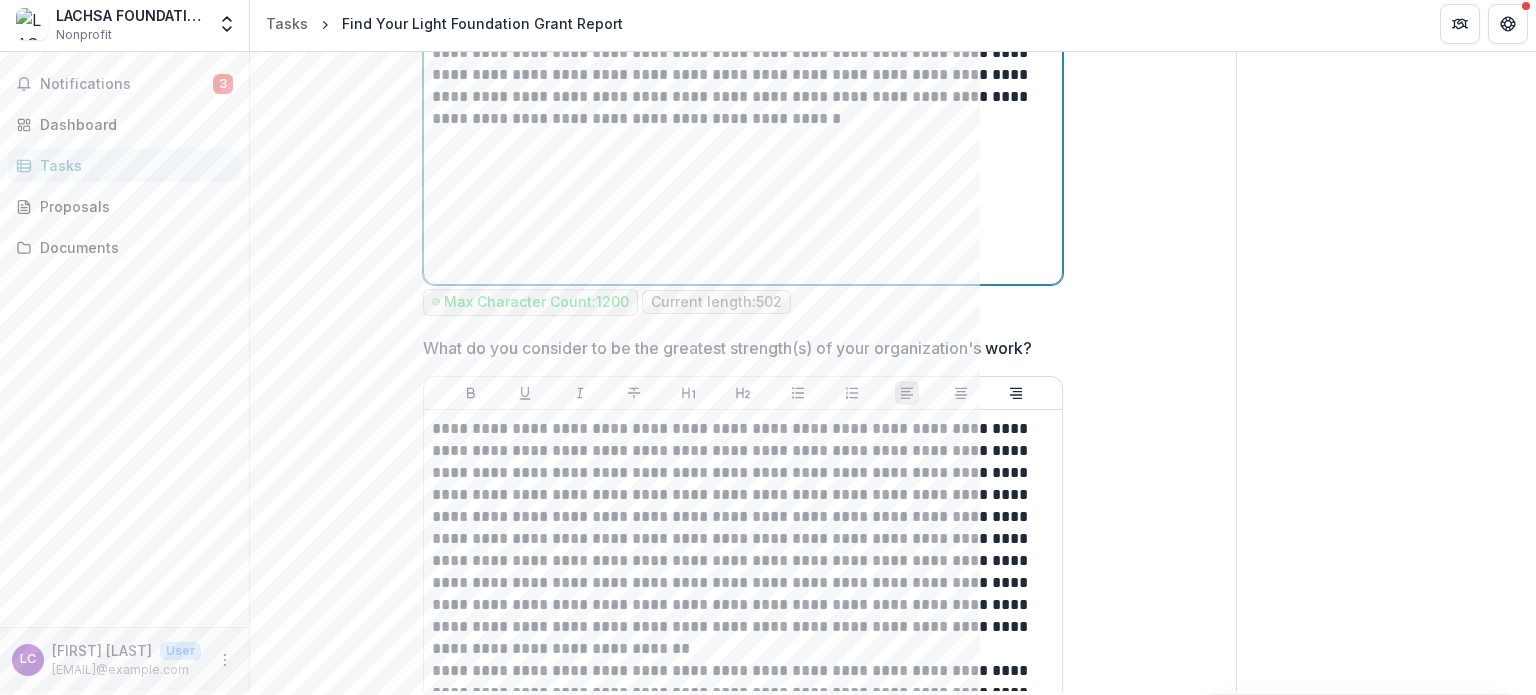 scroll, scrollTop: 2400, scrollLeft: 0, axis: vertical 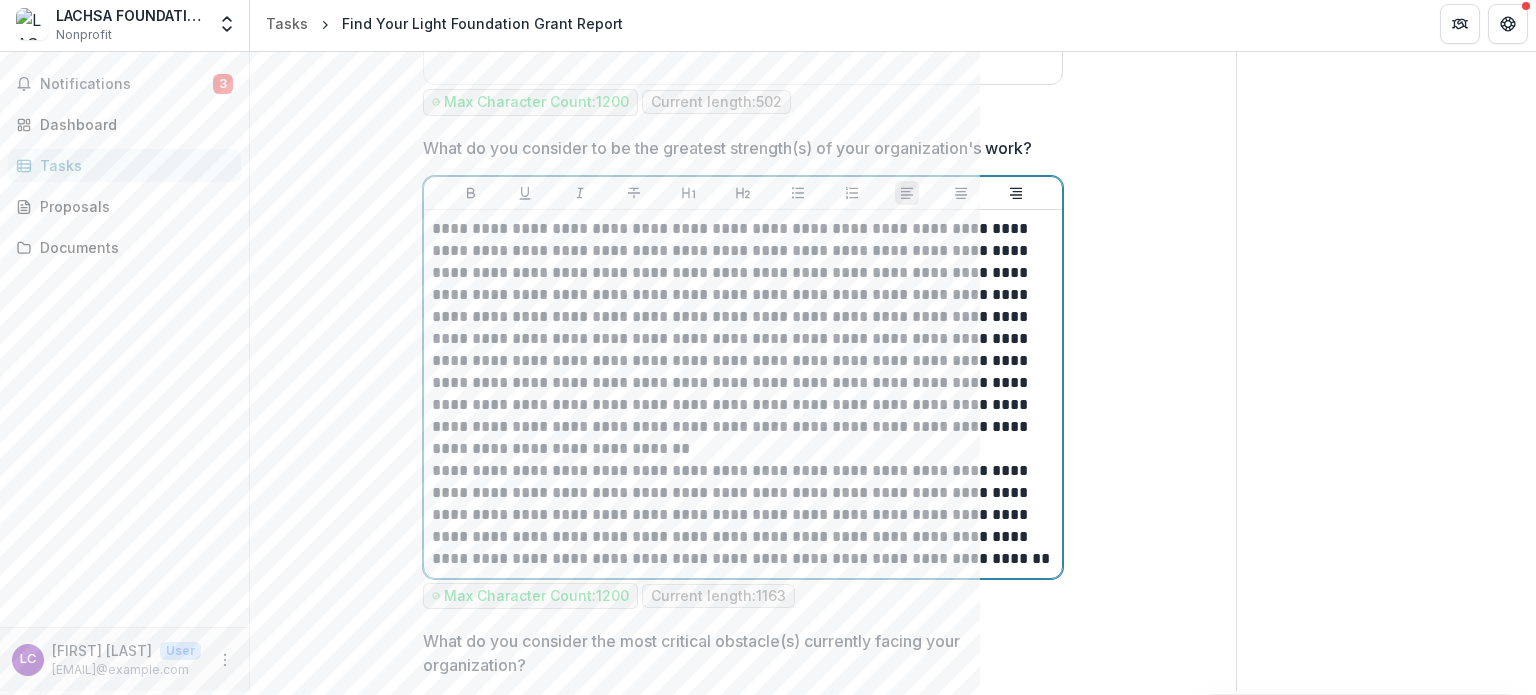 click on "**********" at bounding box center (743, 515) 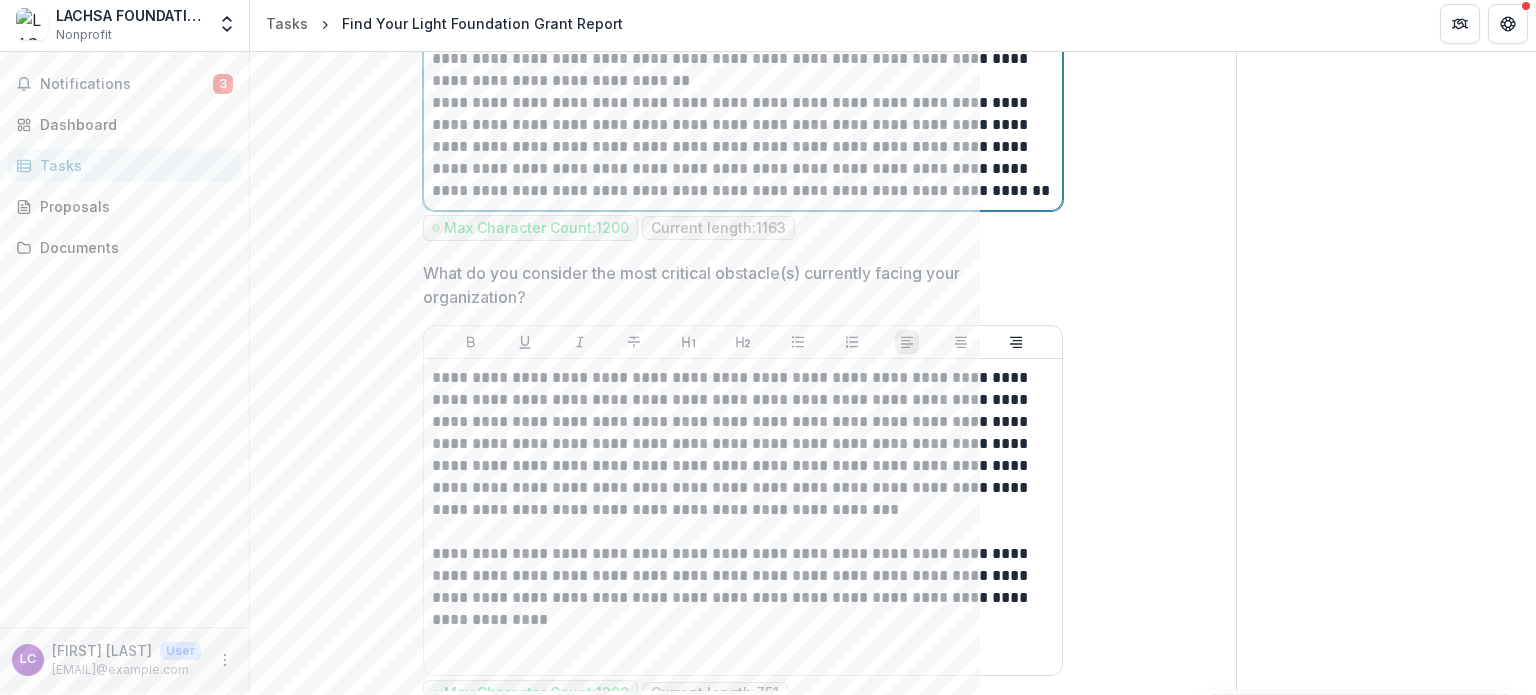 scroll, scrollTop: 2800, scrollLeft: 0, axis: vertical 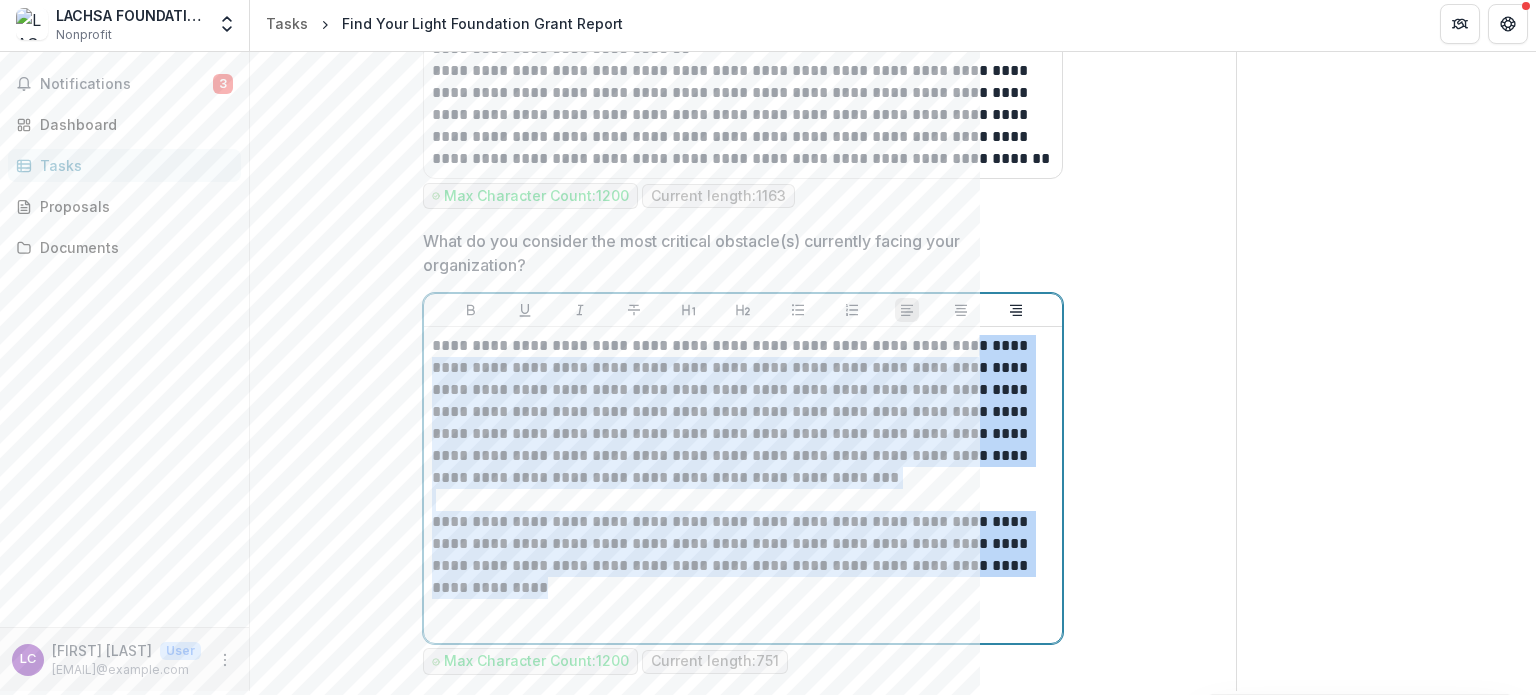 drag, startPoint x: 965, startPoint y: 335, endPoint x: 960, endPoint y: 592, distance: 257.04865 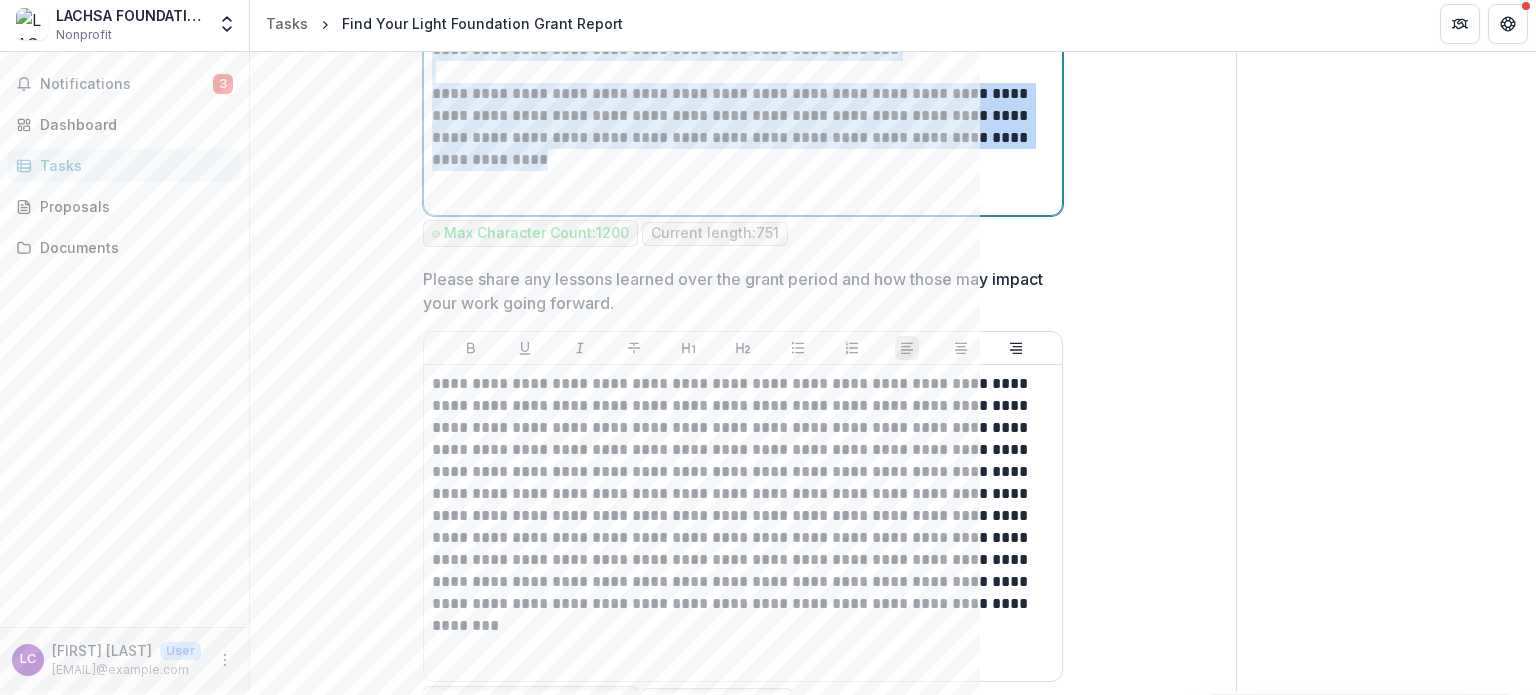scroll, scrollTop: 3200, scrollLeft: 0, axis: vertical 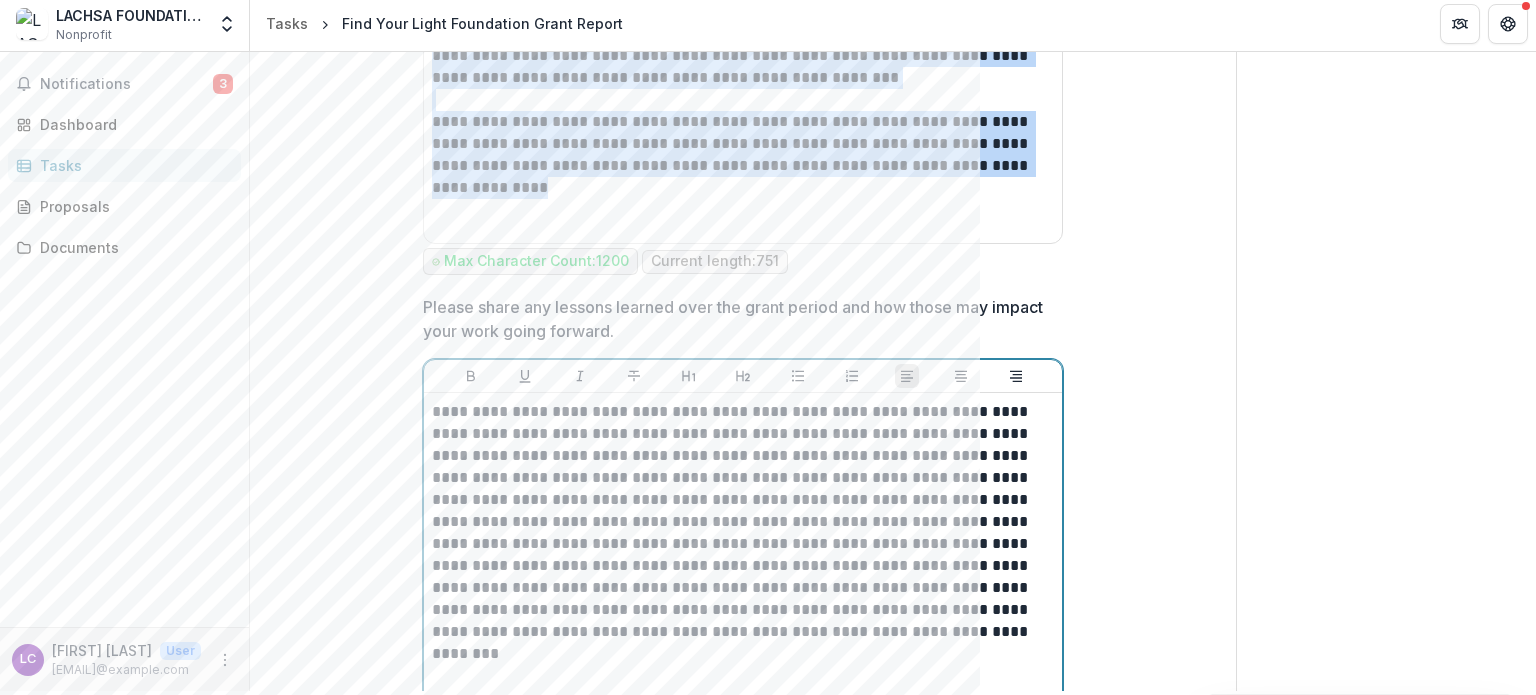 click on "**********" at bounding box center (743, 522) 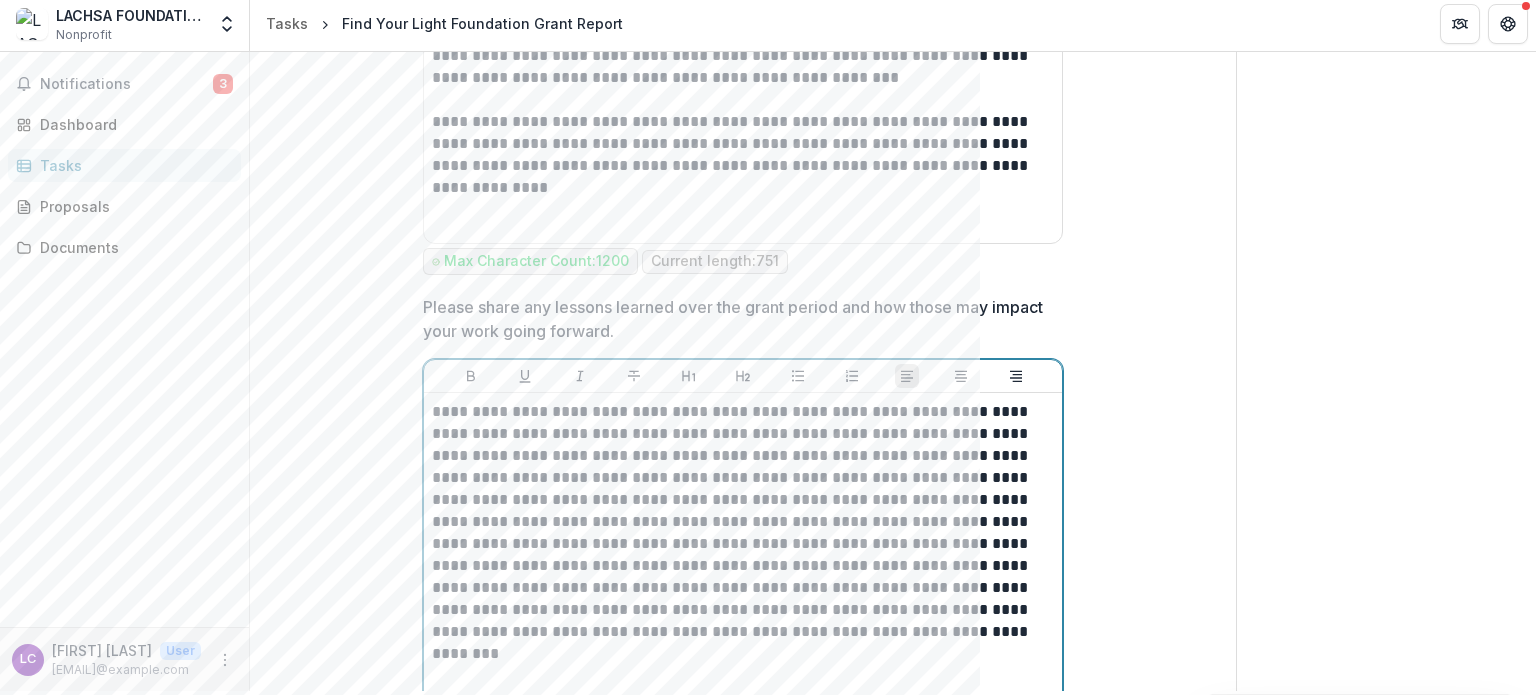 click on "**********" at bounding box center (743, 522) 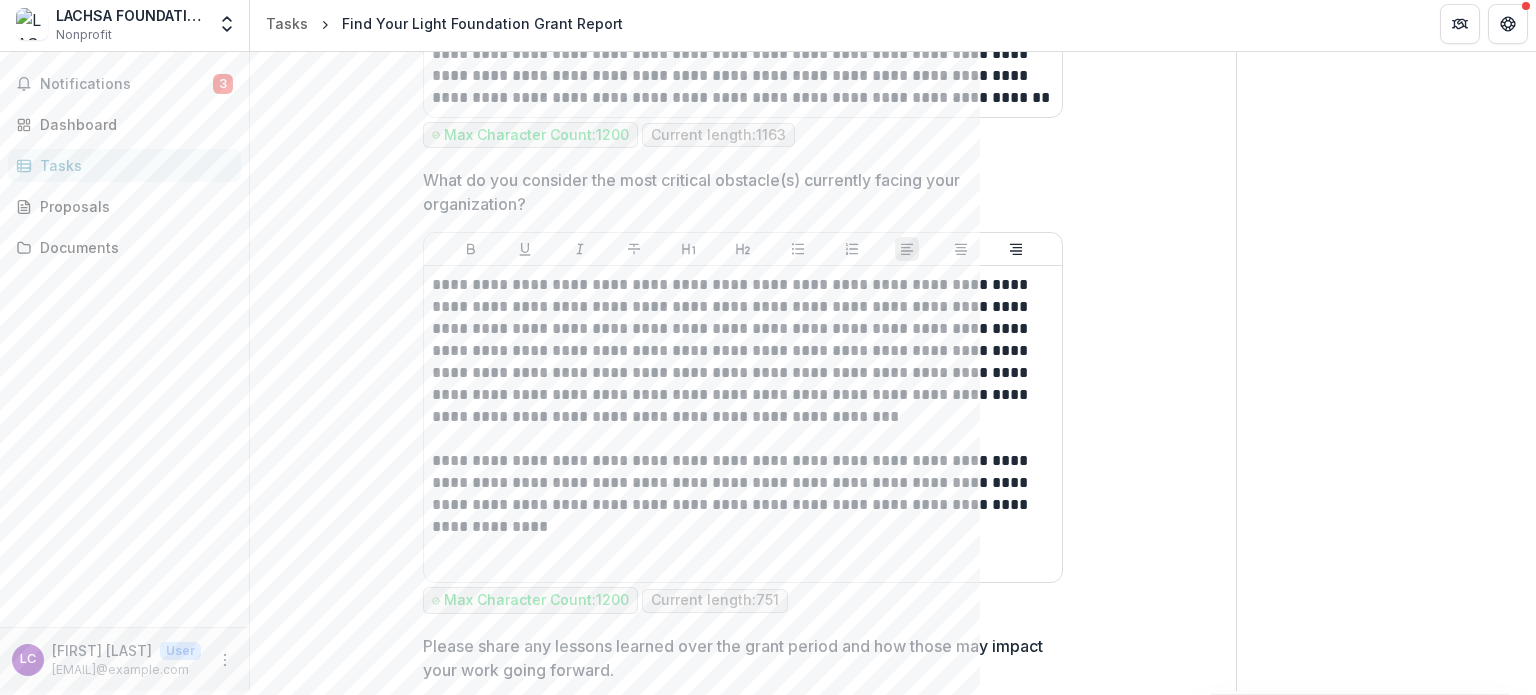 scroll, scrollTop: 2800, scrollLeft: 0, axis: vertical 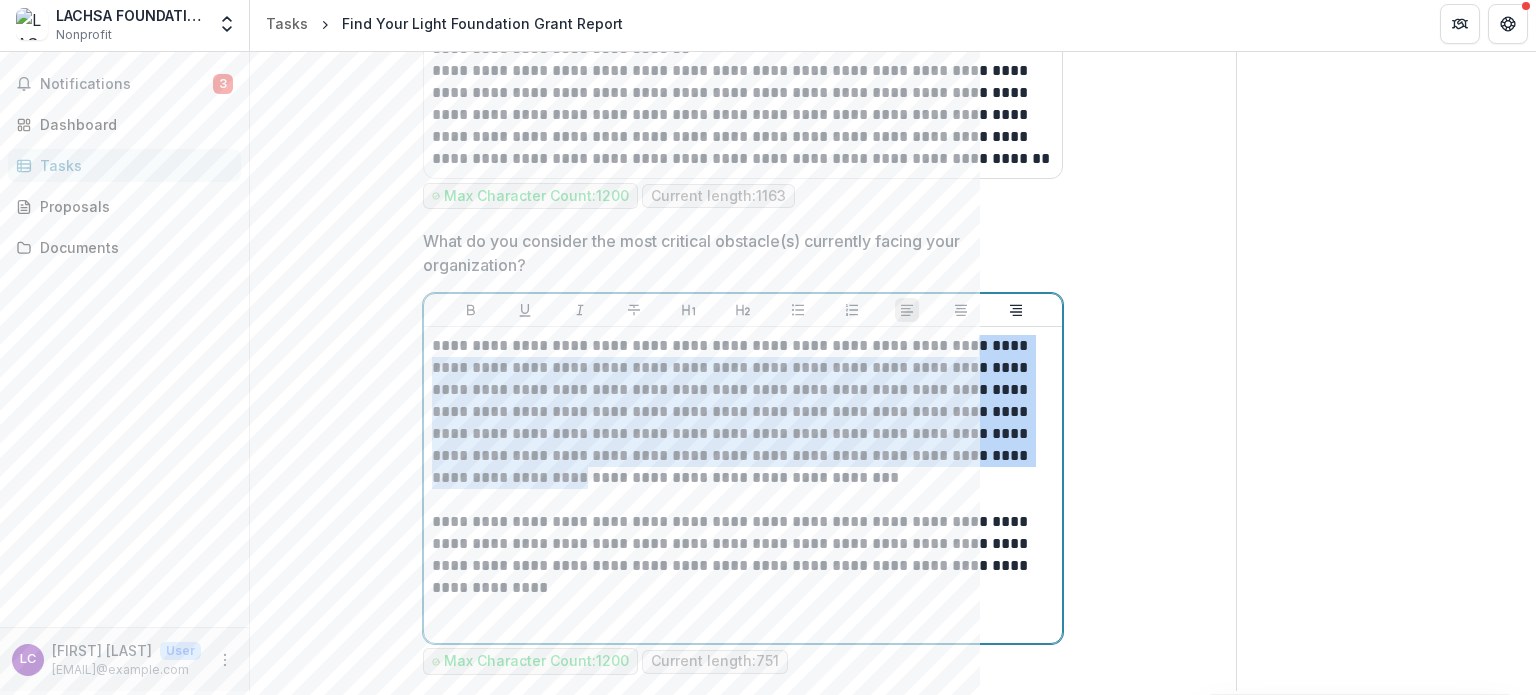 drag, startPoint x: 533, startPoint y: 591, endPoint x: 496, endPoint y: 464, distance: 132.28 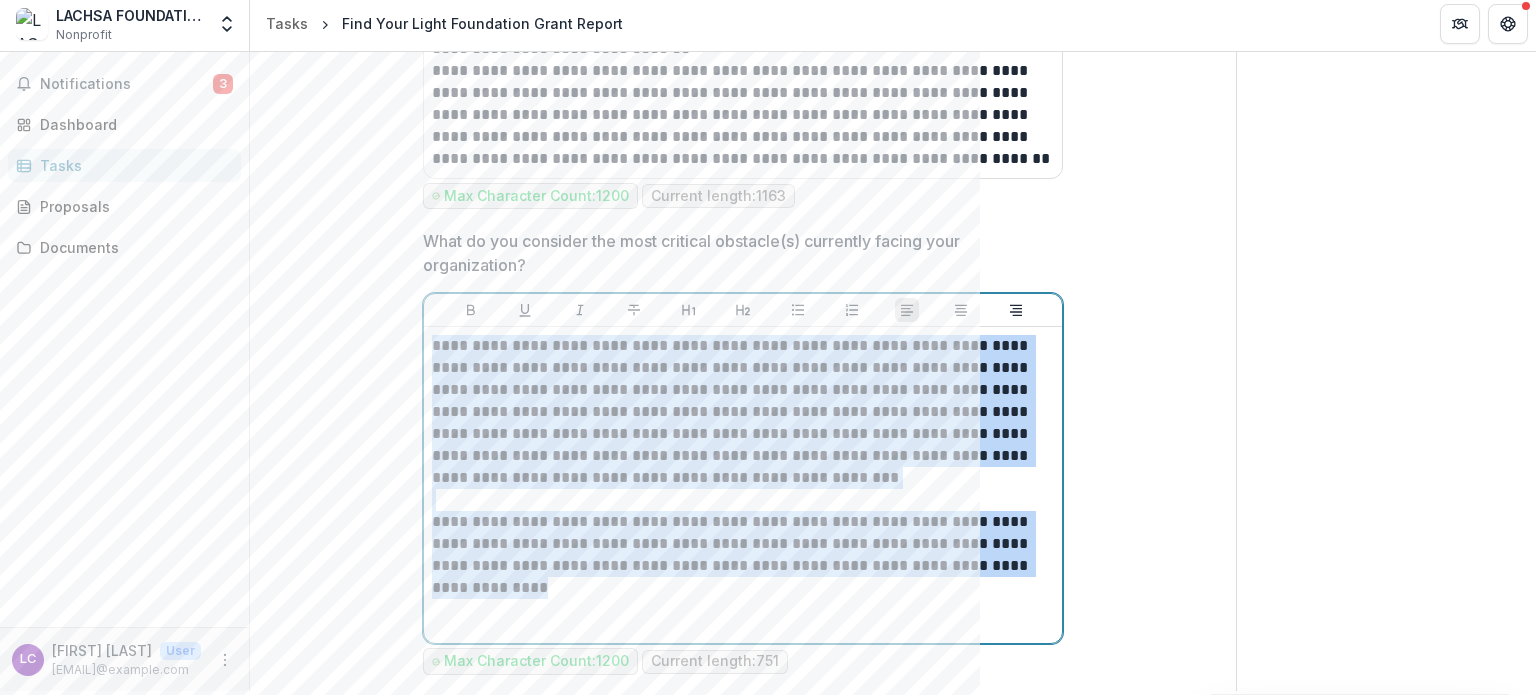 drag, startPoint x: 429, startPoint y: 337, endPoint x: 512, endPoint y: 595, distance: 271.02213 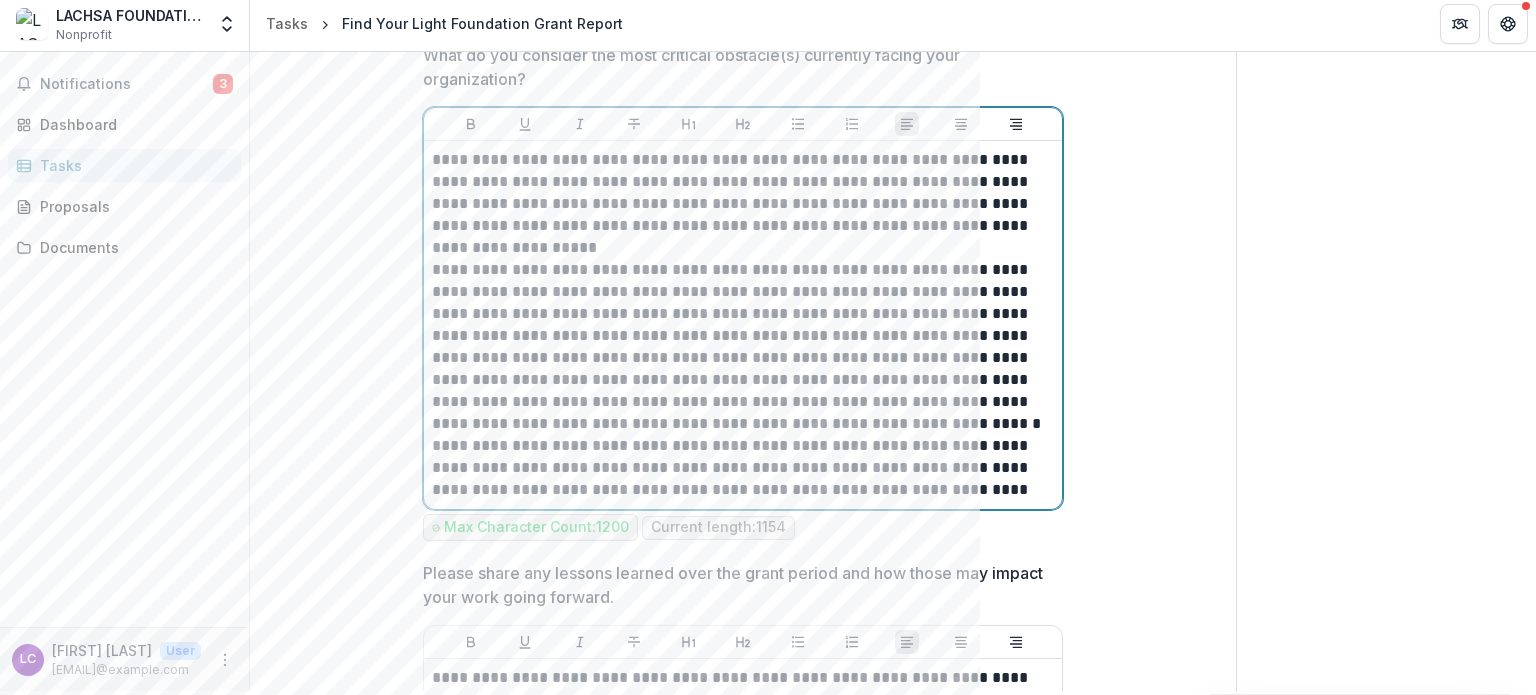 scroll, scrollTop: 3000, scrollLeft: 0, axis: vertical 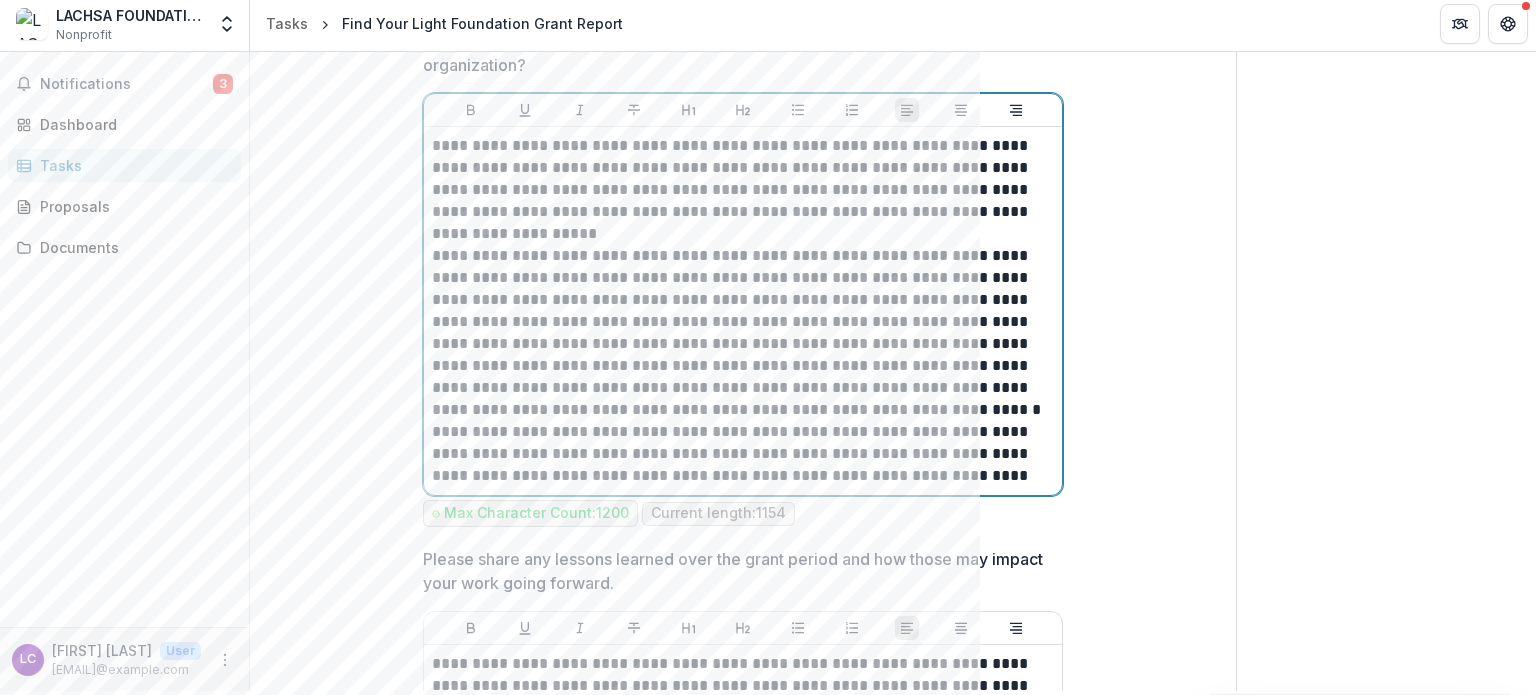 click on "**********" at bounding box center [743, 333] 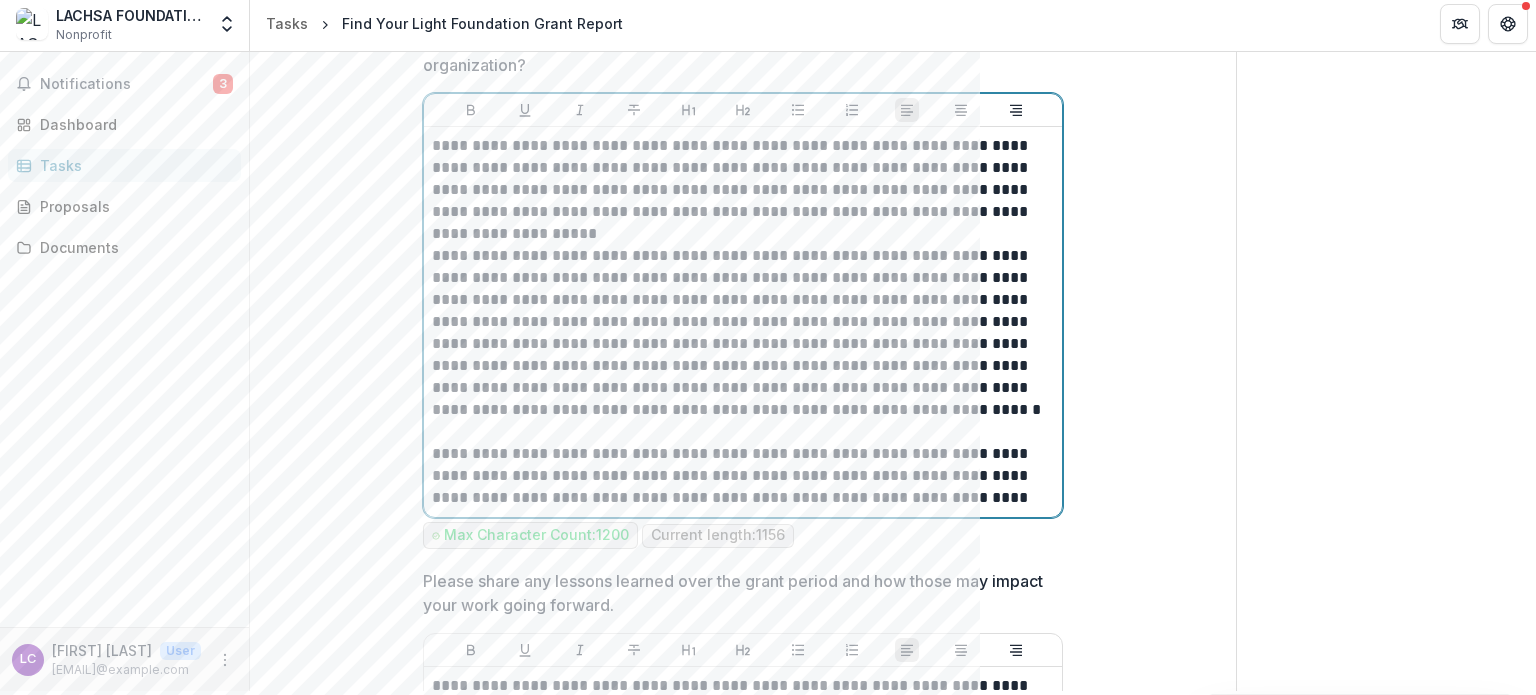 click on "**********" at bounding box center [743, 190] 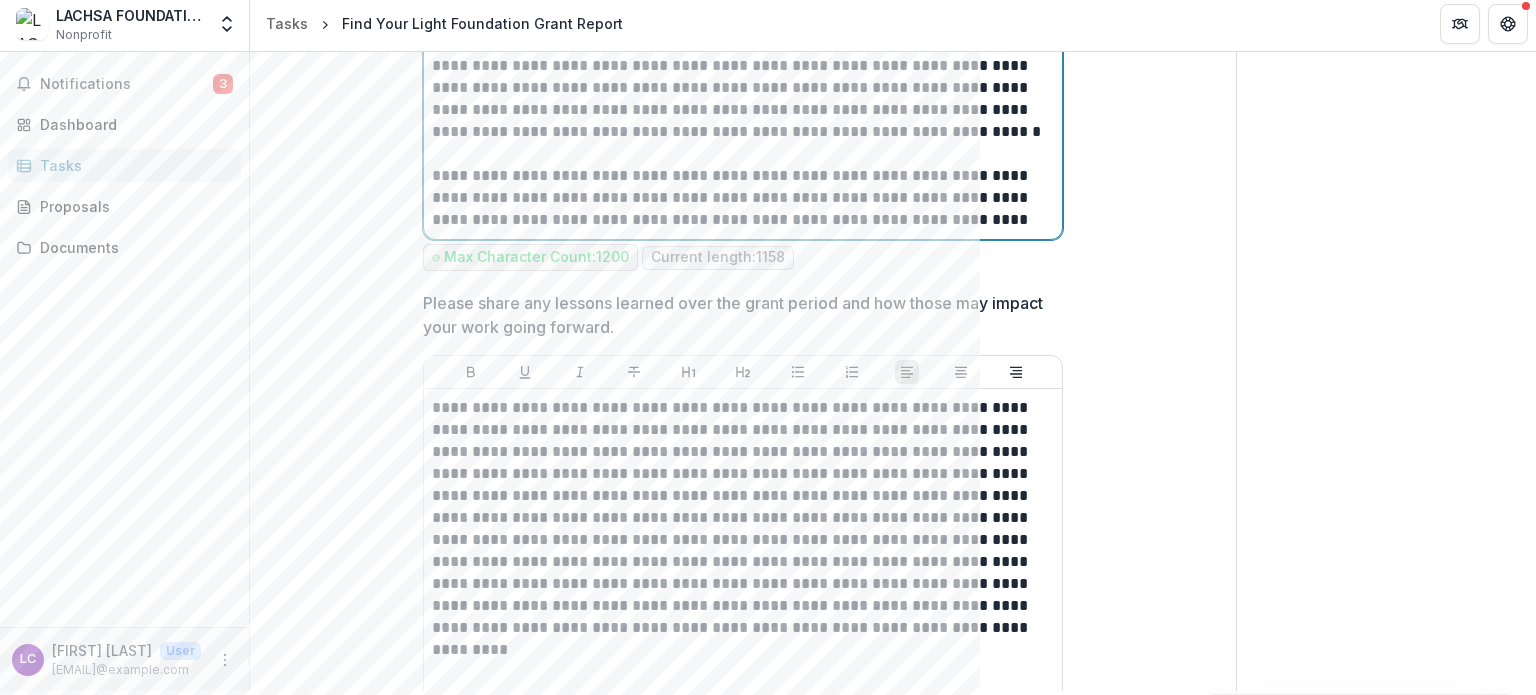 scroll, scrollTop: 3500, scrollLeft: 0, axis: vertical 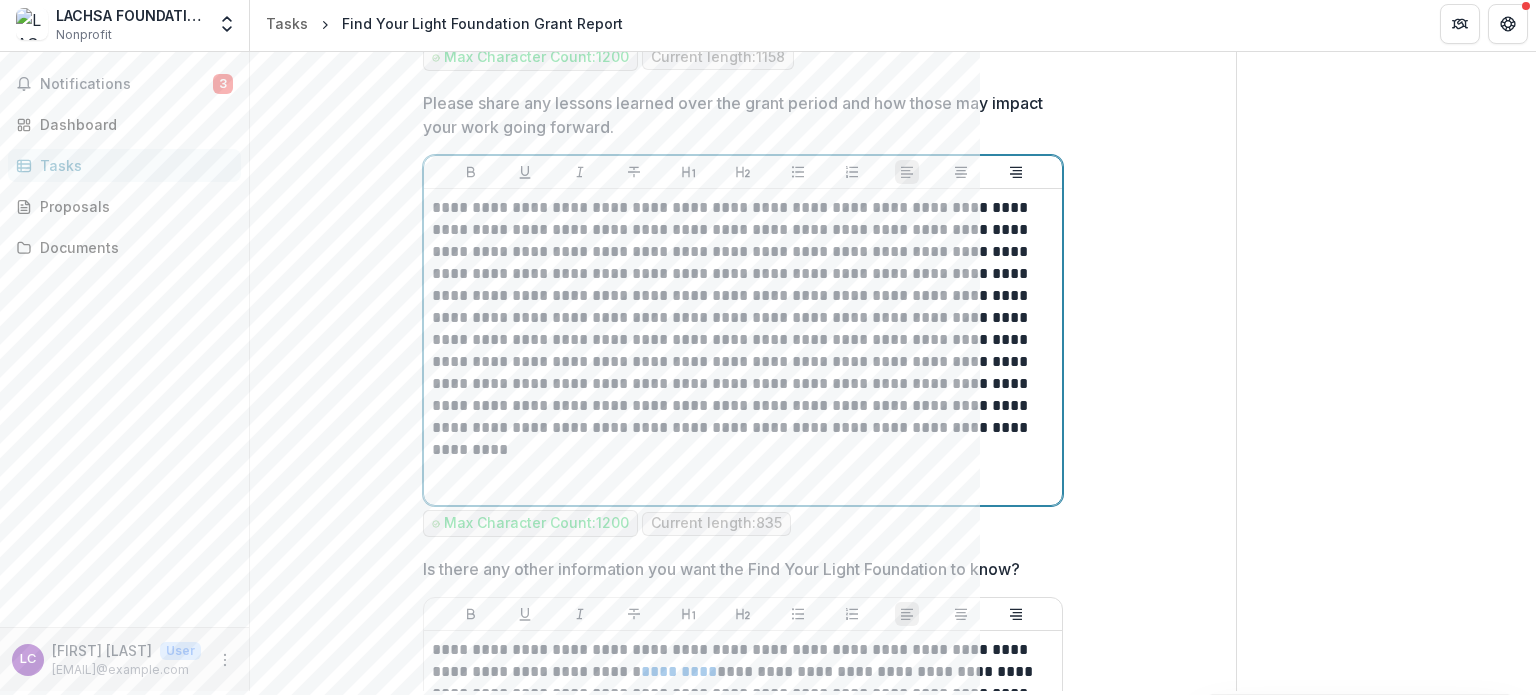 click on "**********" at bounding box center [743, 347] 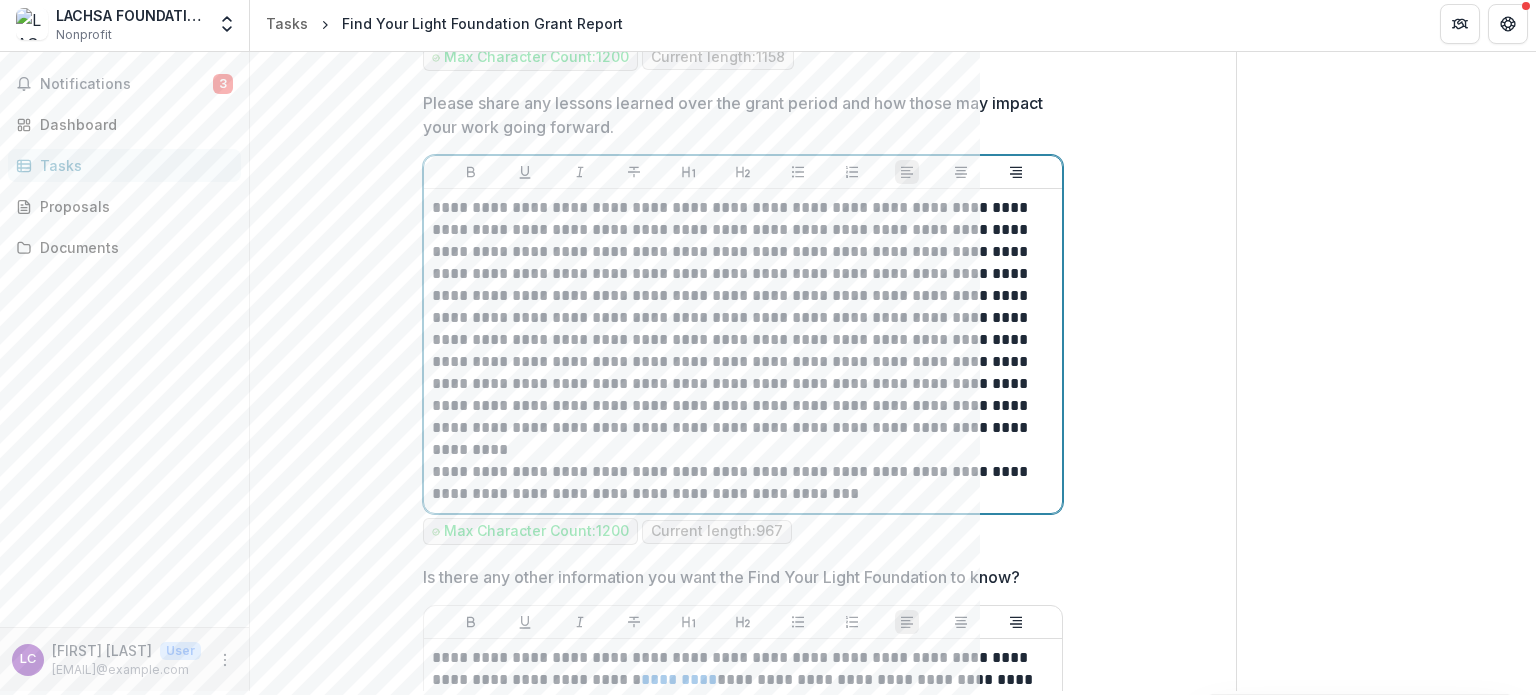 click on "**********" at bounding box center [743, 483] 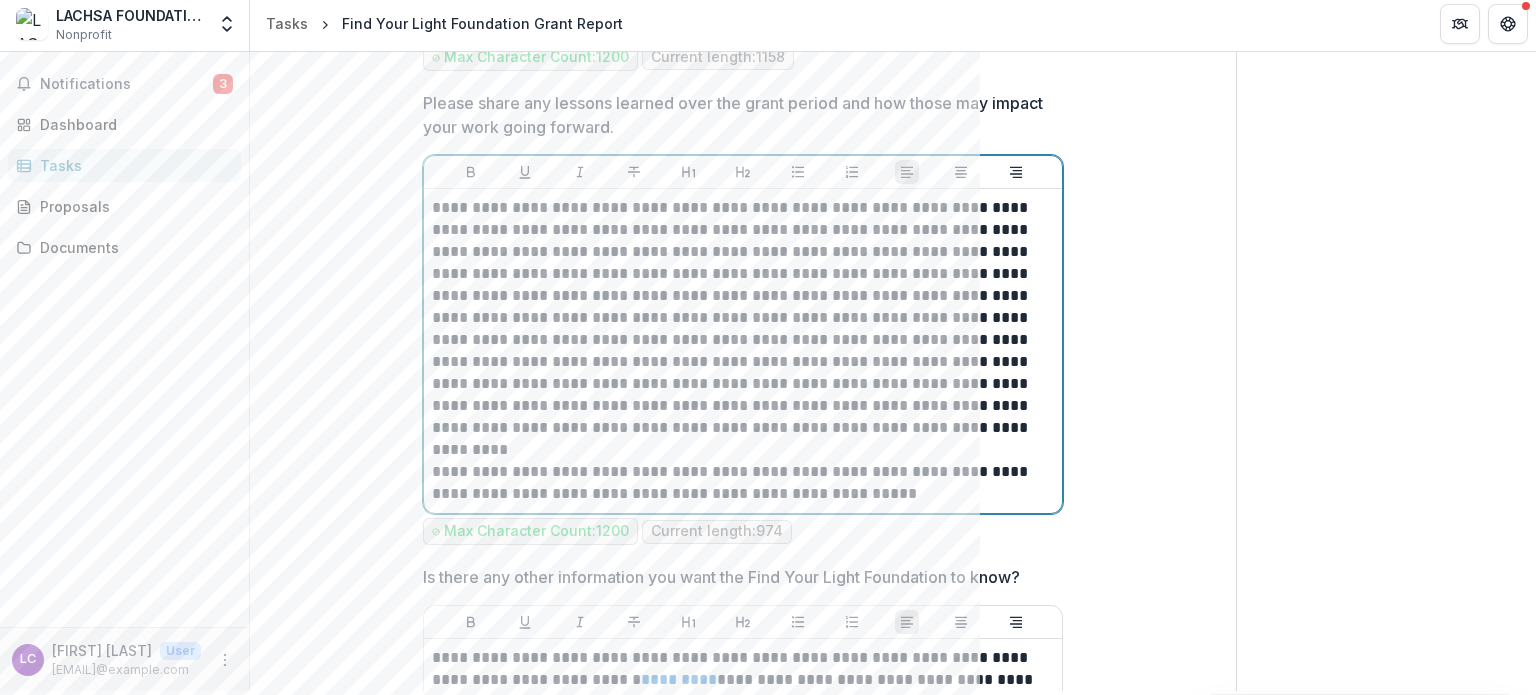 click on "**********" at bounding box center [743, 483] 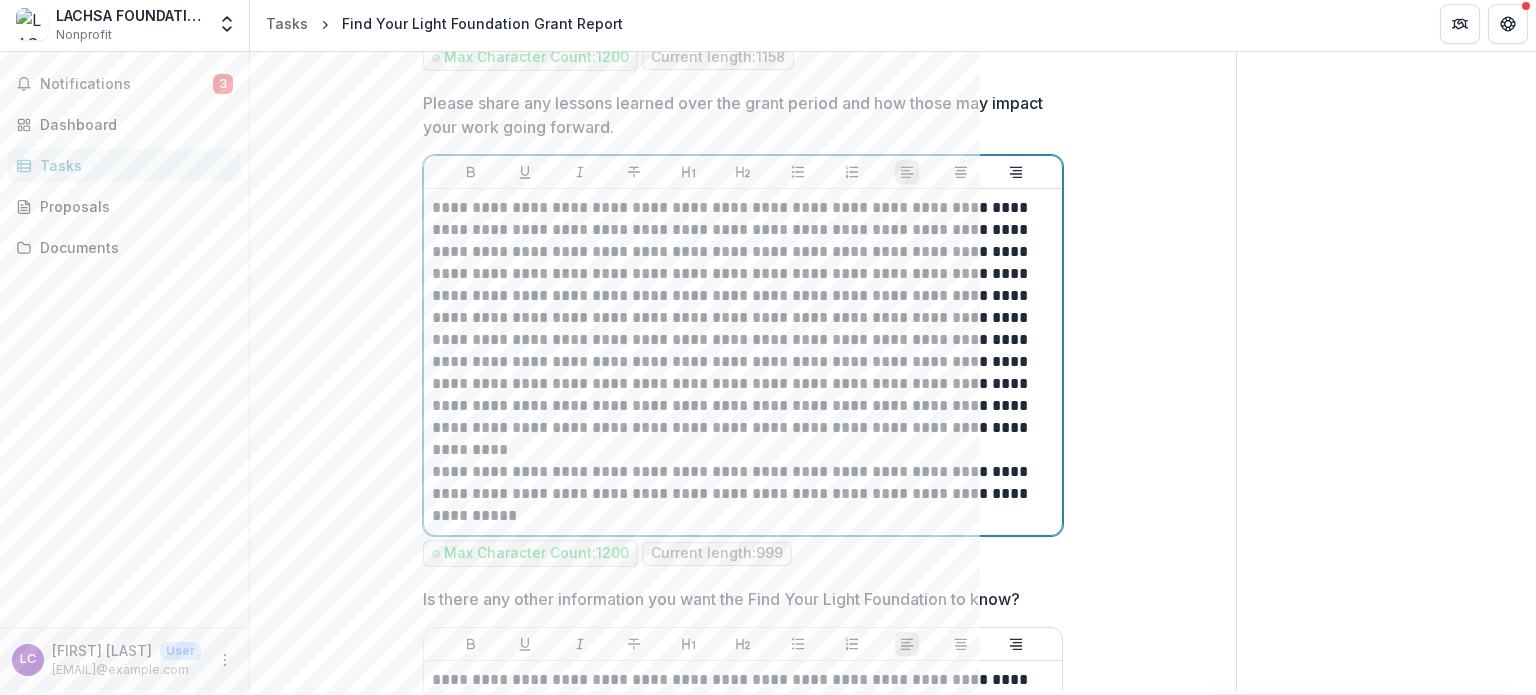 click on "**********" at bounding box center [743, 494] 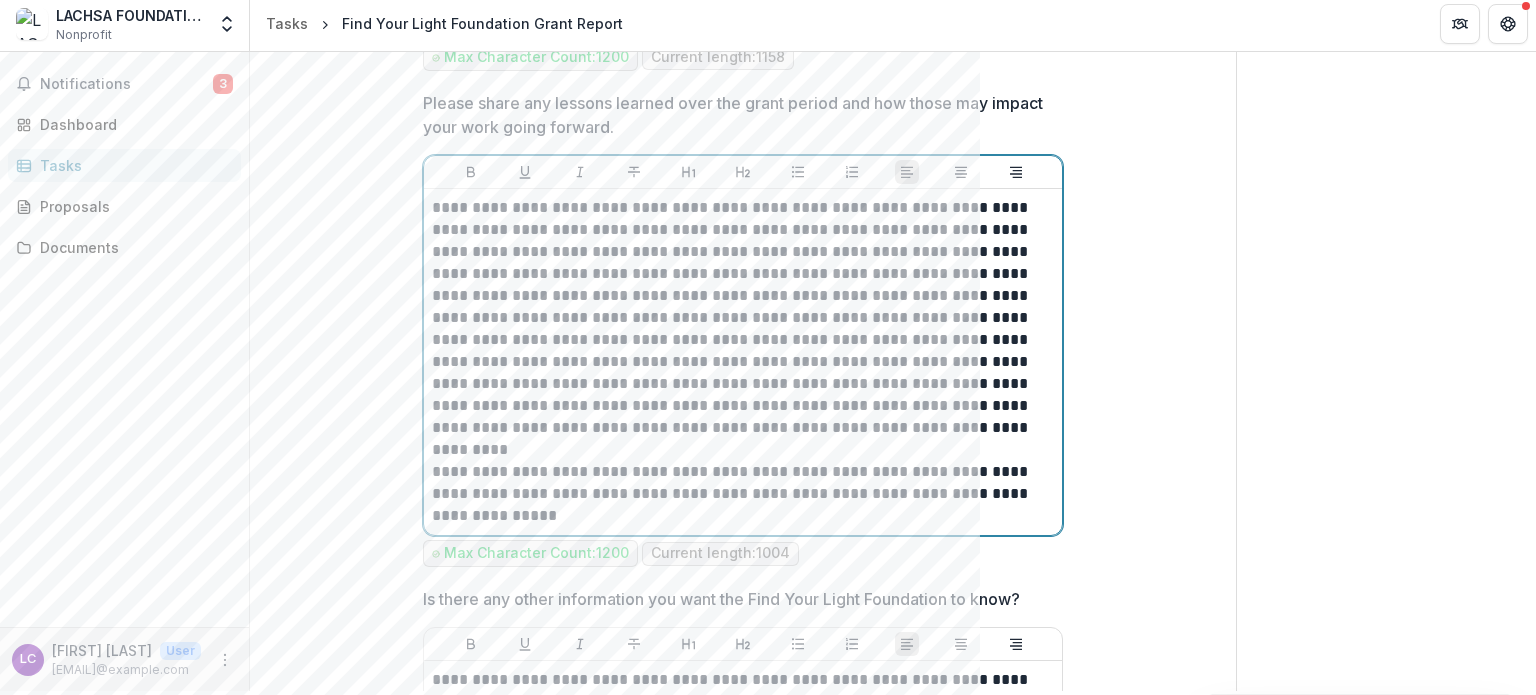 click on "**********" at bounding box center (743, 494) 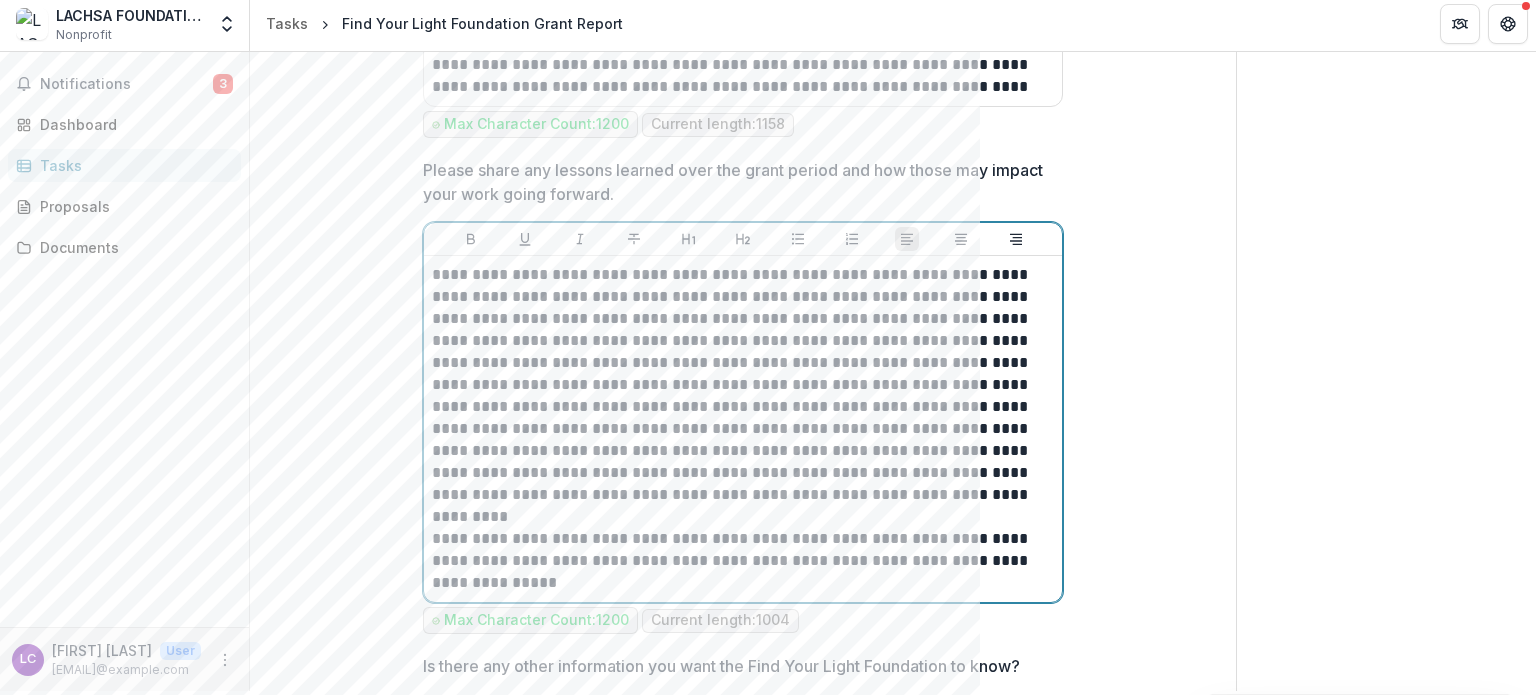 scroll, scrollTop: 3400, scrollLeft: 0, axis: vertical 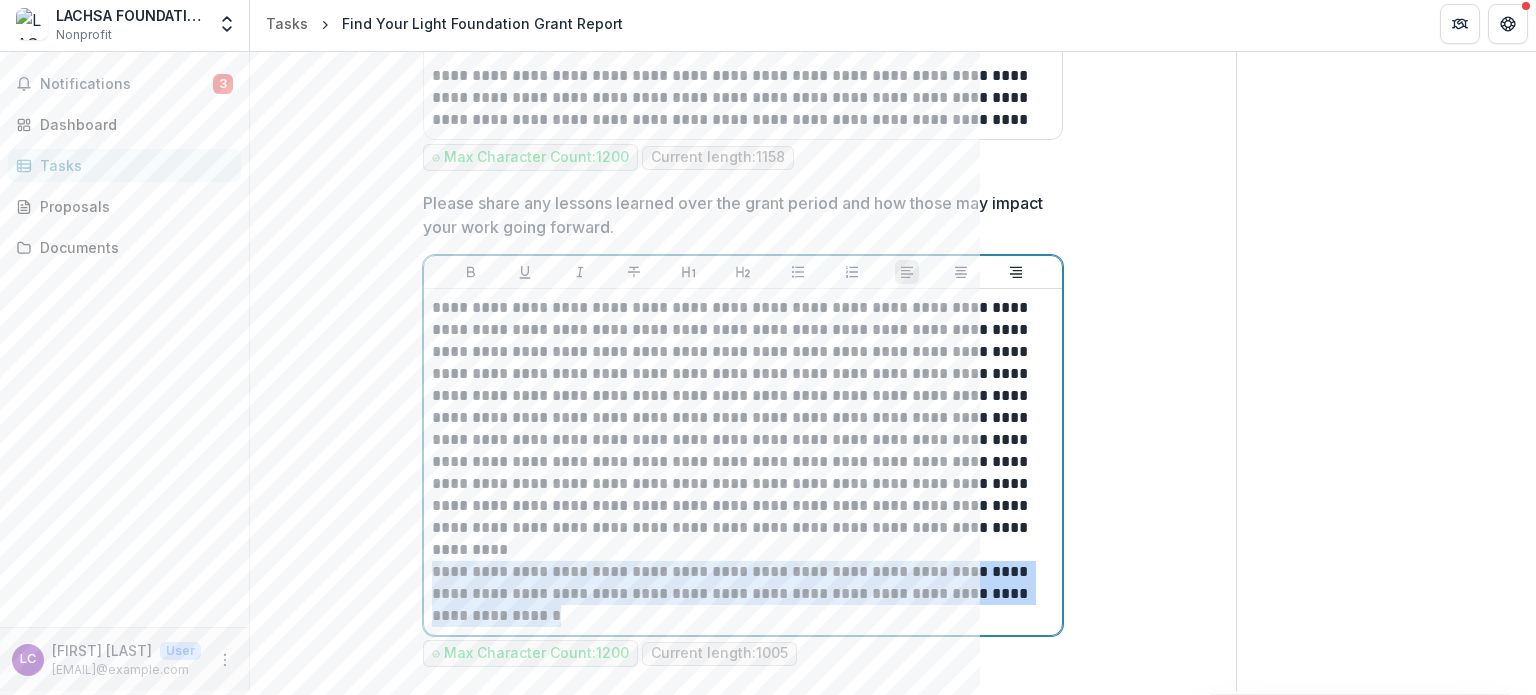 drag, startPoint x: 544, startPoint y: 611, endPoint x: 425, endPoint y: 561, distance: 129.0775 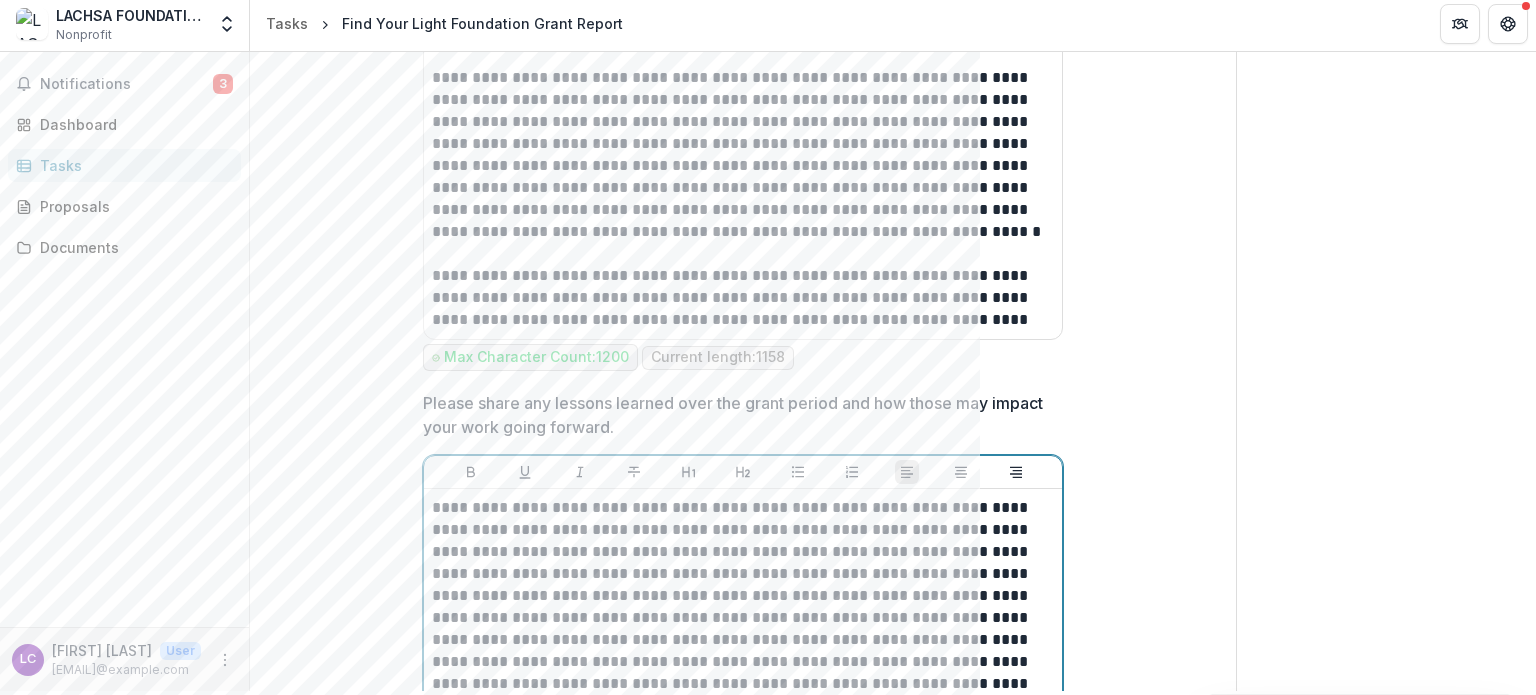scroll, scrollTop: 3400, scrollLeft: 0, axis: vertical 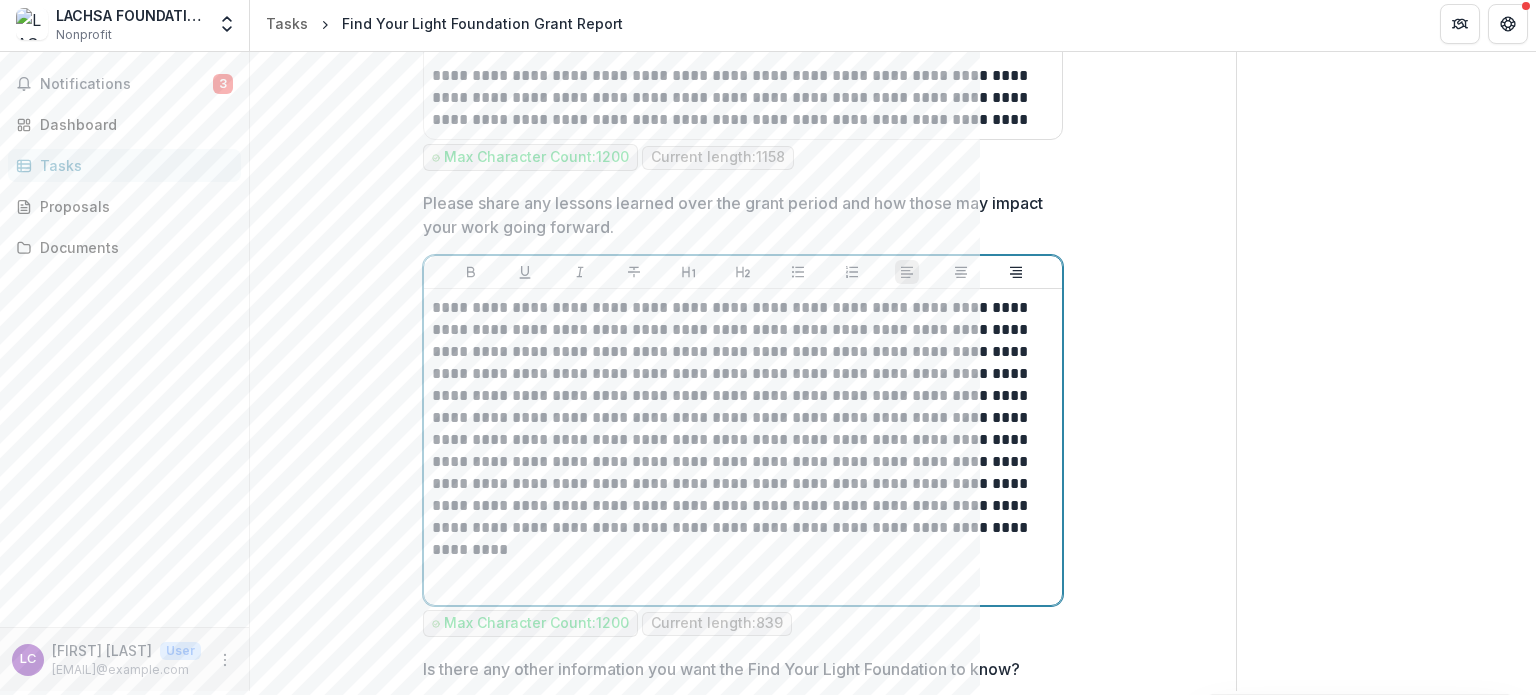 click on "**********" at bounding box center [743, 418] 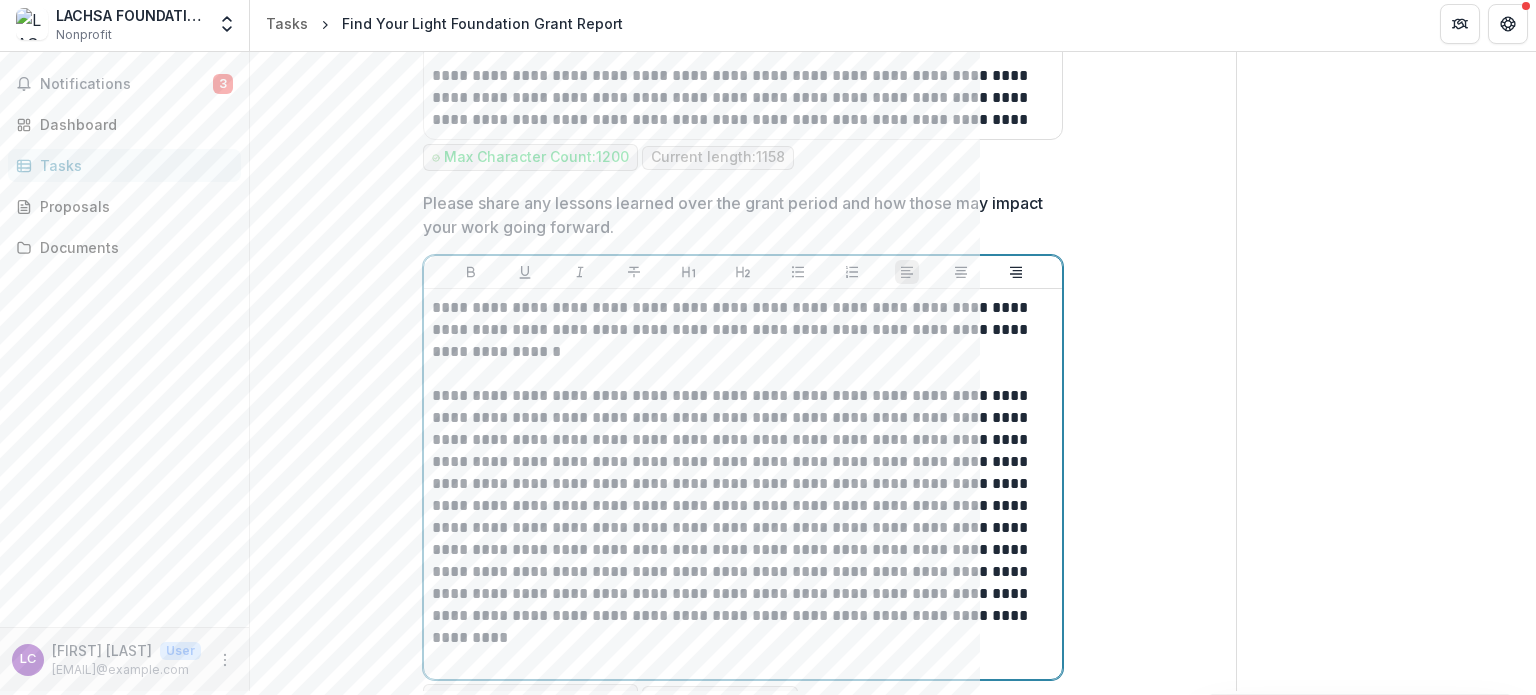 click at bounding box center (743, 660) 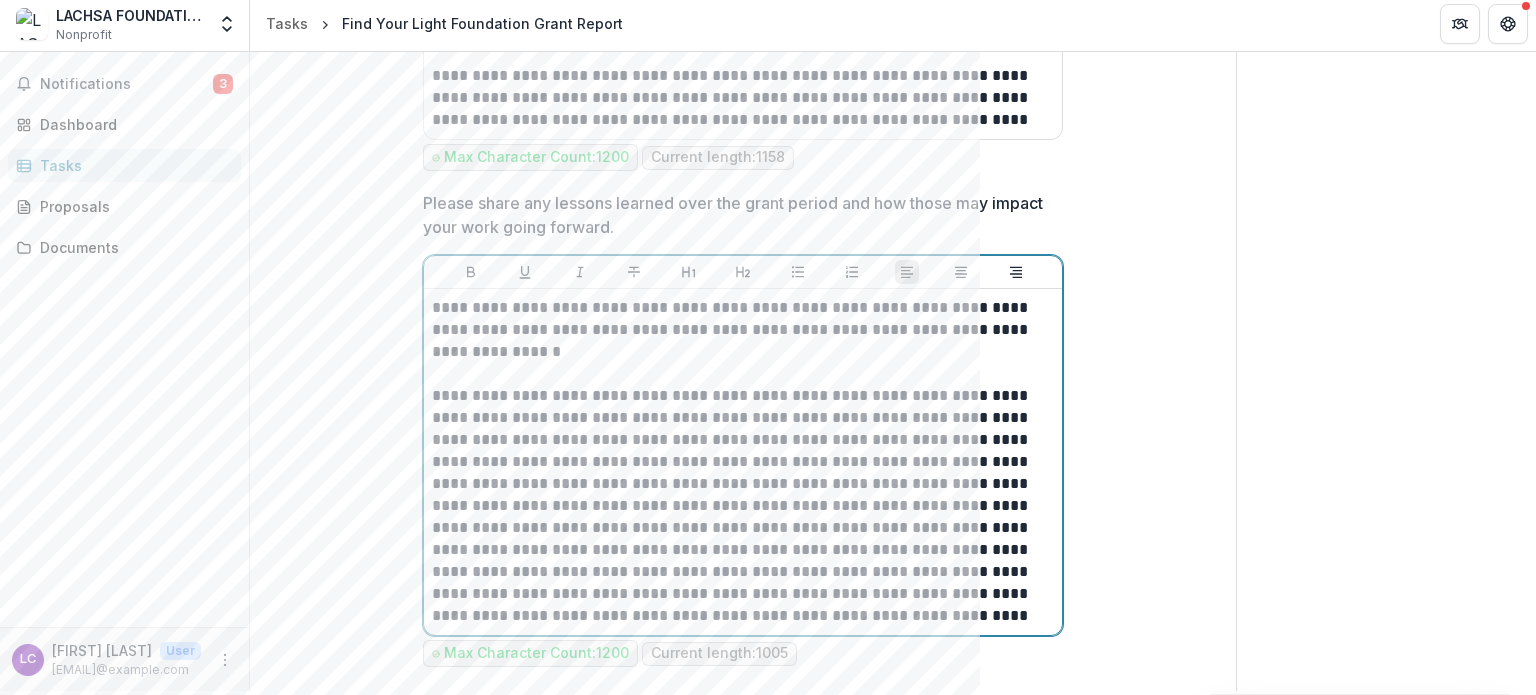 click on "**********" at bounding box center (743, 506) 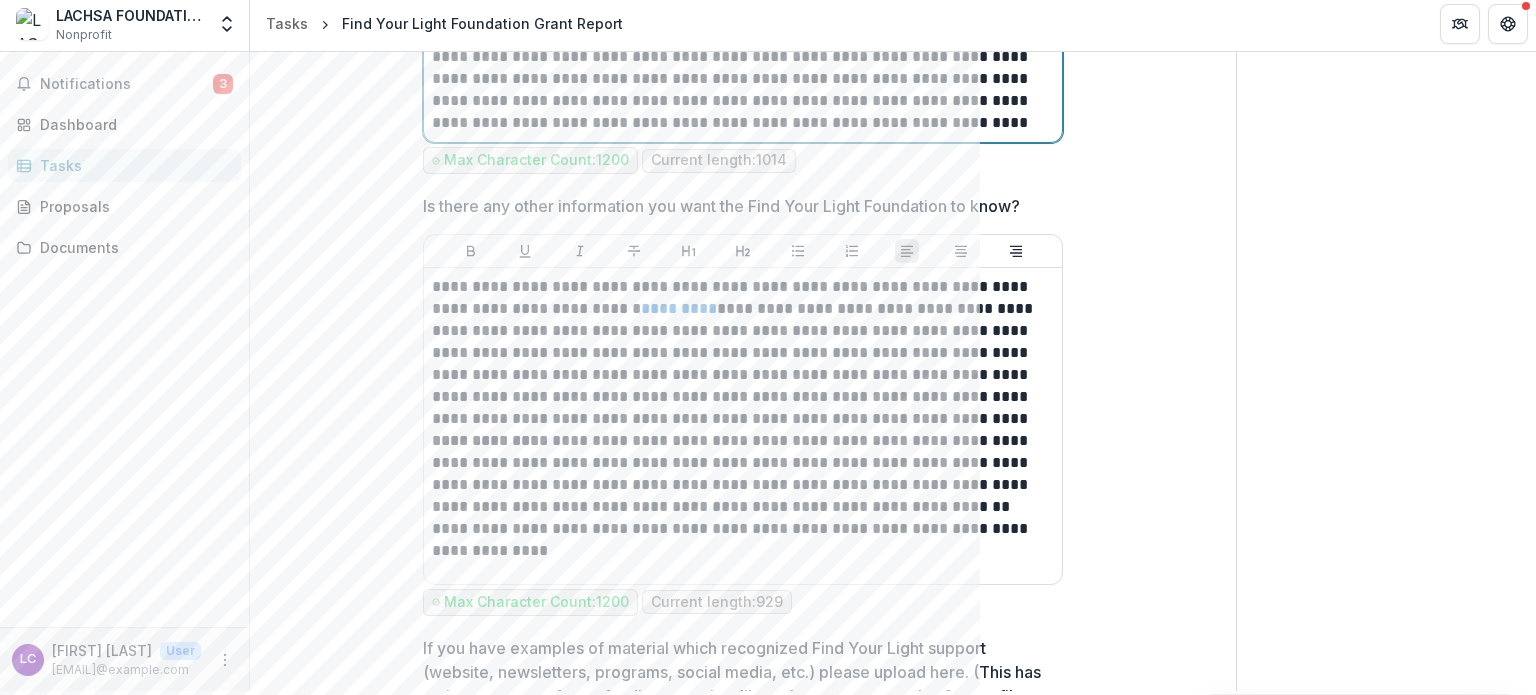 scroll, scrollTop: 3900, scrollLeft: 0, axis: vertical 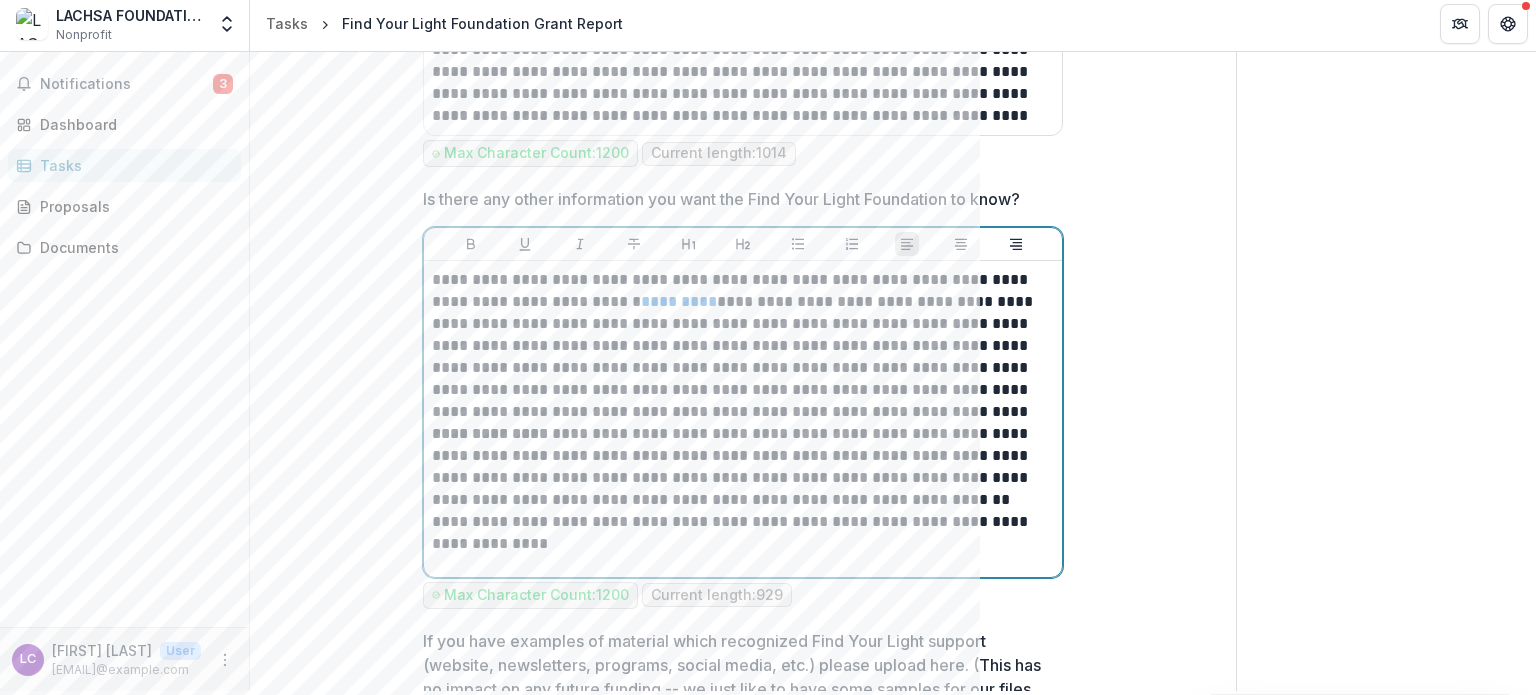 click on "**********" at bounding box center [743, 419] 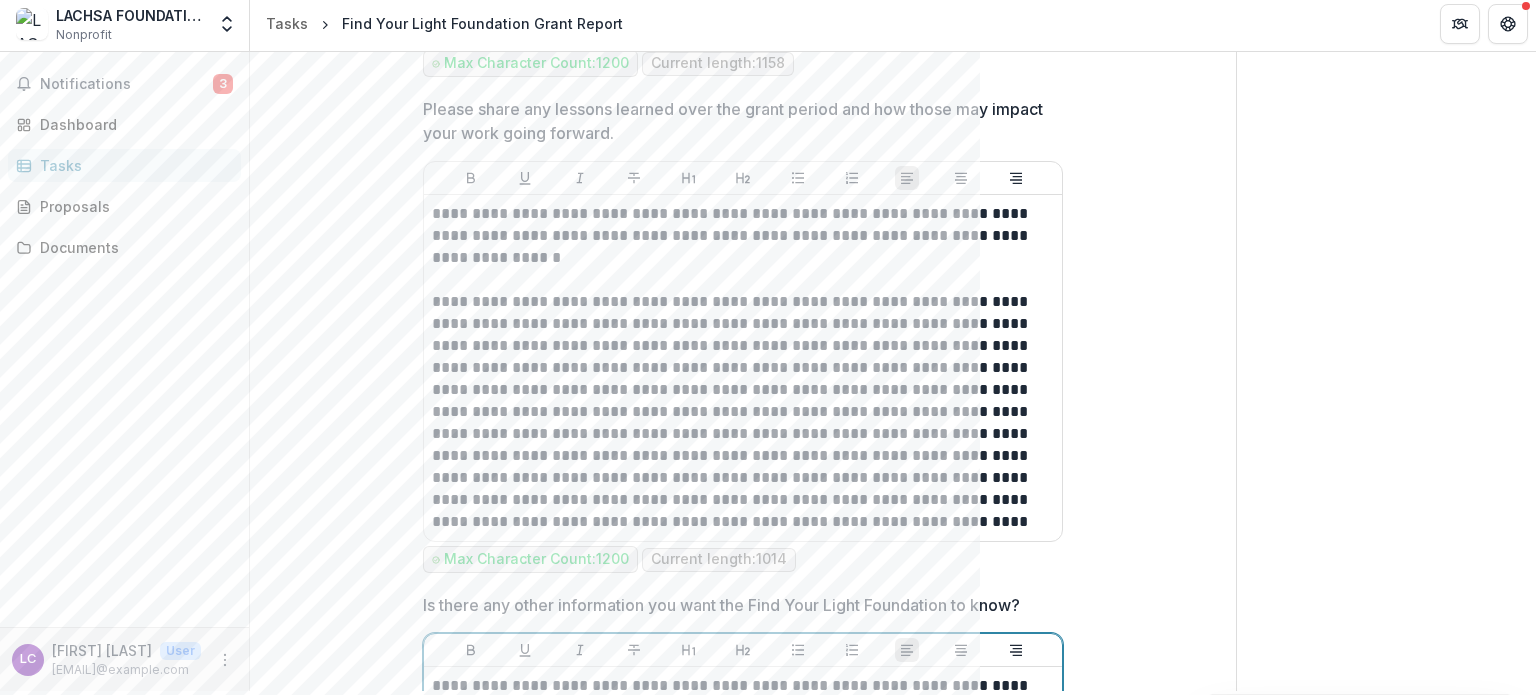 scroll, scrollTop: 3500, scrollLeft: 0, axis: vertical 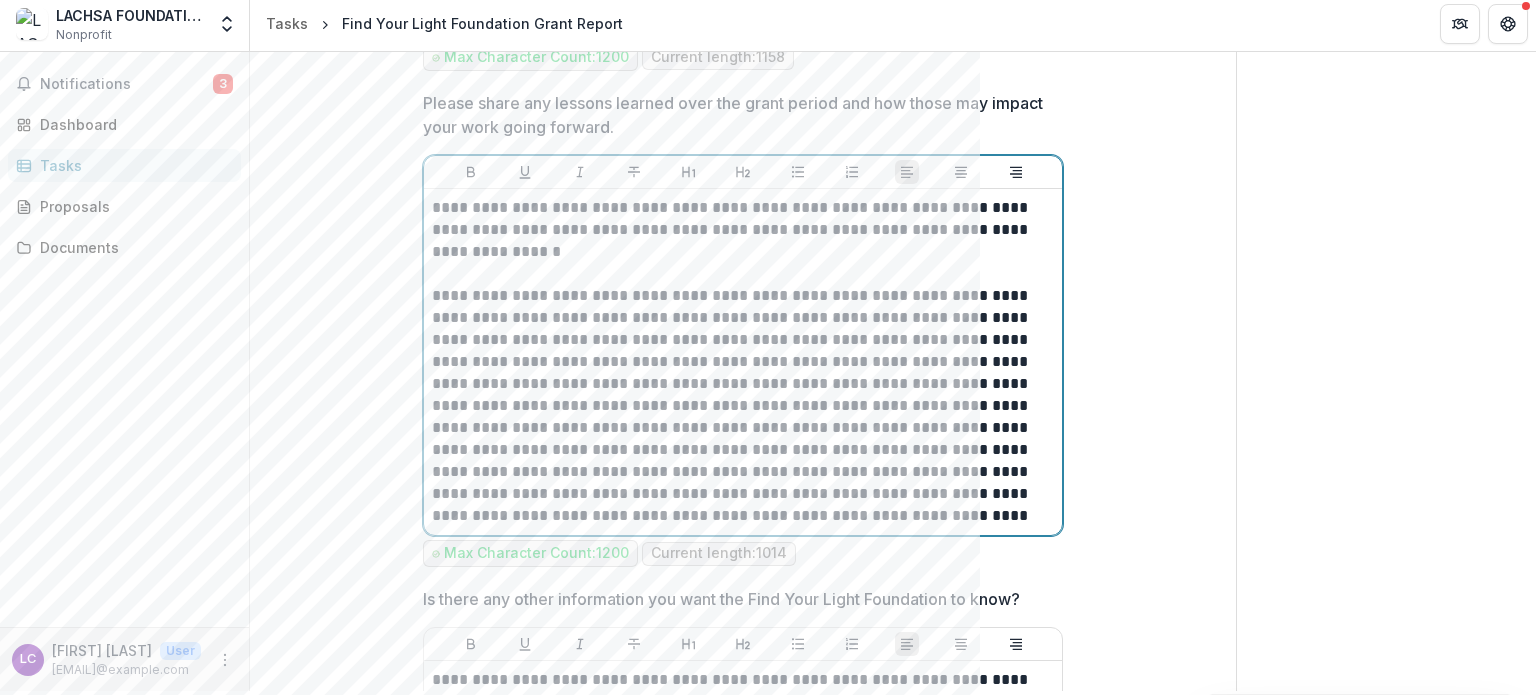 click on "**********" at bounding box center (743, 406) 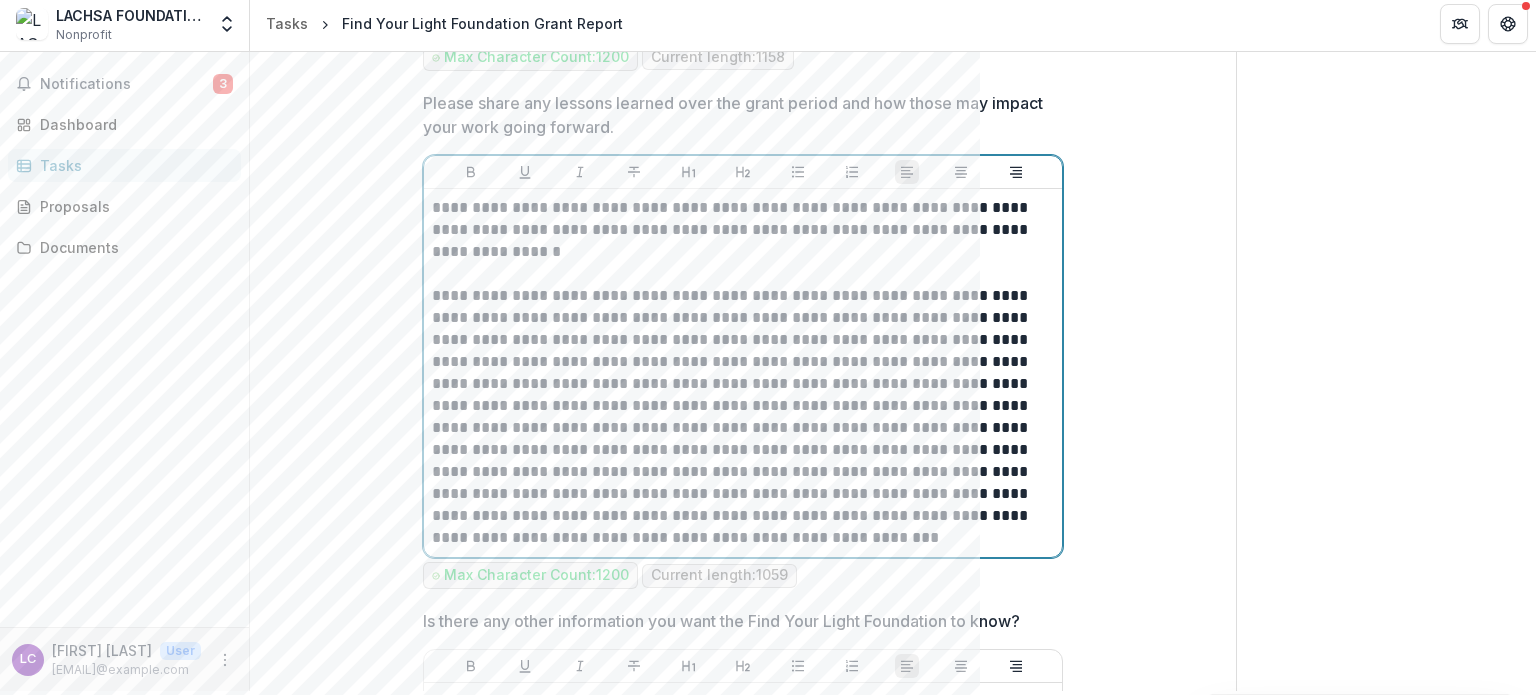 click on "**********" at bounding box center (743, 417) 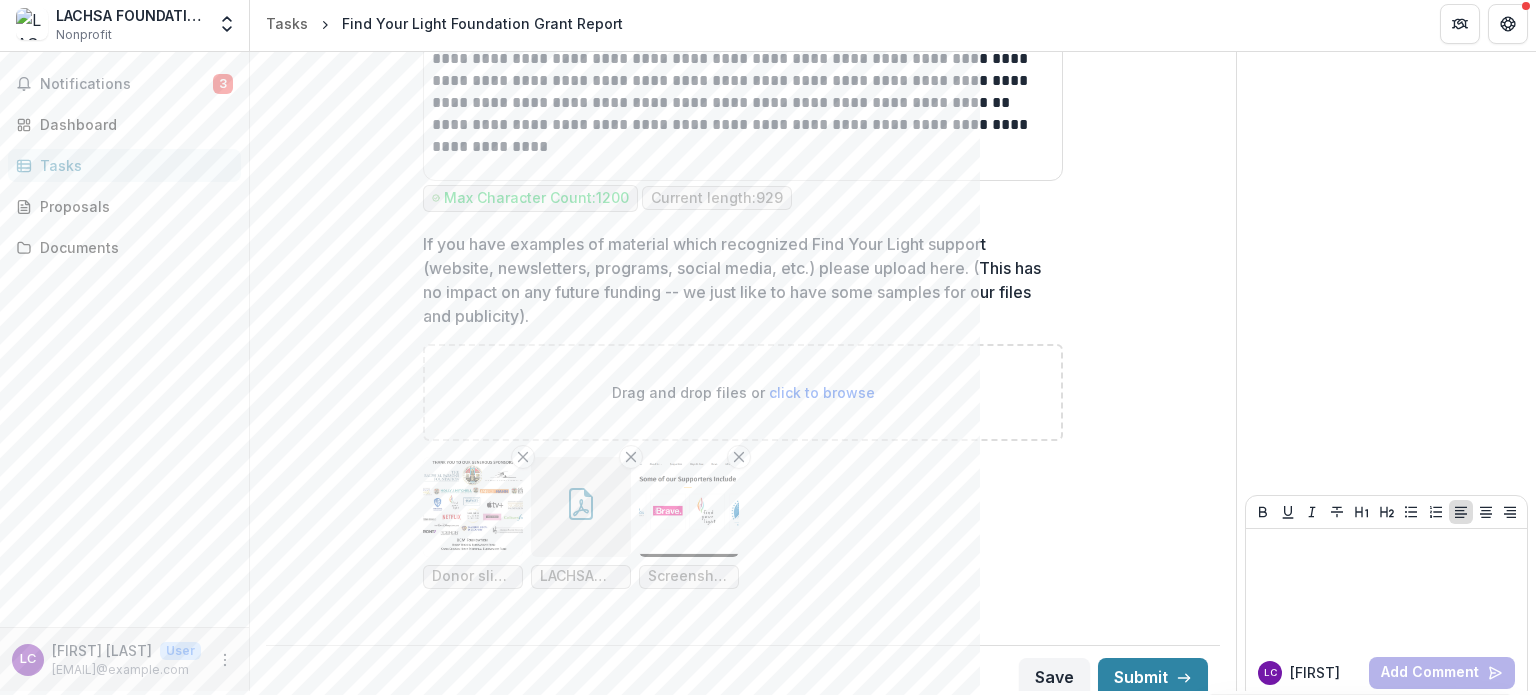 scroll, scrollTop: 4329, scrollLeft: 0, axis: vertical 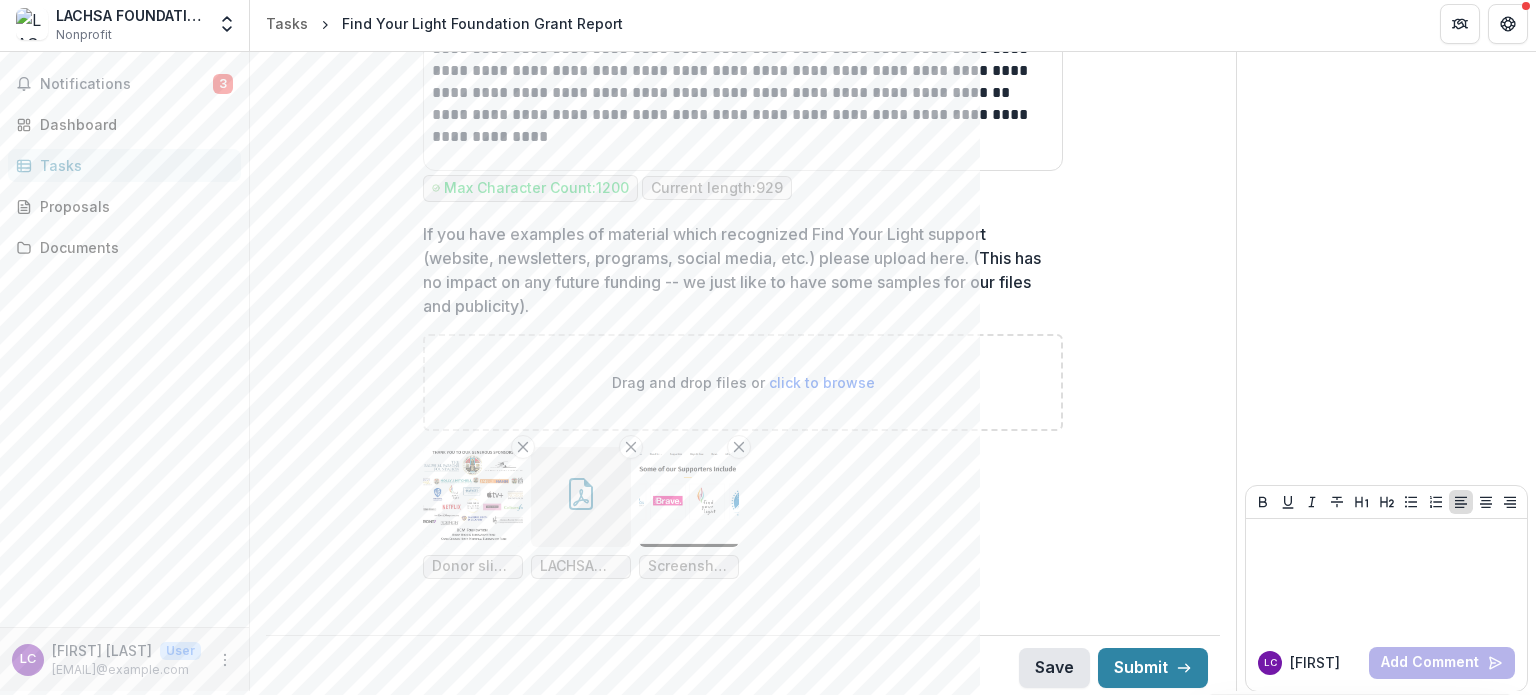 click on "Save" at bounding box center [1054, 668] 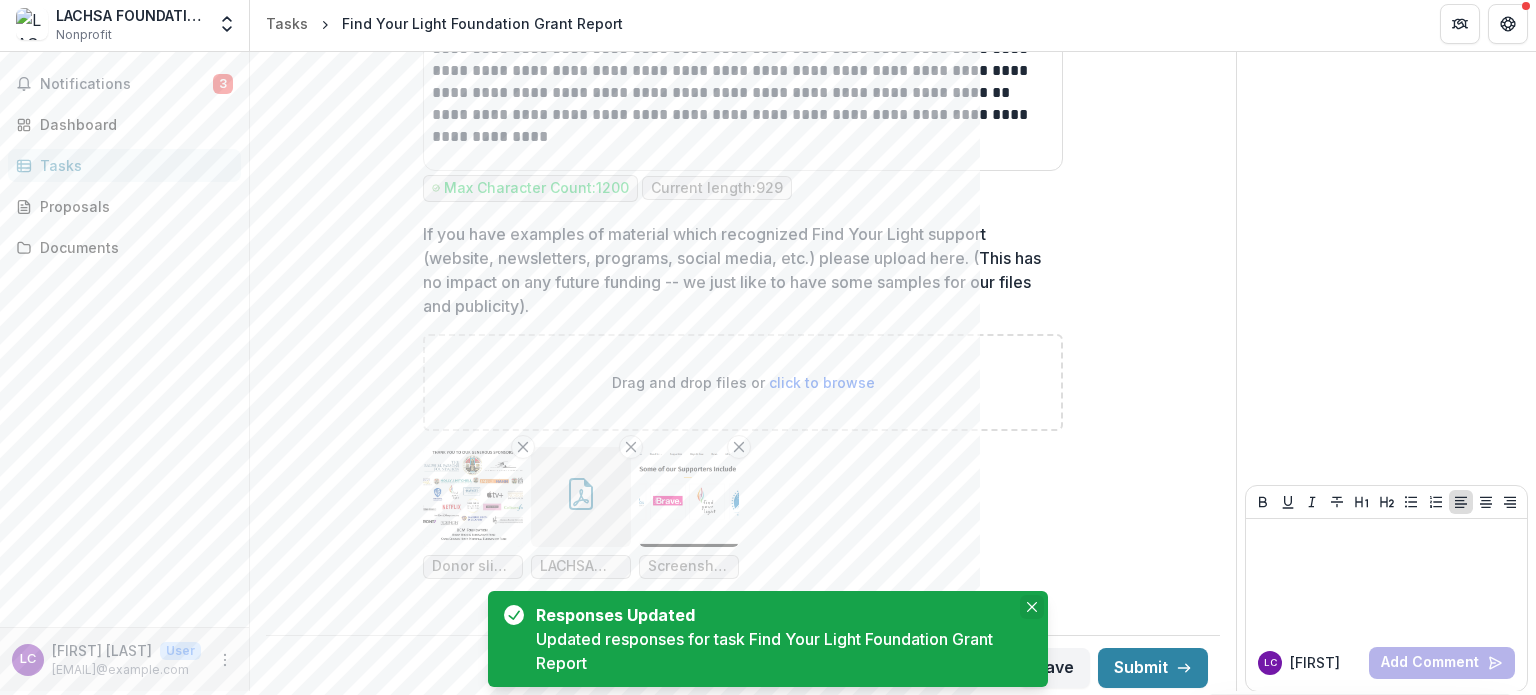click at bounding box center [1032, 607] 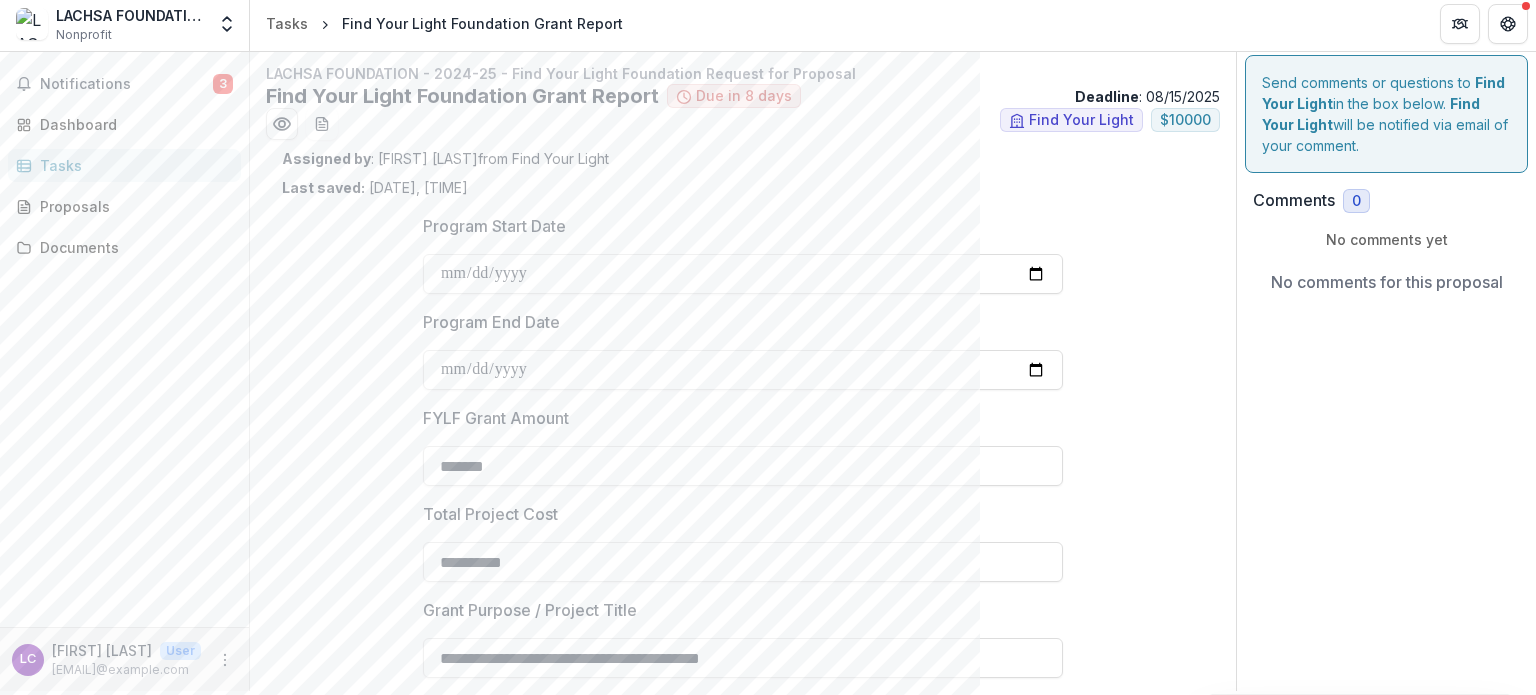 scroll, scrollTop: 0, scrollLeft: 0, axis: both 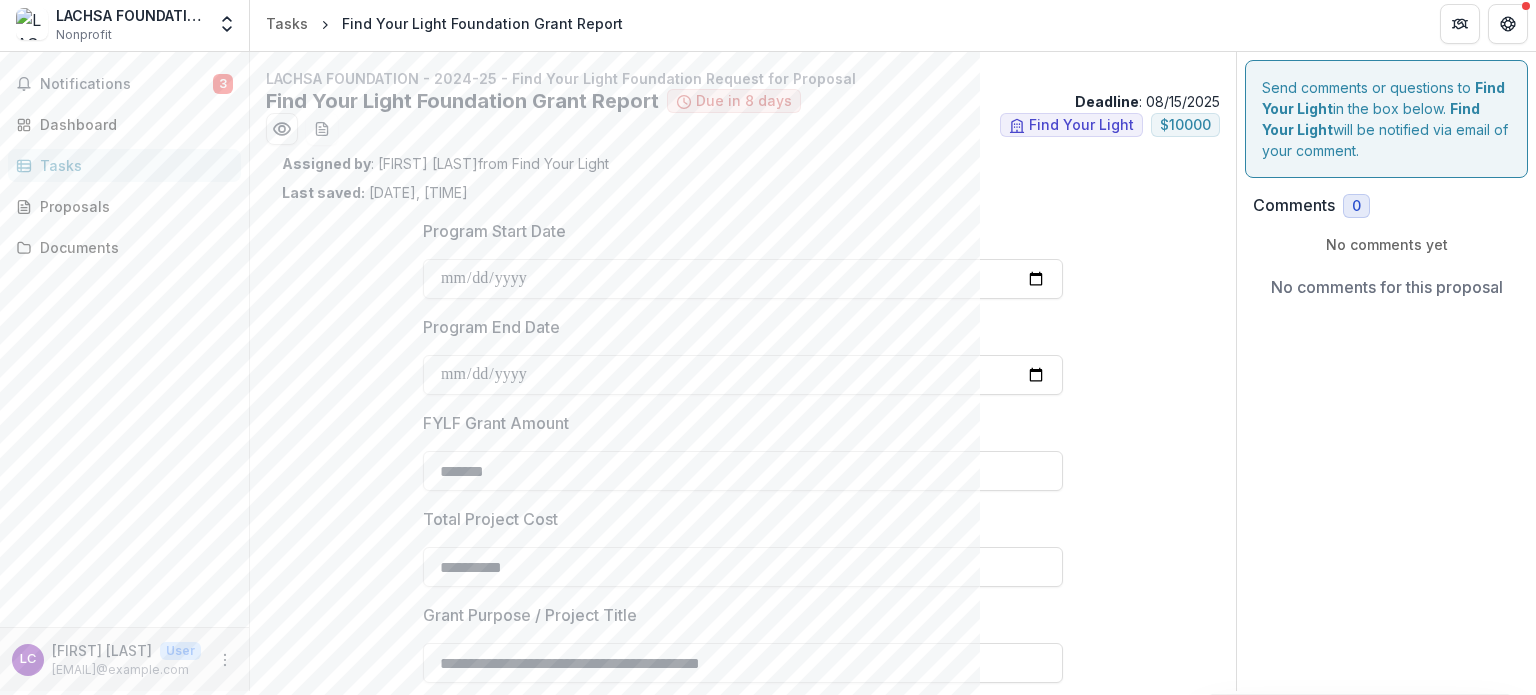 drag, startPoint x: 1212, startPoint y: 306, endPoint x: 1211, endPoint y: 352, distance: 46.010868 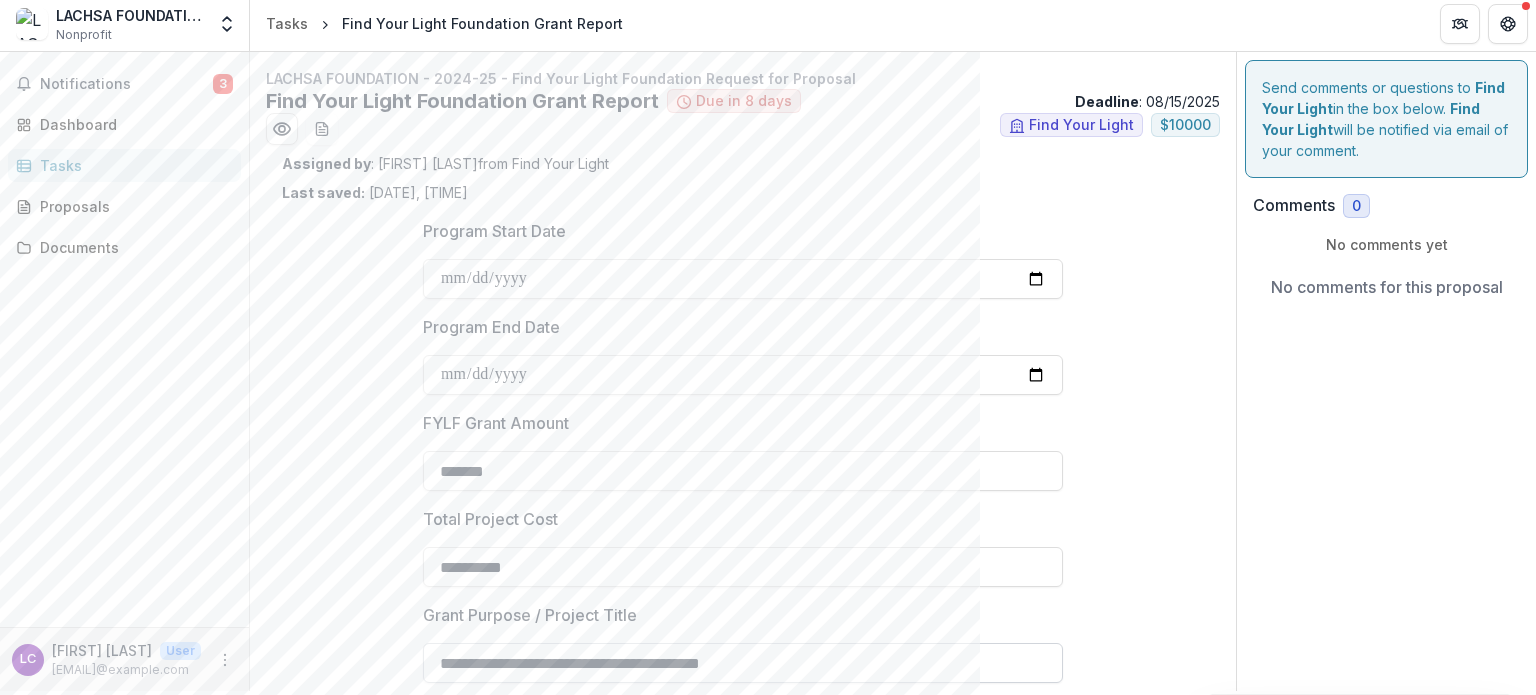 click on "**********" at bounding box center [743, 663] 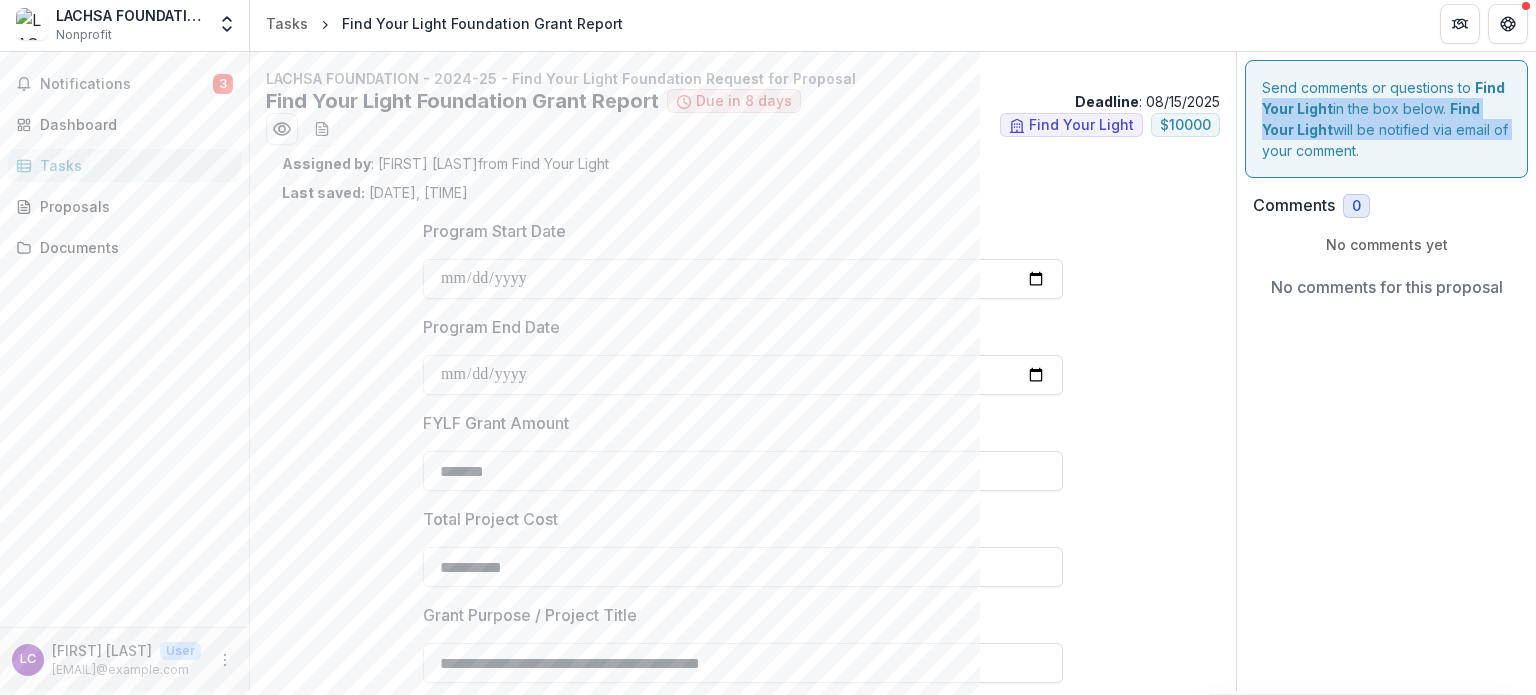 drag, startPoint x: 1535, startPoint y: 92, endPoint x: 1535, endPoint y: 122, distance: 30 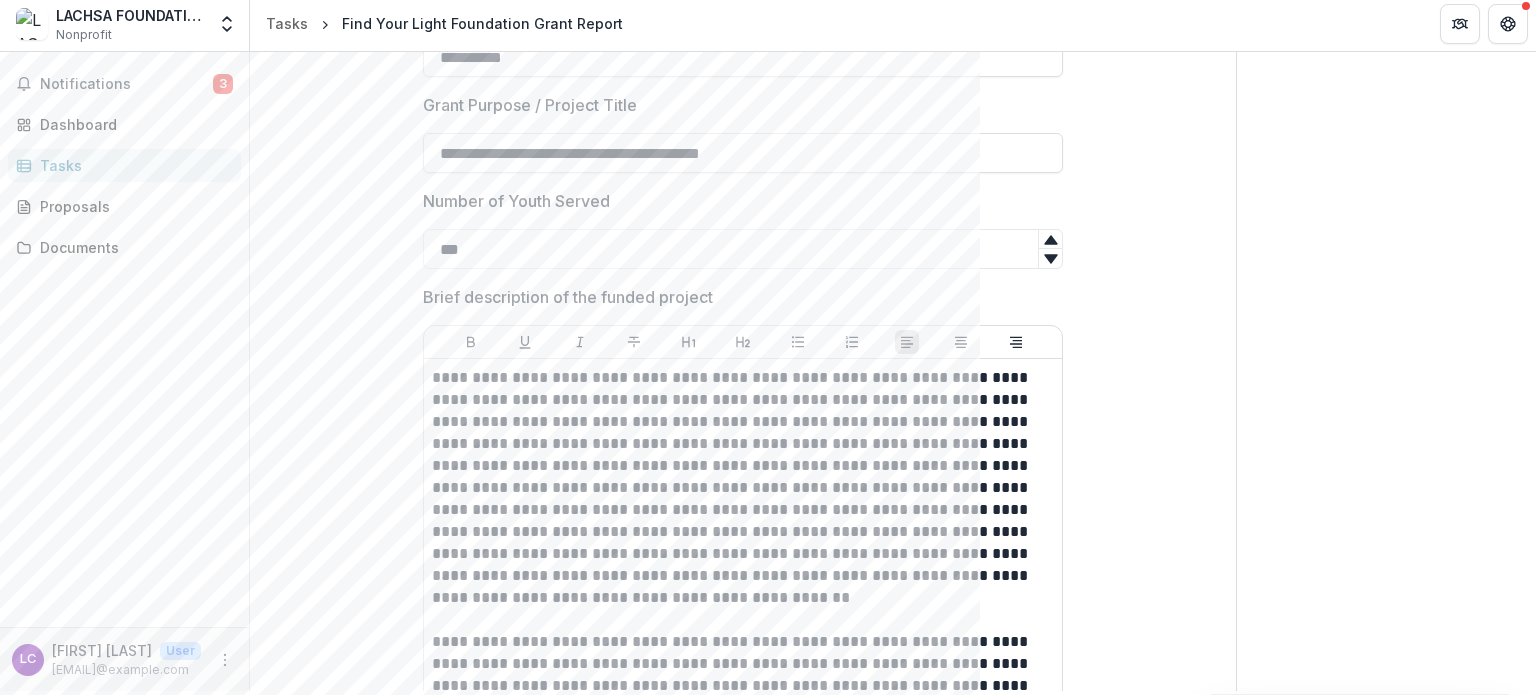 scroll, scrollTop: 516, scrollLeft: 0, axis: vertical 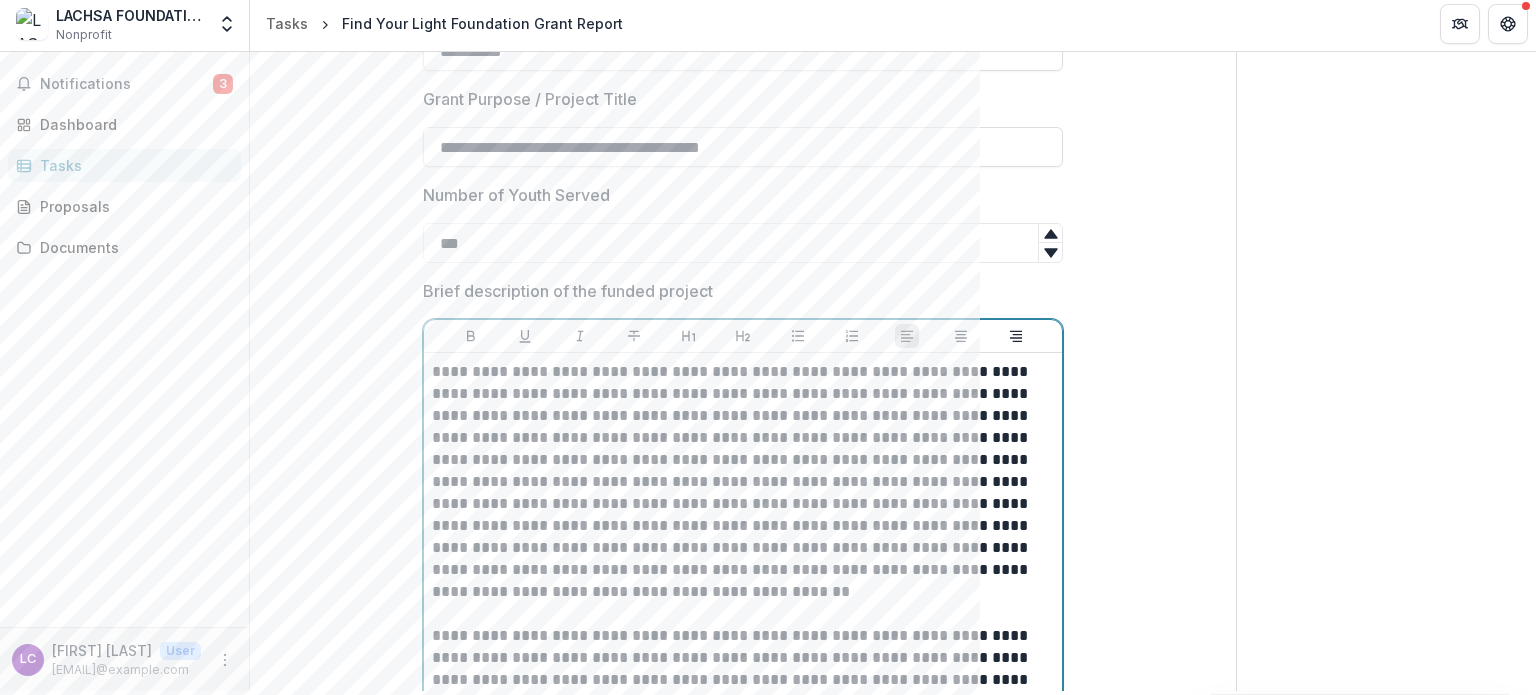 click on "**********" at bounding box center (743, 482) 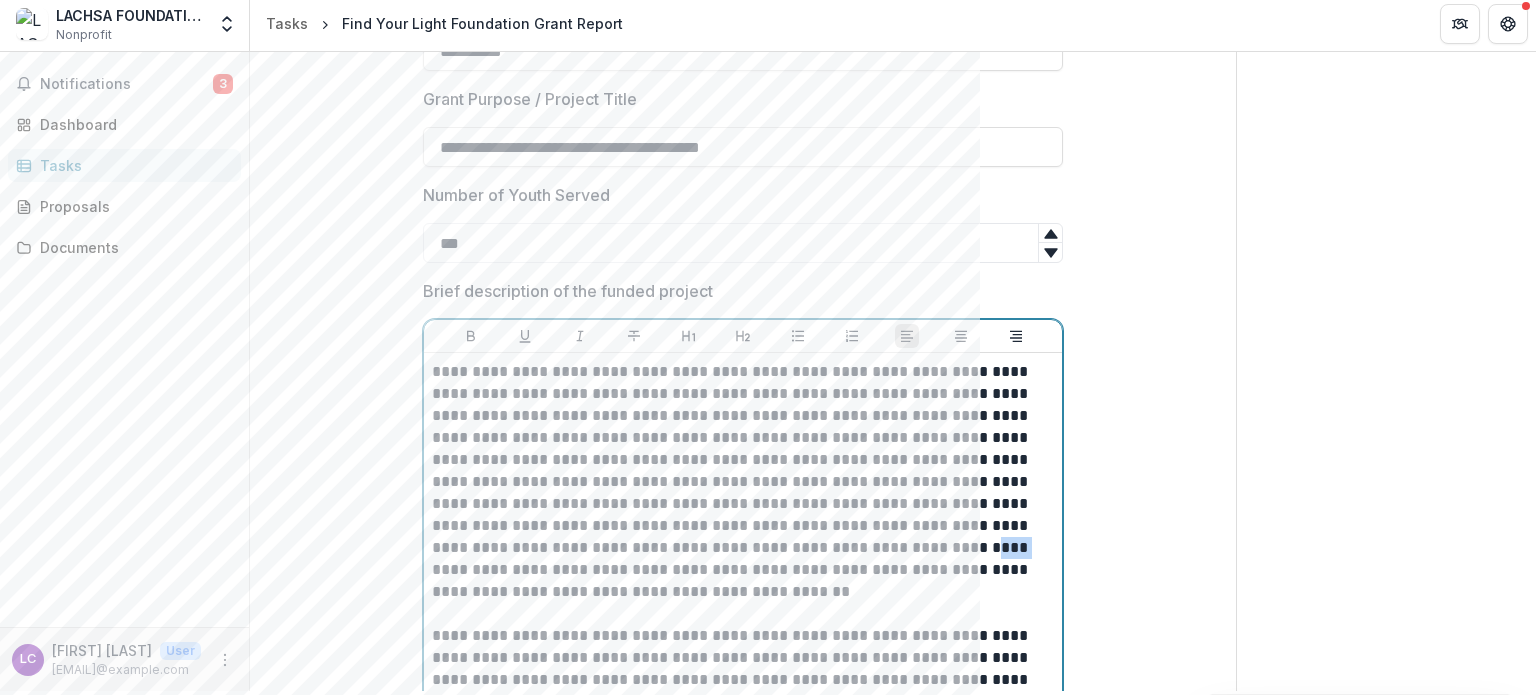 click on "**********" at bounding box center [743, 482] 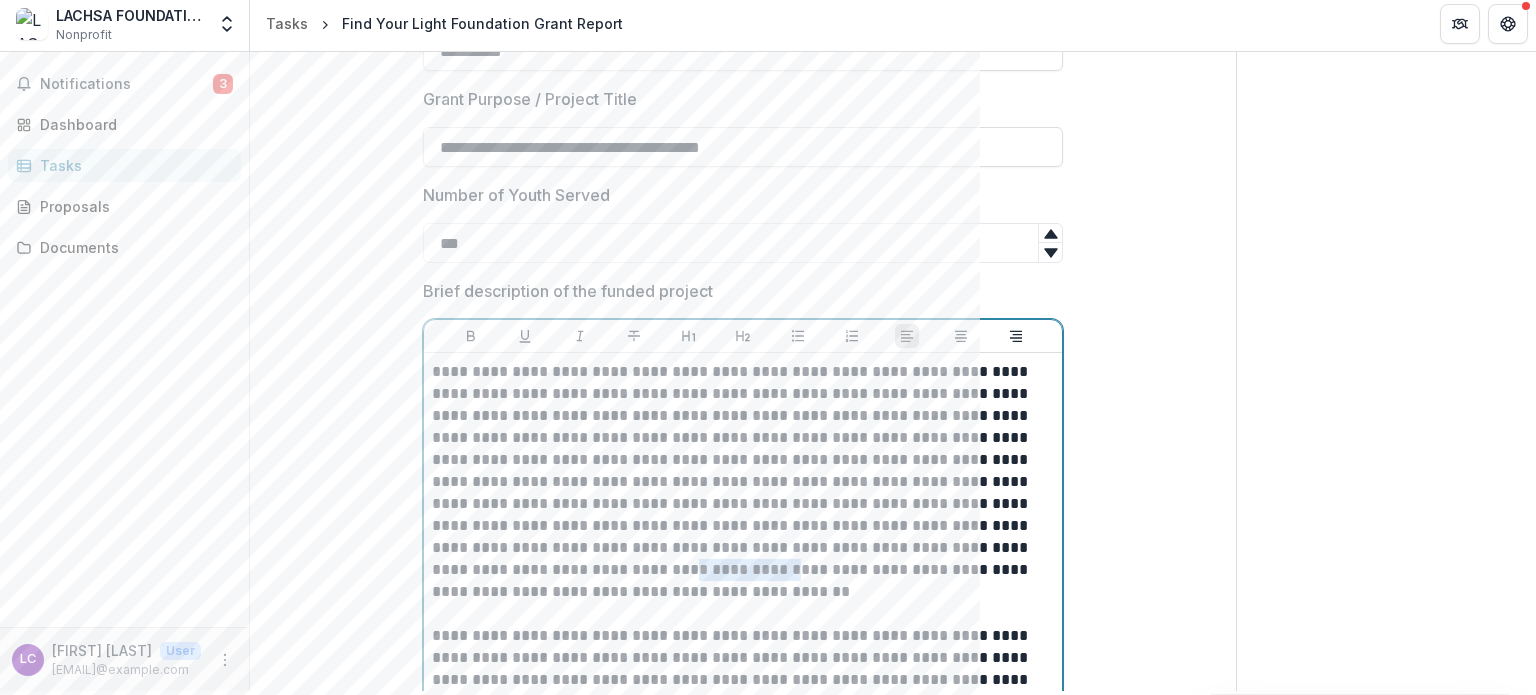drag, startPoint x: 1009, startPoint y: 544, endPoint x: 511, endPoint y: 568, distance: 498.57797 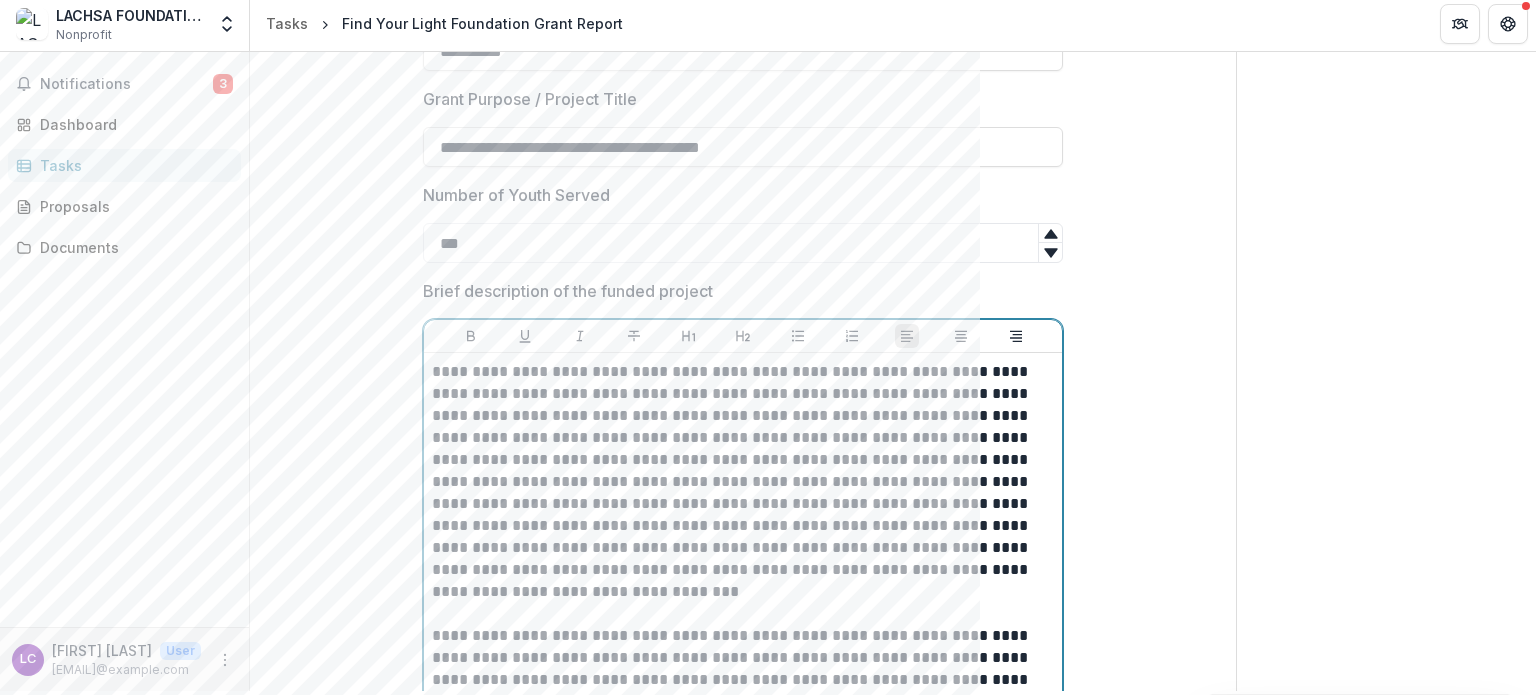 click on "**********" at bounding box center [743, 482] 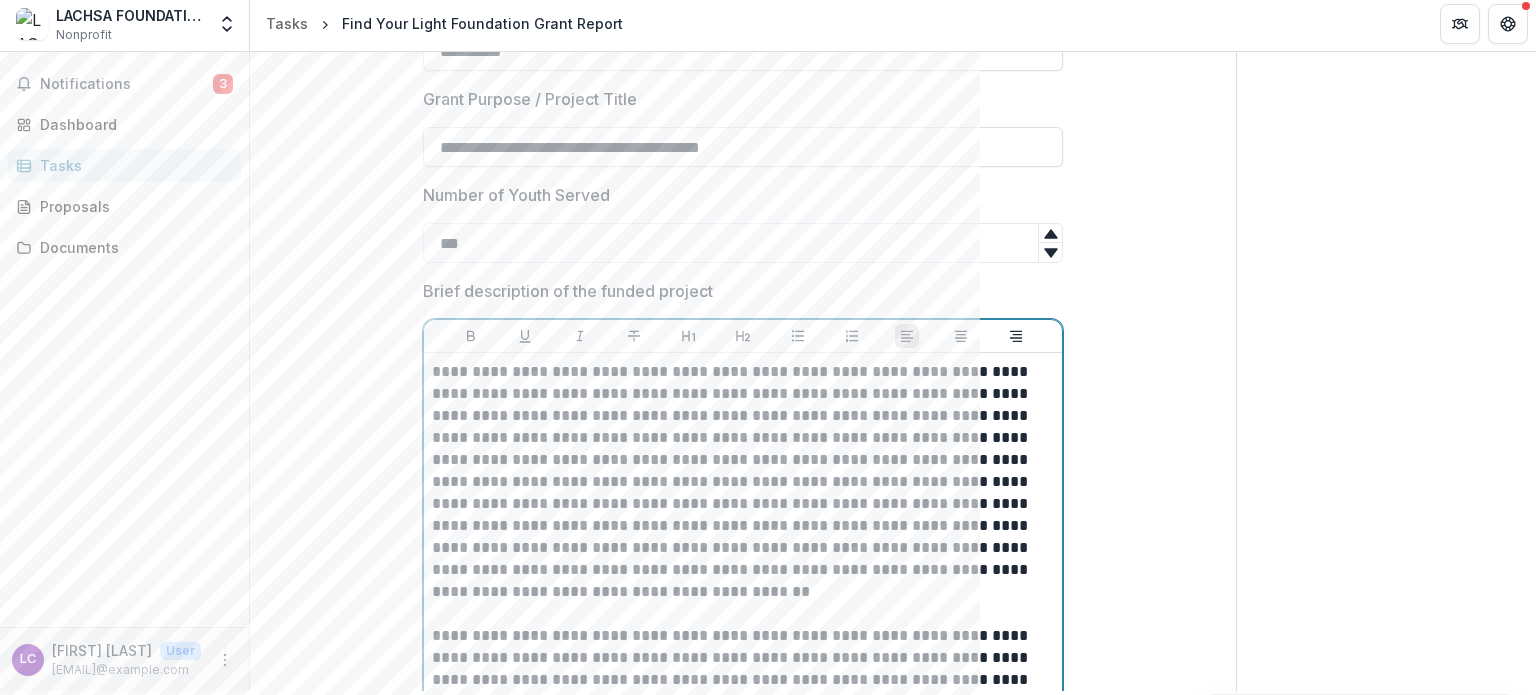 click on "**********" at bounding box center (743, 482) 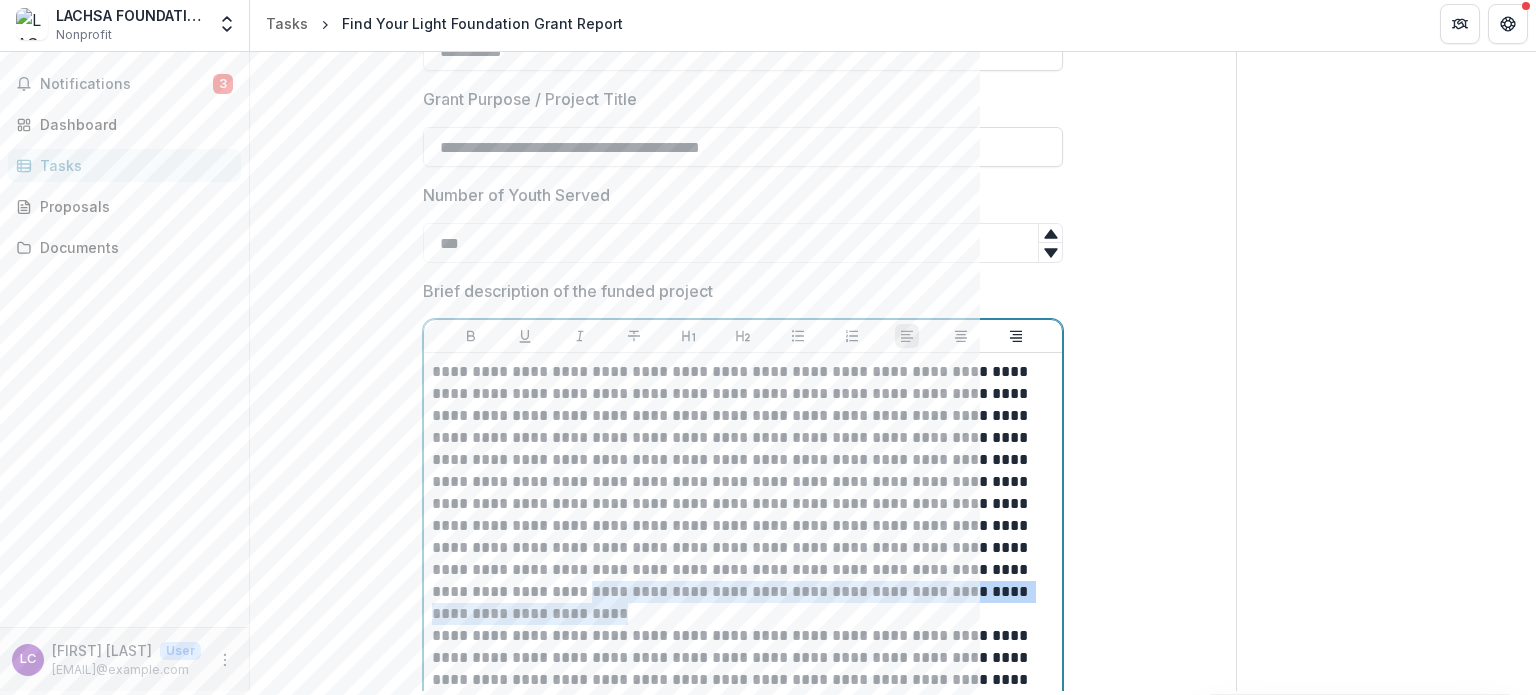 drag, startPoint x: 903, startPoint y: 563, endPoint x: 933, endPoint y: 583, distance: 36.05551 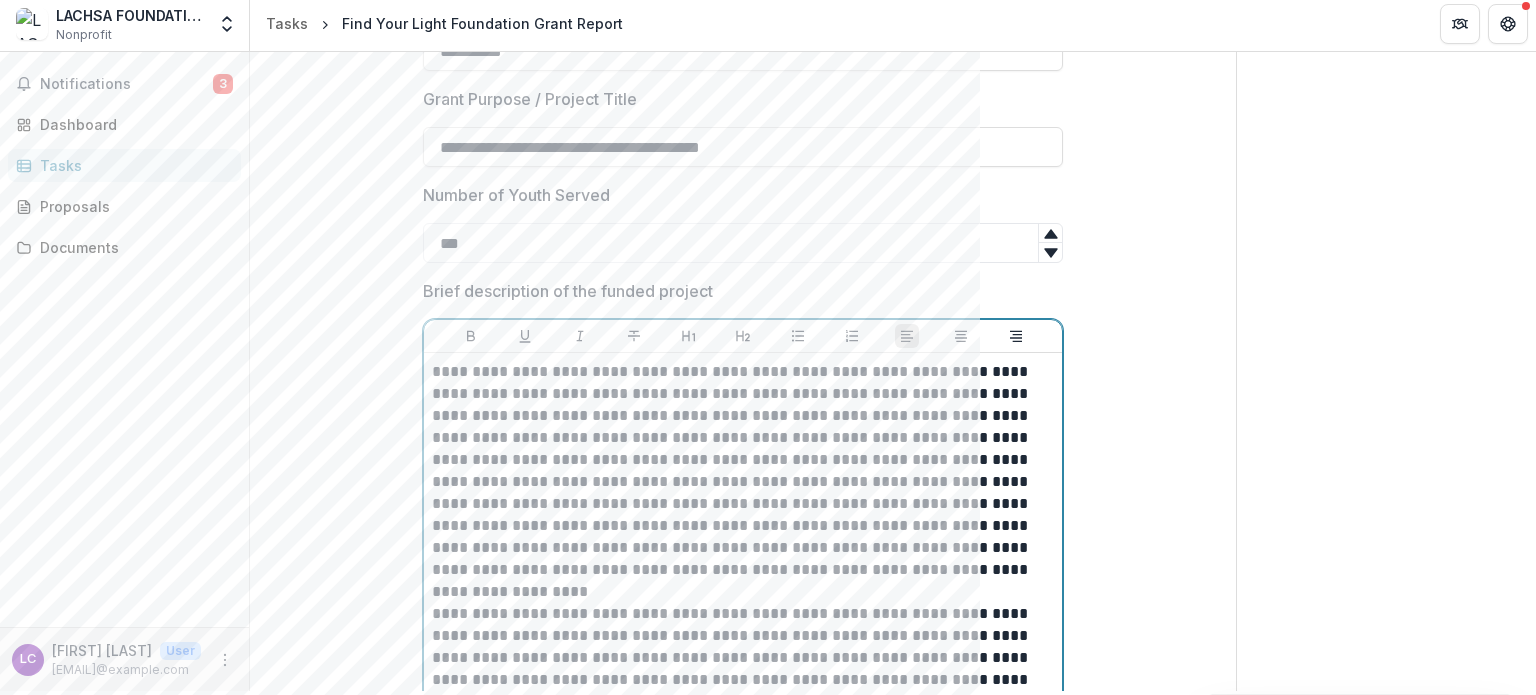 click on "**********" at bounding box center (743, 471) 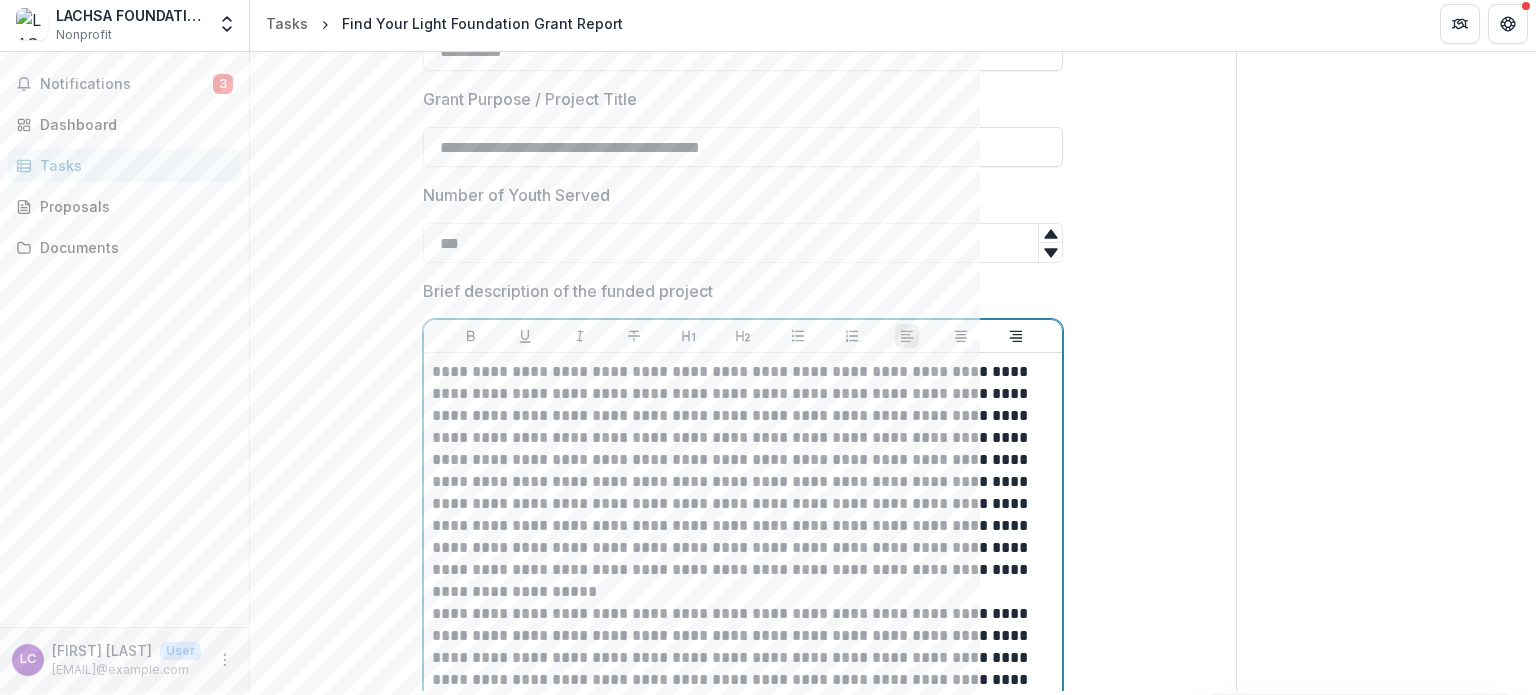 click on "**********" at bounding box center [743, 471] 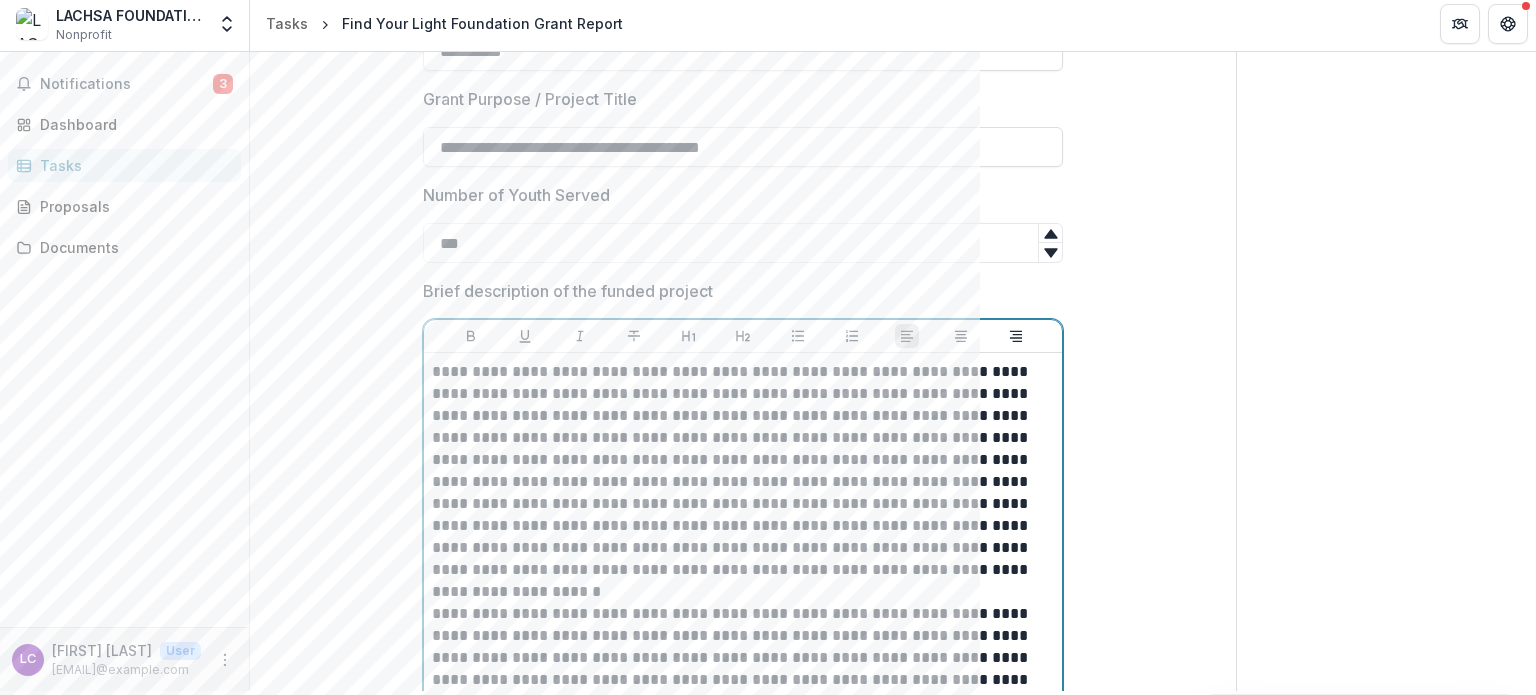 click on "**********" at bounding box center [743, 658] 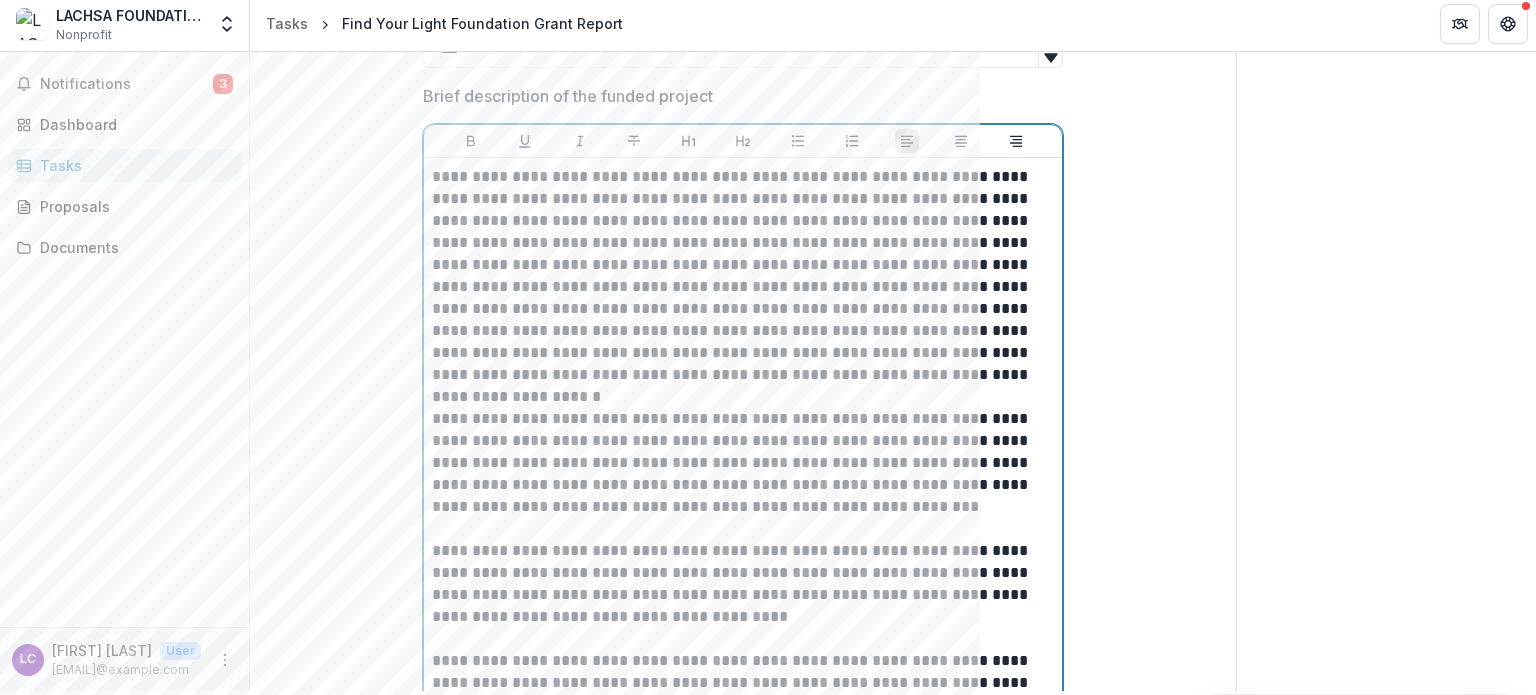 scroll, scrollTop: 733, scrollLeft: 0, axis: vertical 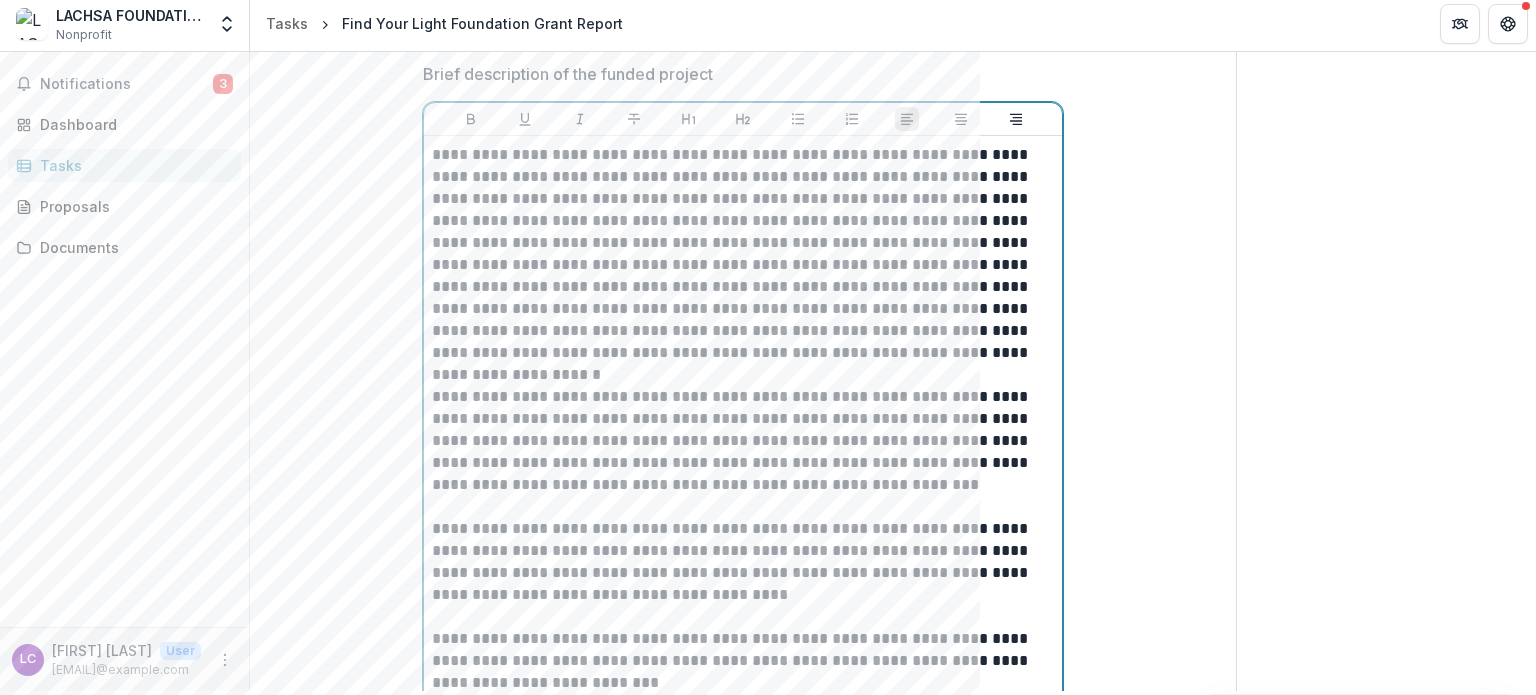 click on "**********" at bounding box center [743, 441] 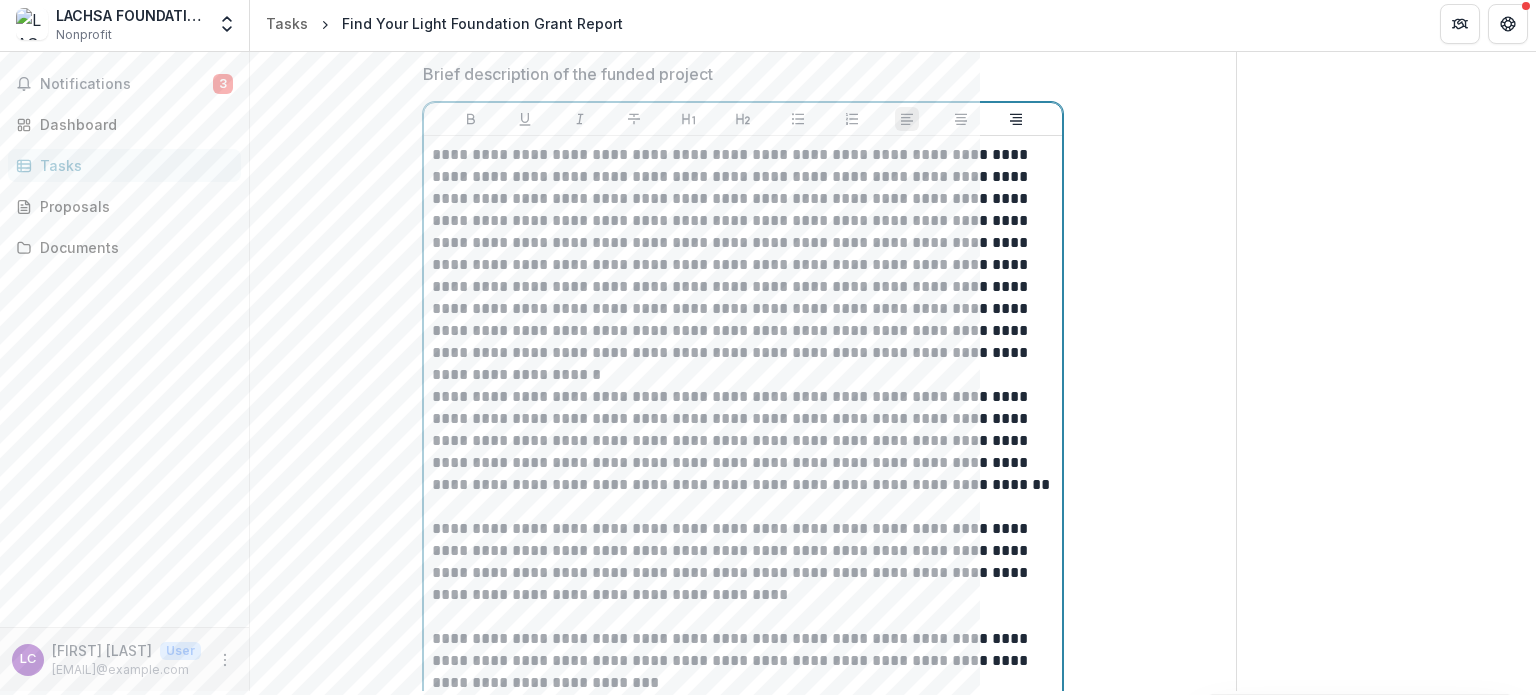 click on "**********" at bounding box center [743, 441] 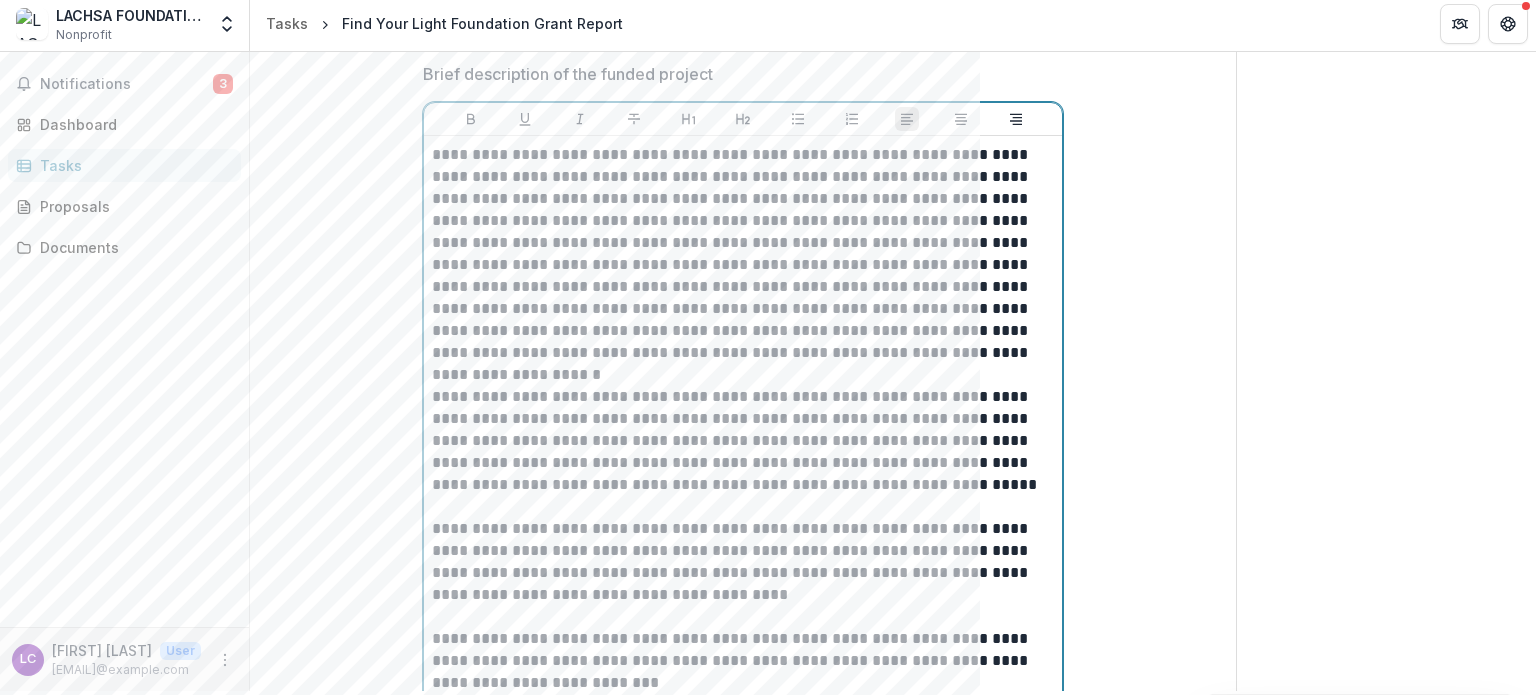 click on "**********" at bounding box center [743, 562] 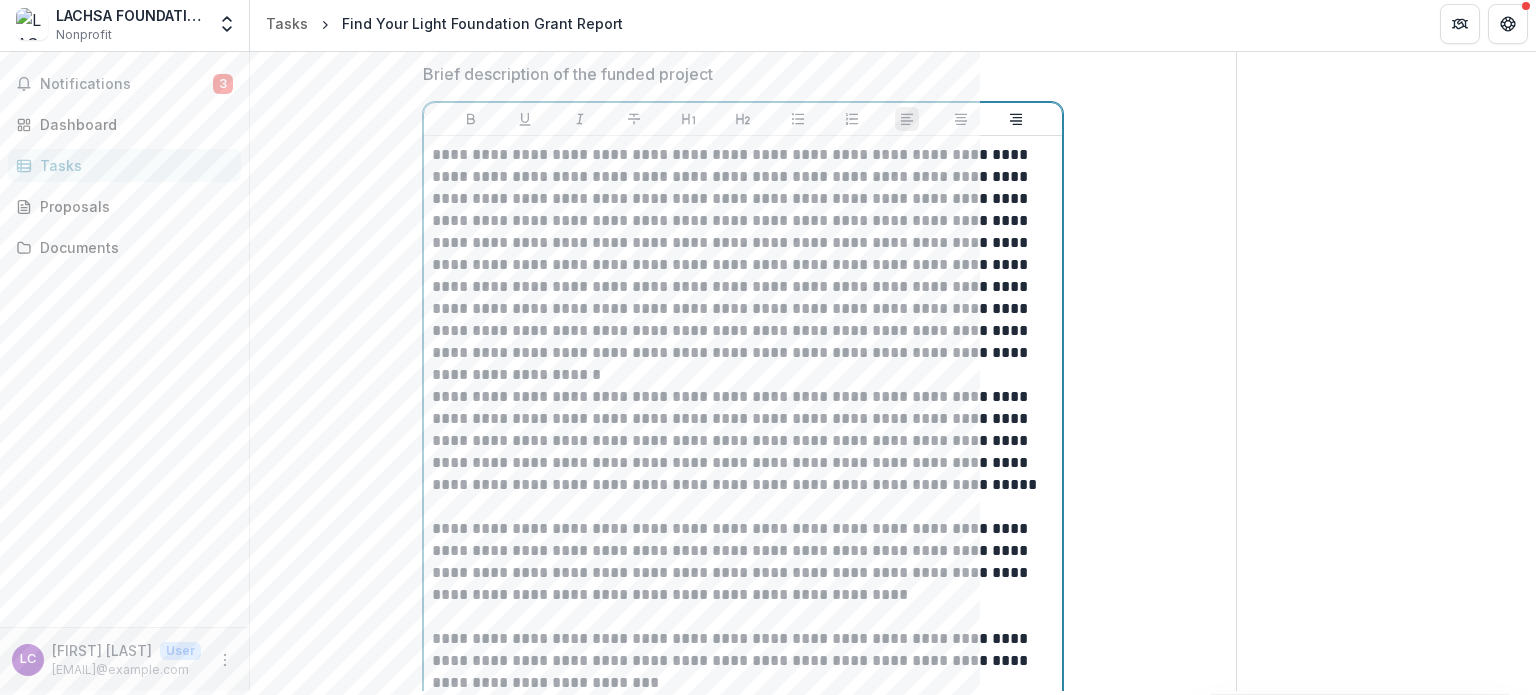click on "**********" at bounding box center [743, 562] 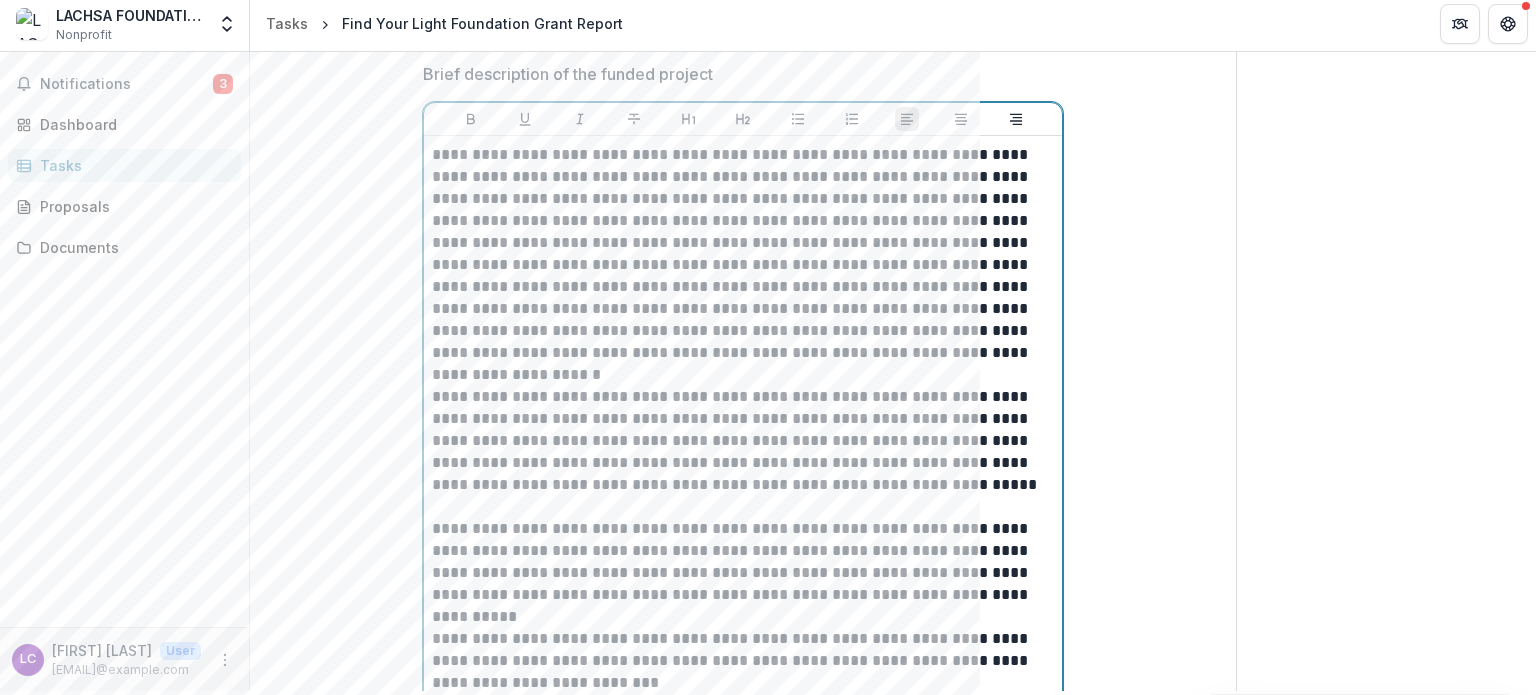 click on "**********" at bounding box center (743, 661) 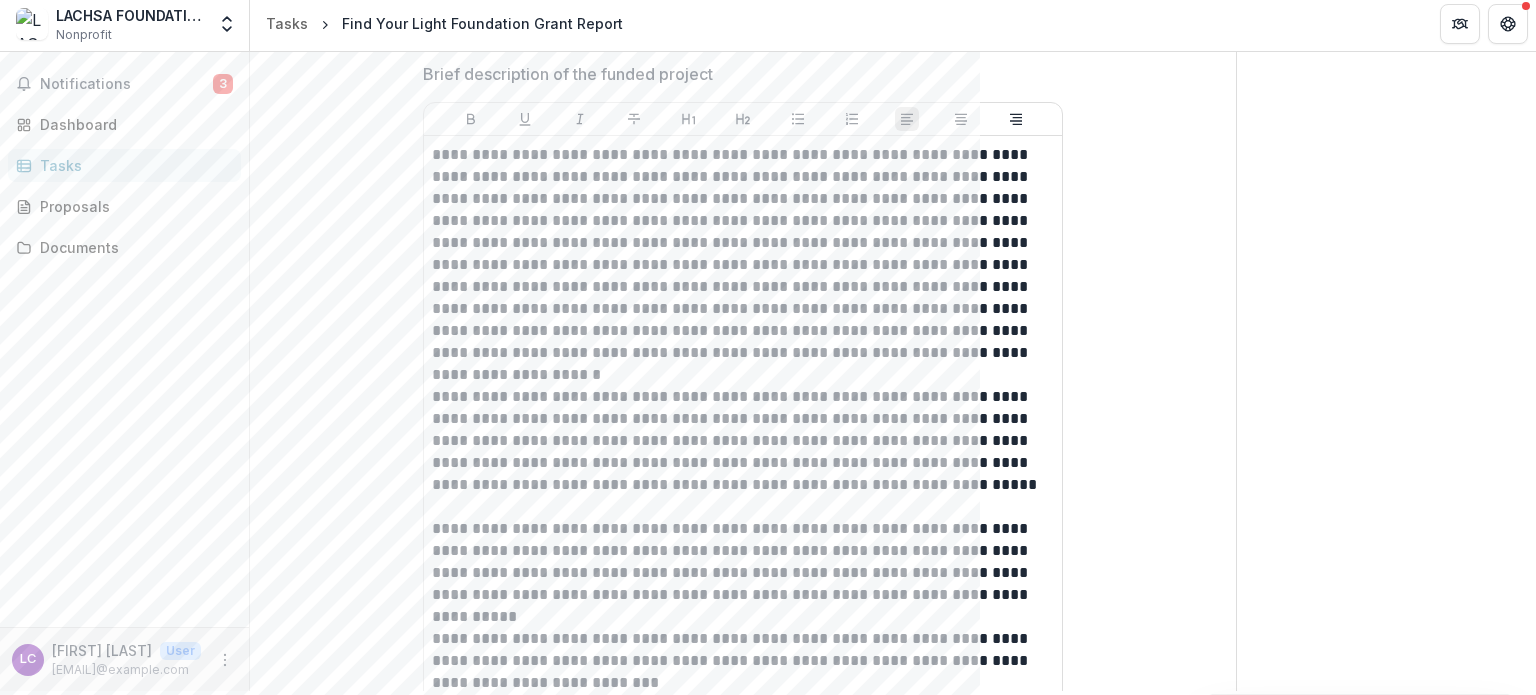 drag, startPoint x: 1535, startPoint y: 194, endPoint x: 1533, endPoint y: 235, distance: 41.04875 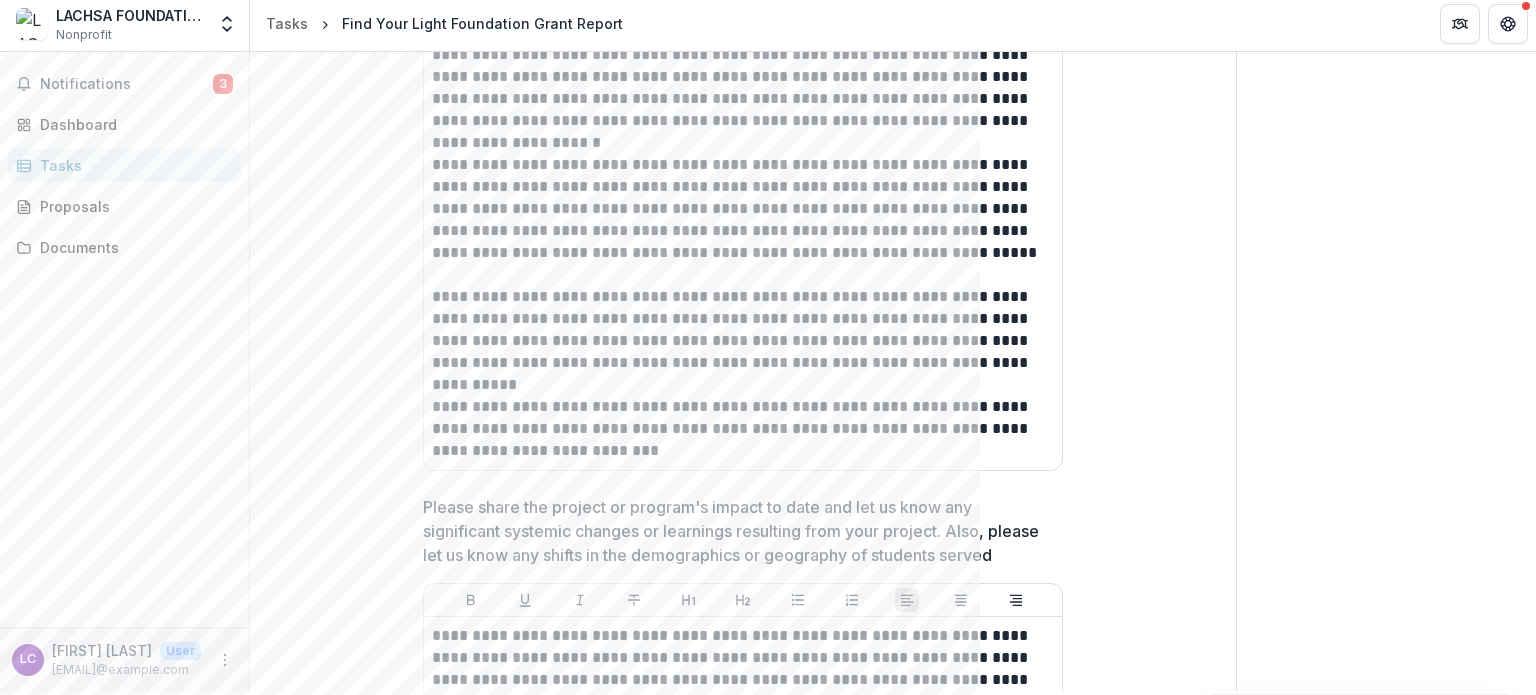 scroll, scrollTop: 972, scrollLeft: 0, axis: vertical 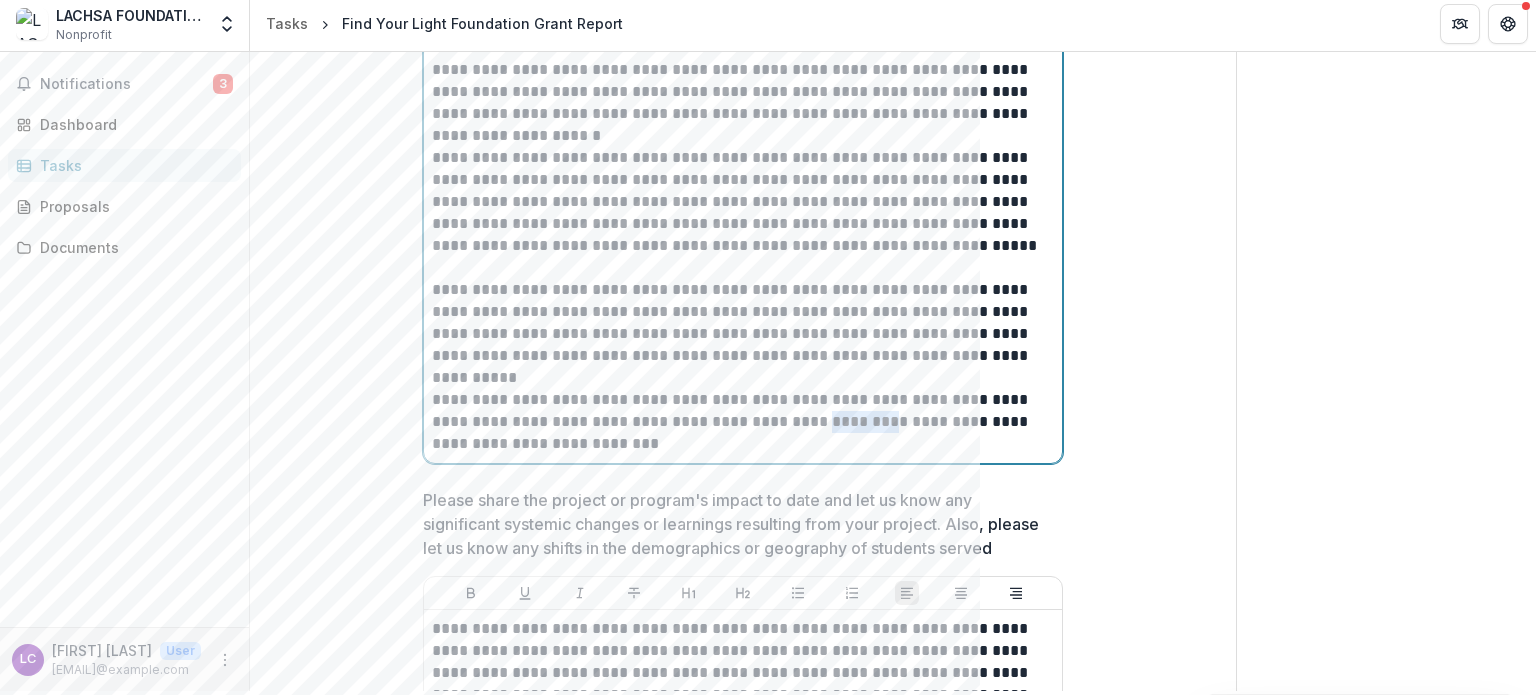 drag, startPoint x: 818, startPoint y: 418, endPoint x: 876, endPoint y: 423, distance: 58.21512 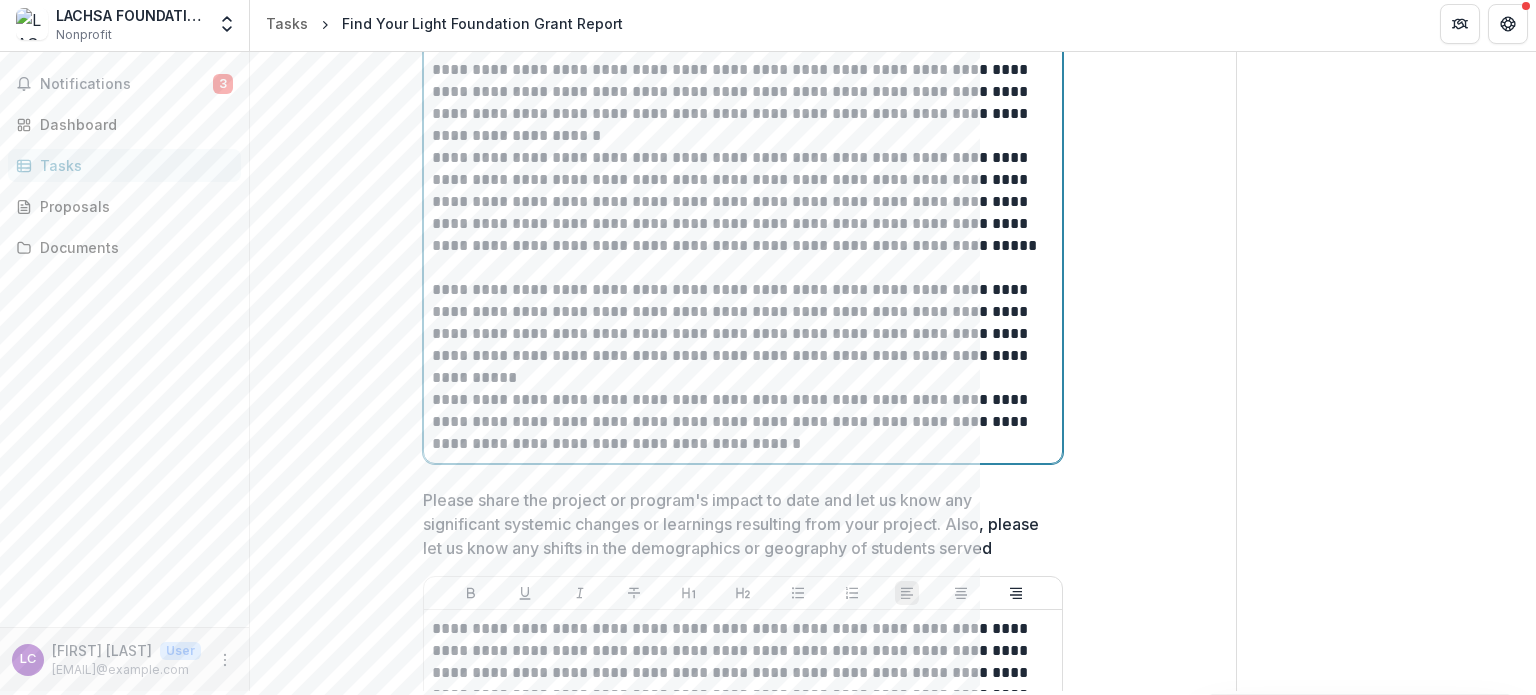 click on "**********" at bounding box center [743, 422] 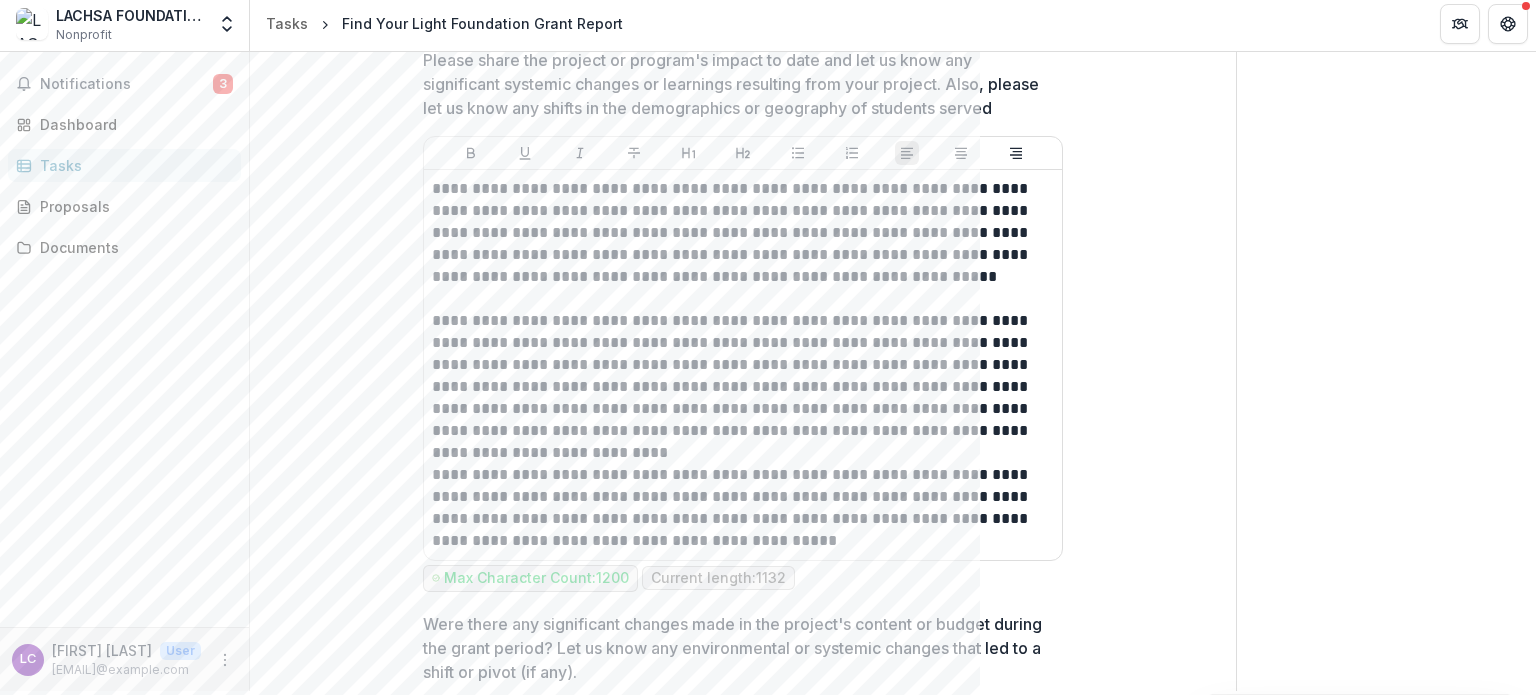 scroll, scrollTop: 1416, scrollLeft: 0, axis: vertical 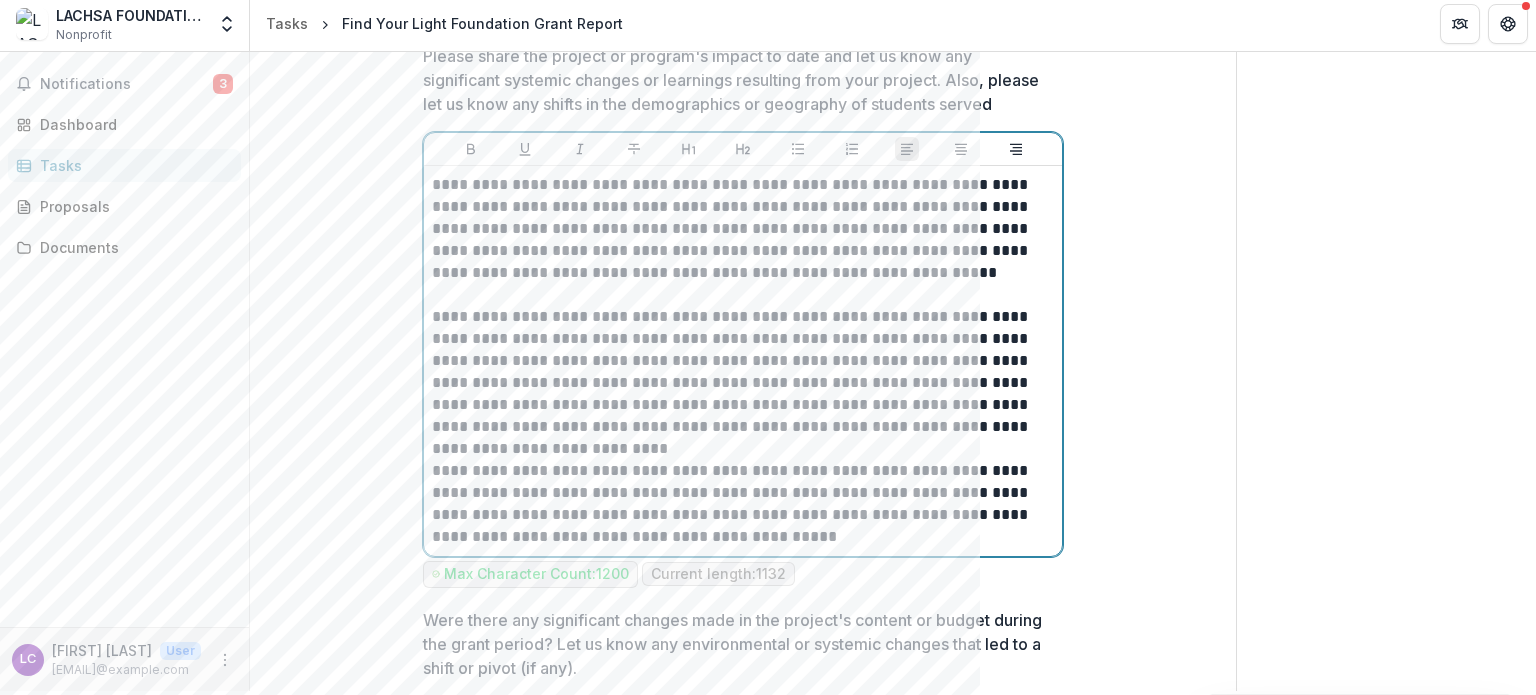 click on "**********" at bounding box center [743, 229] 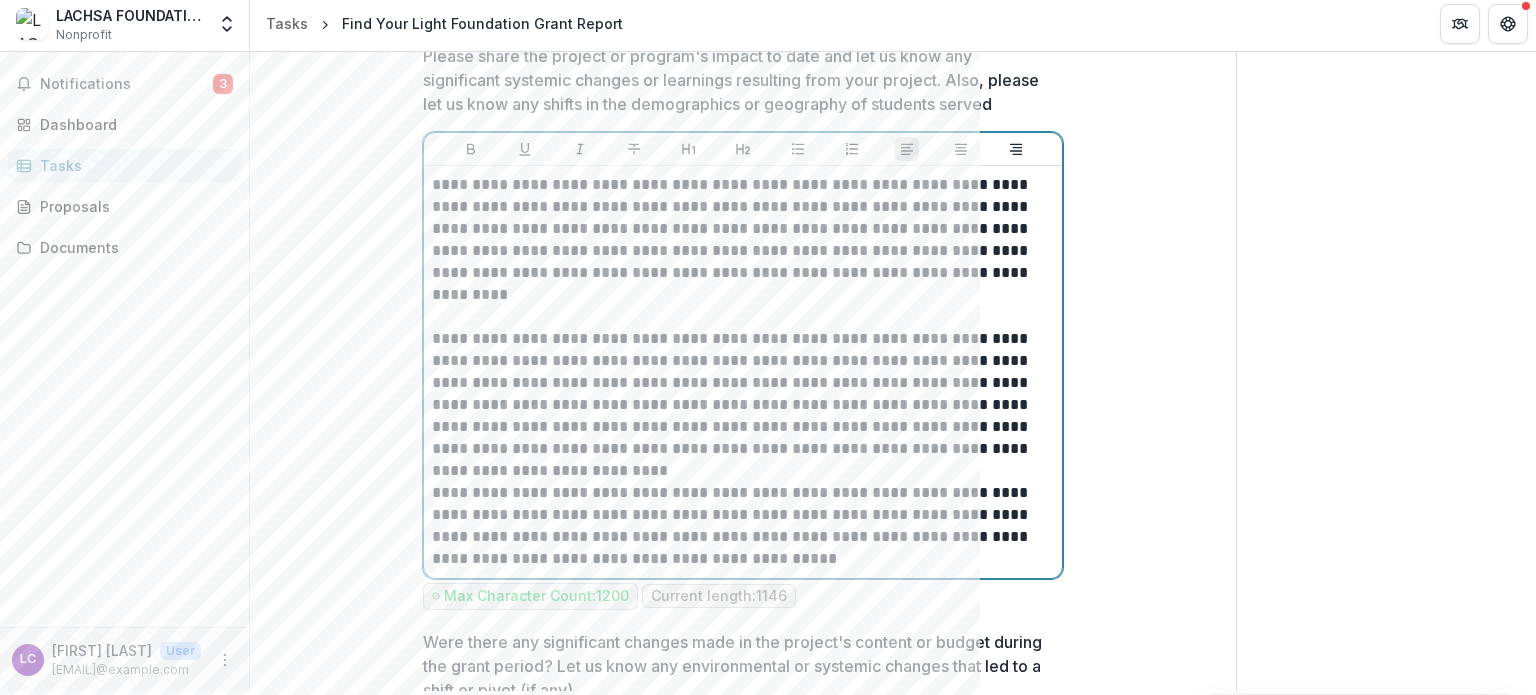 click on "**********" at bounding box center (743, 240) 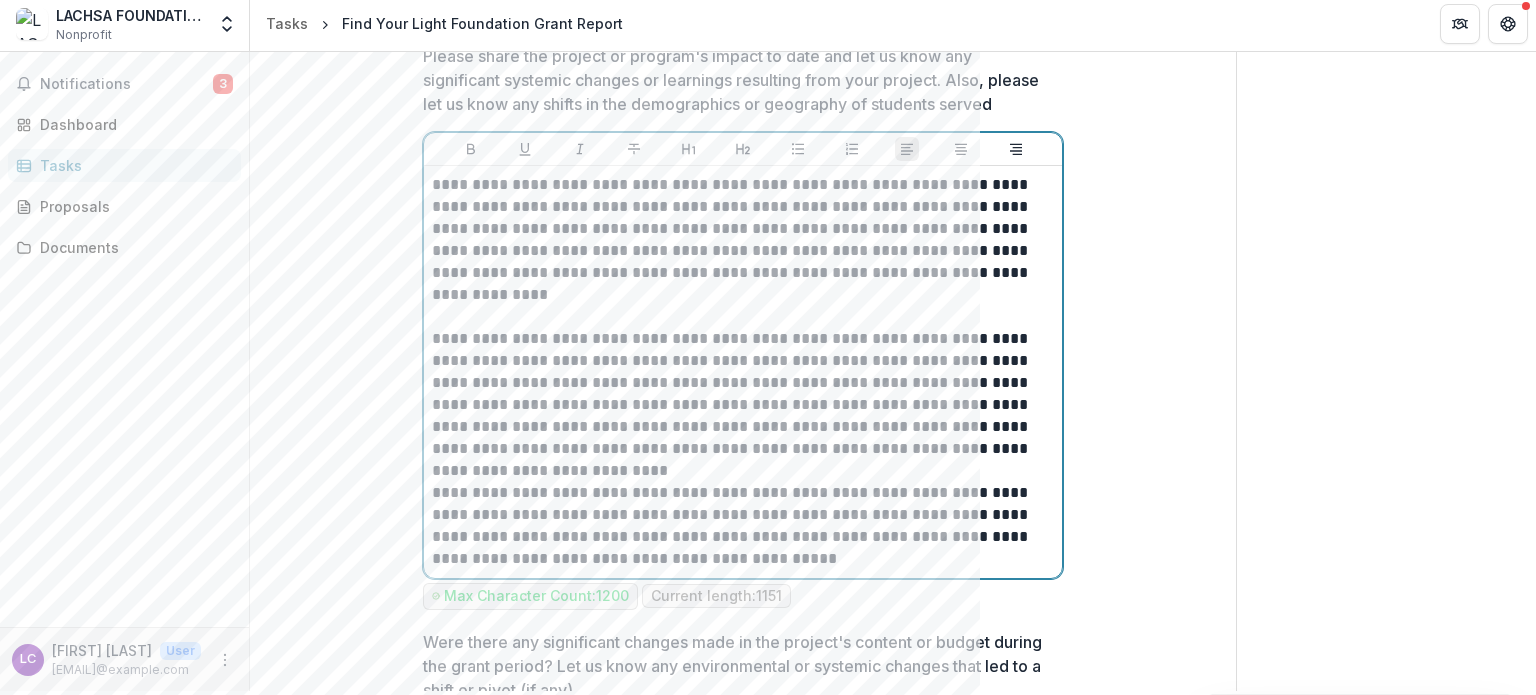 click on "**********" at bounding box center [743, 526] 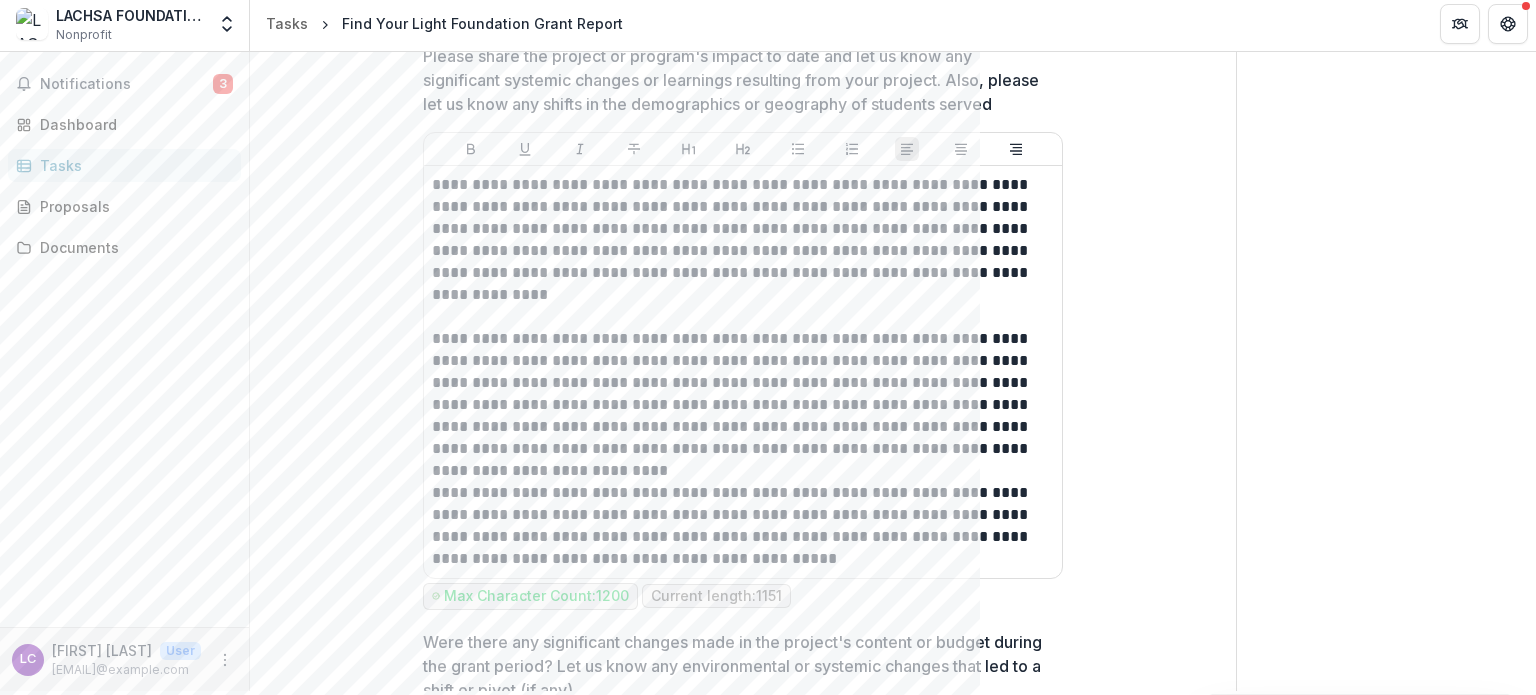 drag, startPoint x: 1535, startPoint y: 281, endPoint x: 1535, endPoint y: 328, distance: 47 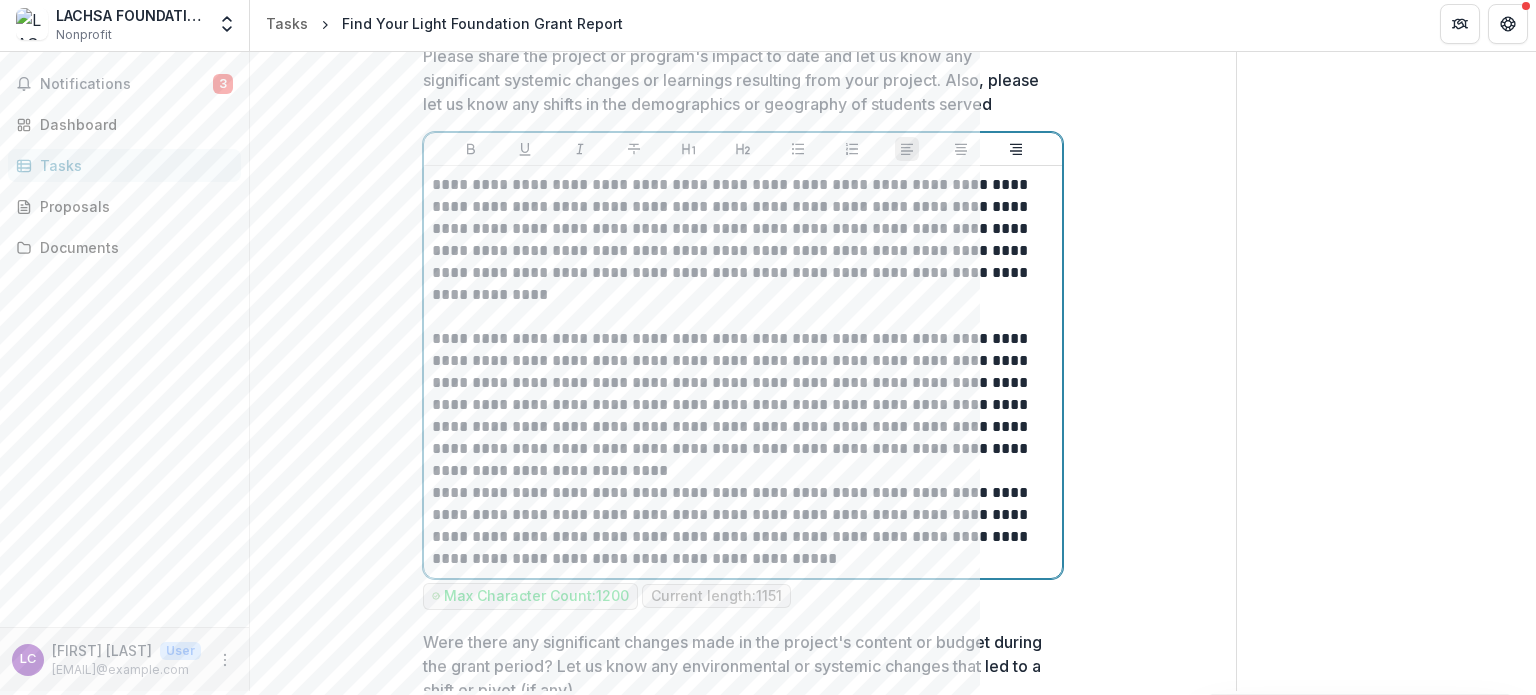 click on "**********" at bounding box center (743, 526) 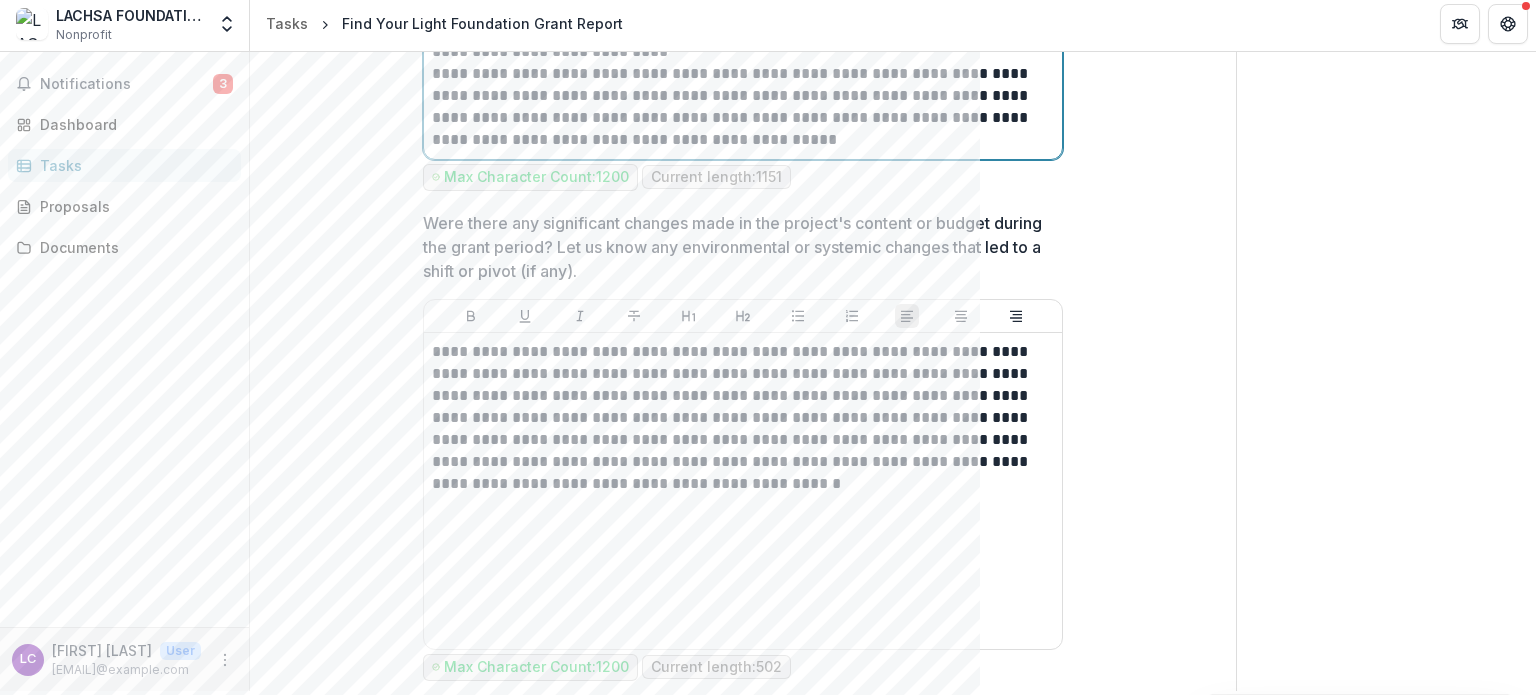 scroll, scrollTop: 1841, scrollLeft: 0, axis: vertical 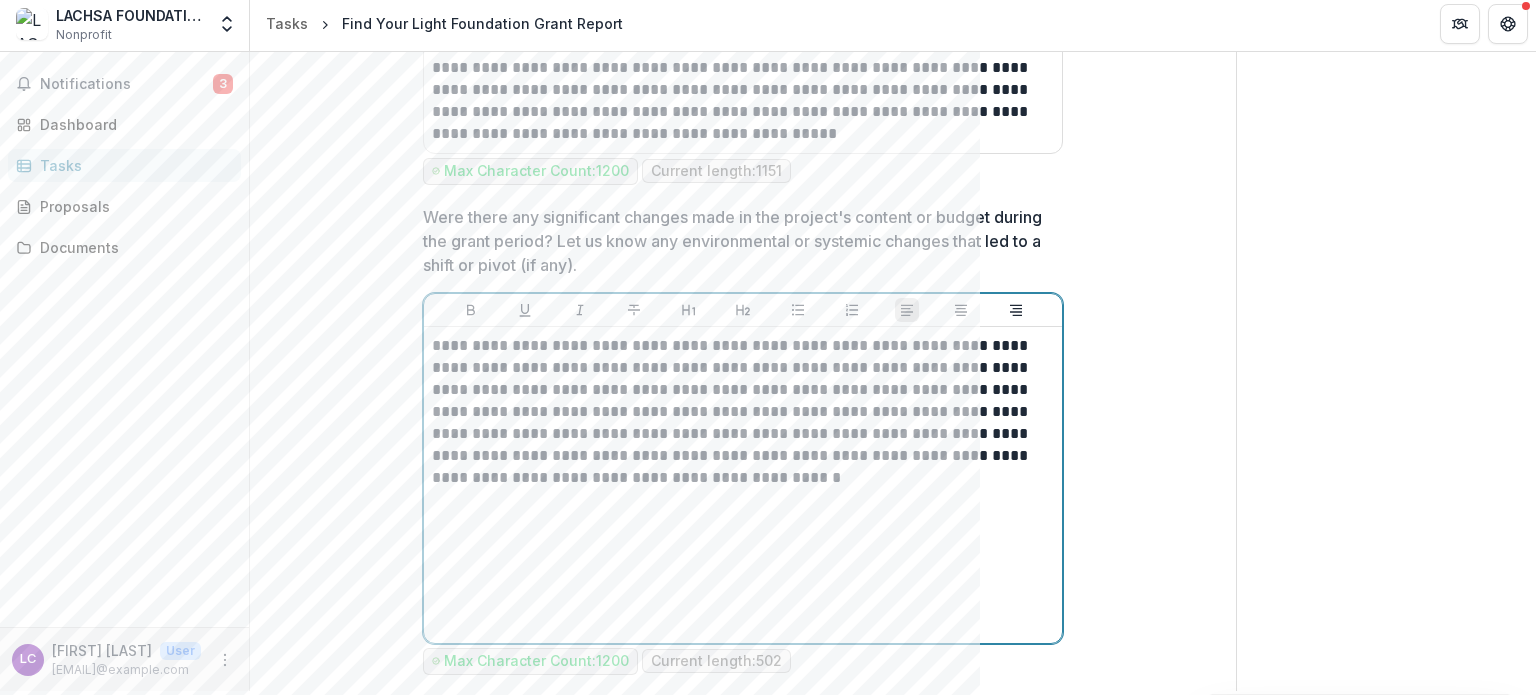 click on "**********" at bounding box center (743, 412) 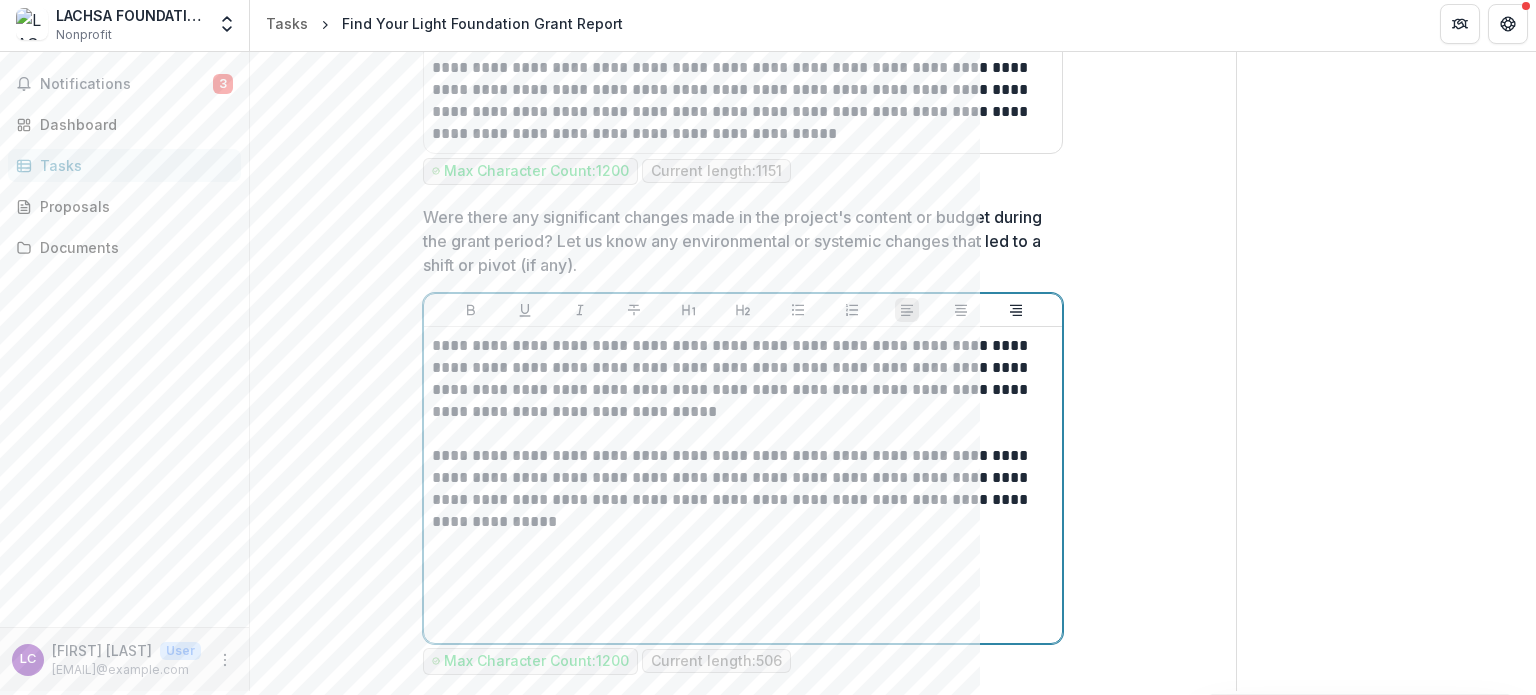 click on "**********" at bounding box center (743, 379) 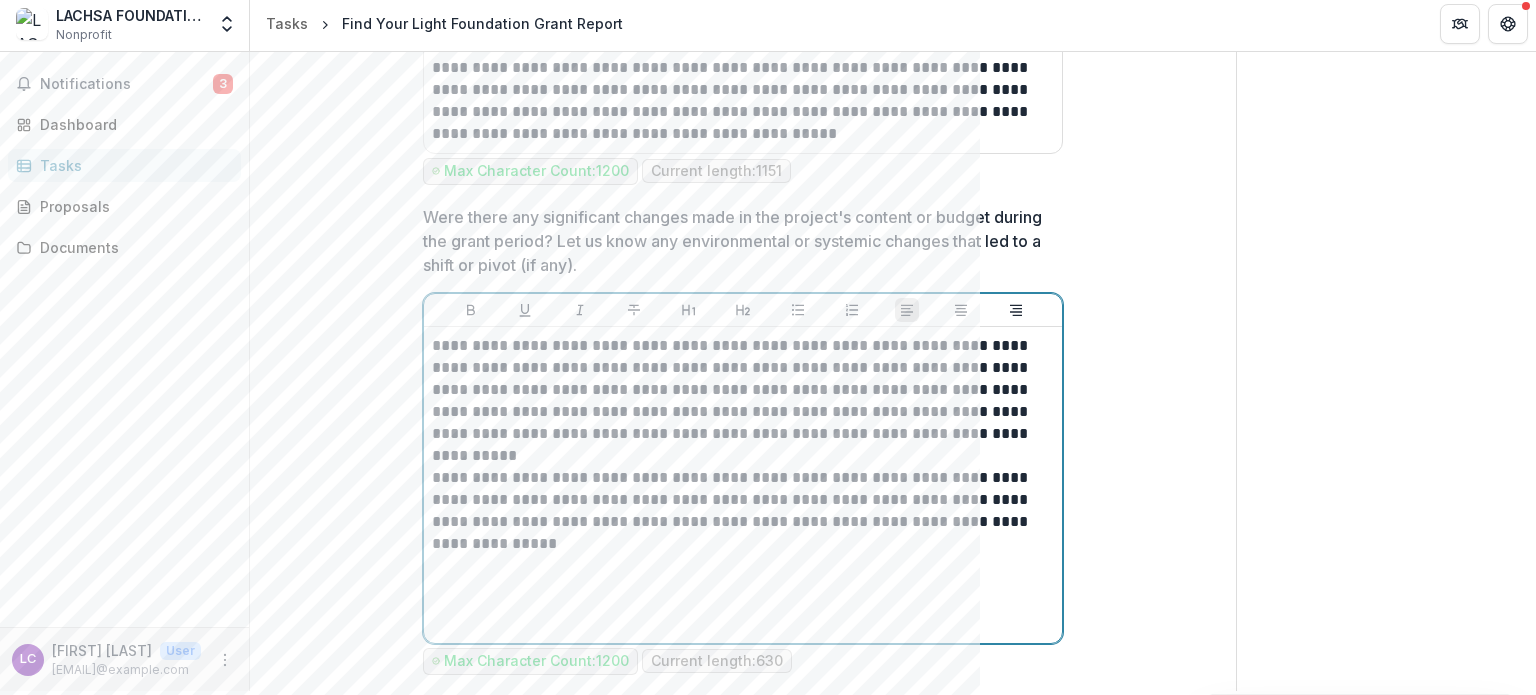 click on "**********" at bounding box center (743, 390) 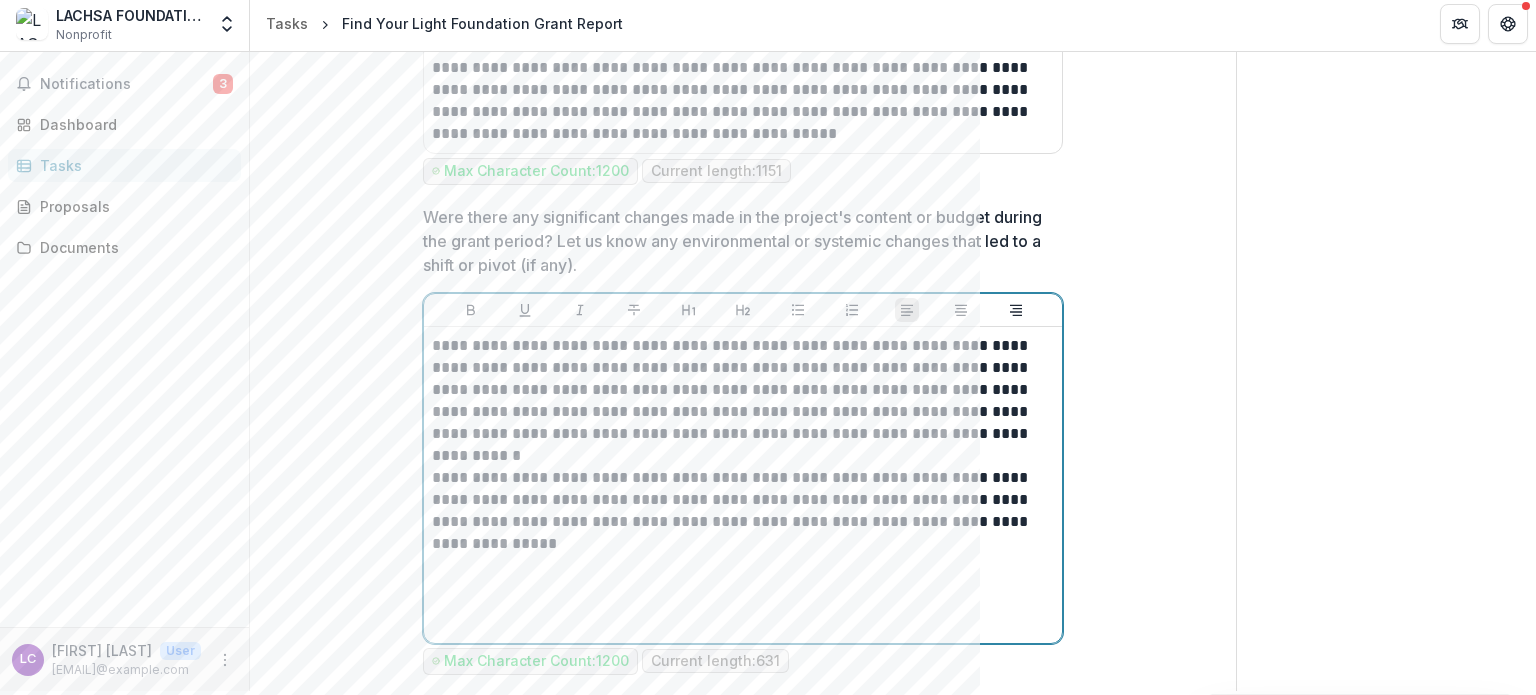 click on "**********" at bounding box center [743, 511] 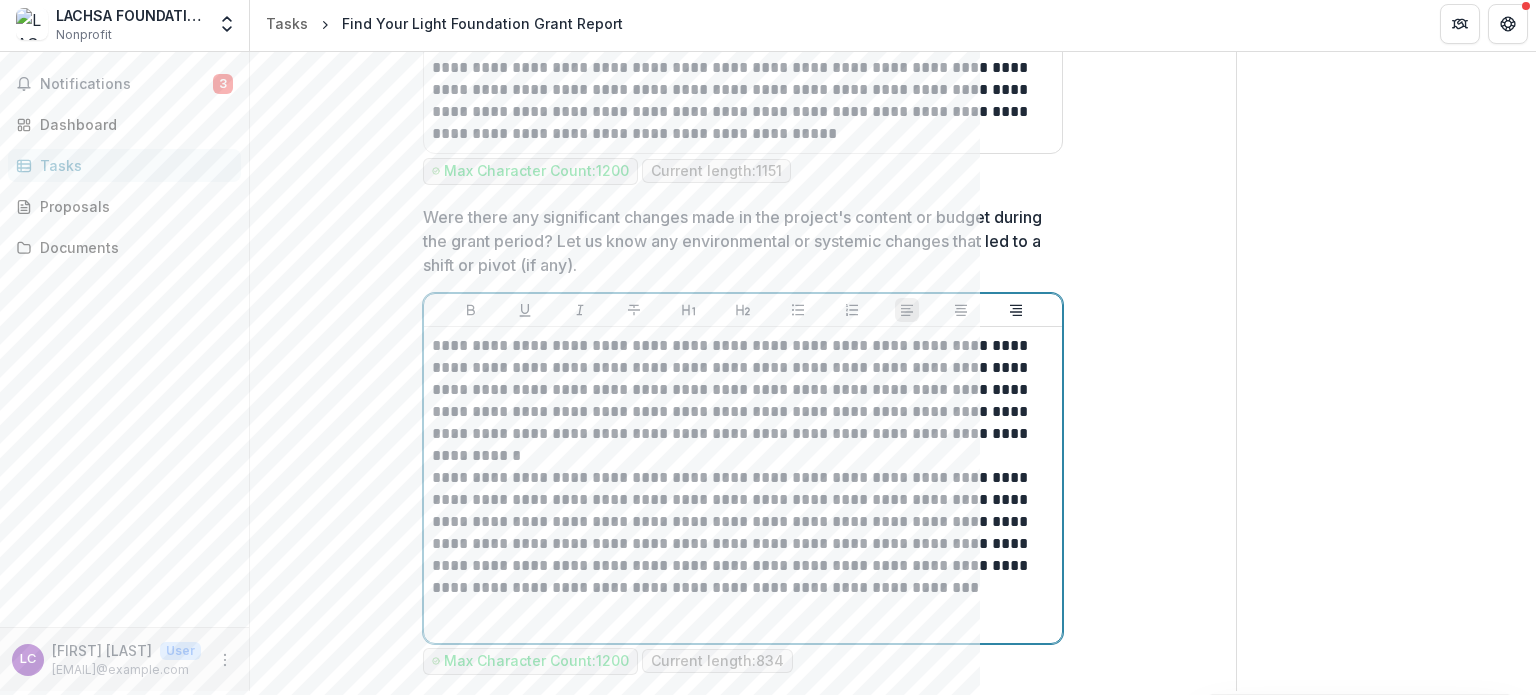 click on "**********" at bounding box center (743, 533) 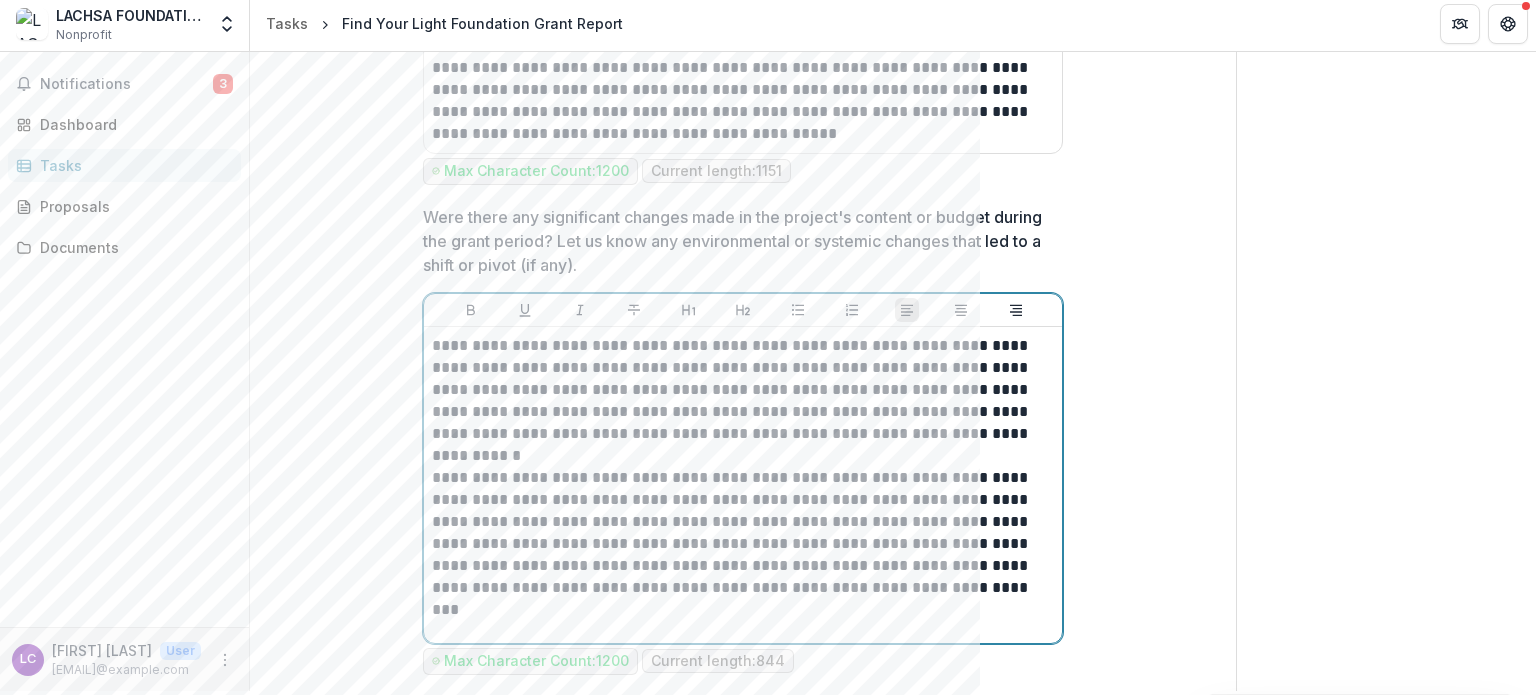 click on "**********" at bounding box center (743, 533) 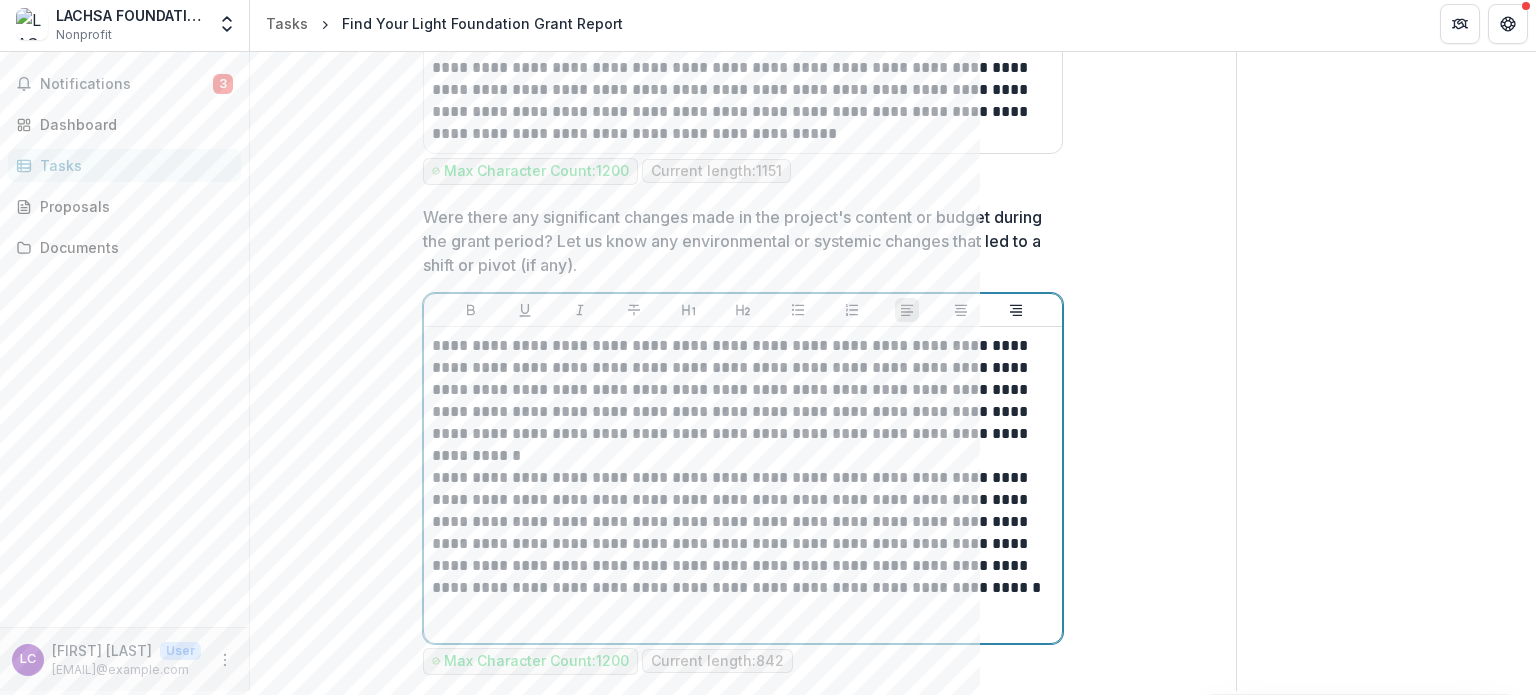 click on "**********" at bounding box center (743, 533) 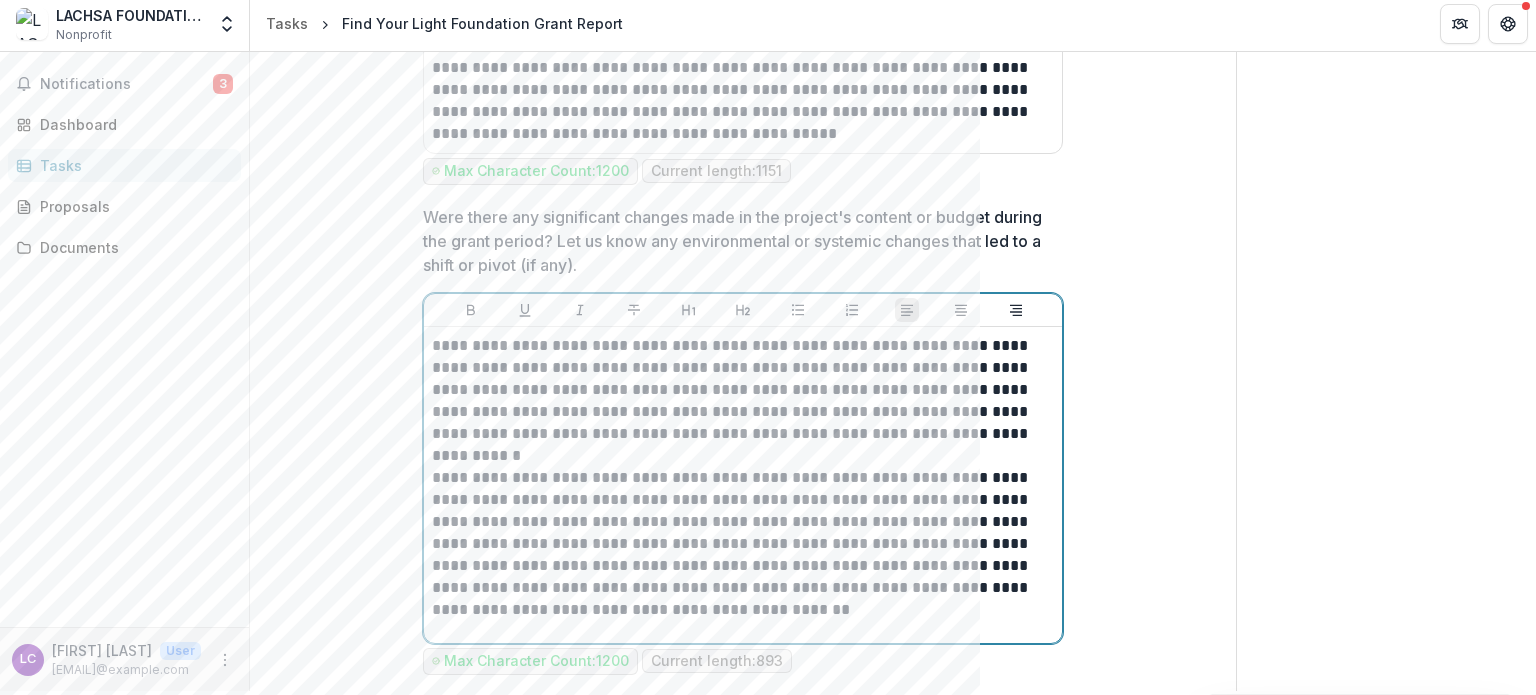 click on "**********" at bounding box center [743, 390] 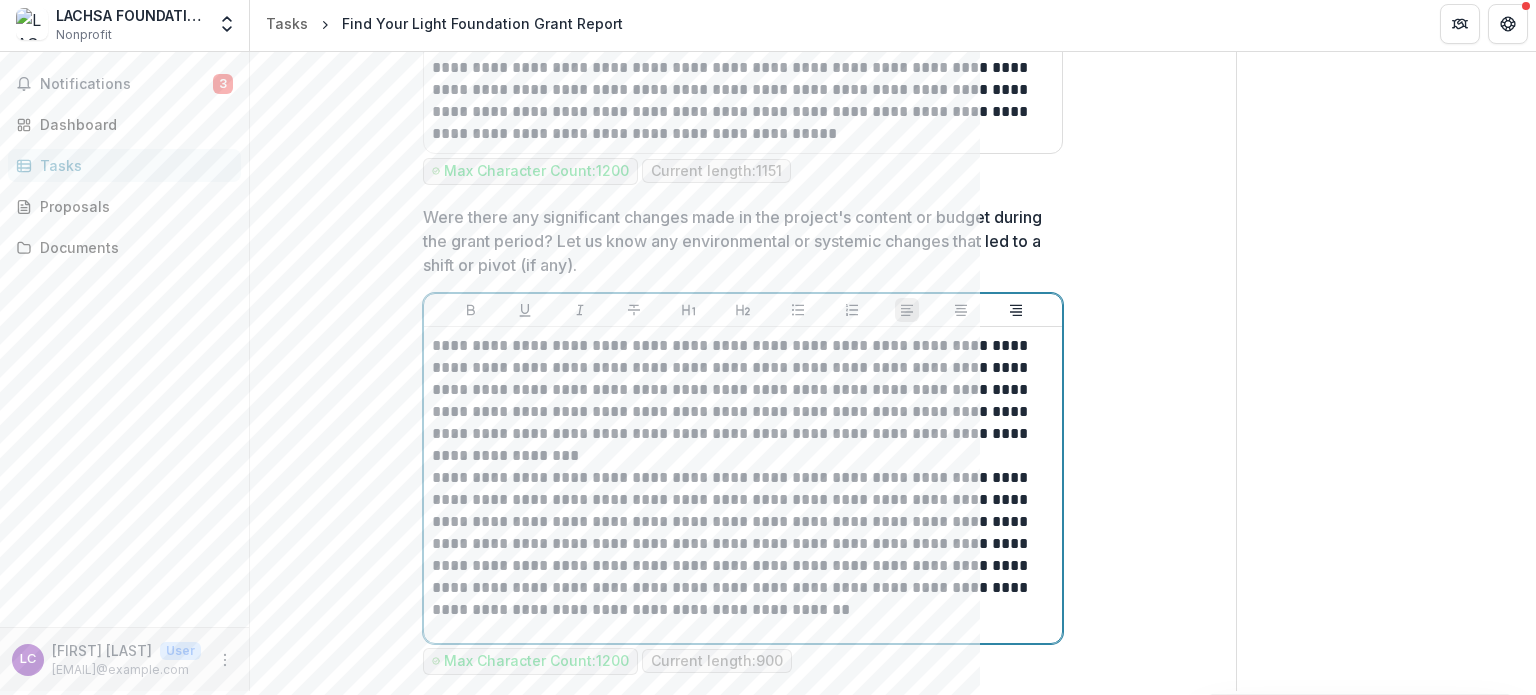 click on "**********" at bounding box center (743, 390) 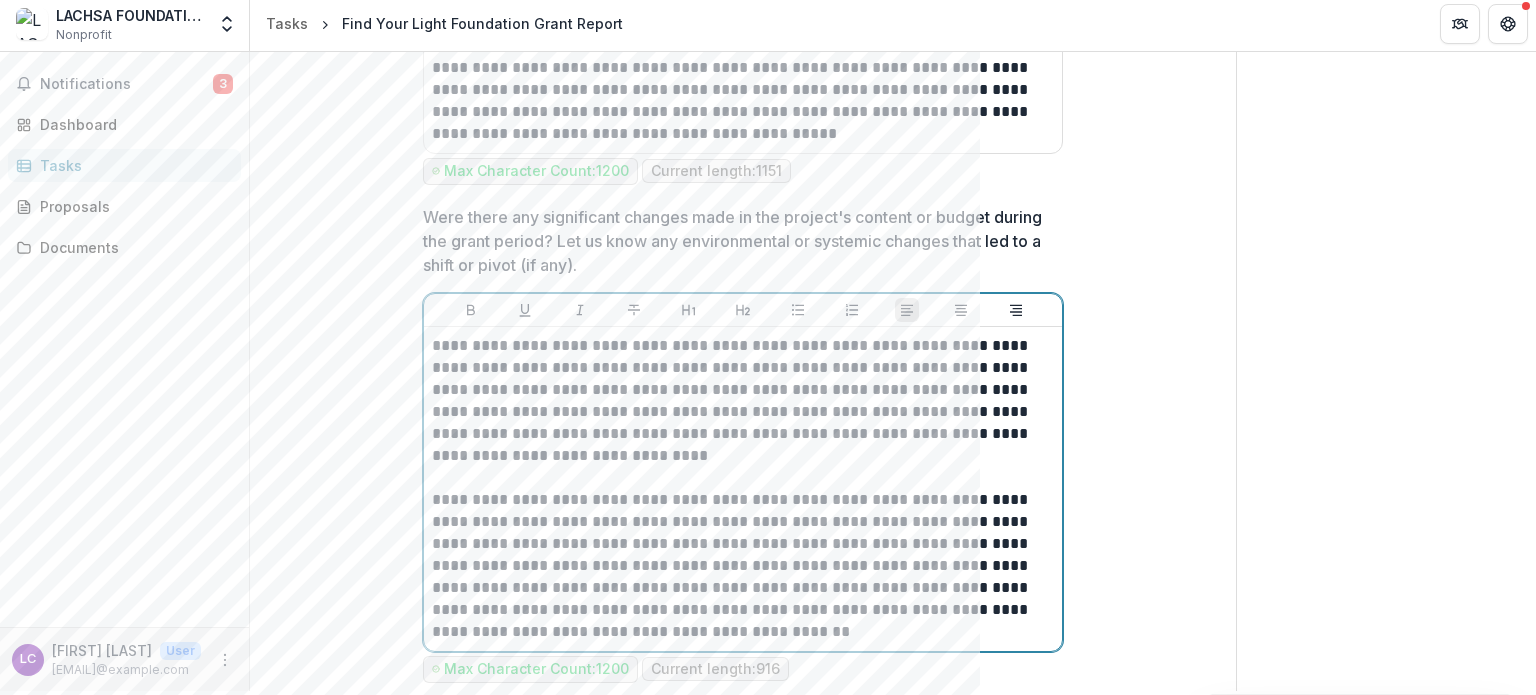 click on "**********" at bounding box center [743, 401] 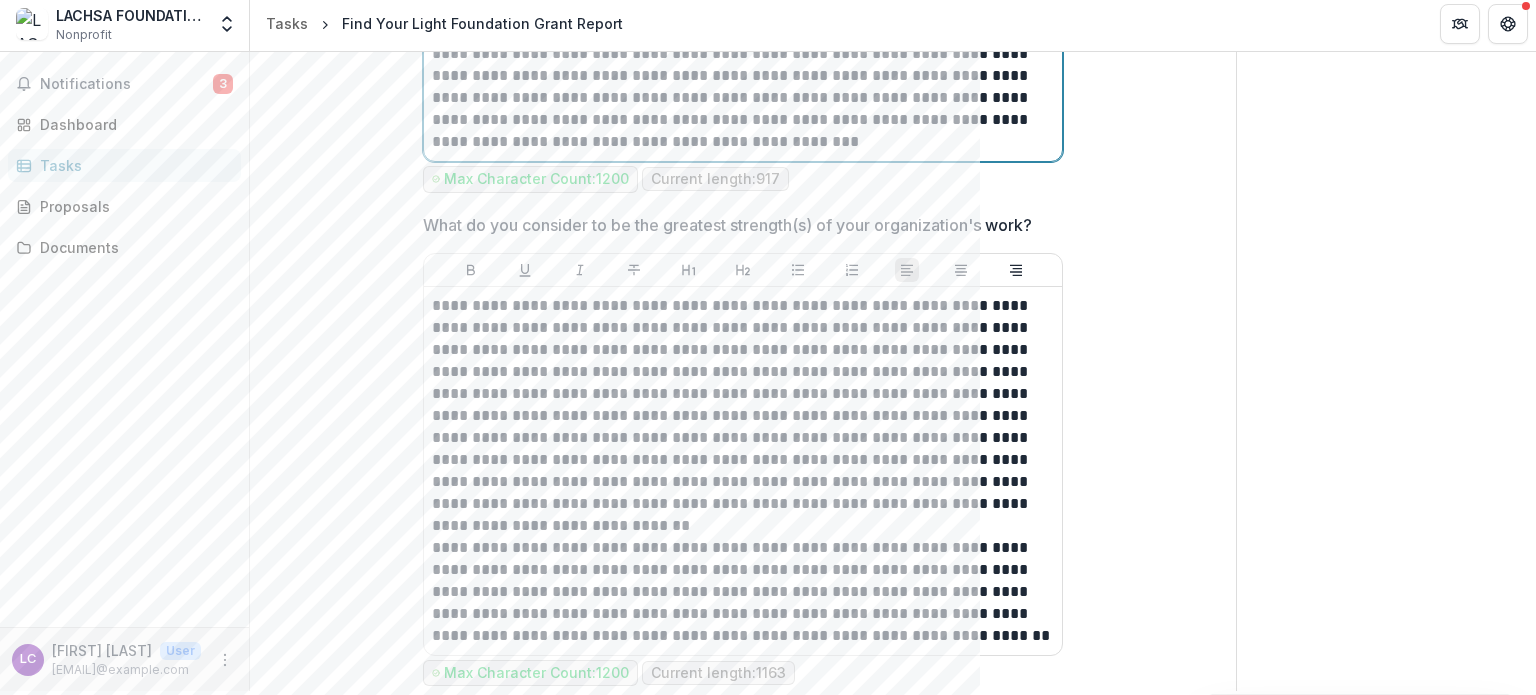 scroll, scrollTop: 2337, scrollLeft: 0, axis: vertical 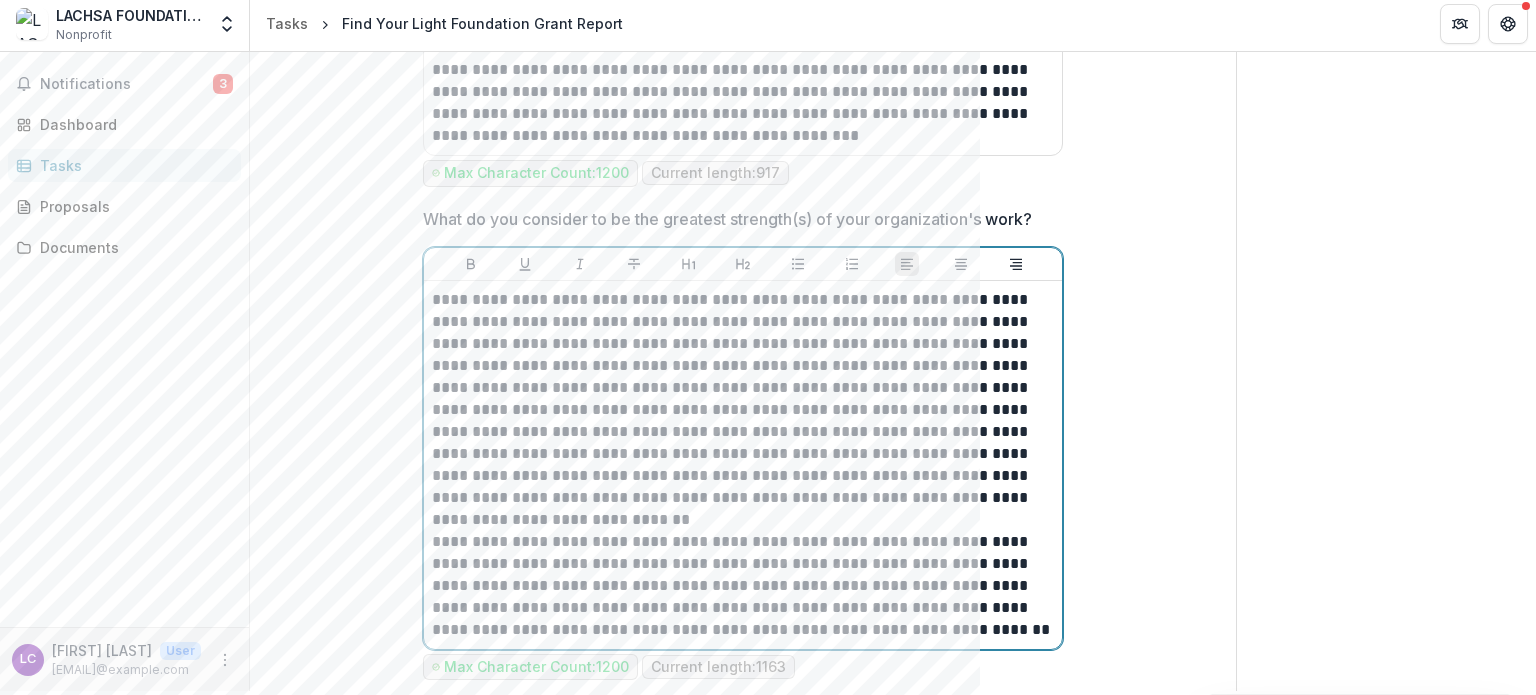 click on "**********" at bounding box center [743, 399] 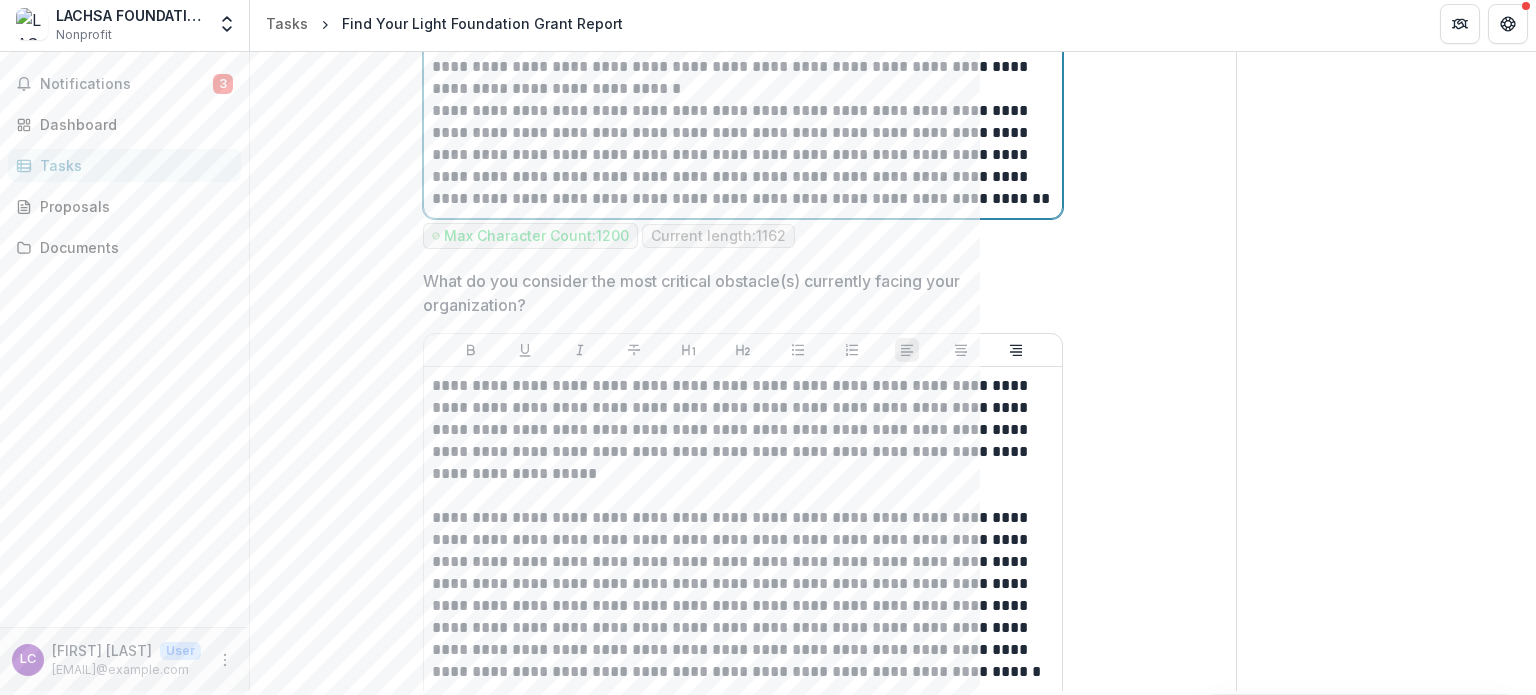 scroll, scrollTop: 2811, scrollLeft: 0, axis: vertical 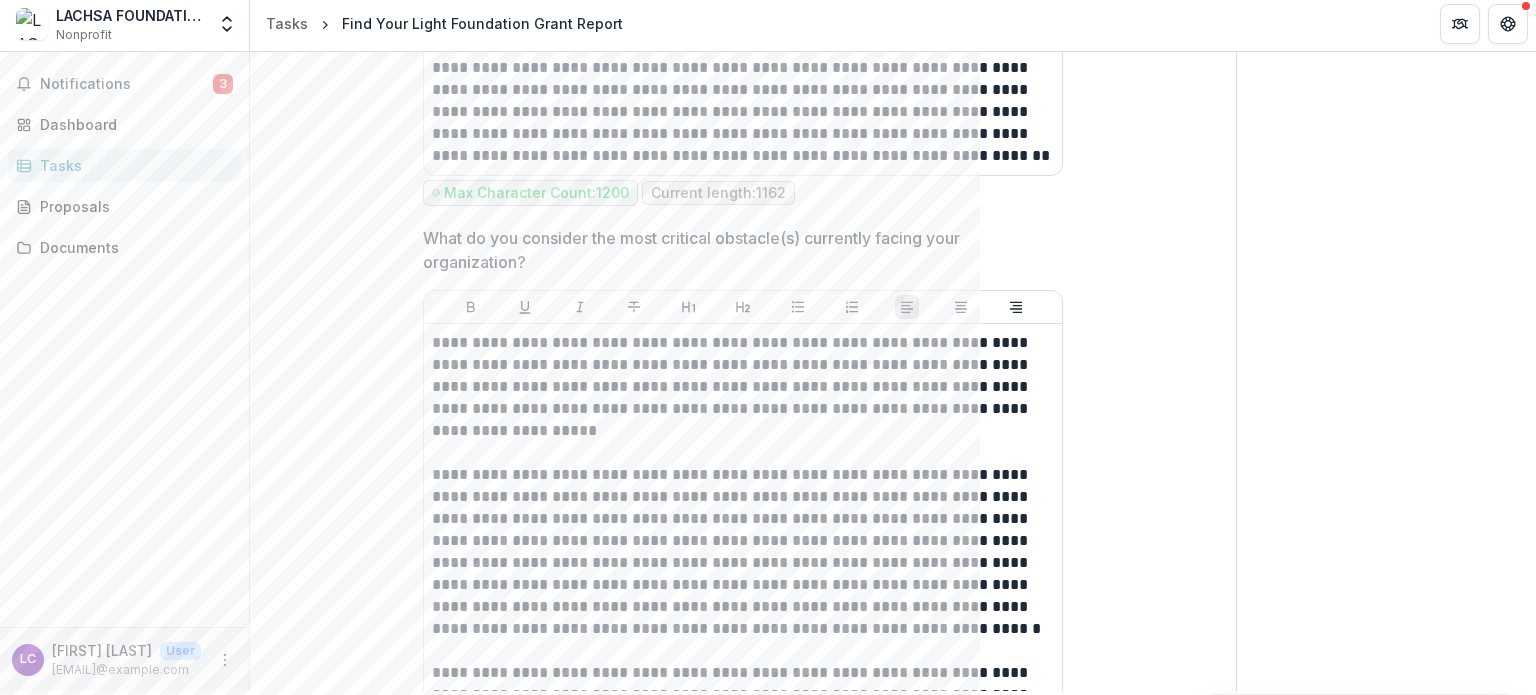 drag, startPoint x: 1535, startPoint y: 442, endPoint x: 1535, endPoint y: 464, distance: 22 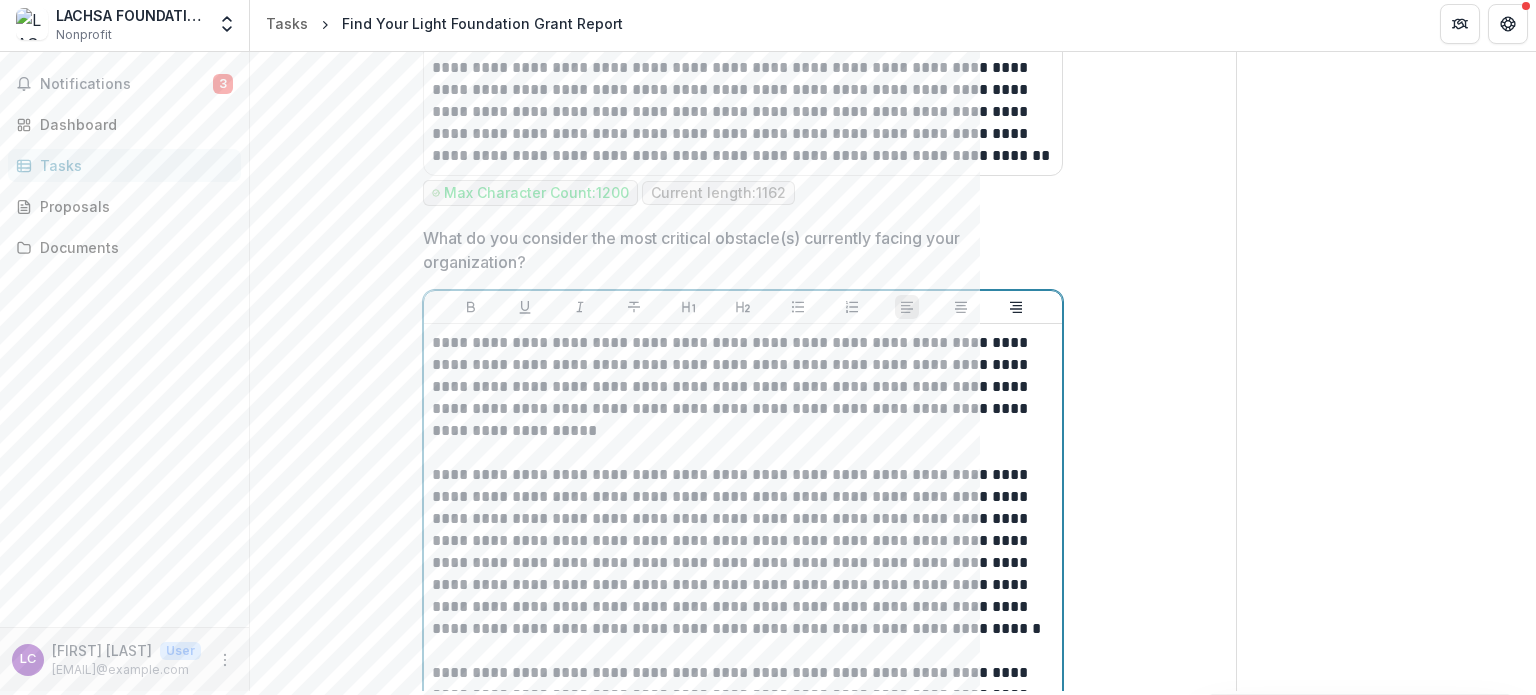 click on "**********" at bounding box center [743, 552] 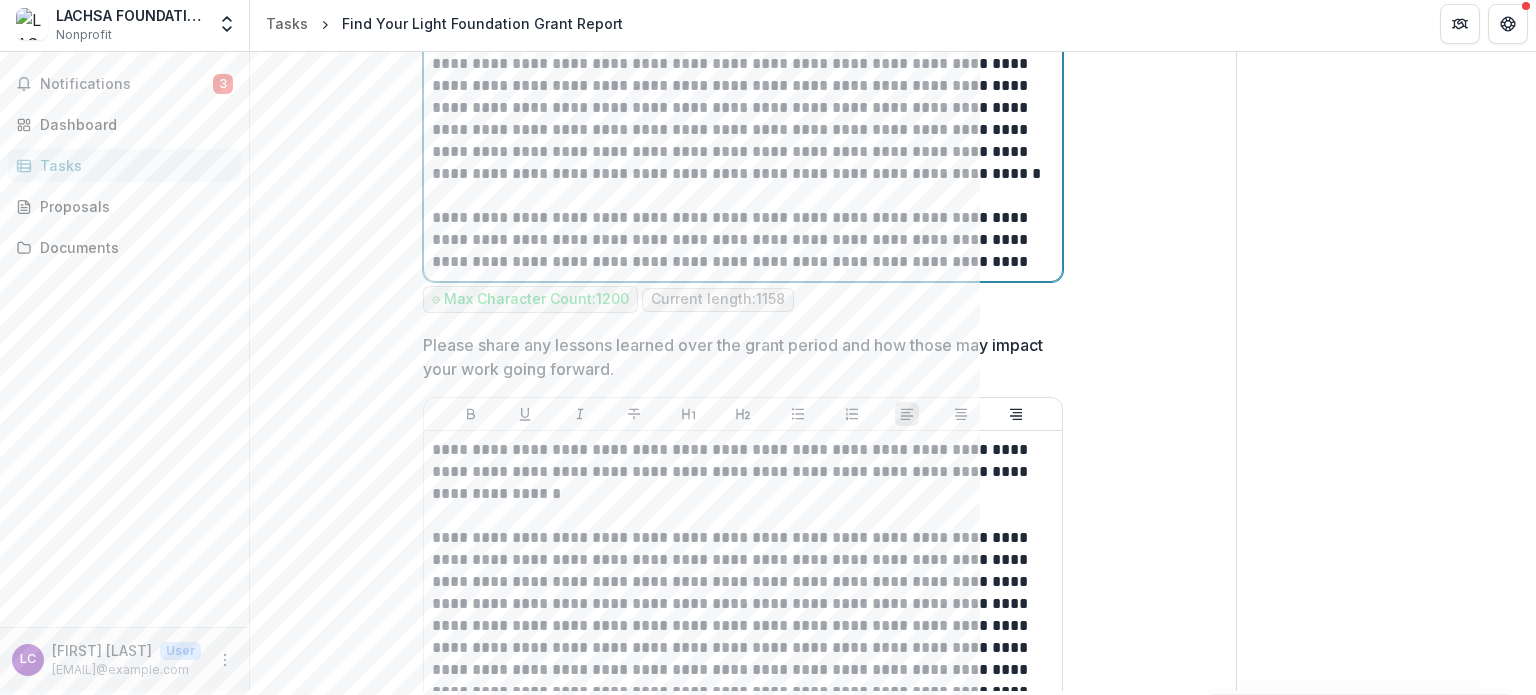 scroll, scrollTop: 3291, scrollLeft: 0, axis: vertical 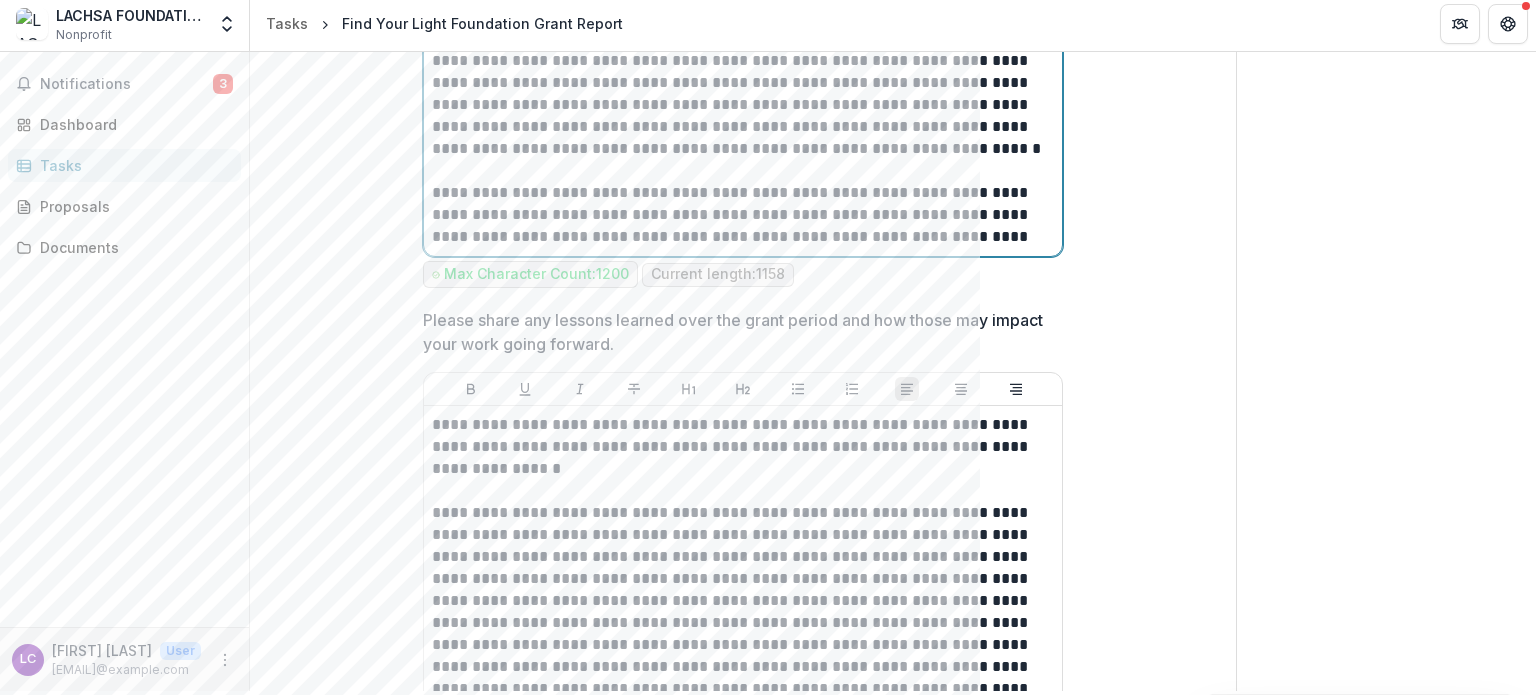 click on "**********" at bounding box center [743, 215] 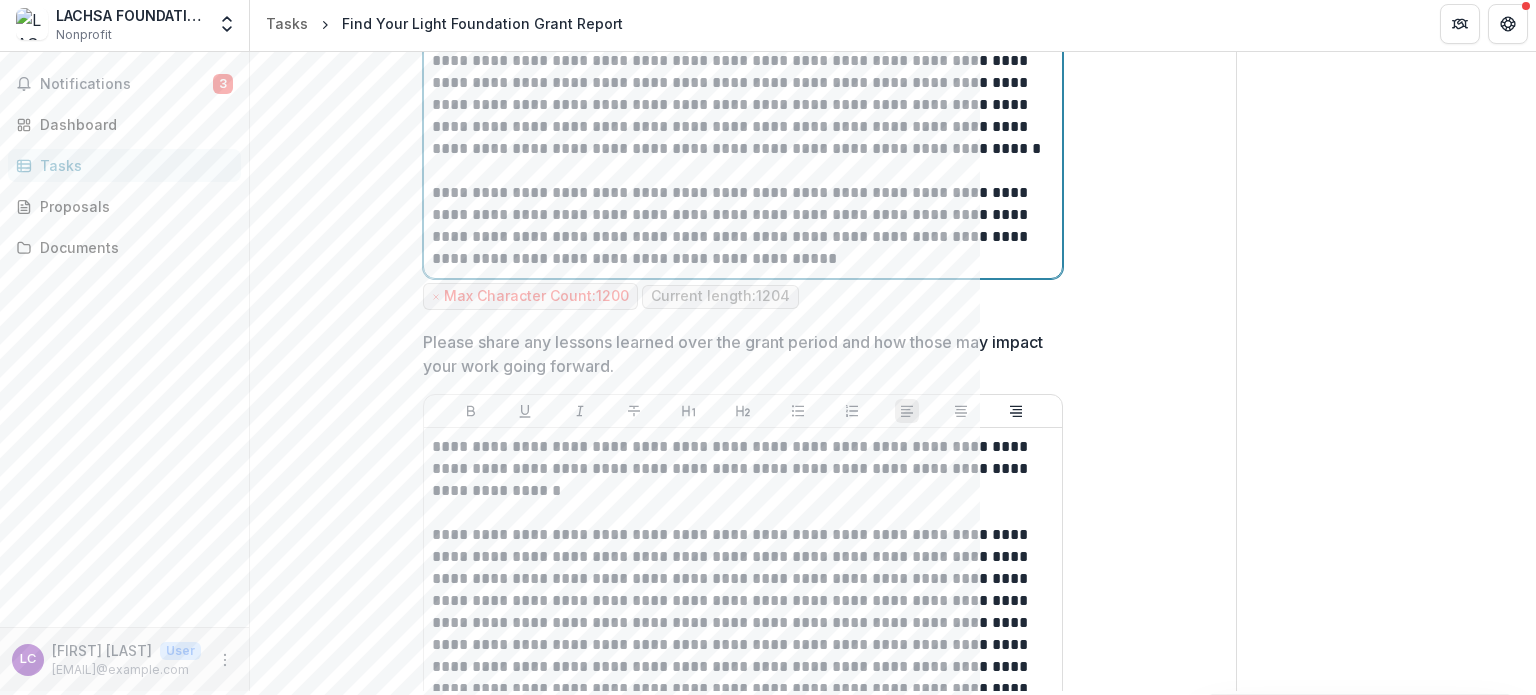 click on "**********" at bounding box center [743, 226] 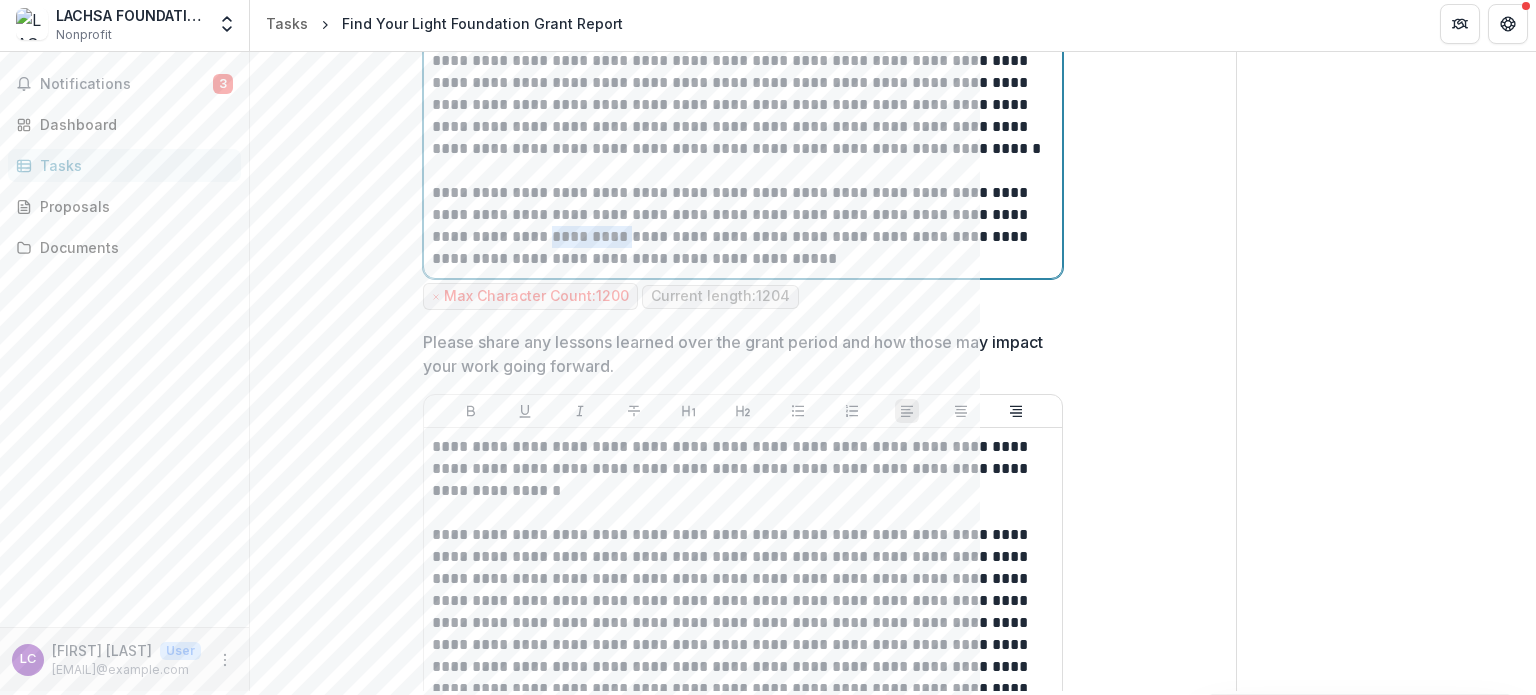 drag, startPoint x: 503, startPoint y: 228, endPoint x: 583, endPoint y: 232, distance: 80.09994 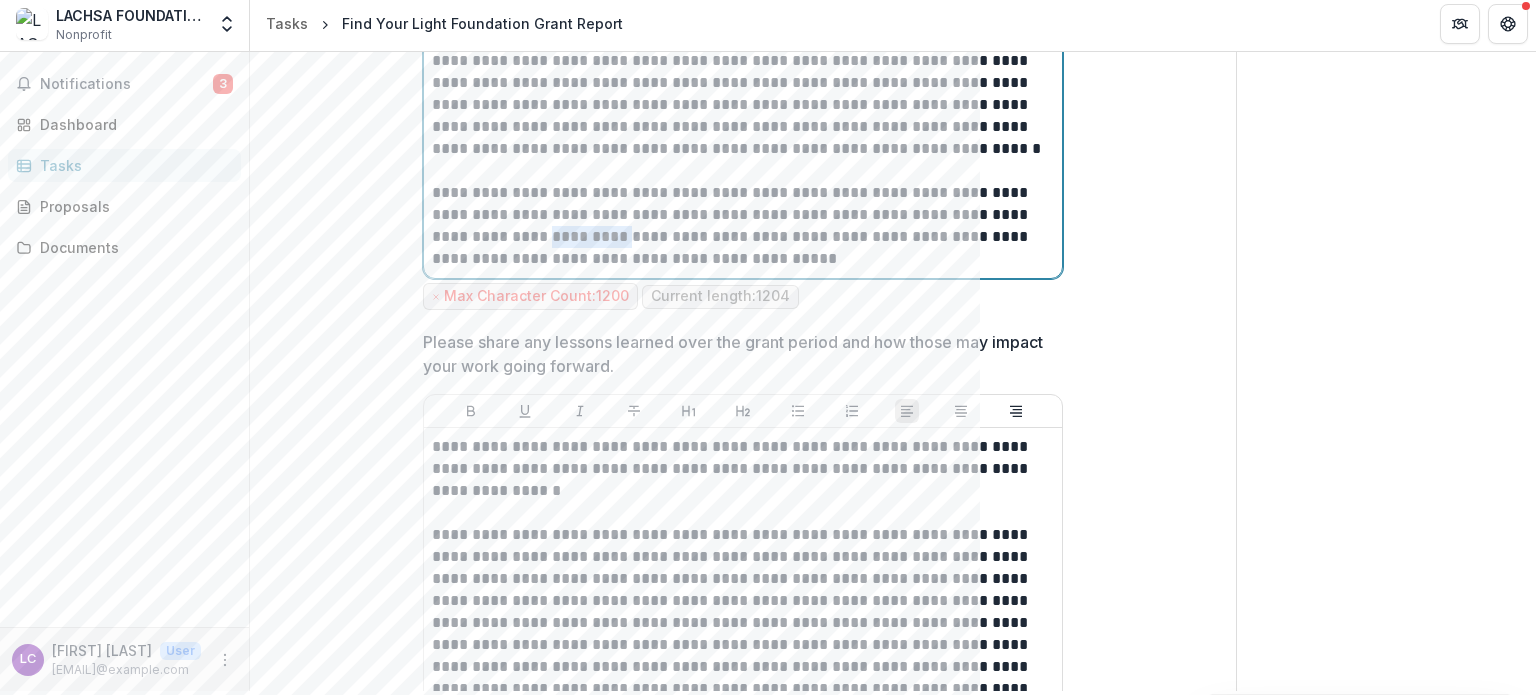 click on "**********" at bounding box center [743, 226] 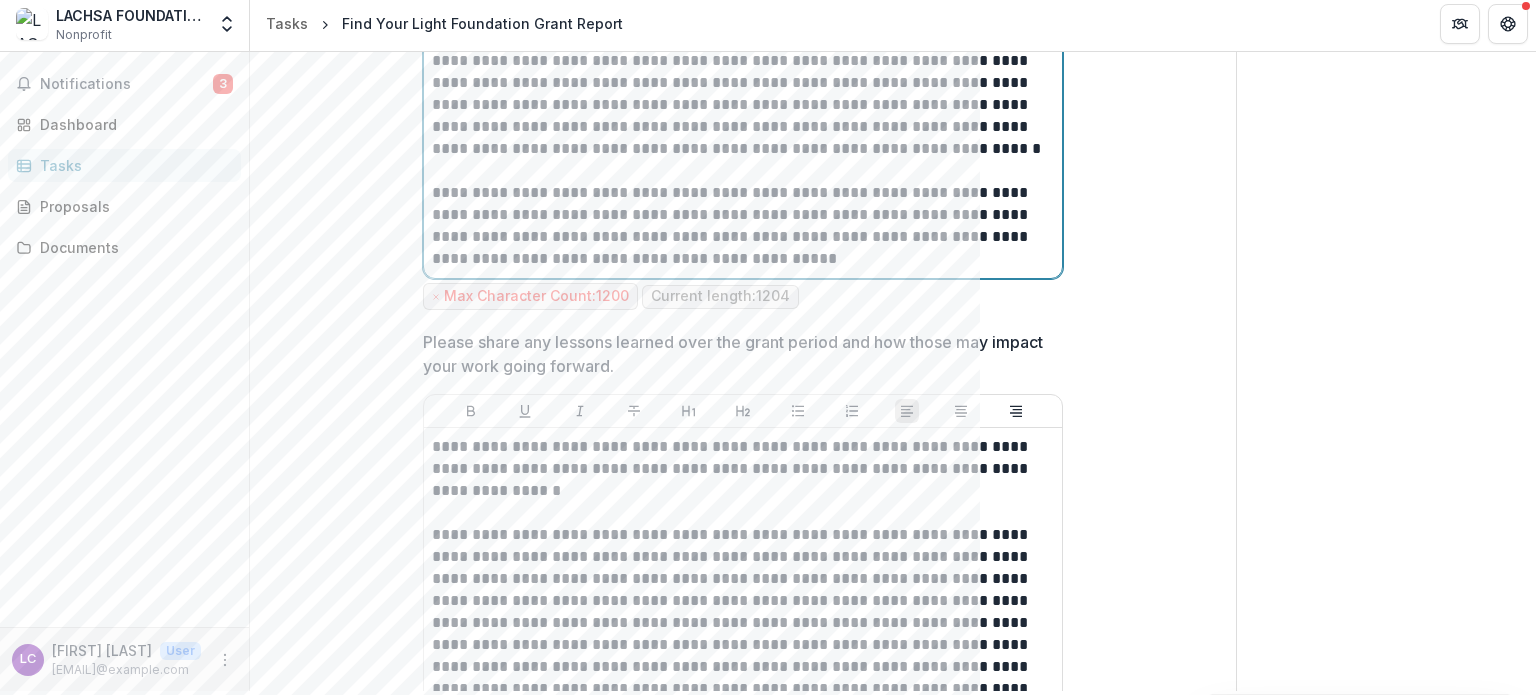 click on "**********" at bounding box center [743, 226] 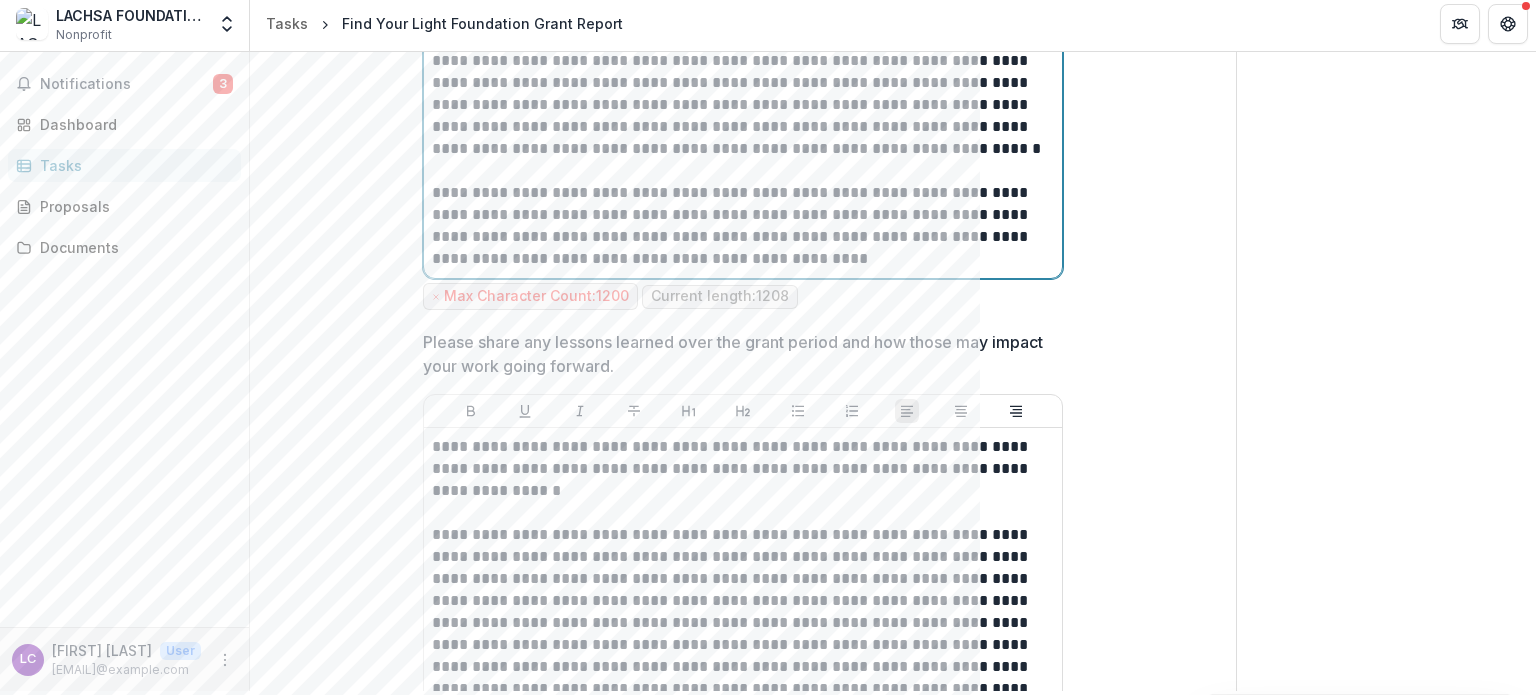 click on "**********" at bounding box center [743, 226] 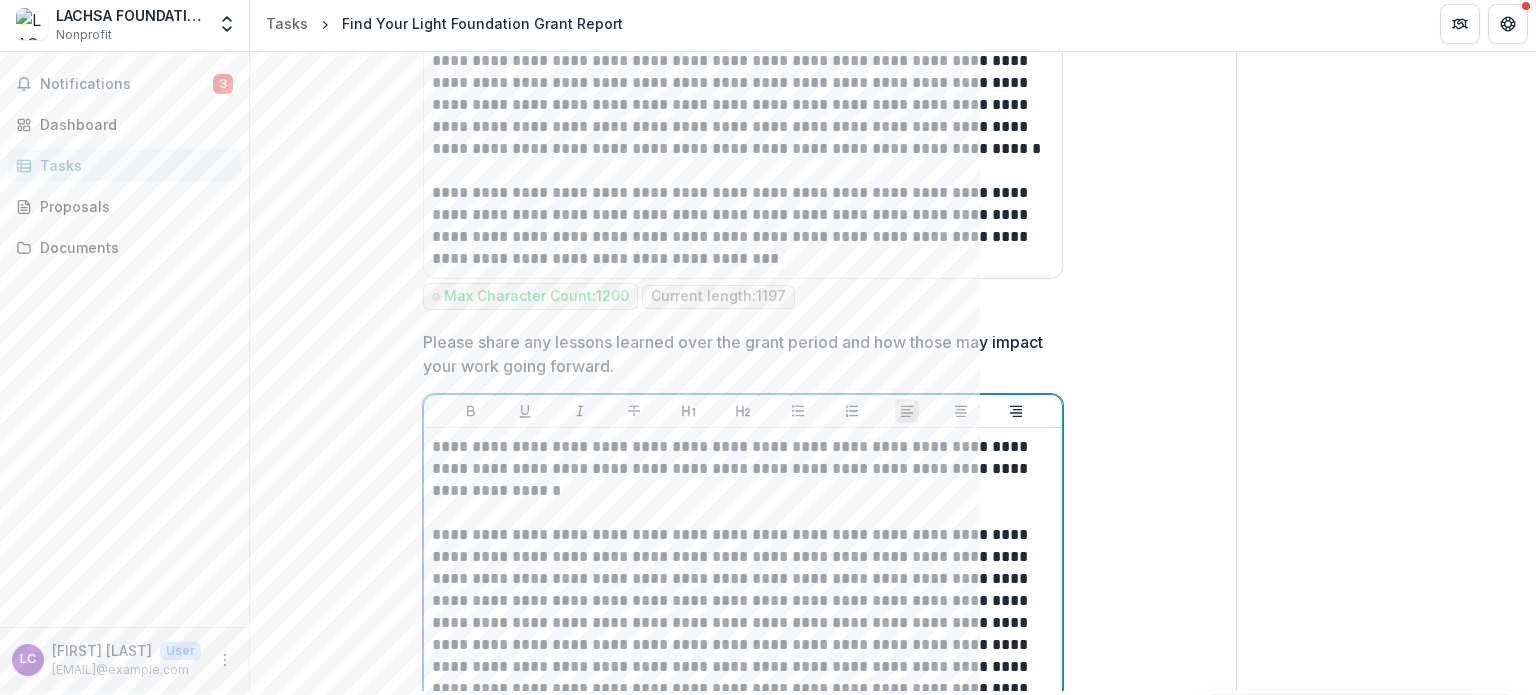 click on "**********" at bounding box center (743, 612) 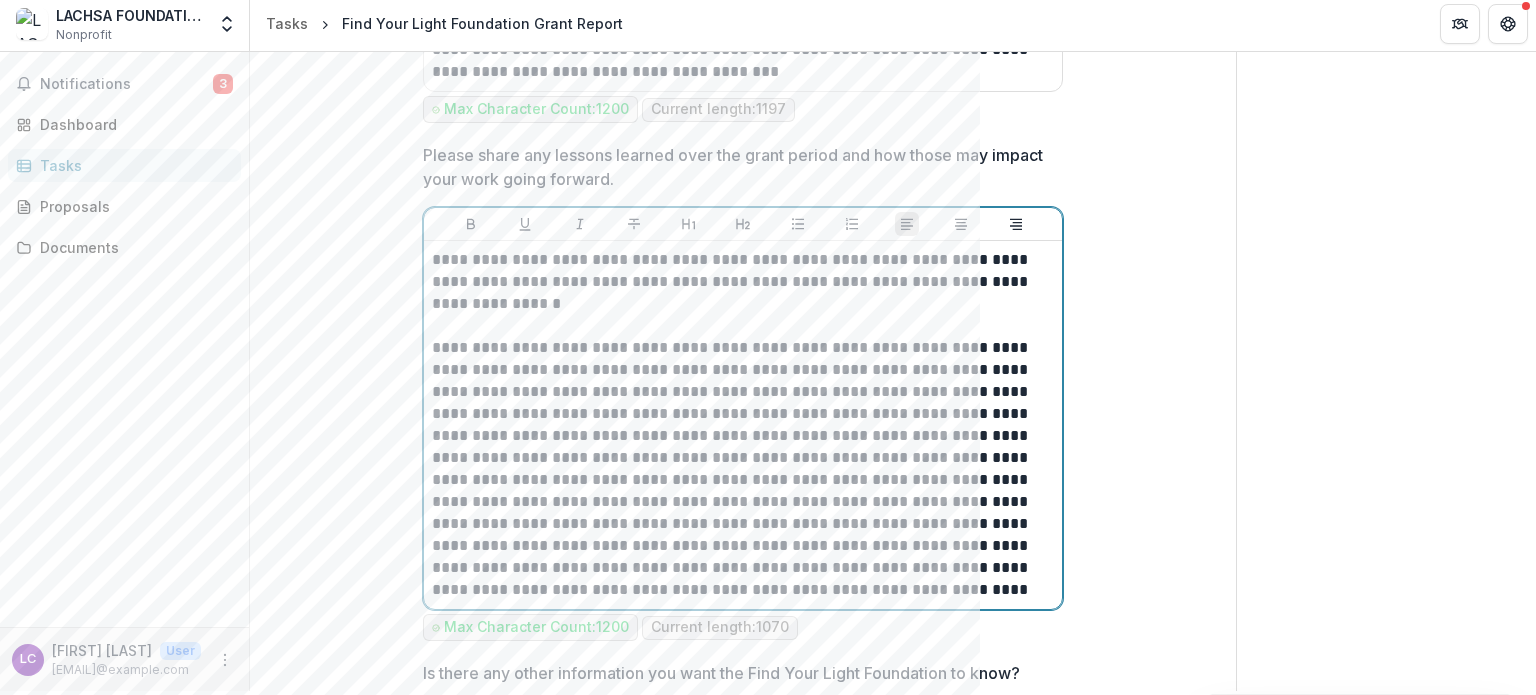 scroll, scrollTop: 3515, scrollLeft: 0, axis: vertical 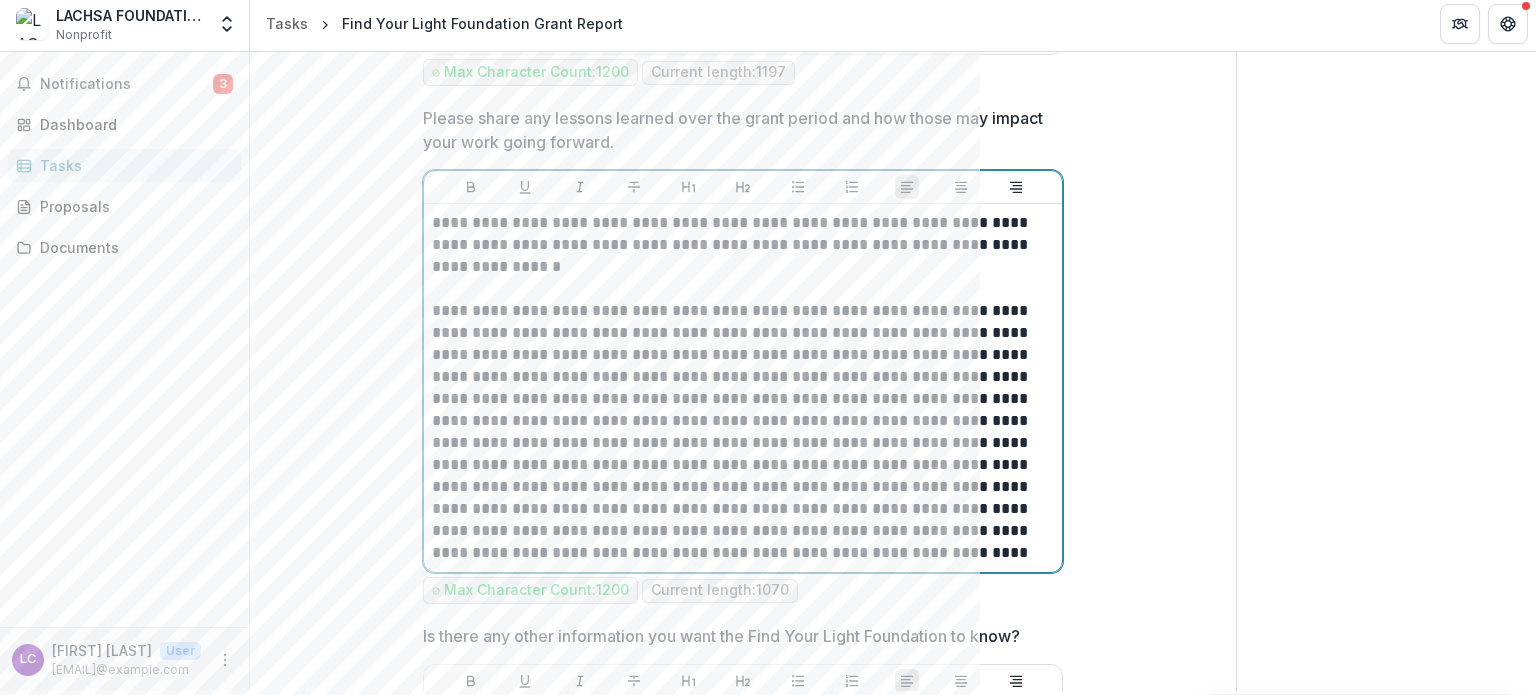 click on "**********" at bounding box center (743, 432) 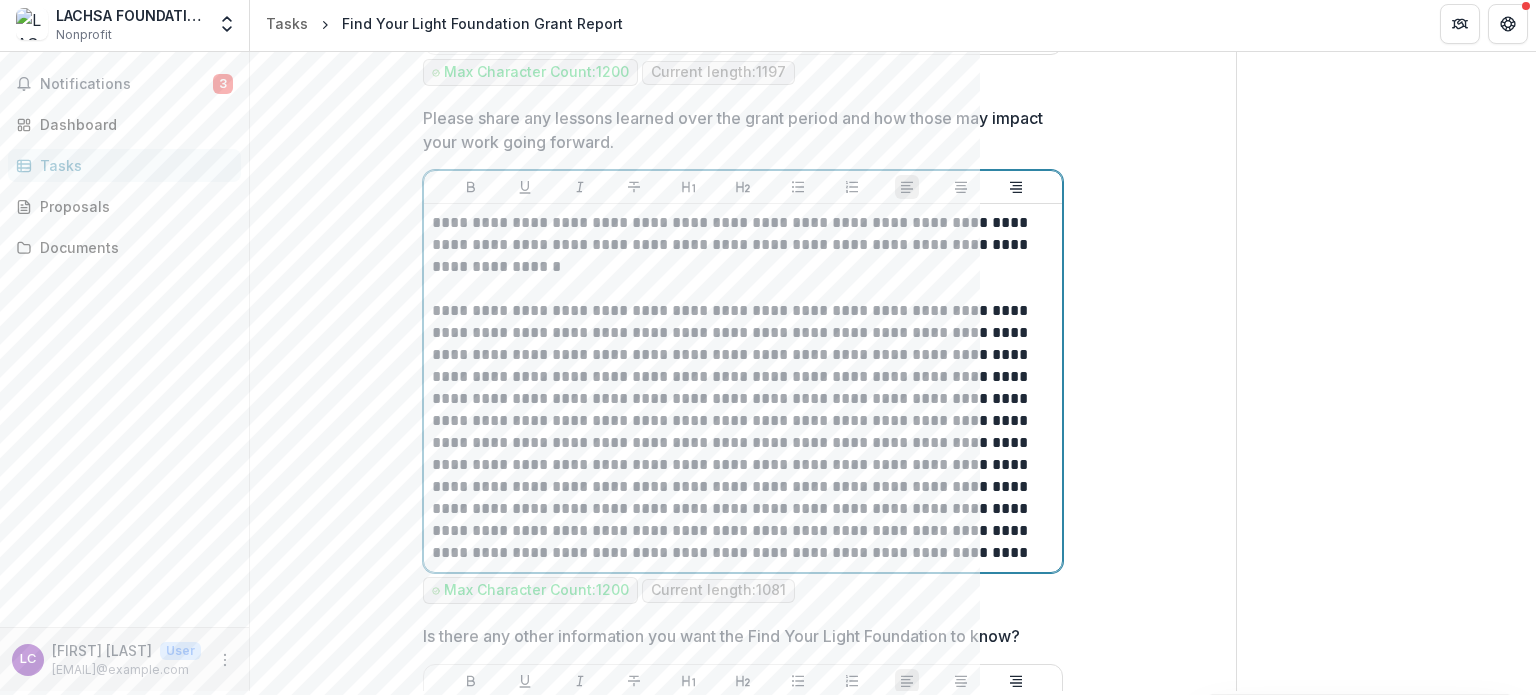 click on "**********" at bounding box center [743, 432] 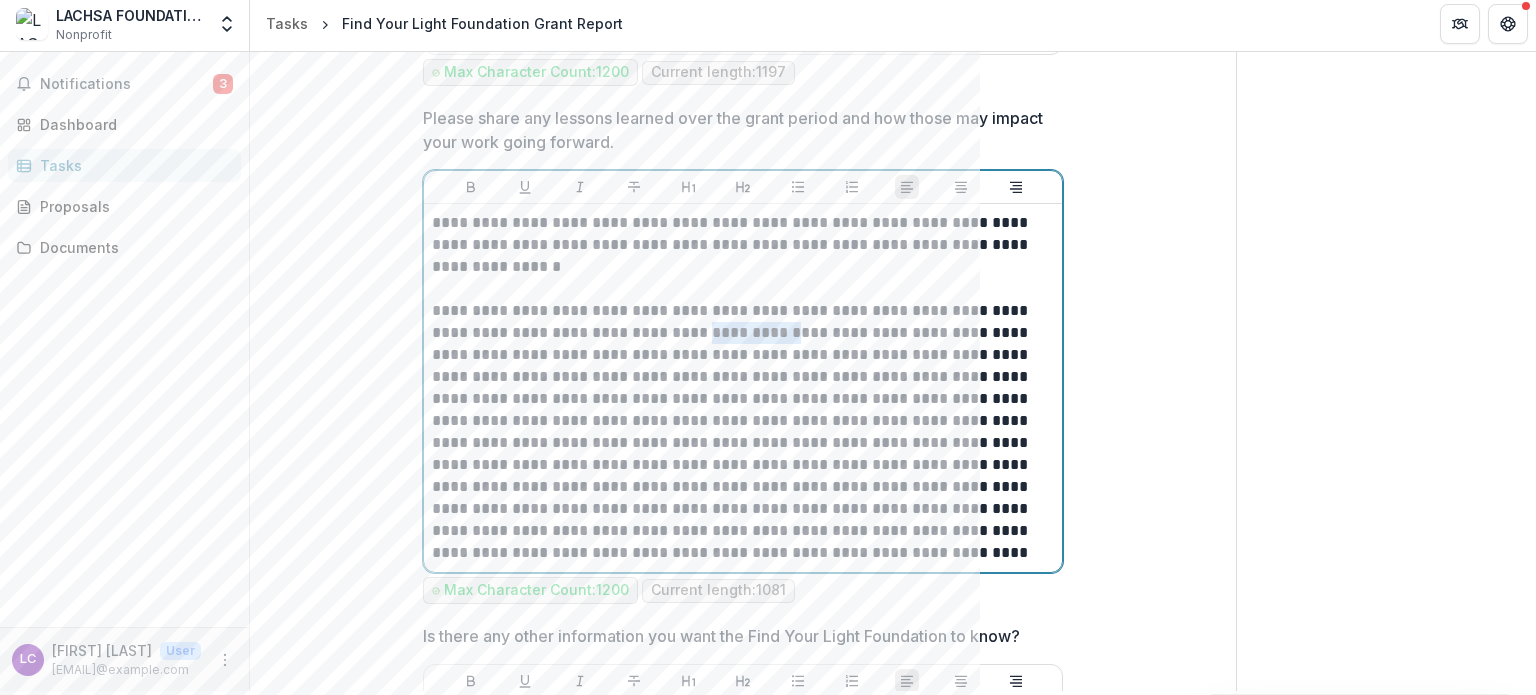 drag, startPoint x: 642, startPoint y: 327, endPoint x: 726, endPoint y: 329, distance: 84.0238 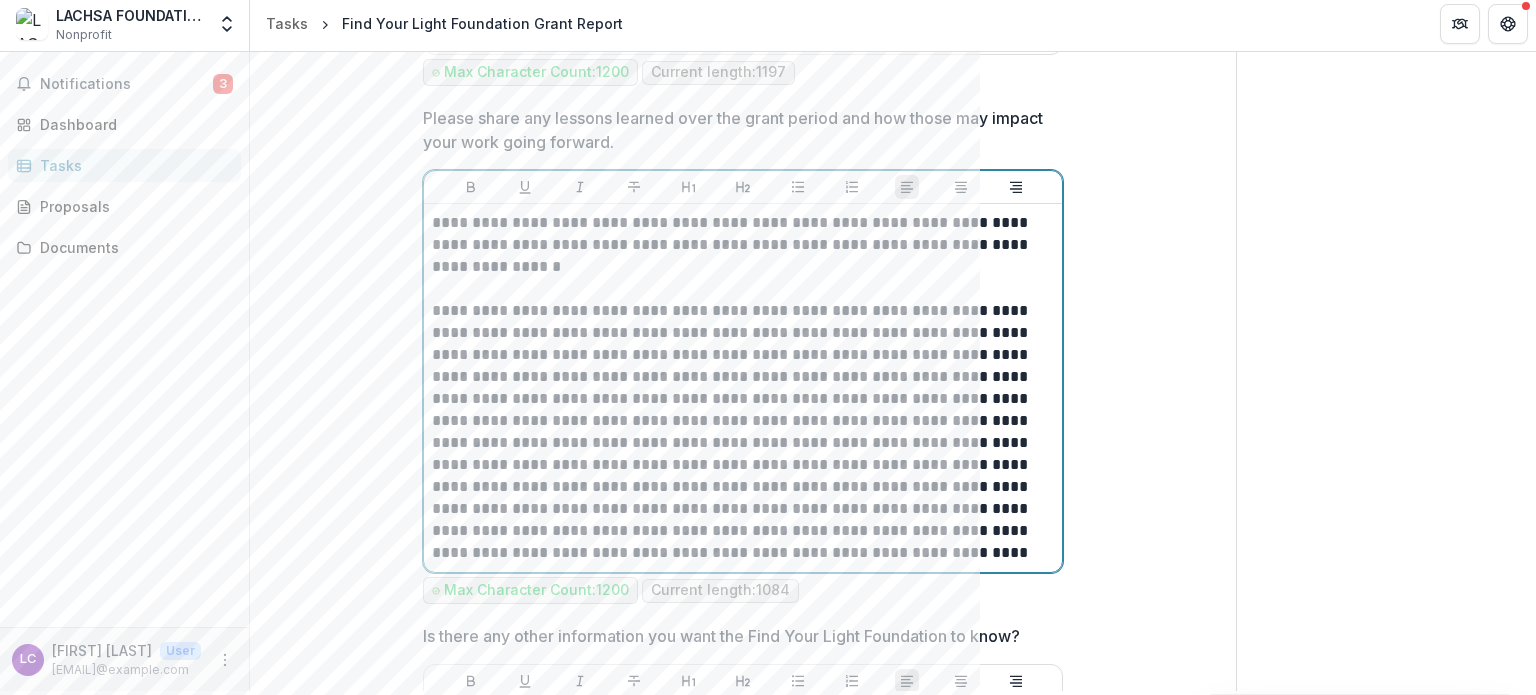 click on "**********" at bounding box center [743, 432] 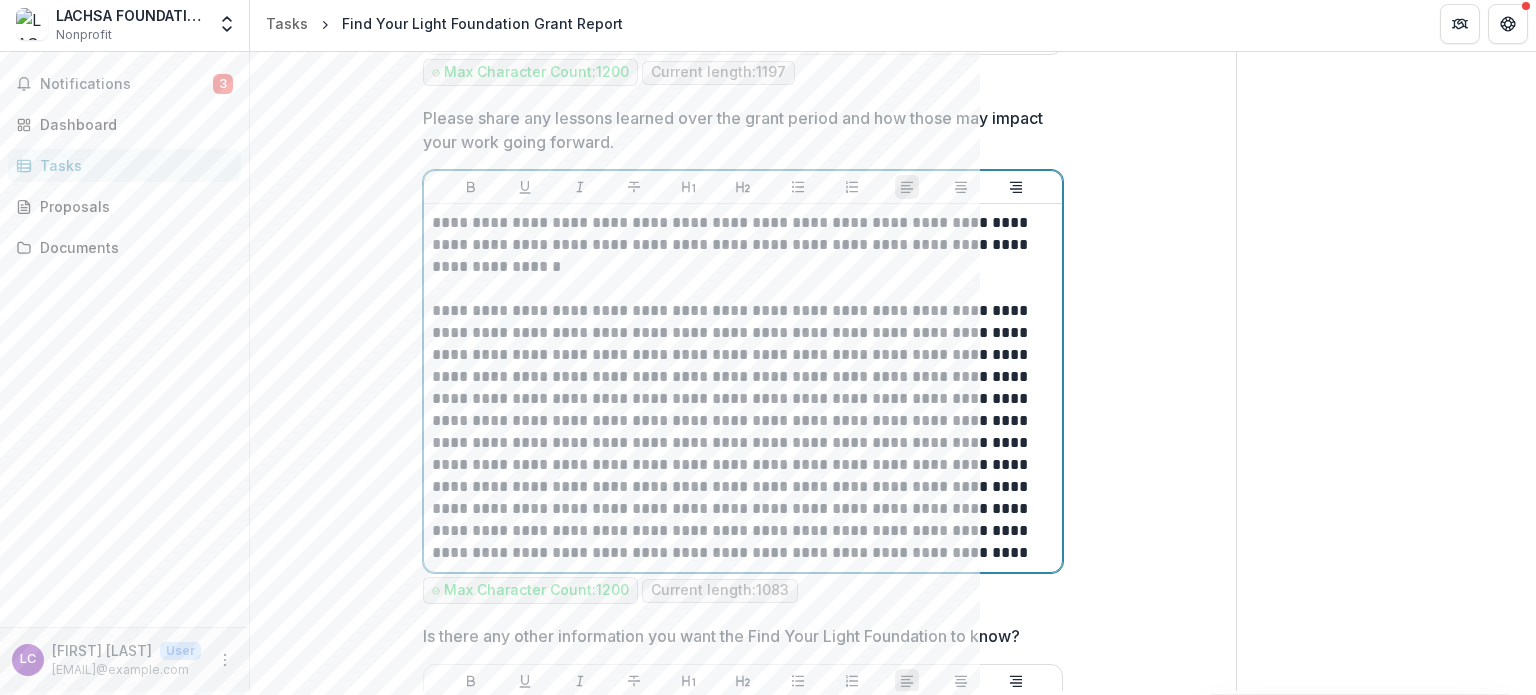 click on "**********" at bounding box center [743, 432] 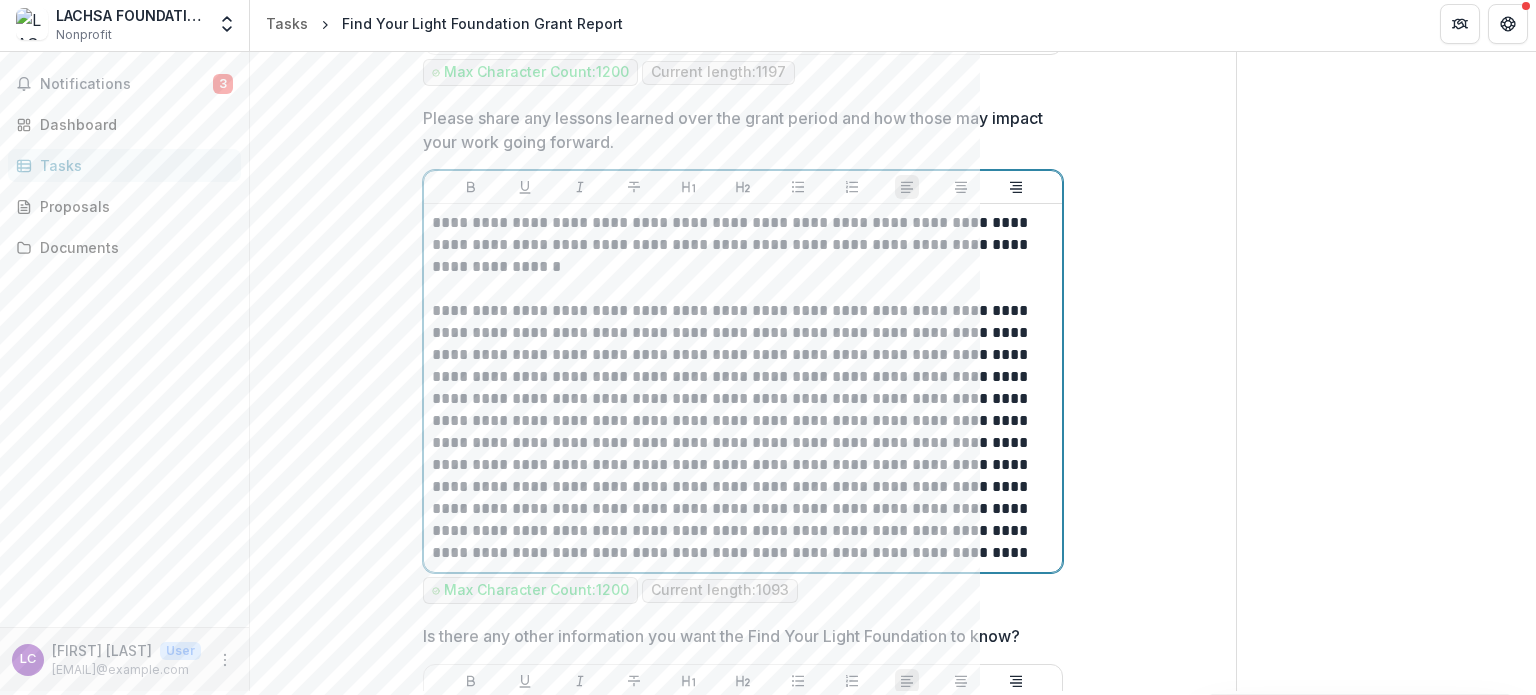 click on "**********" at bounding box center [743, 432] 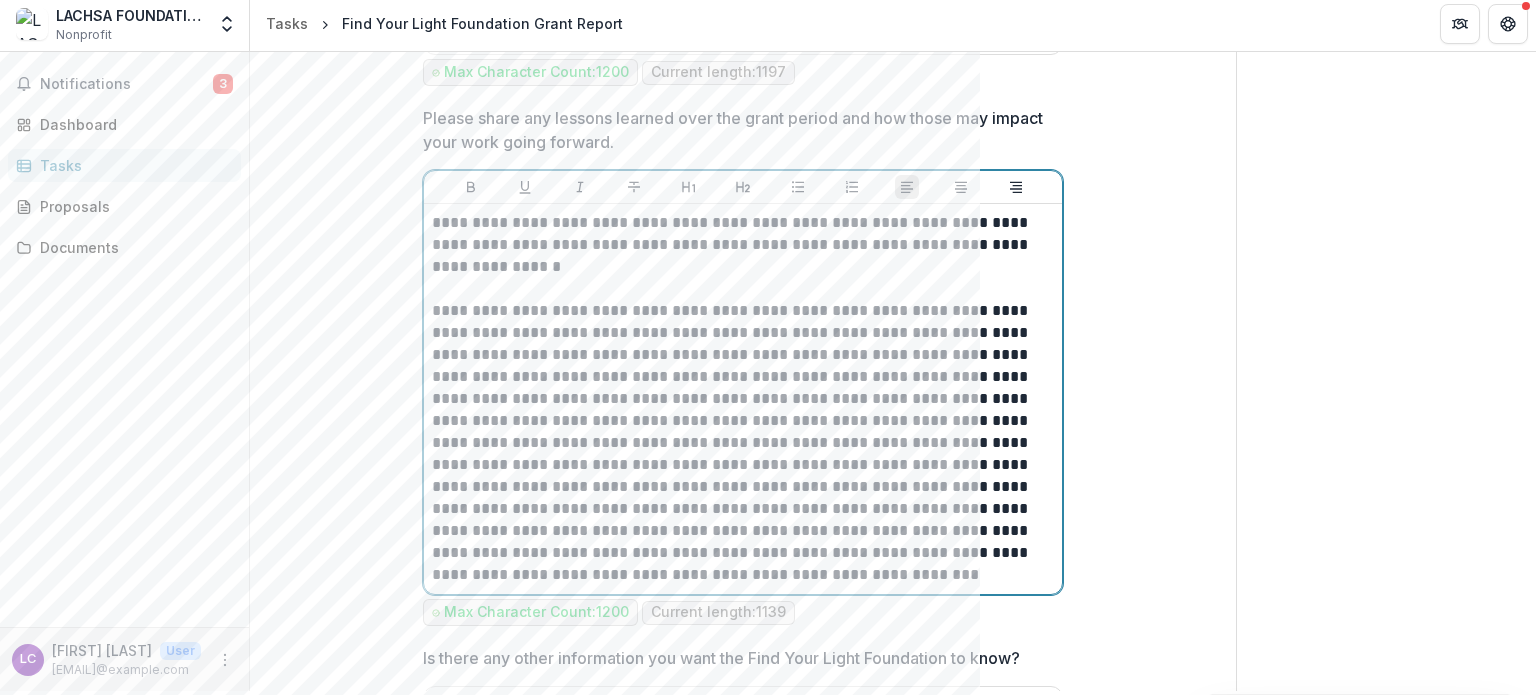 click on "**********" at bounding box center (743, 443) 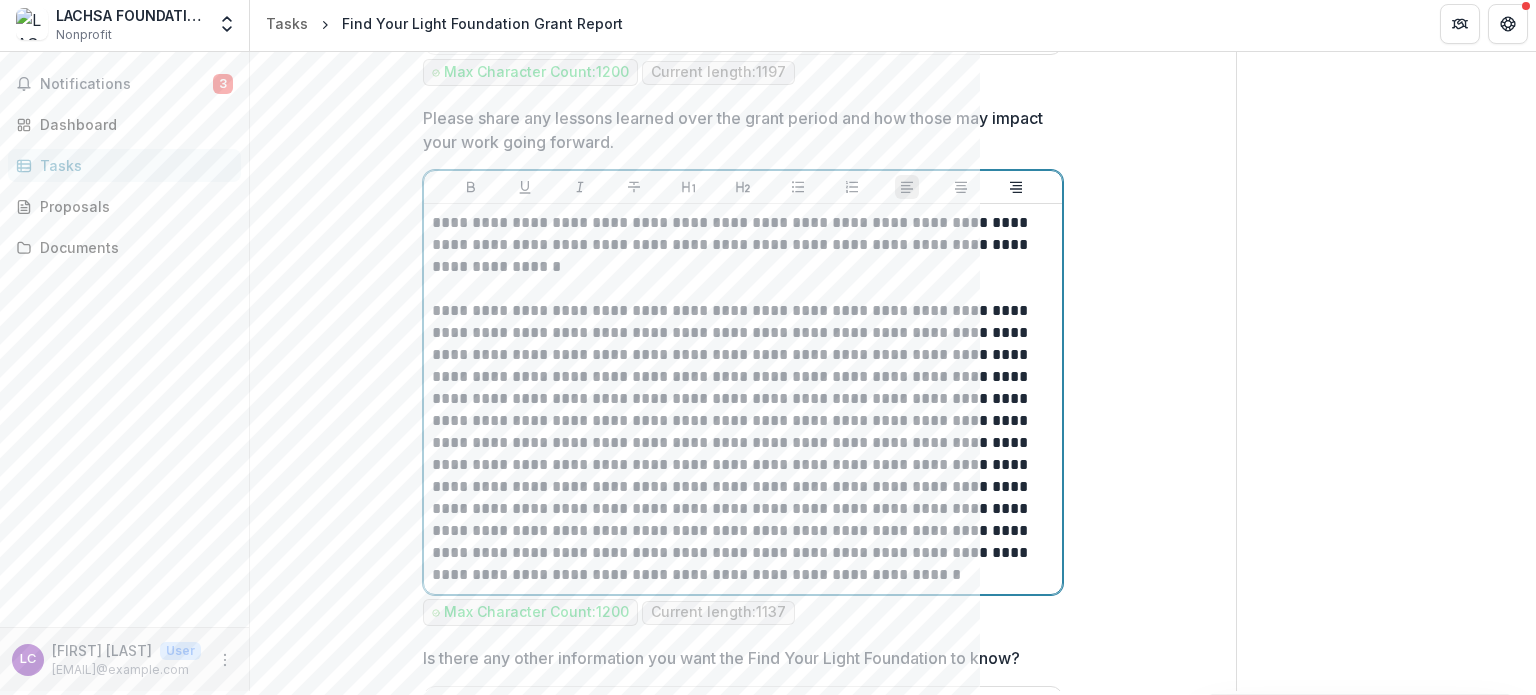 click on "**********" at bounding box center [743, 443] 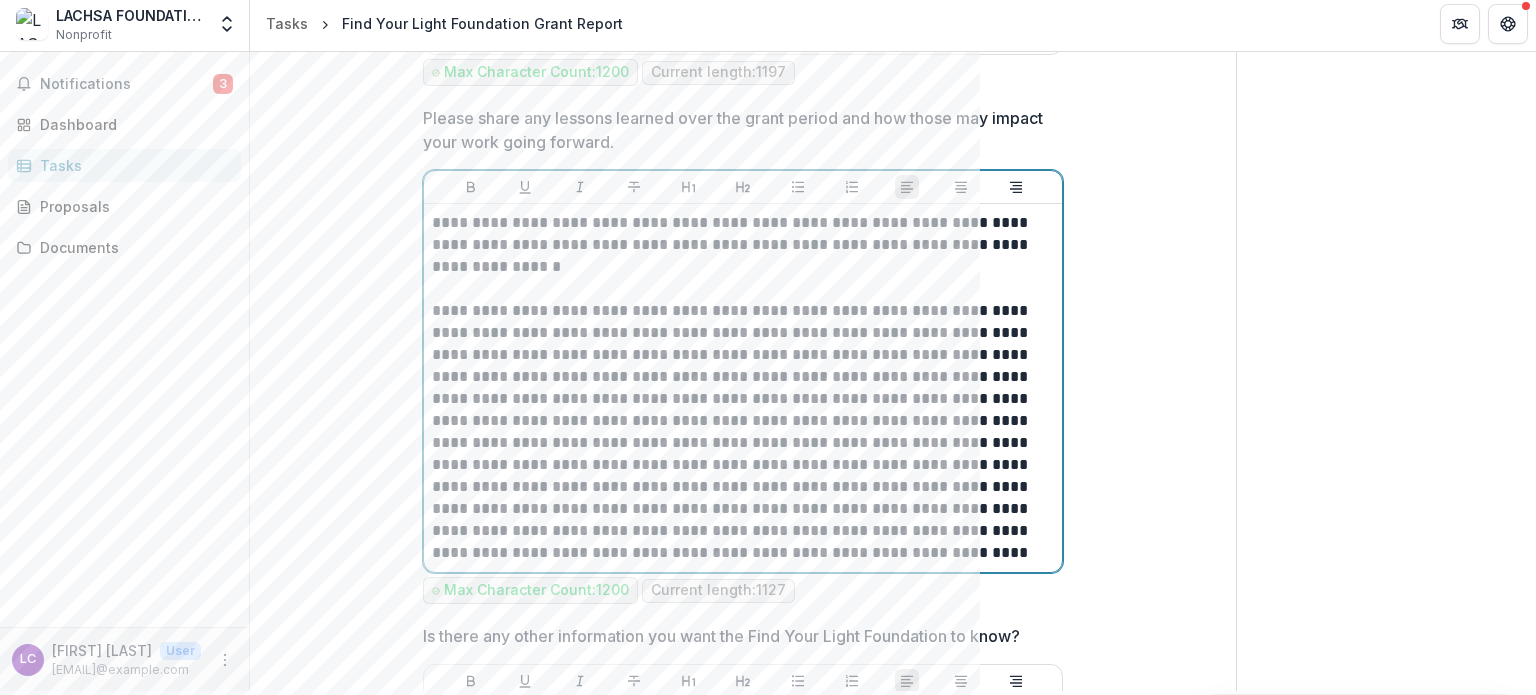 click on "**********" at bounding box center [743, 432] 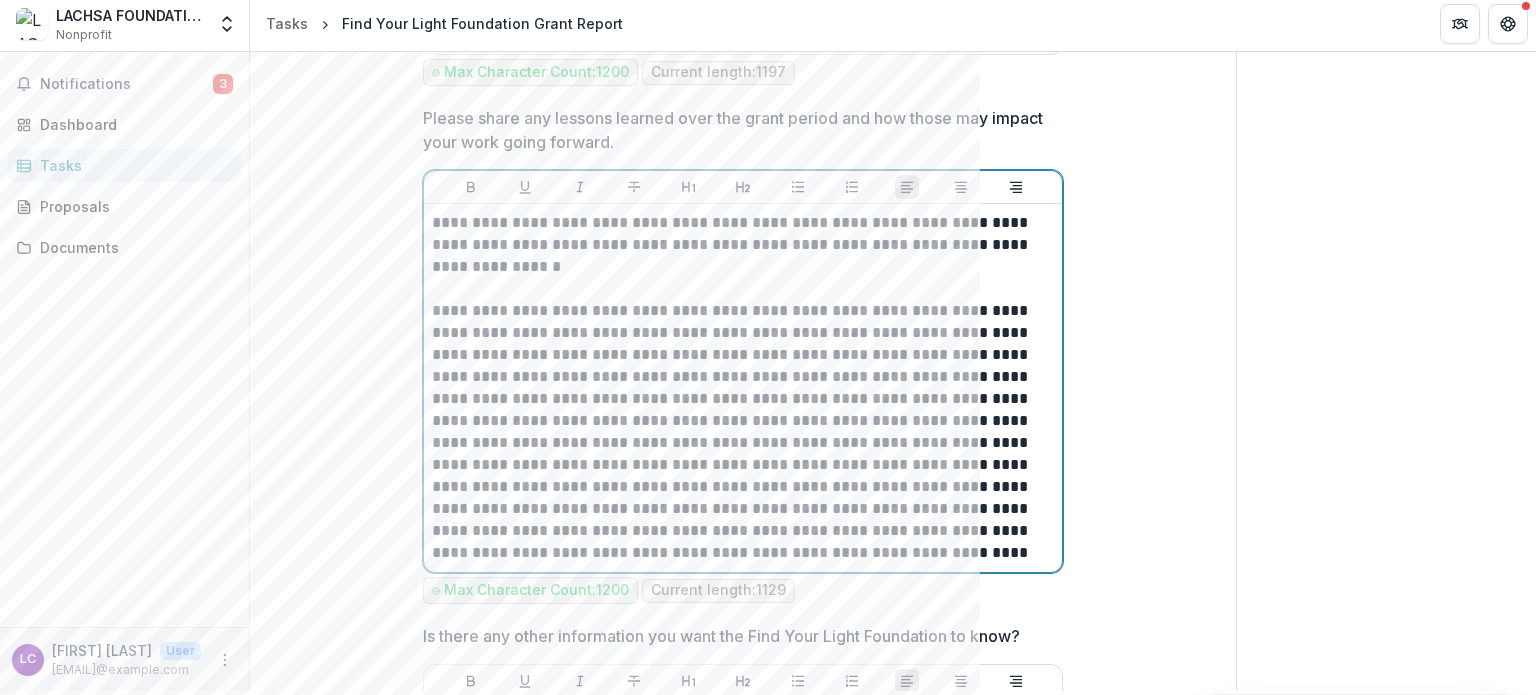 click on "**********" at bounding box center [743, 432] 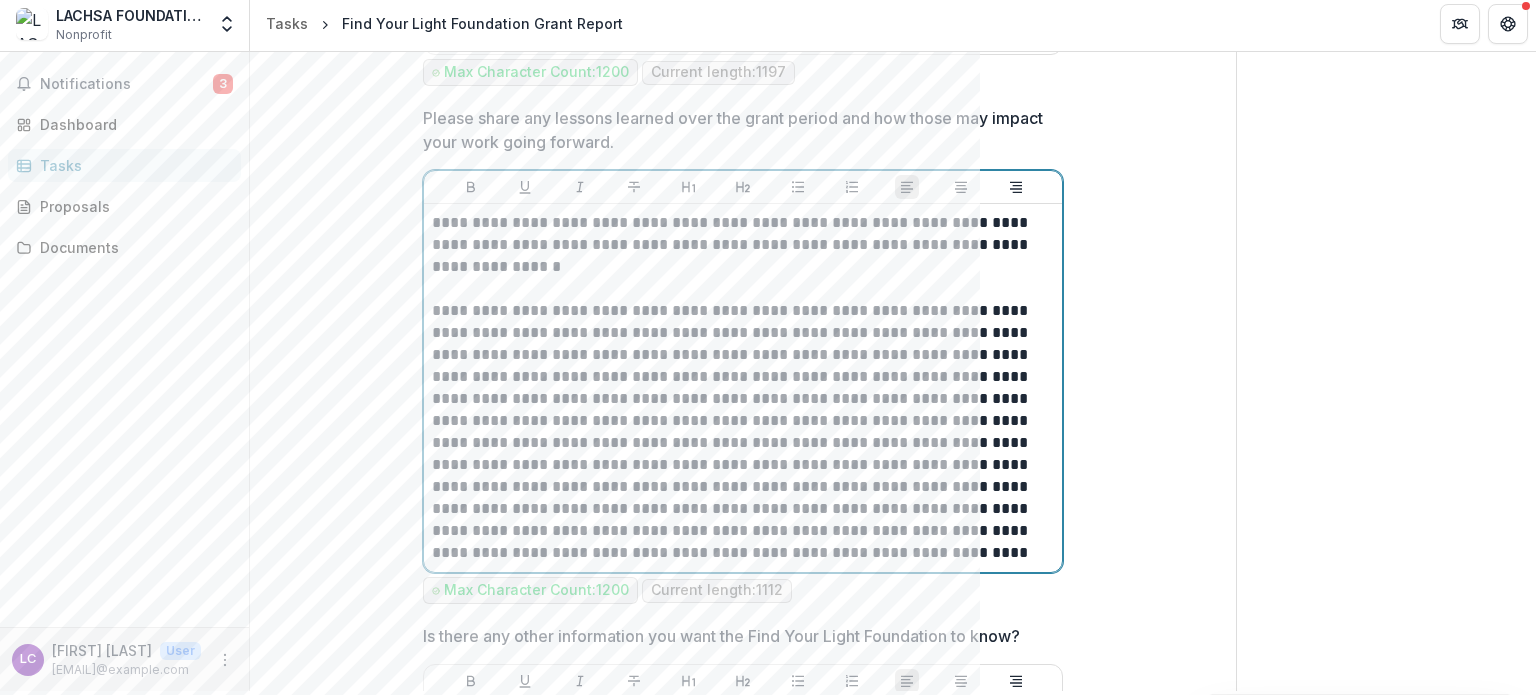click on "**********" at bounding box center (743, 432) 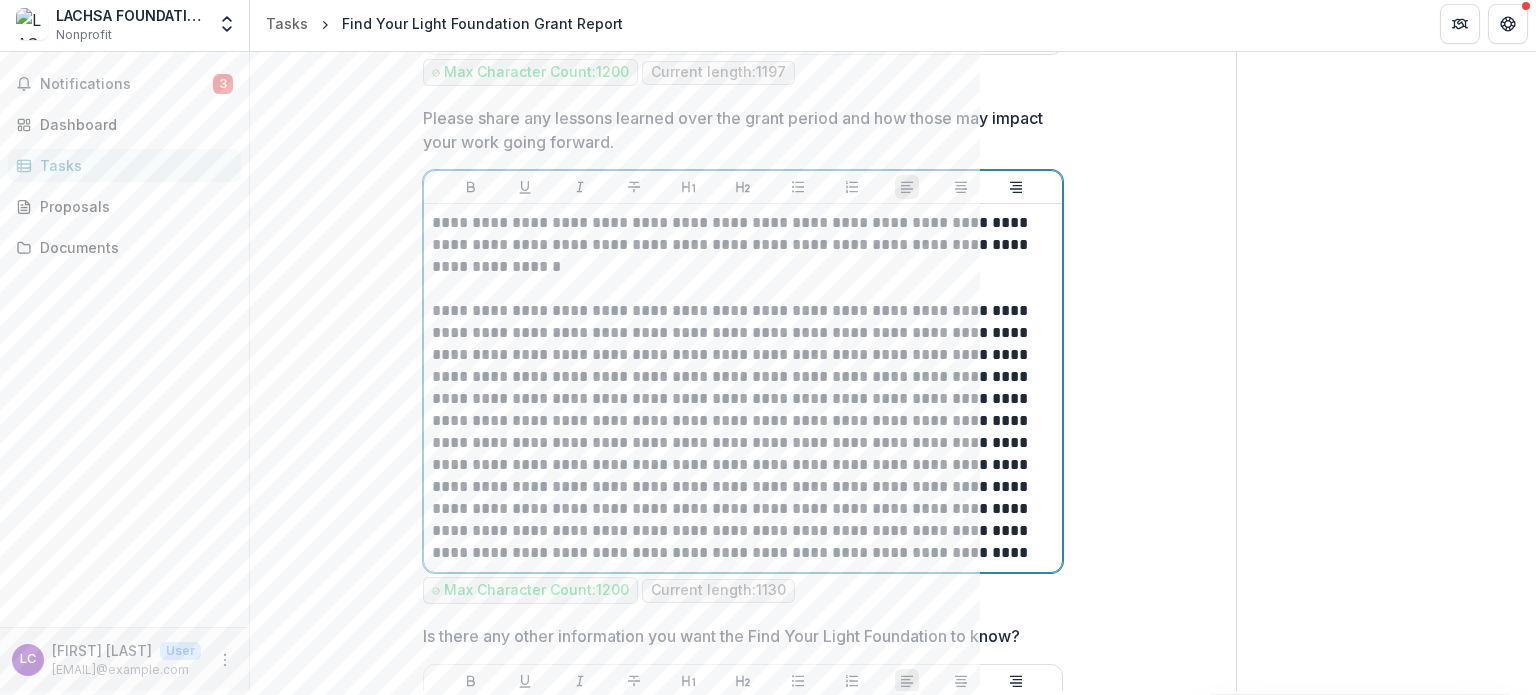 click on "**********" at bounding box center (743, 432) 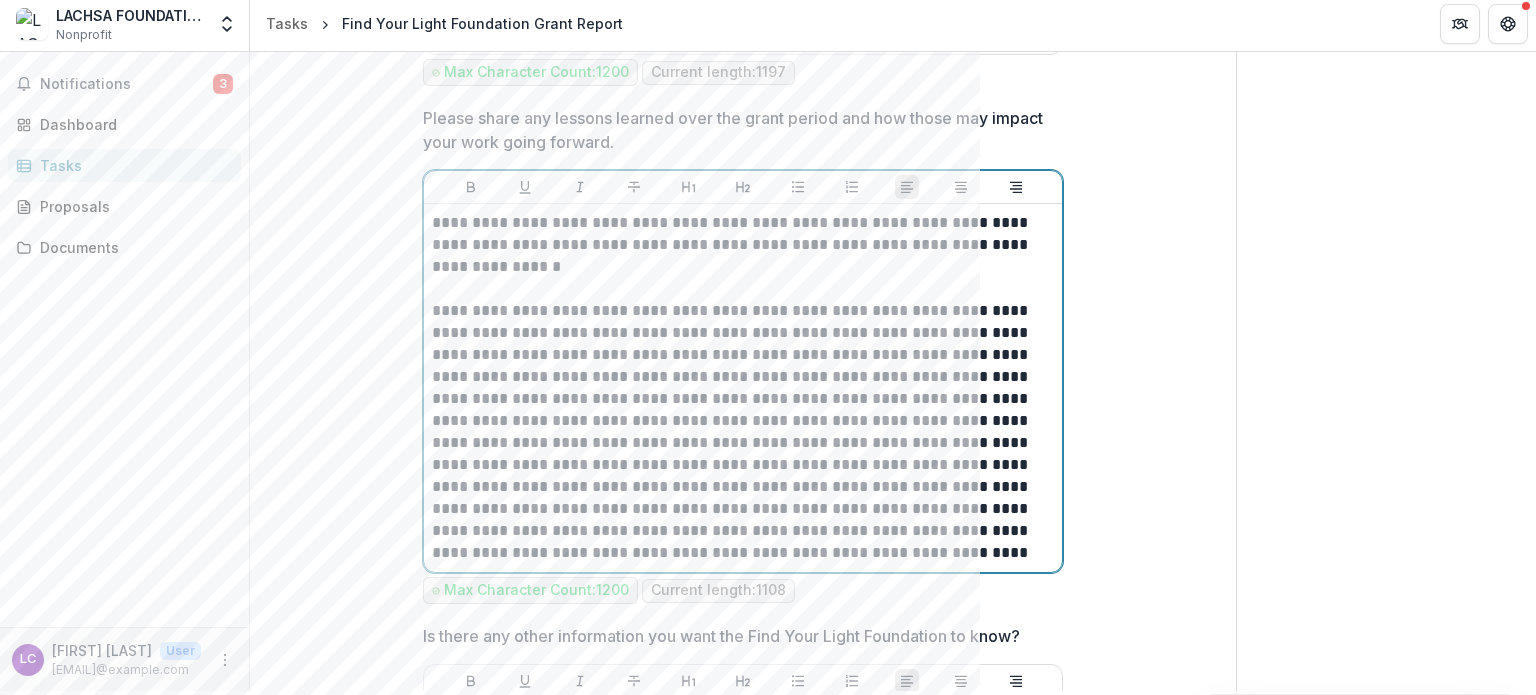 click on "**********" at bounding box center (743, 432) 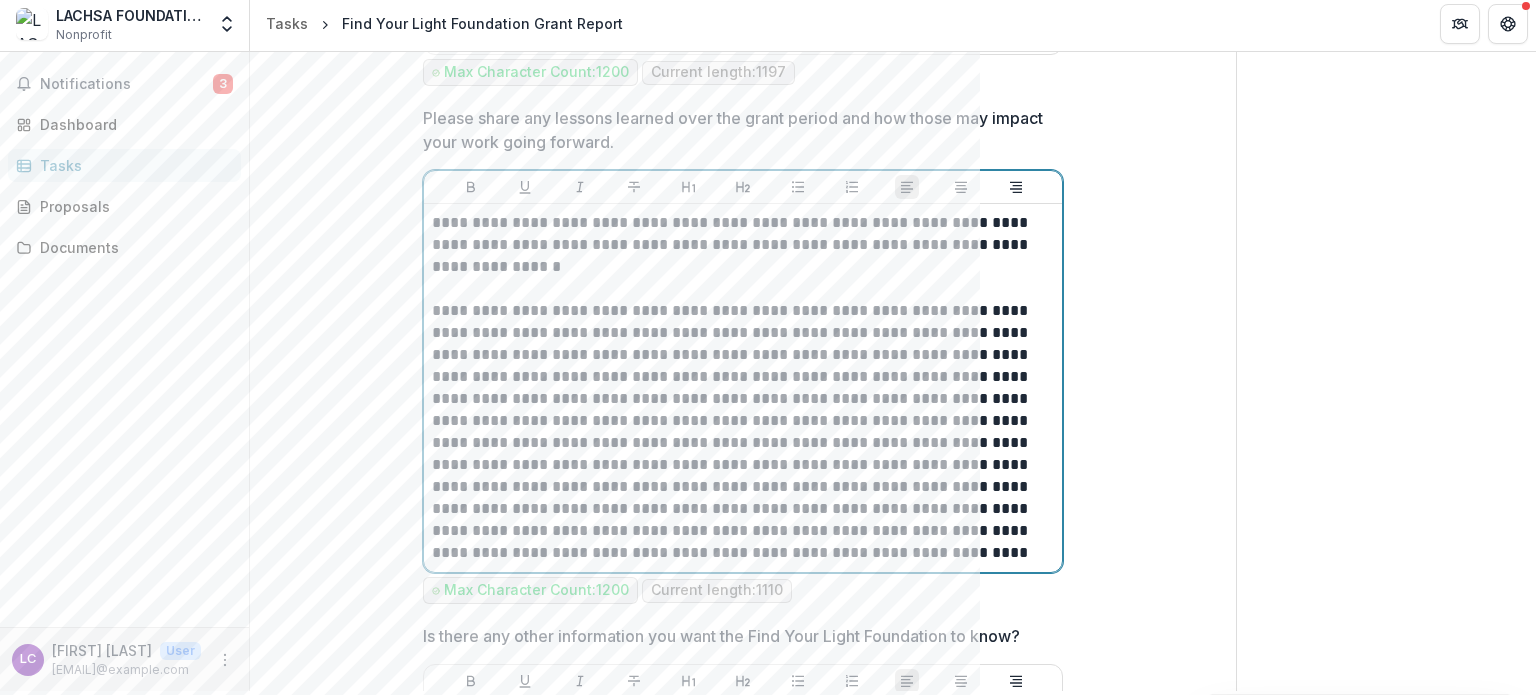 click on "**********" at bounding box center (743, 432) 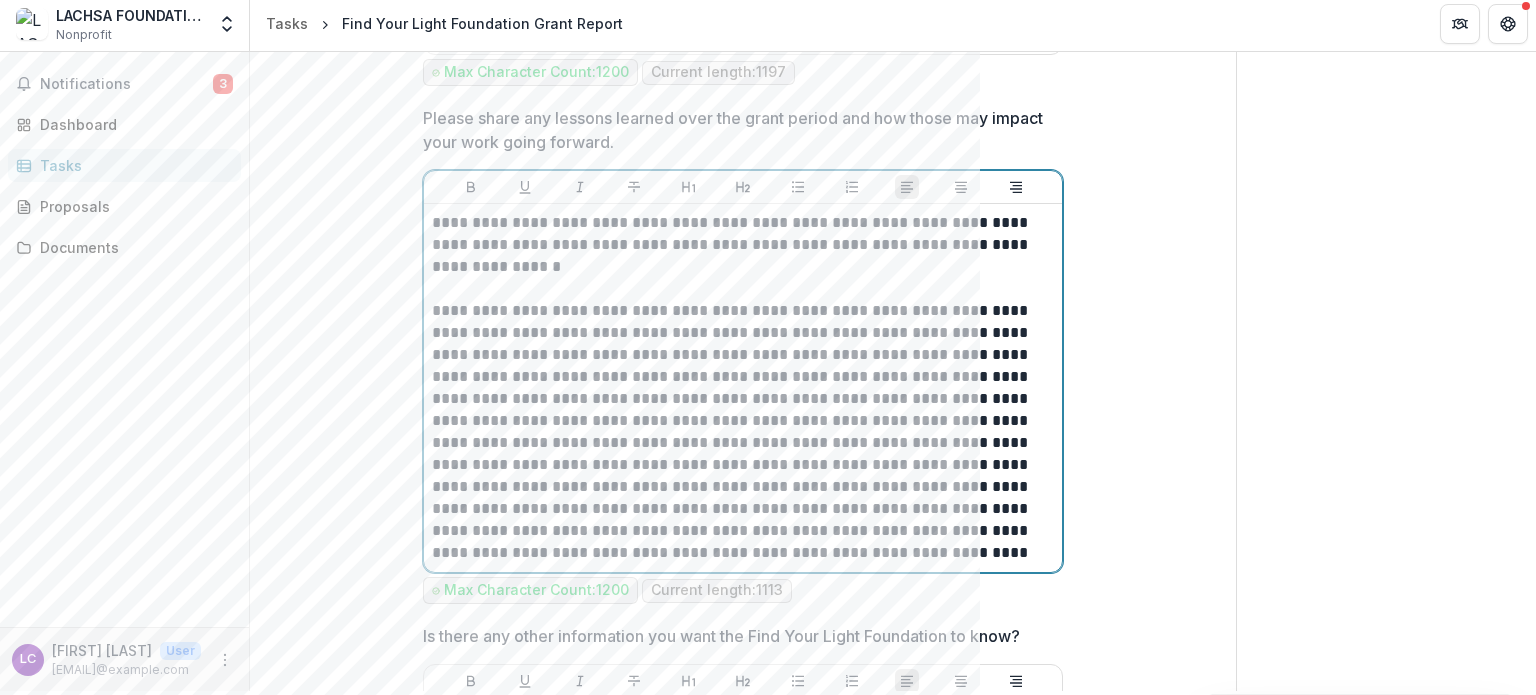 click on "**********" at bounding box center [743, 432] 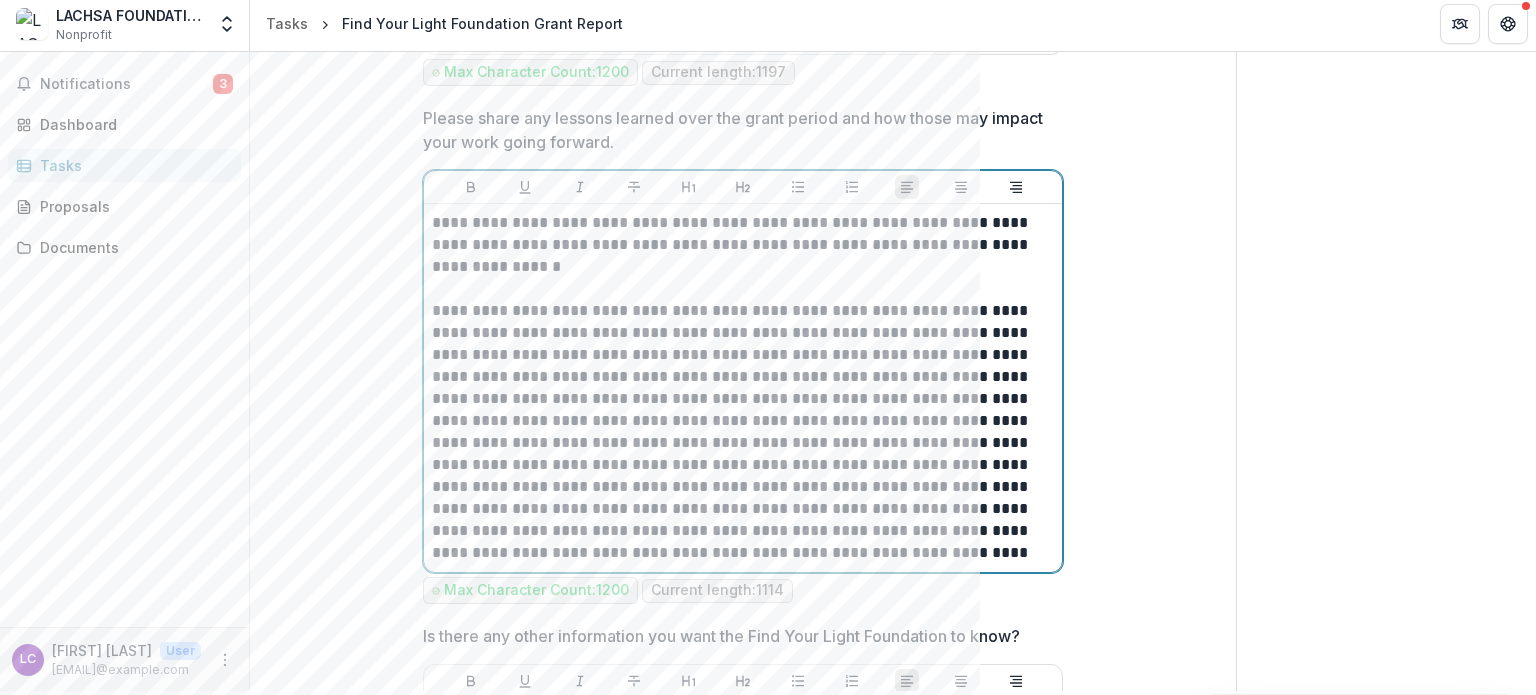 drag, startPoint x: 667, startPoint y: 547, endPoint x: 692, endPoint y: 551, distance: 25.317978 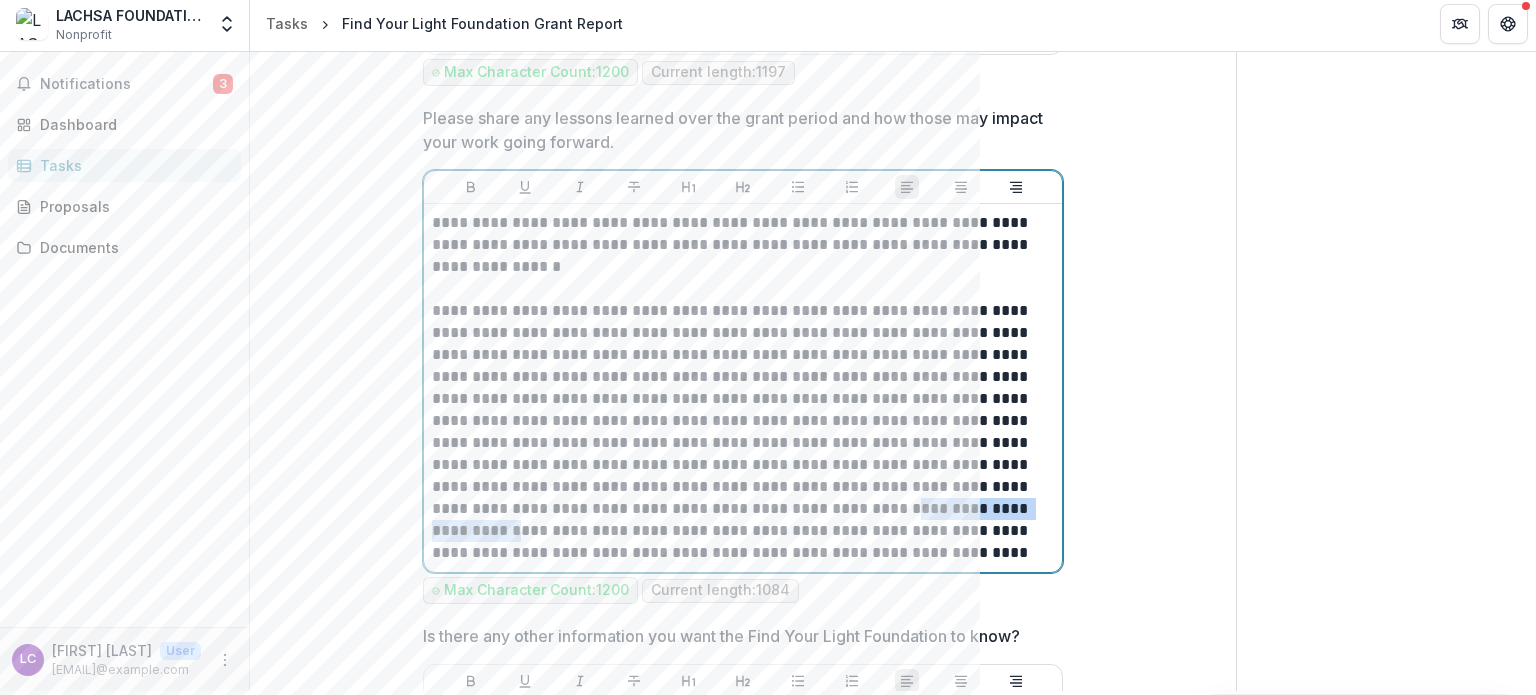 drag, startPoint x: 500, startPoint y: 501, endPoint x: 707, endPoint y: 507, distance: 207.08694 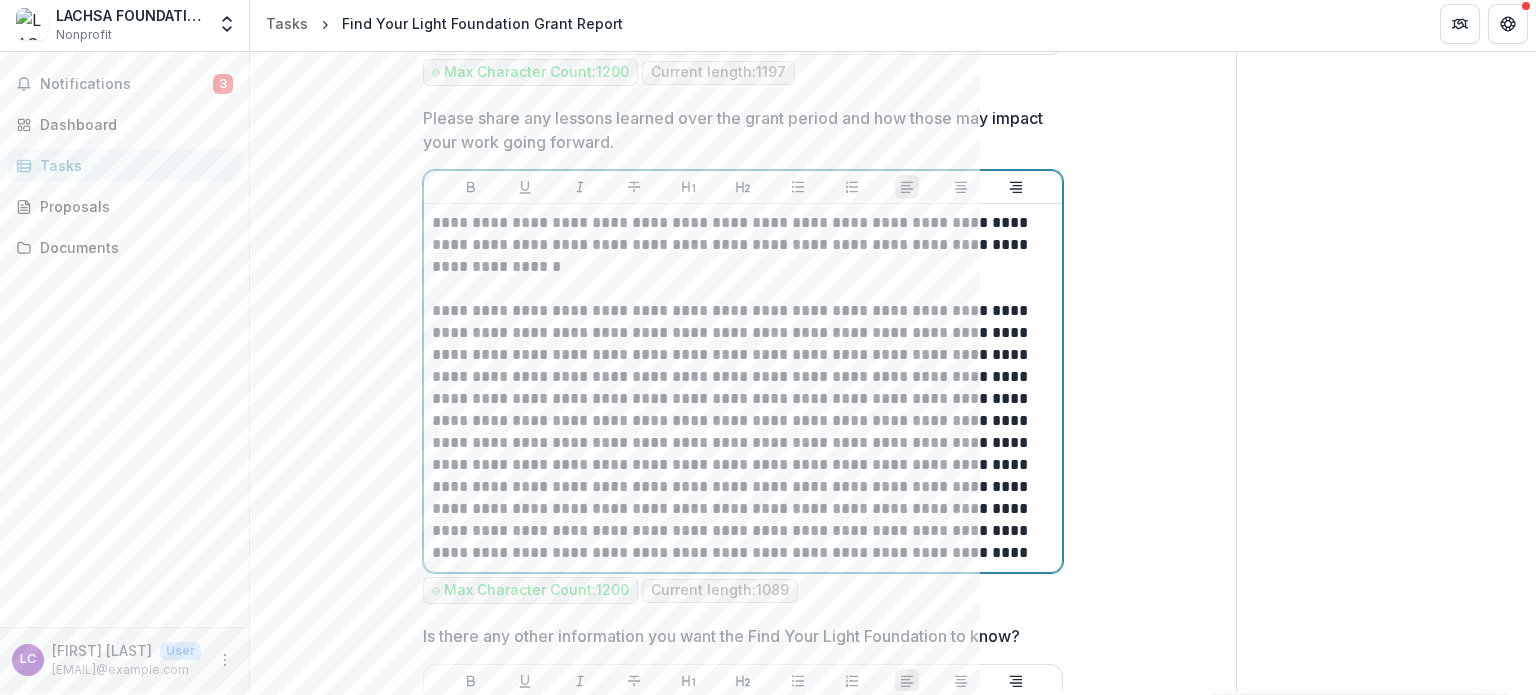 click on "**********" at bounding box center (743, 432) 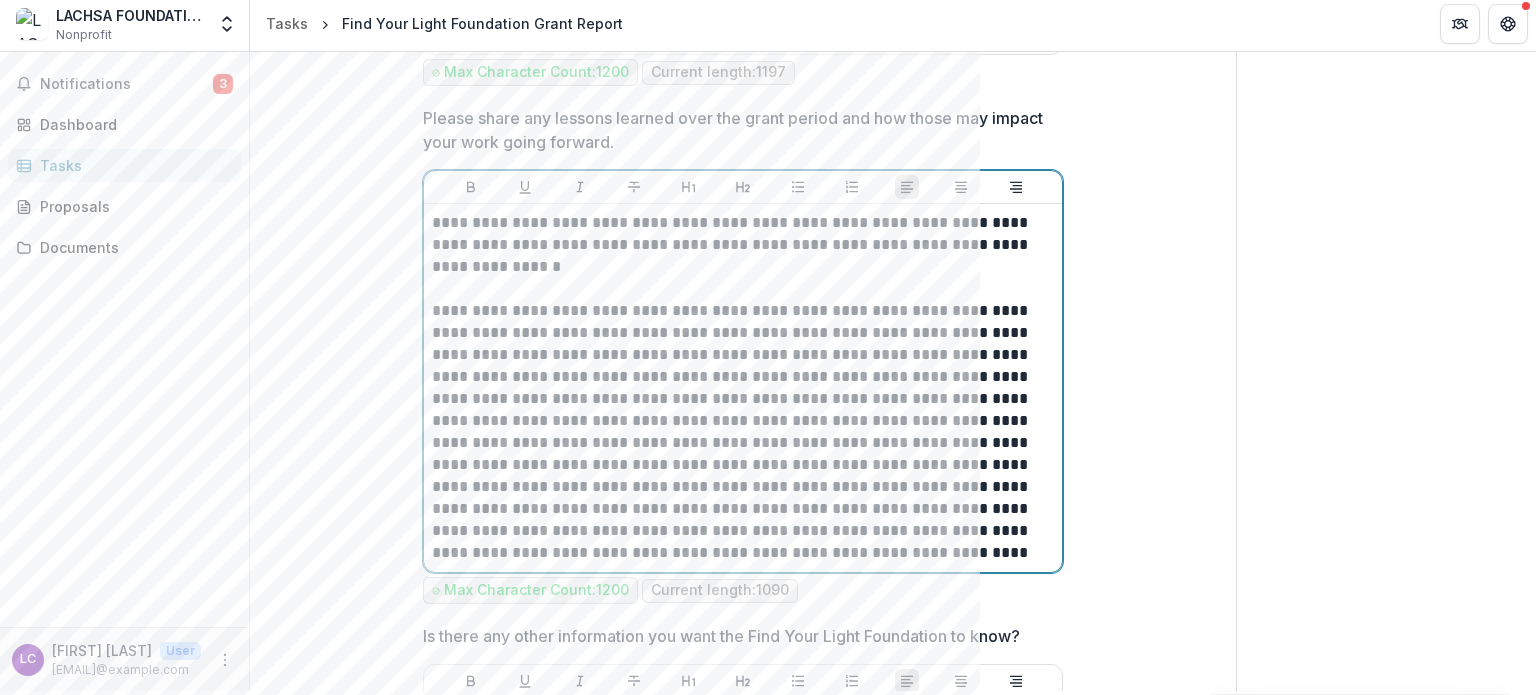 click on "**********" at bounding box center (743, 432) 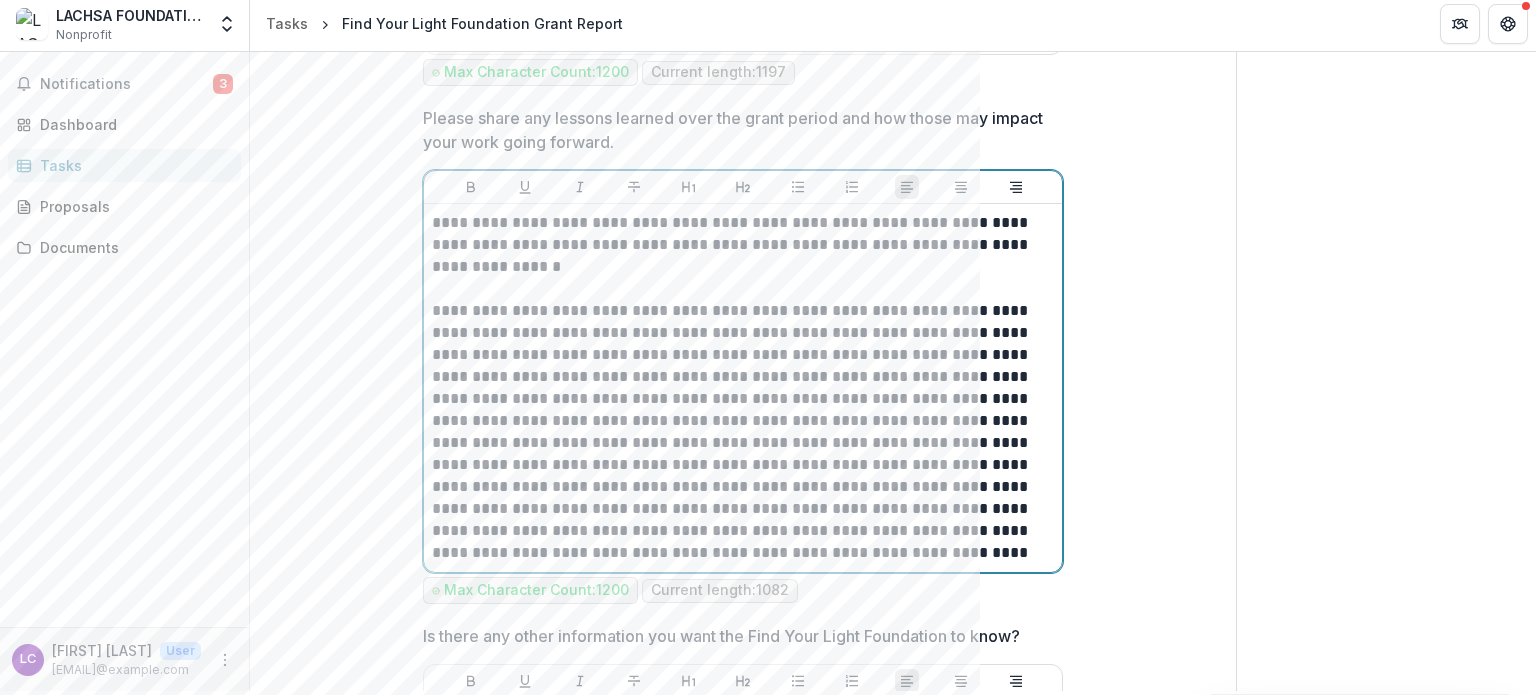click on "**********" at bounding box center [743, 432] 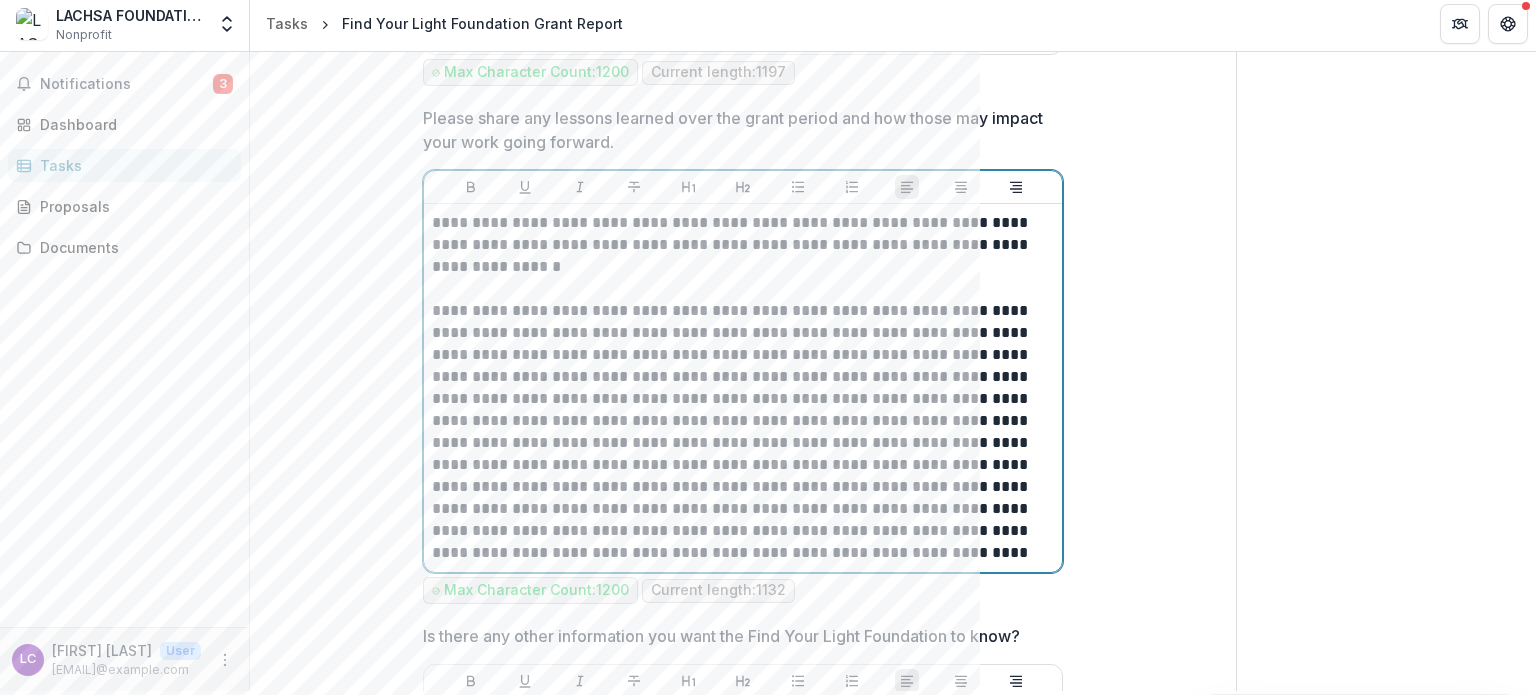 click on "**********" at bounding box center [743, 432] 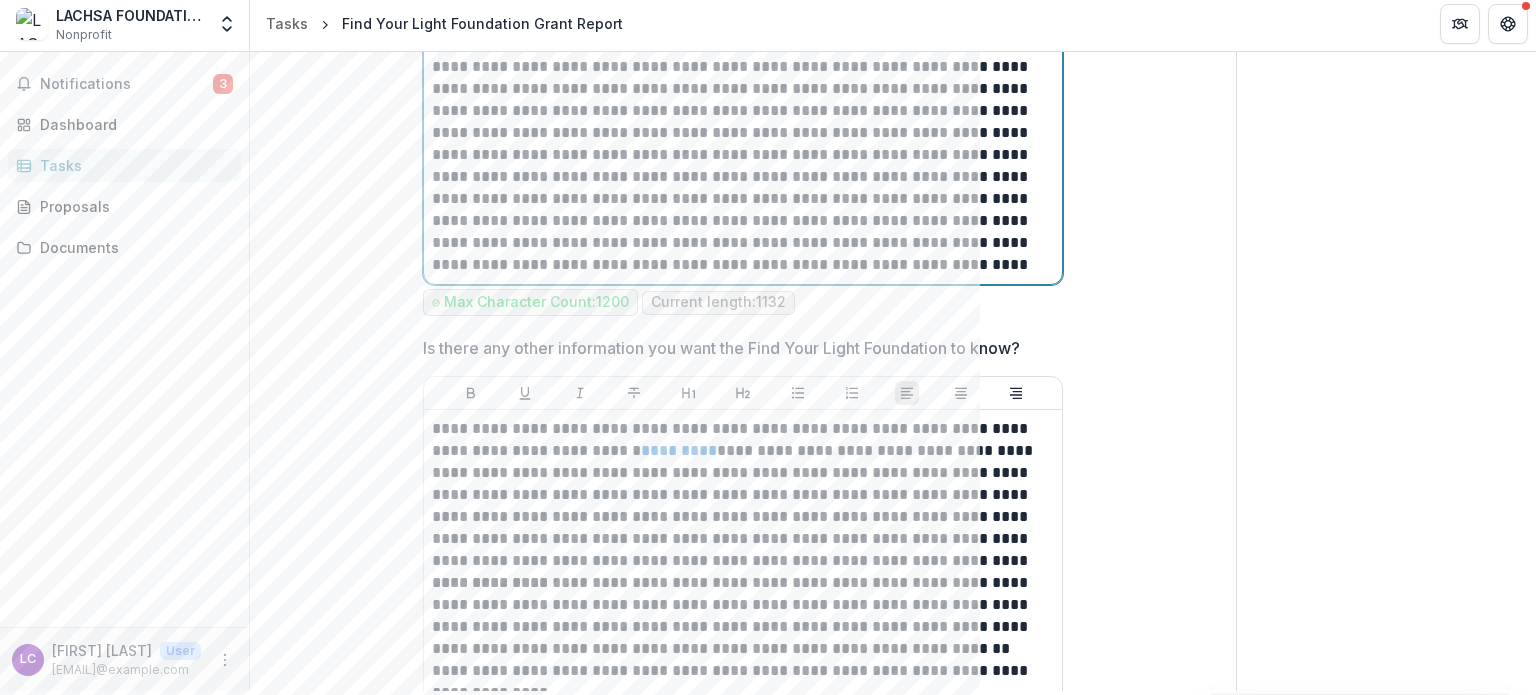 scroll, scrollTop: 3784, scrollLeft: 0, axis: vertical 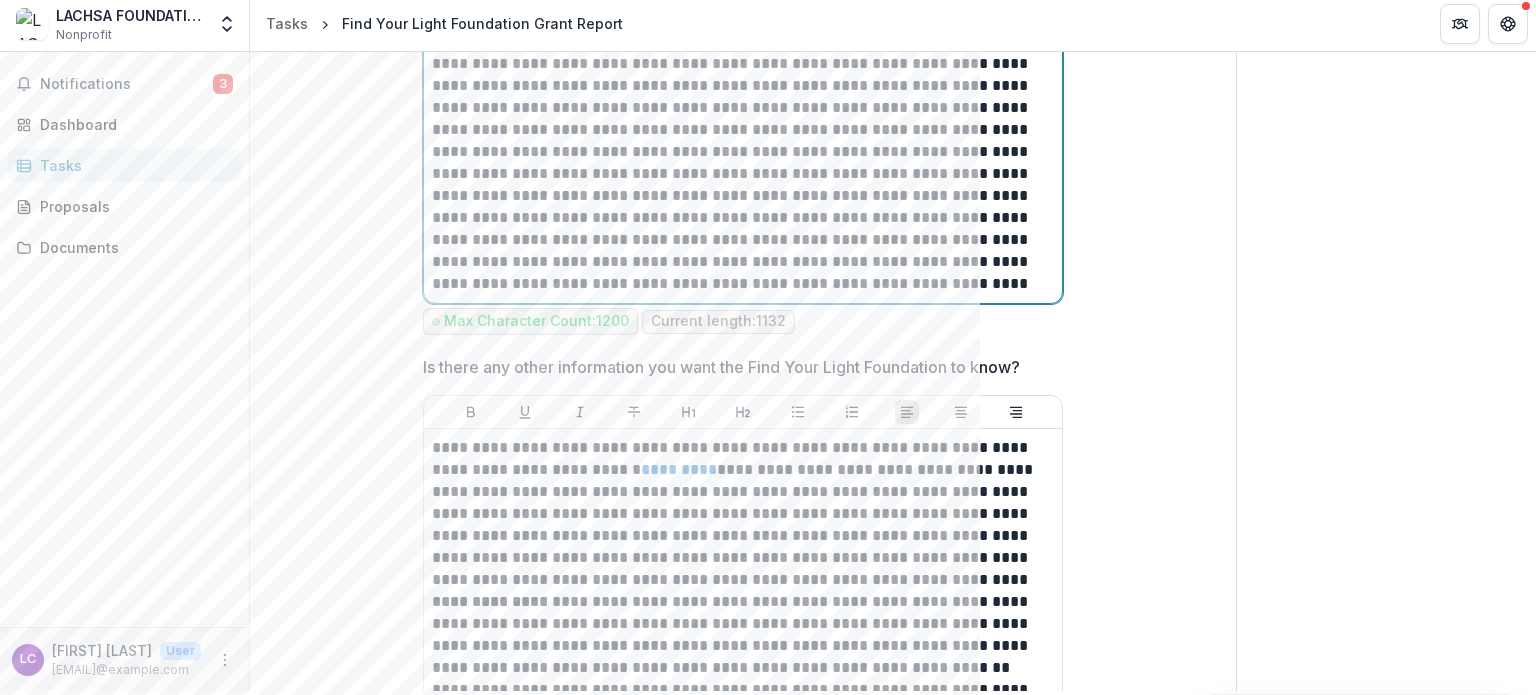 click on "**********" at bounding box center [743, 163] 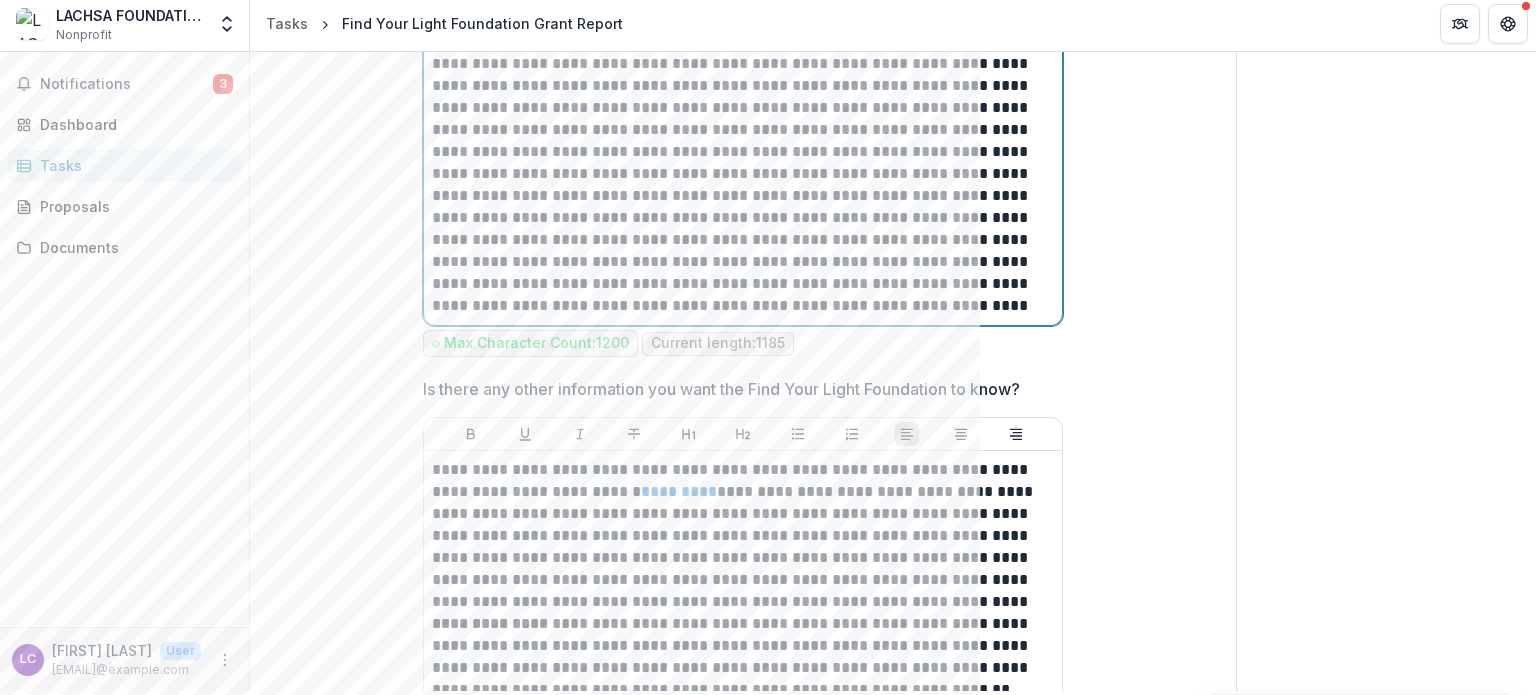 click on "**********" at bounding box center (743, 174) 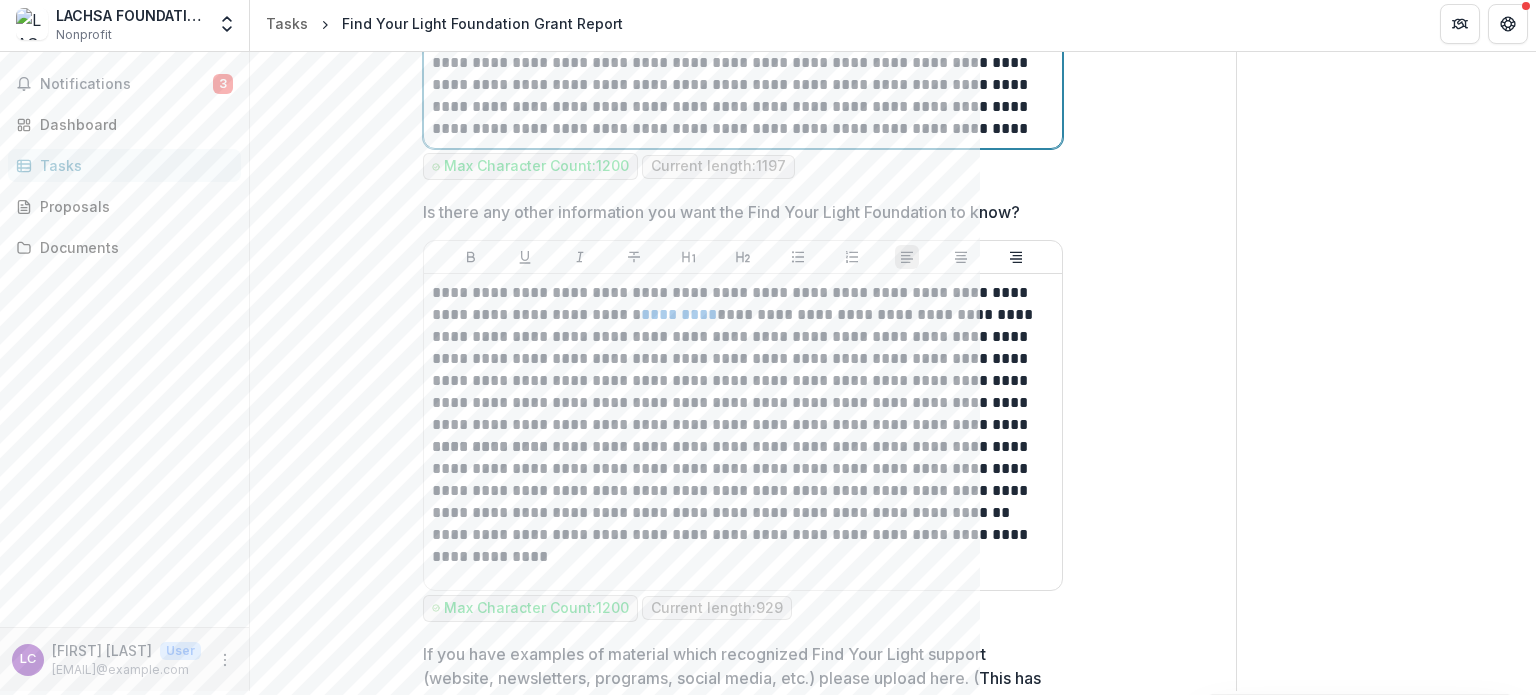 scroll, scrollTop: 4011, scrollLeft: 0, axis: vertical 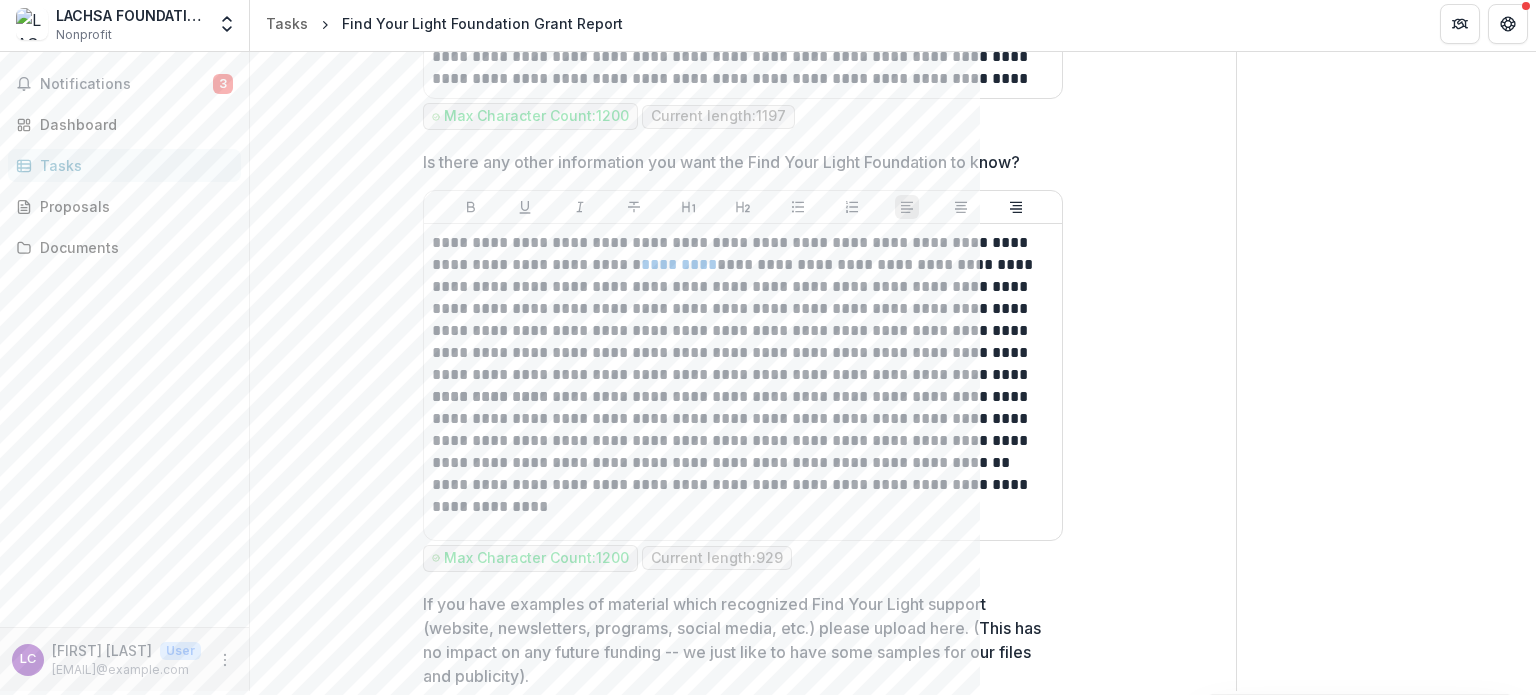 click on "**********" at bounding box center (893, 371) 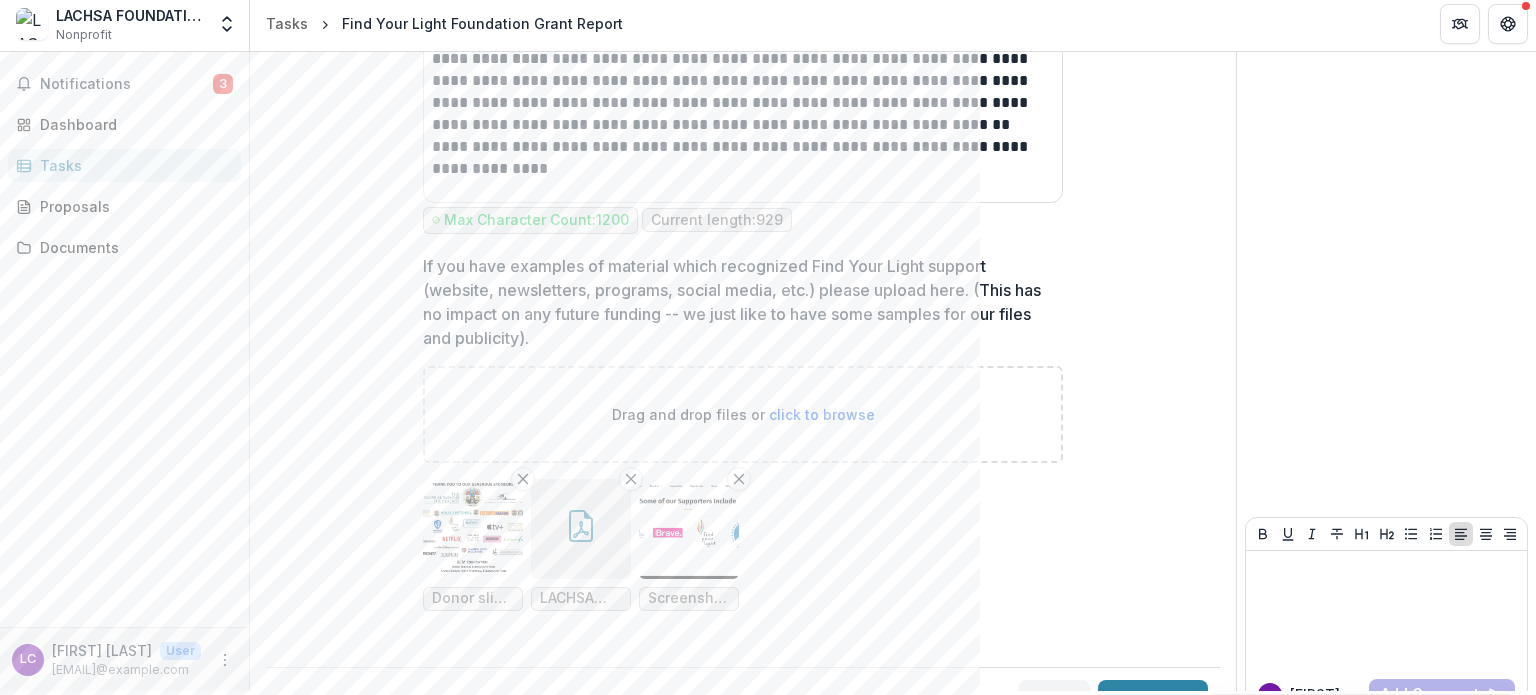 scroll, scrollTop: 4381, scrollLeft: 0, axis: vertical 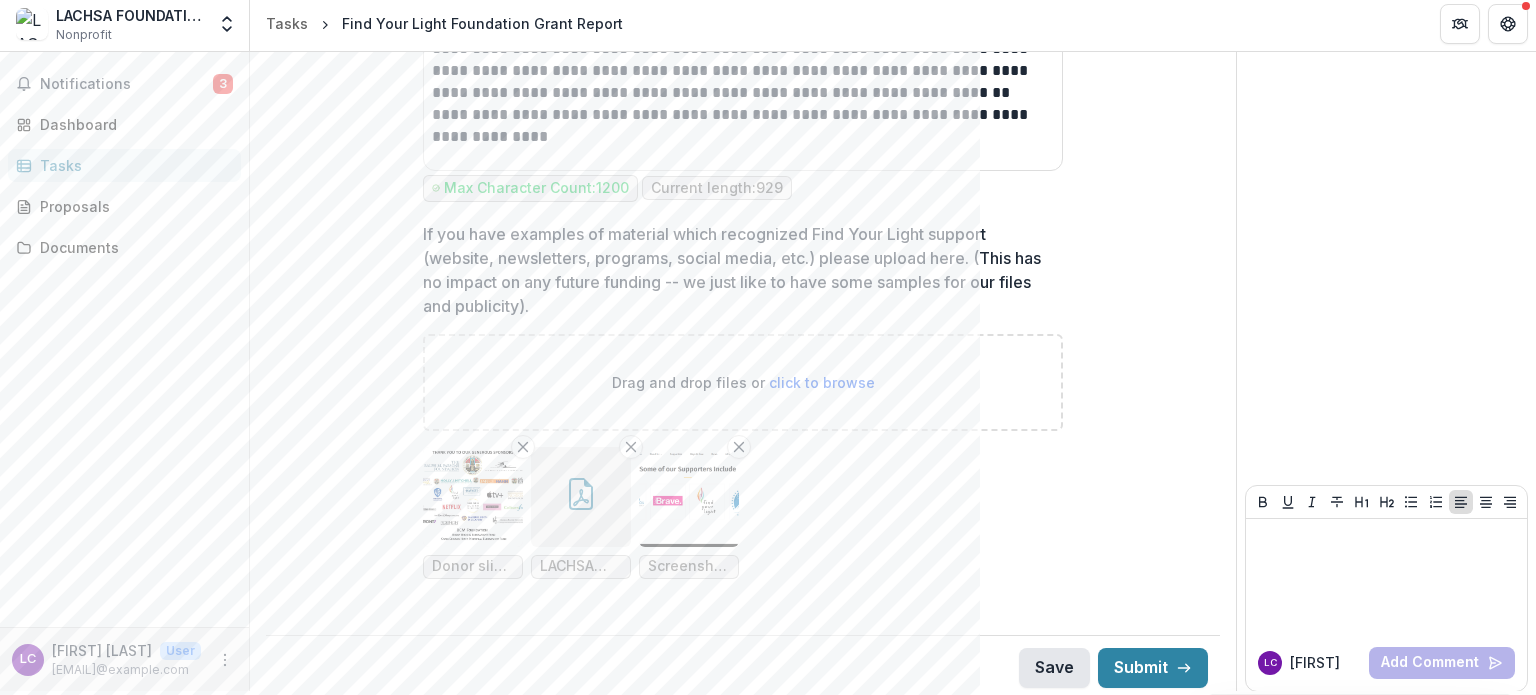 click on "Save" at bounding box center (1054, 668) 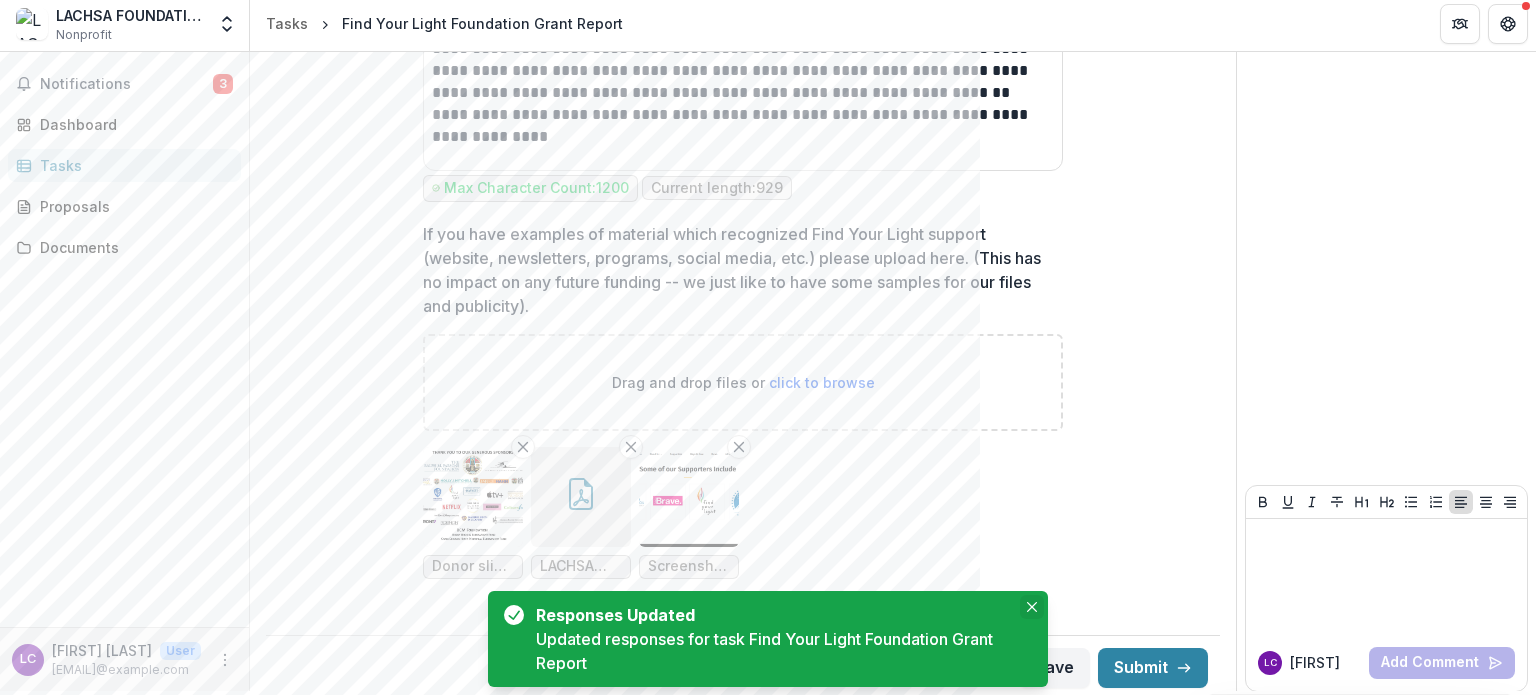 click 